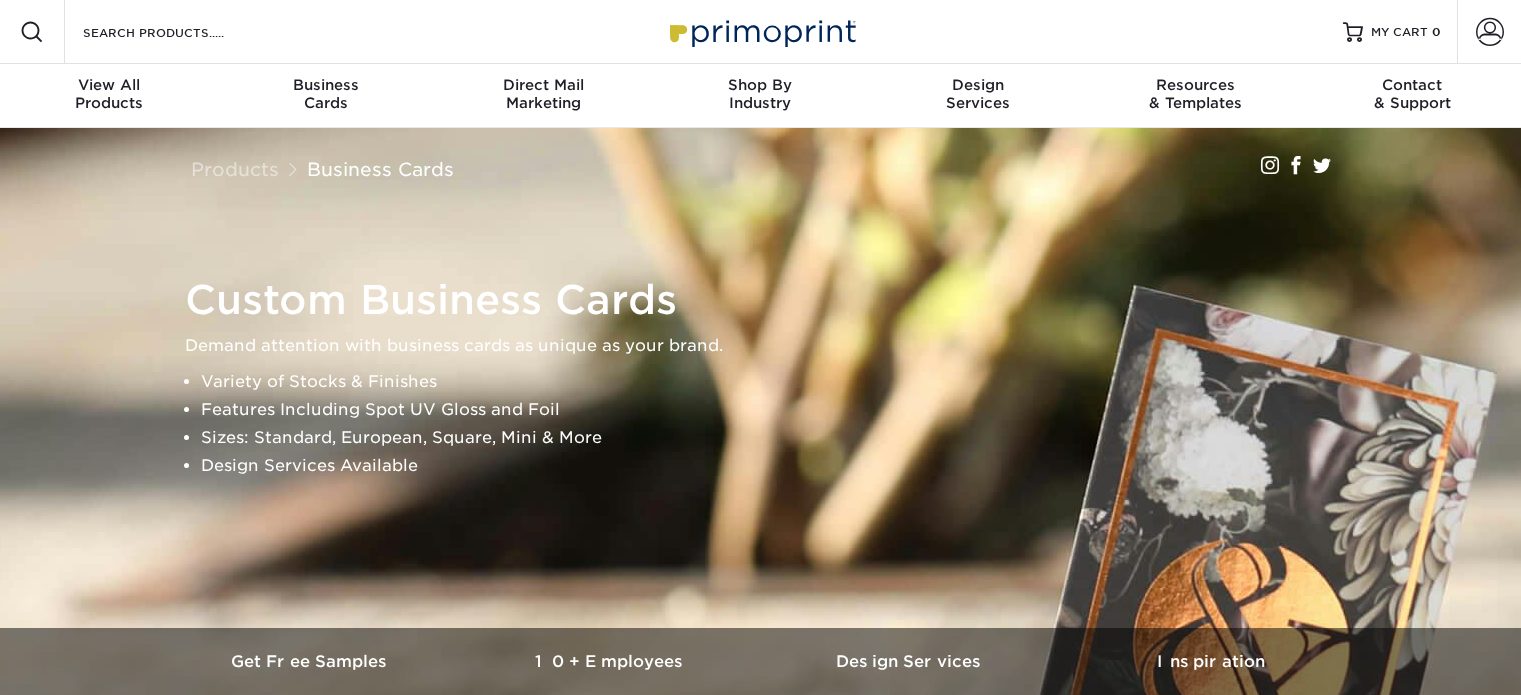 scroll, scrollTop: 0, scrollLeft: 0, axis: both 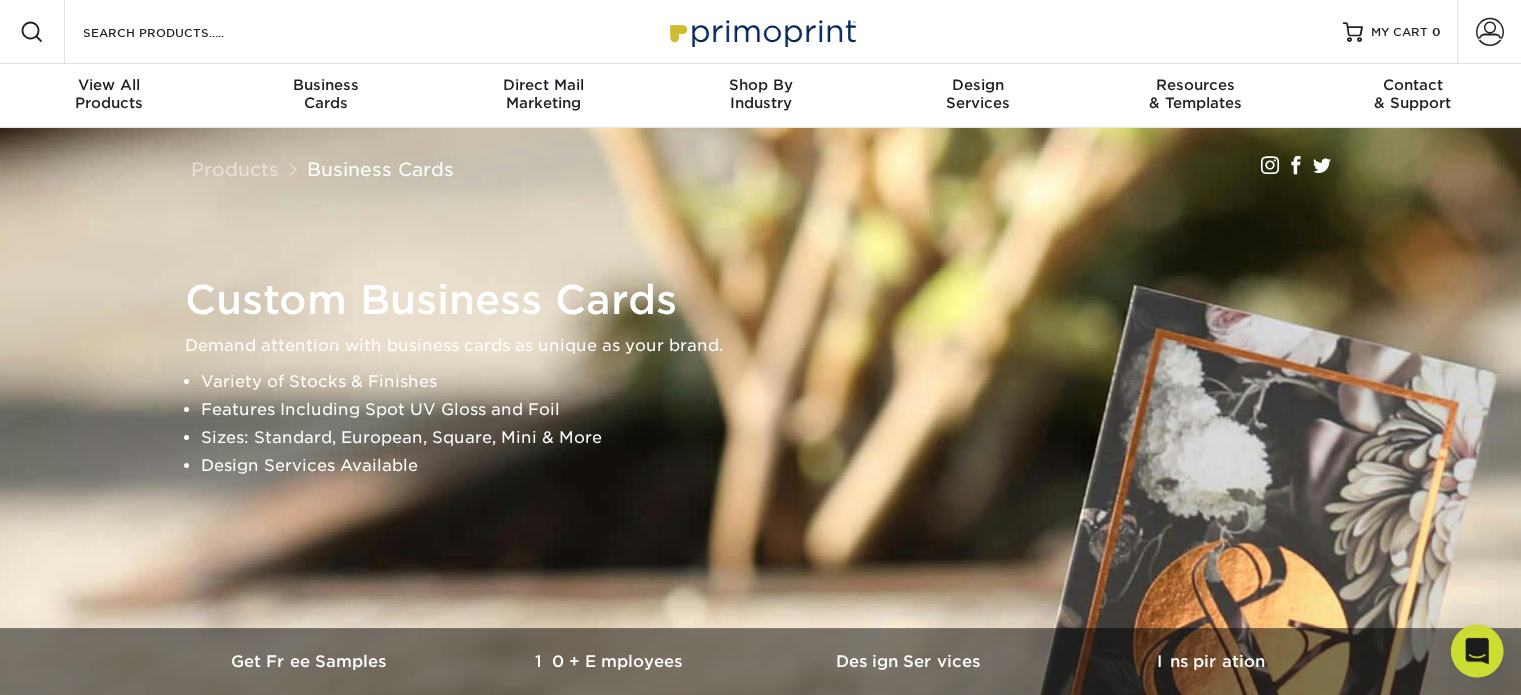 click 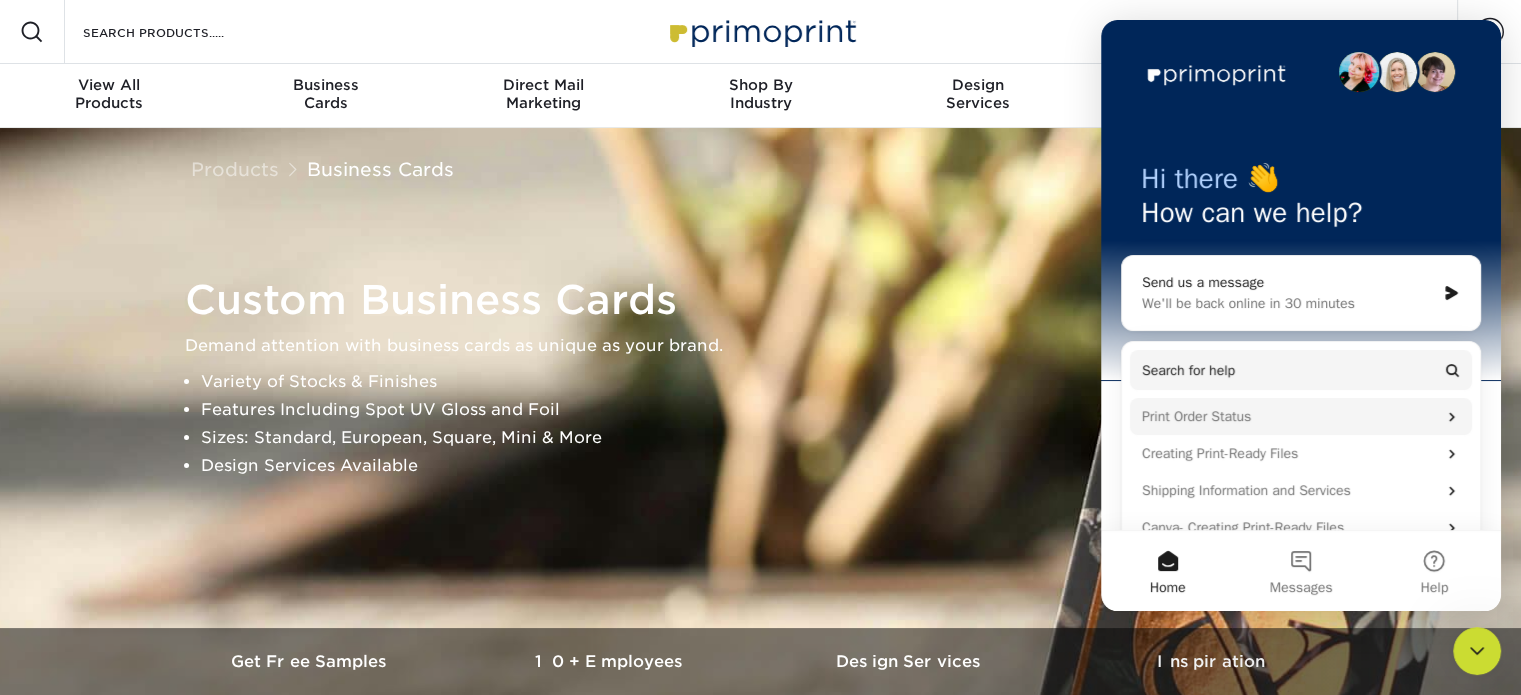 scroll, scrollTop: 0, scrollLeft: 0, axis: both 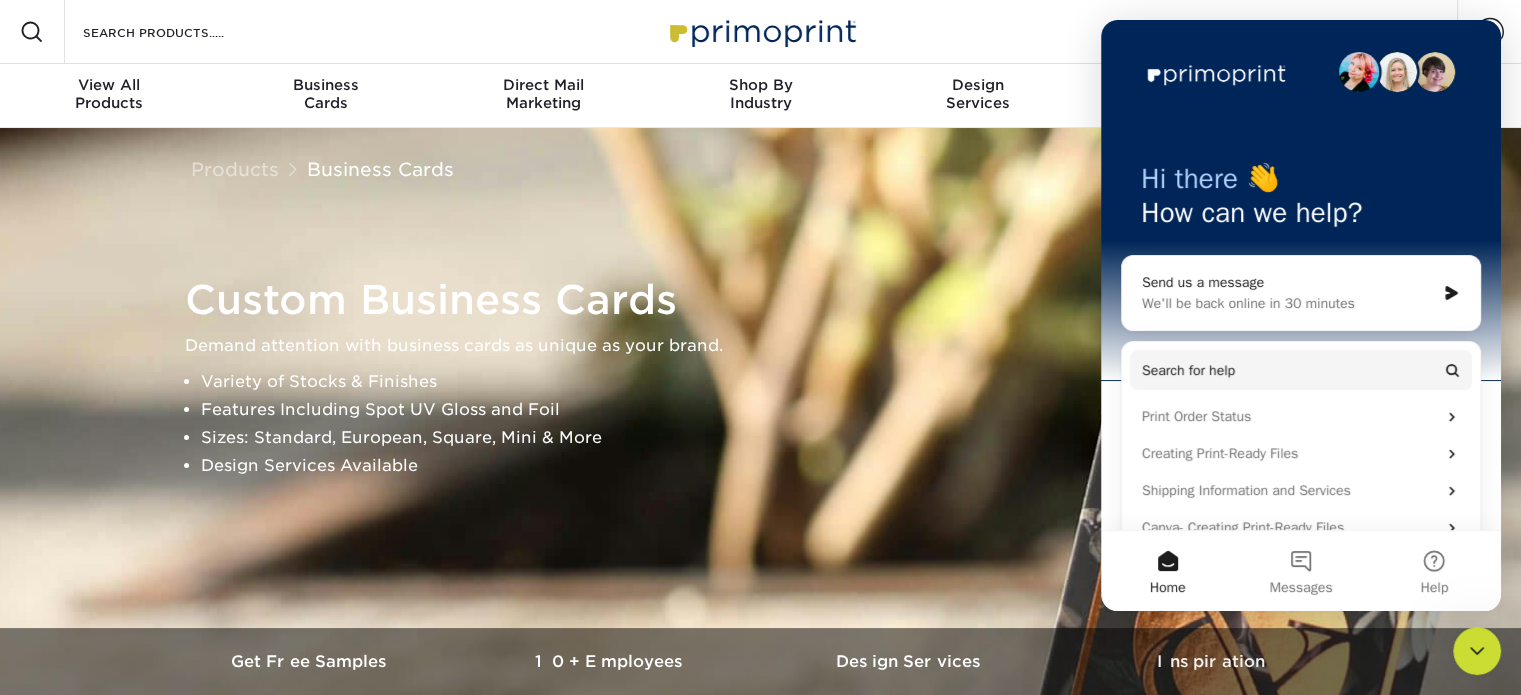 click on "We'll be back online in 30 minutes" at bounding box center [1288, 303] 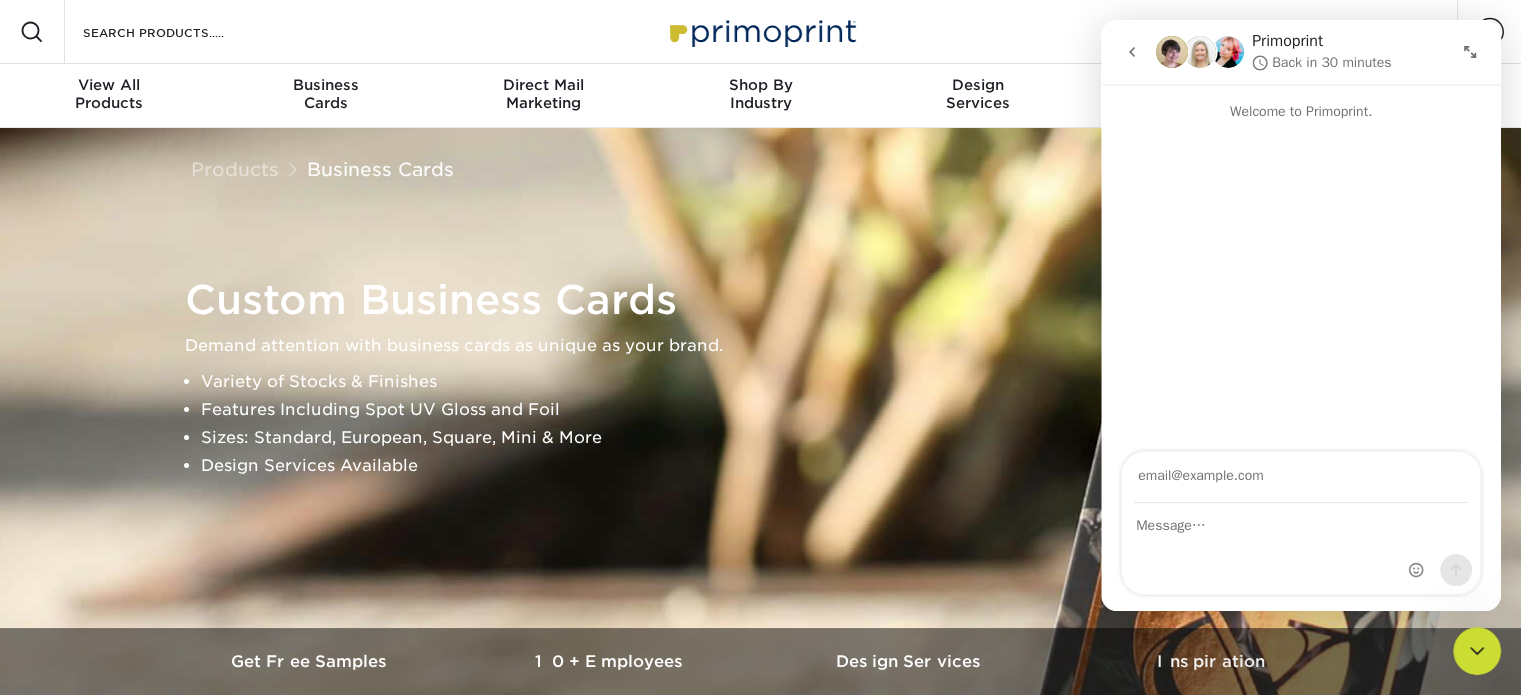 click at bounding box center (1301, 549) 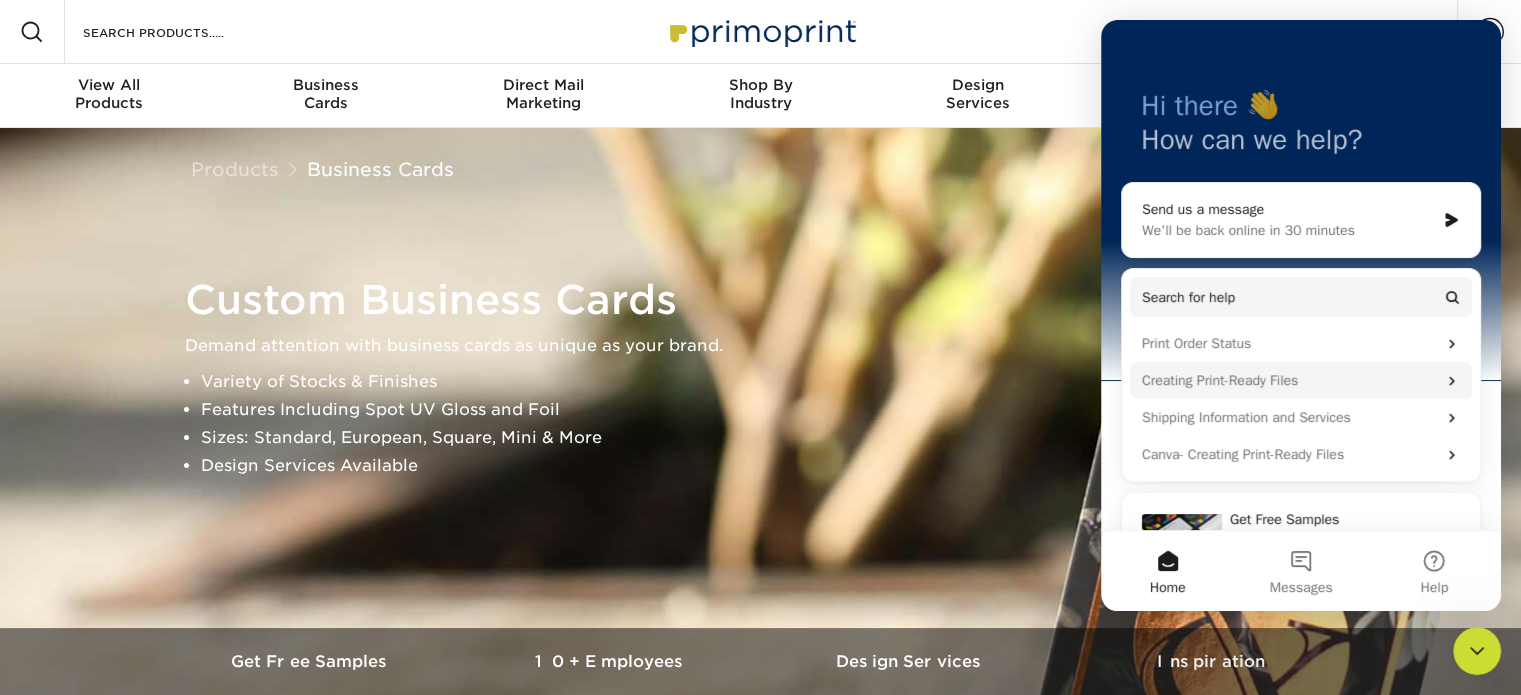 scroll, scrollTop: 139, scrollLeft: 0, axis: vertical 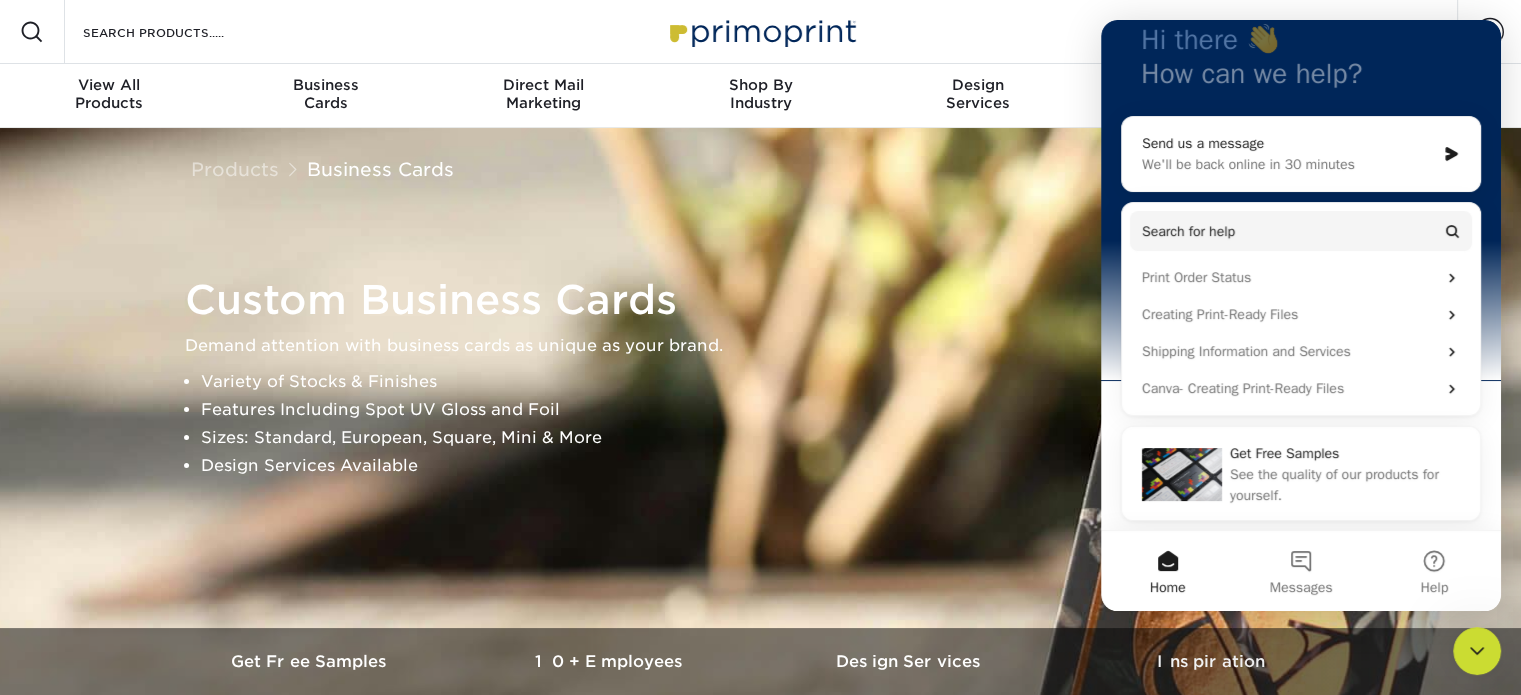 click on "Sizes: Standard, European, Square, Mini & More" at bounding box center [778, 438] 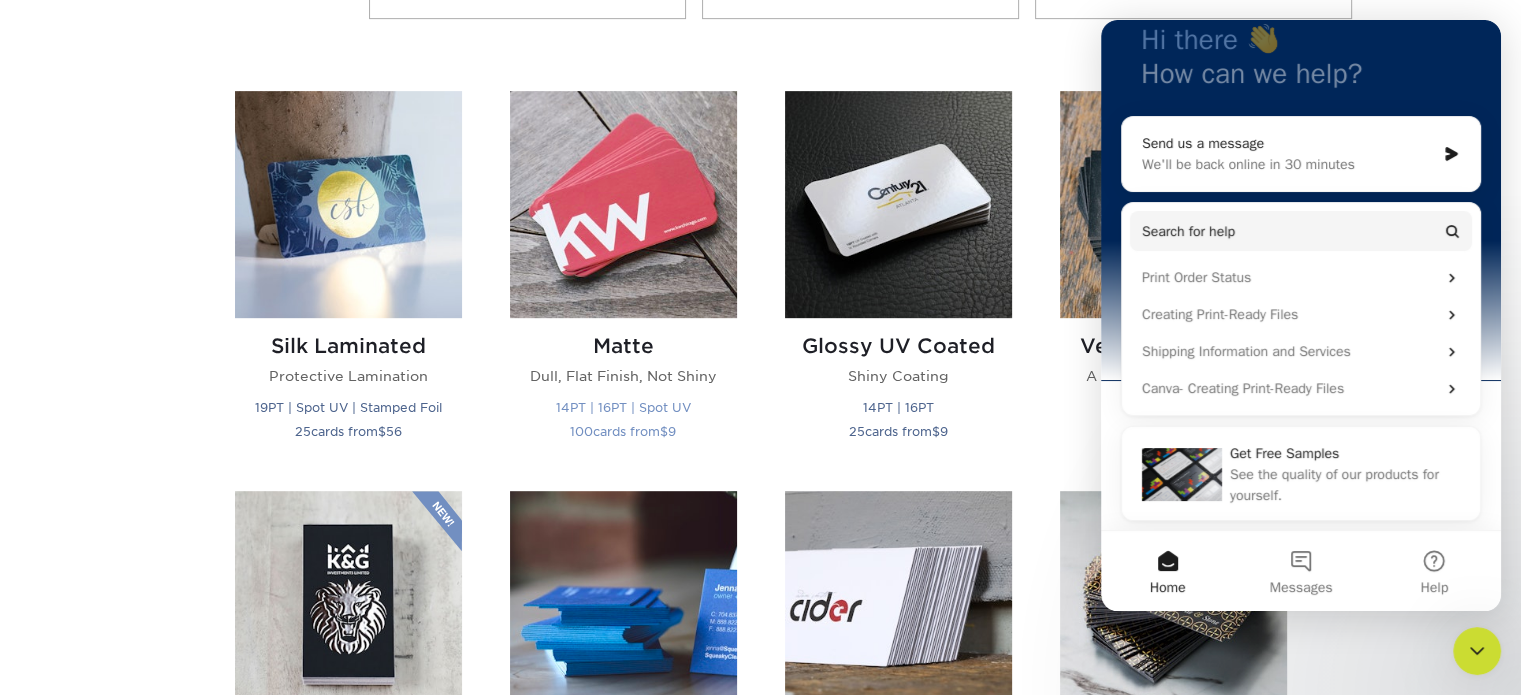 scroll, scrollTop: 908, scrollLeft: 0, axis: vertical 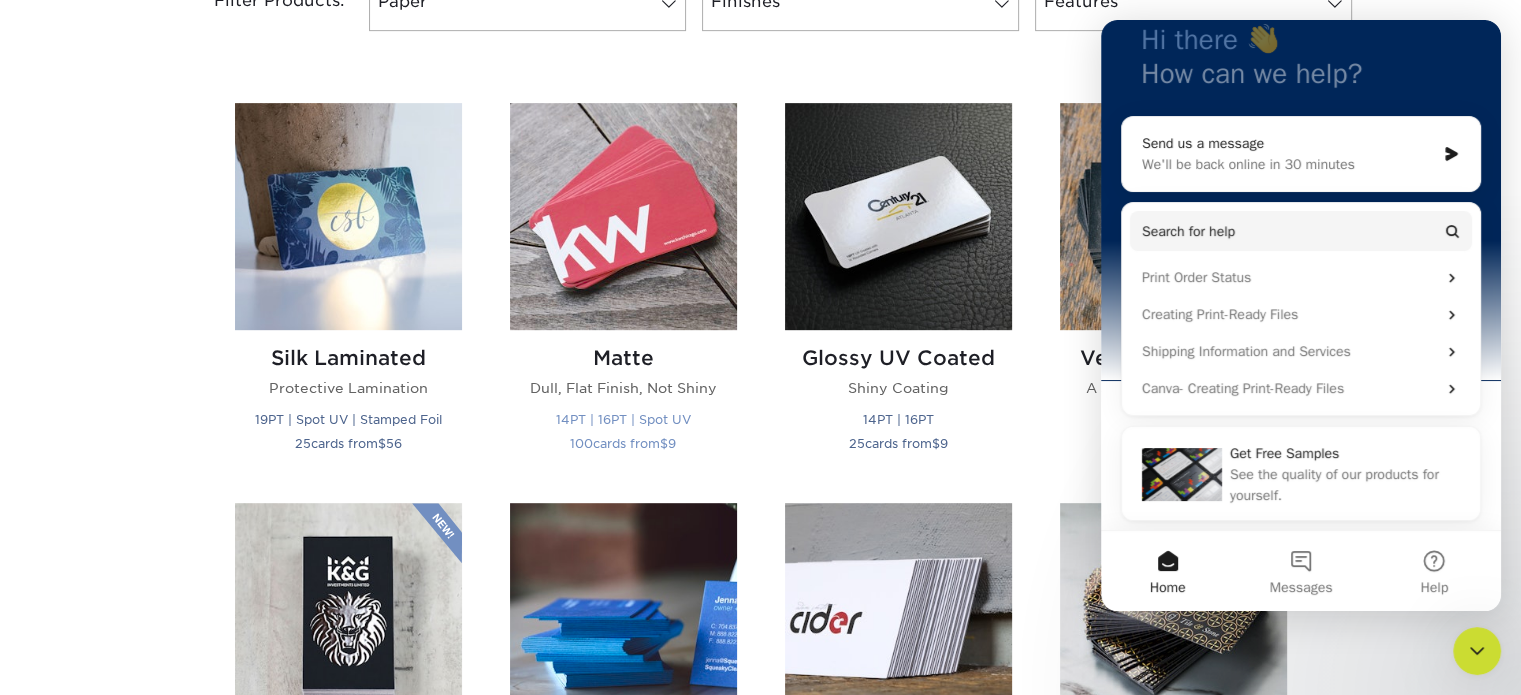 click on "Matte" at bounding box center (623, 358) 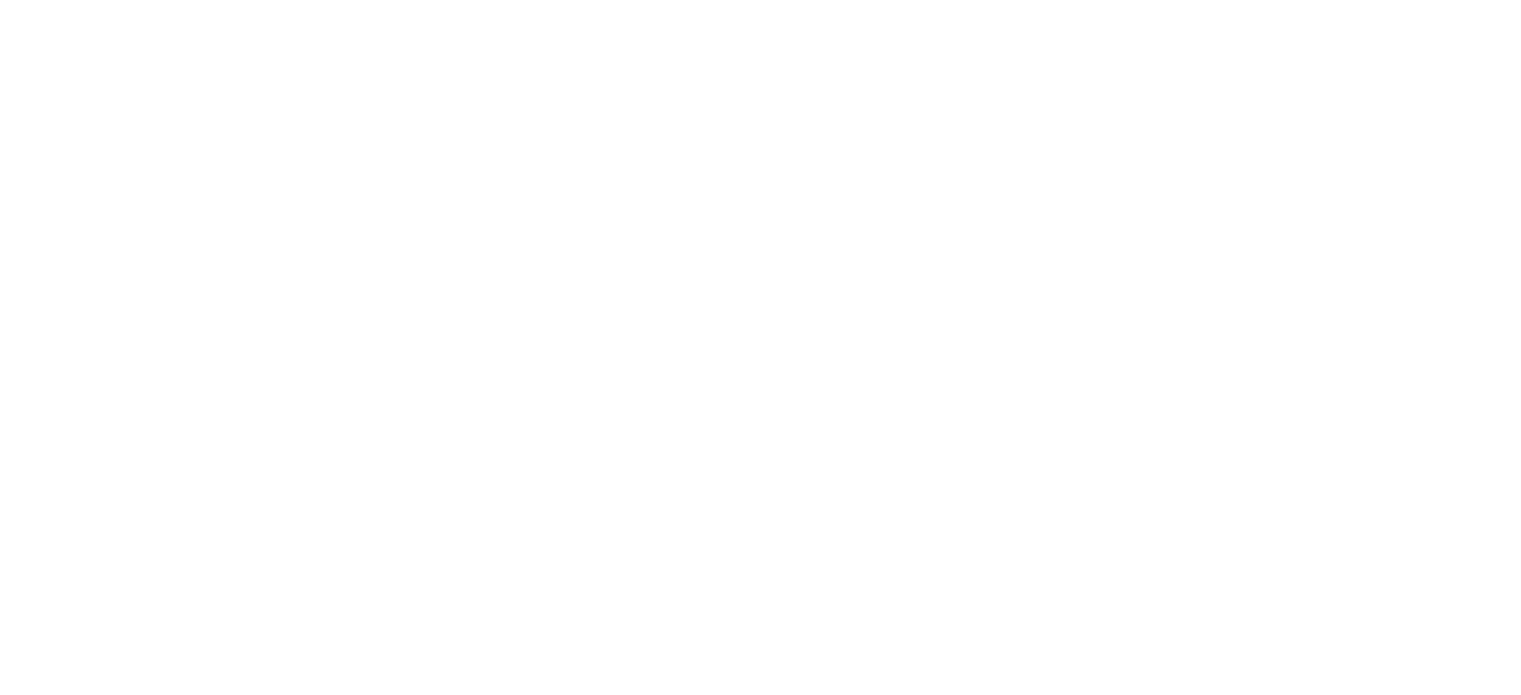 scroll, scrollTop: 0, scrollLeft: 0, axis: both 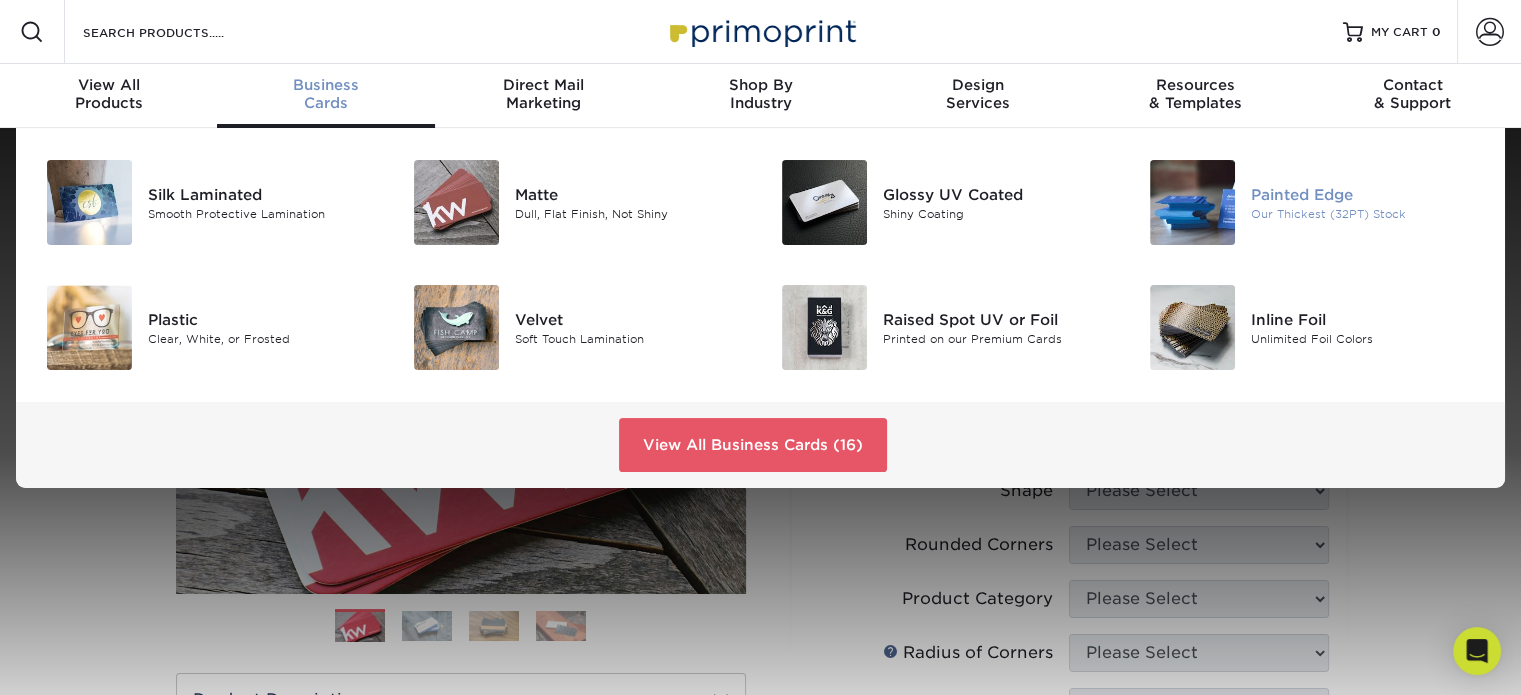 click on "Our Thickest (32PT) Stock" at bounding box center [1366, 213] 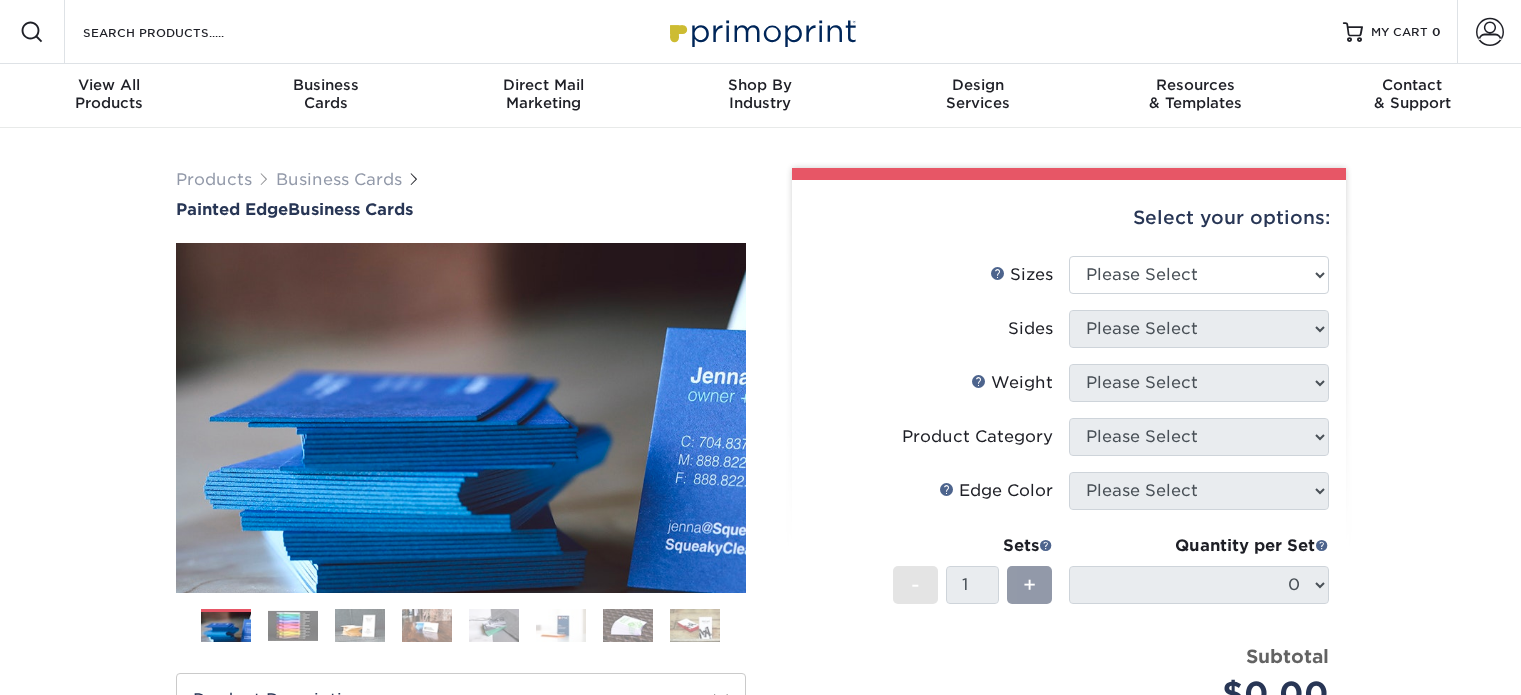 scroll, scrollTop: 0, scrollLeft: 0, axis: both 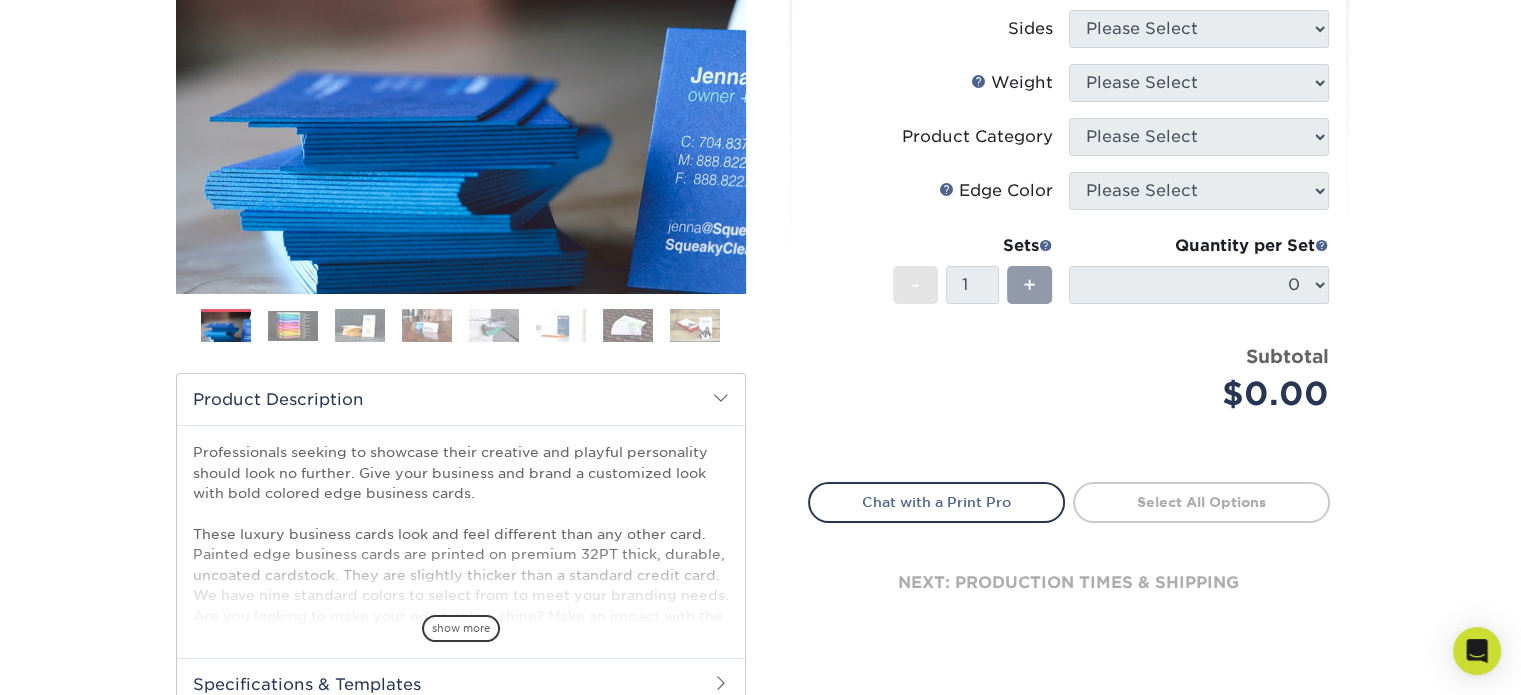 click at bounding box center [628, 326] 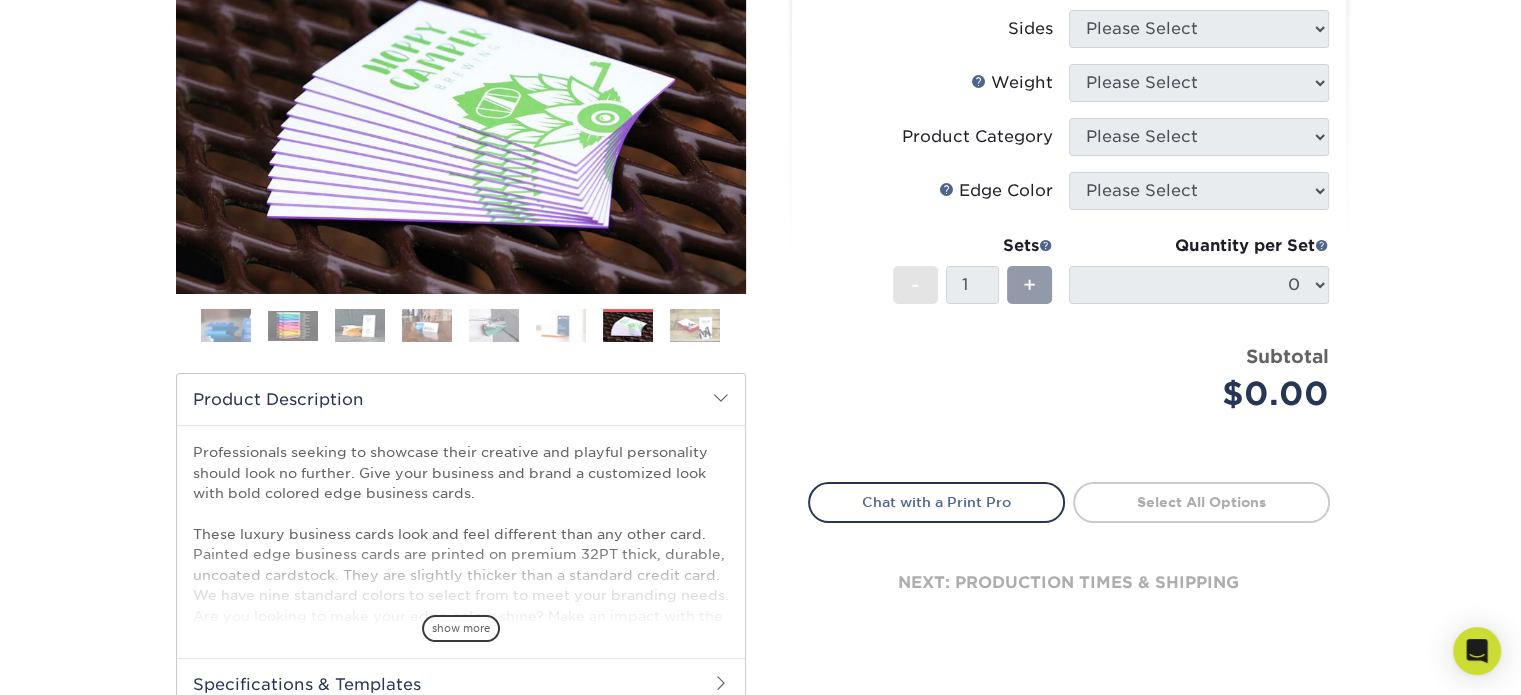 click at bounding box center (360, 326) 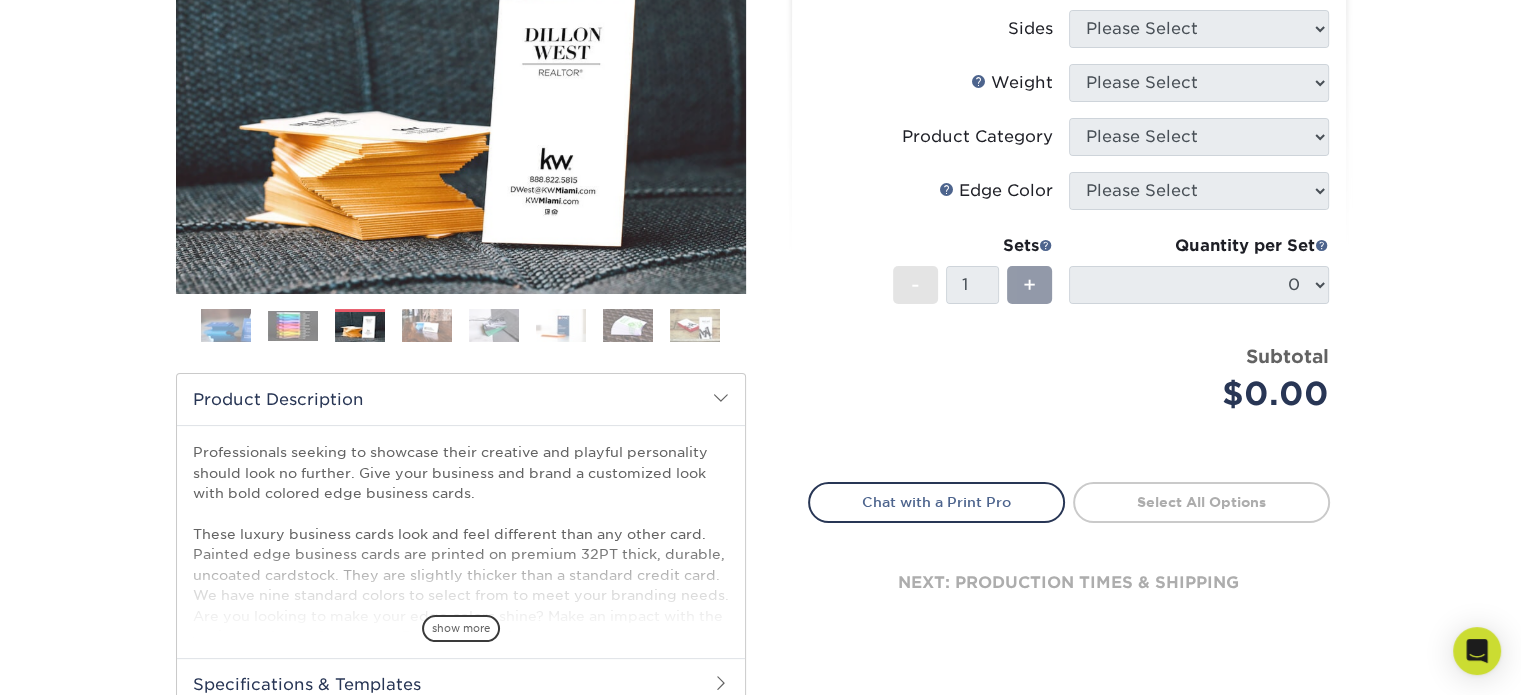 click at bounding box center (427, 326) 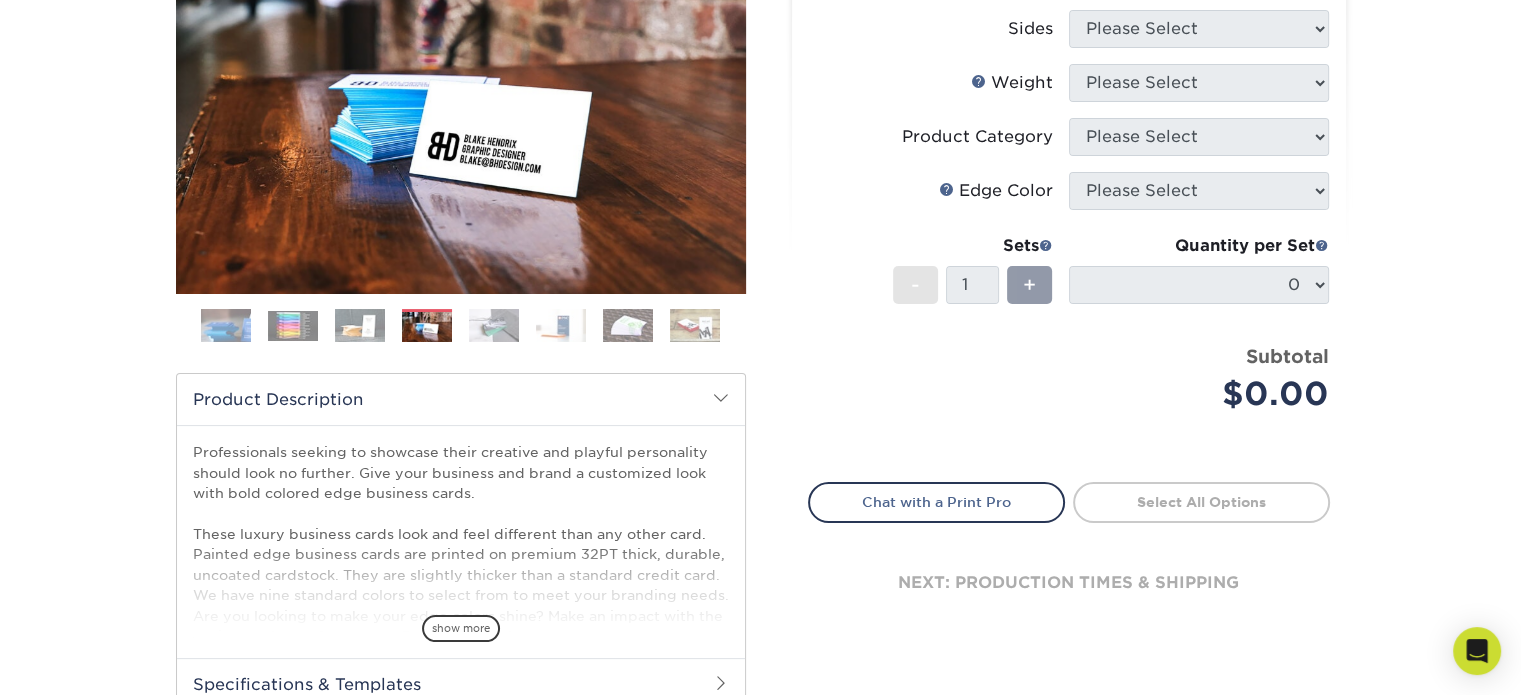 click at bounding box center [494, 326] 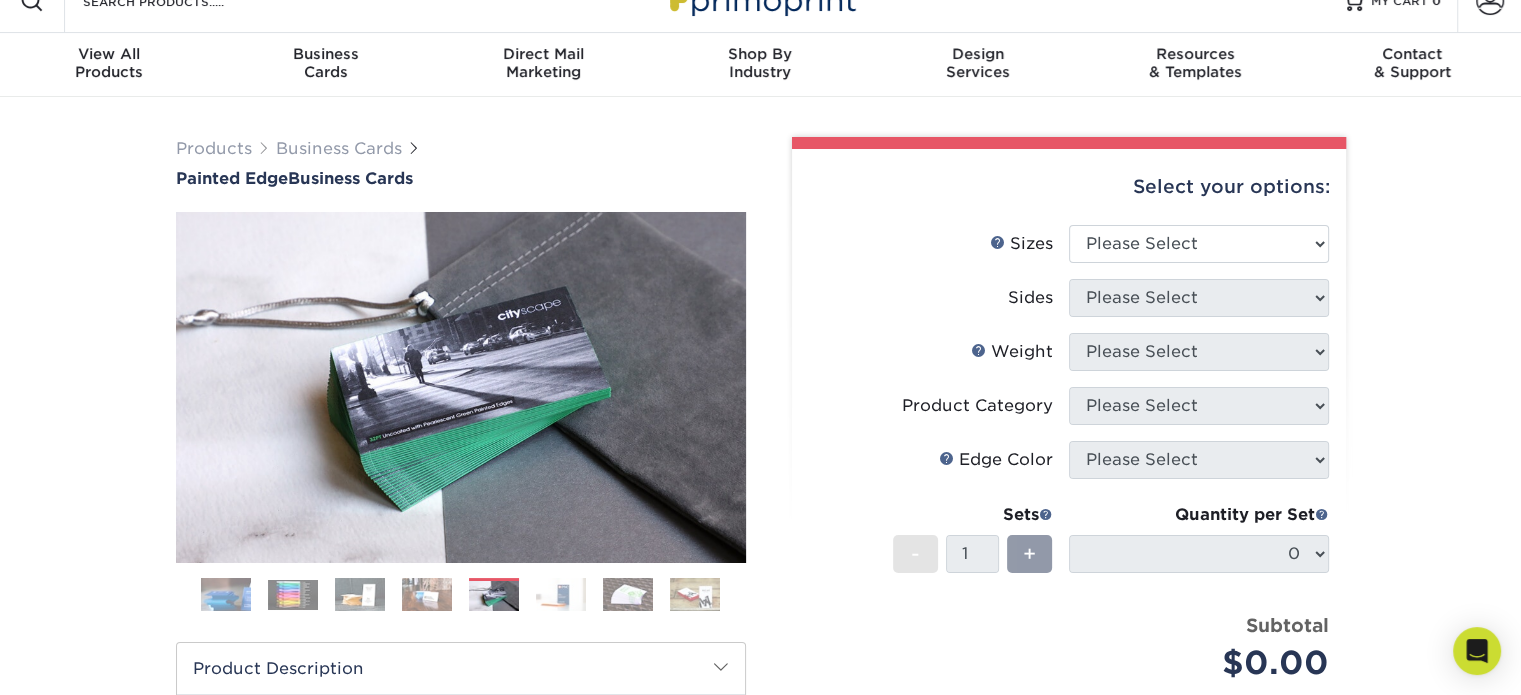 scroll, scrollTop: 0, scrollLeft: 0, axis: both 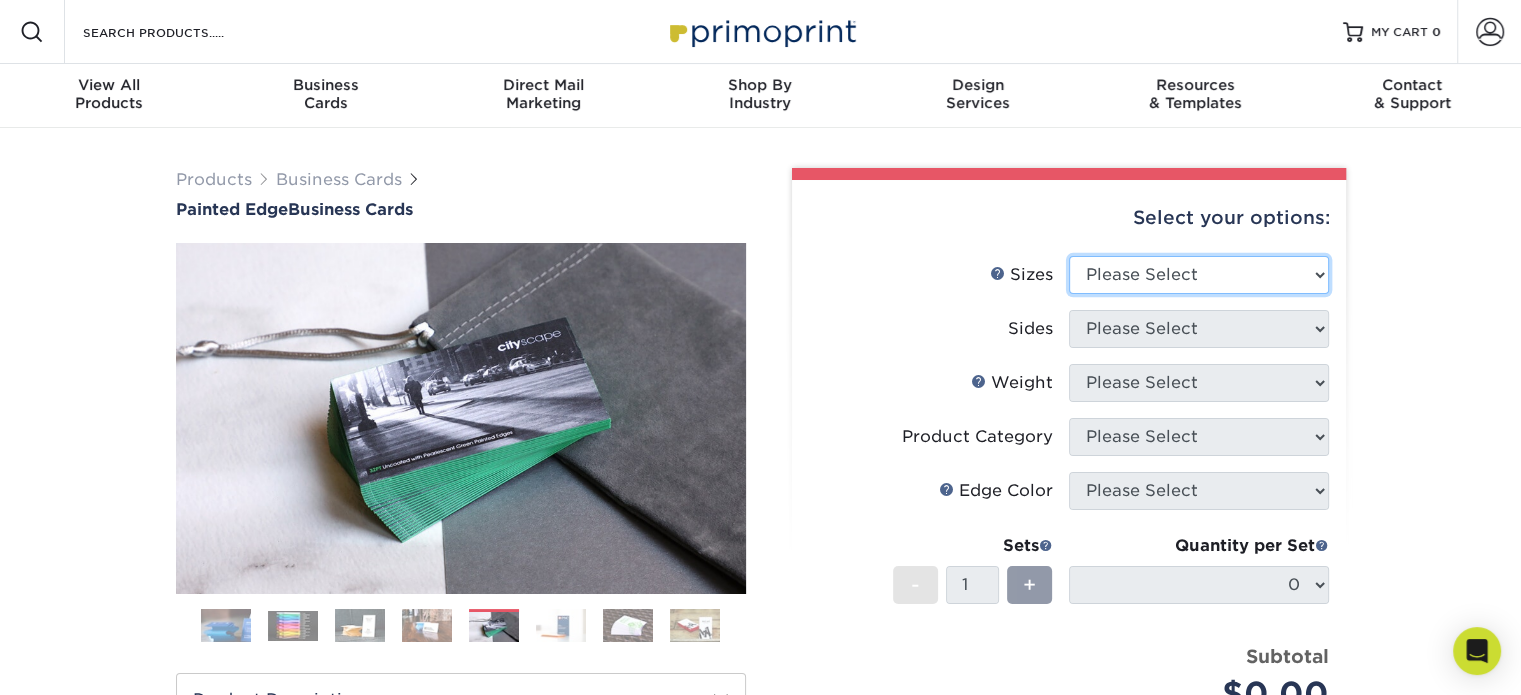 click on "Please Select
2" x 3.5" - Standard
2.125" x 3.375" - European
2.5" x 2.5" - Square" at bounding box center [1199, 275] 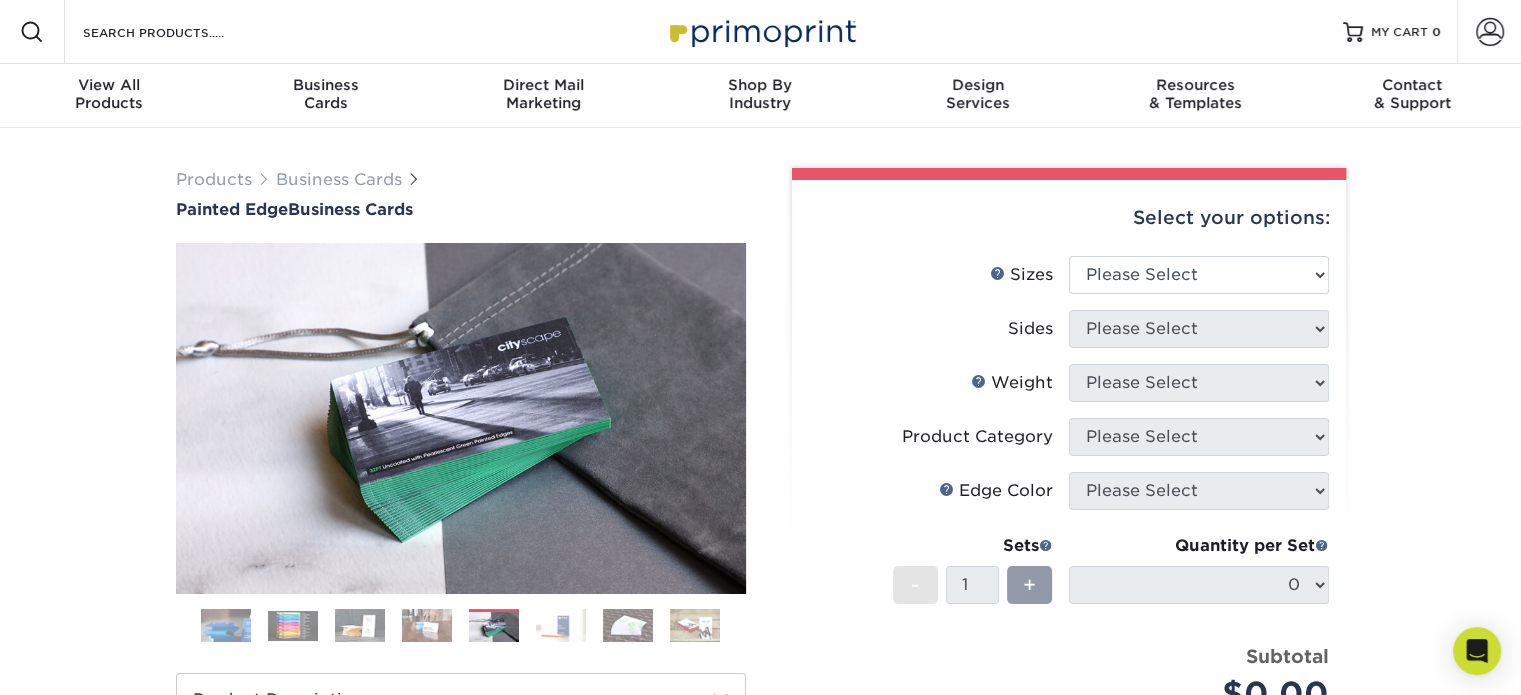 click on "Products
Business Cards
Painted Edge  Business Cards
Previous Next" at bounding box center (760, 662) 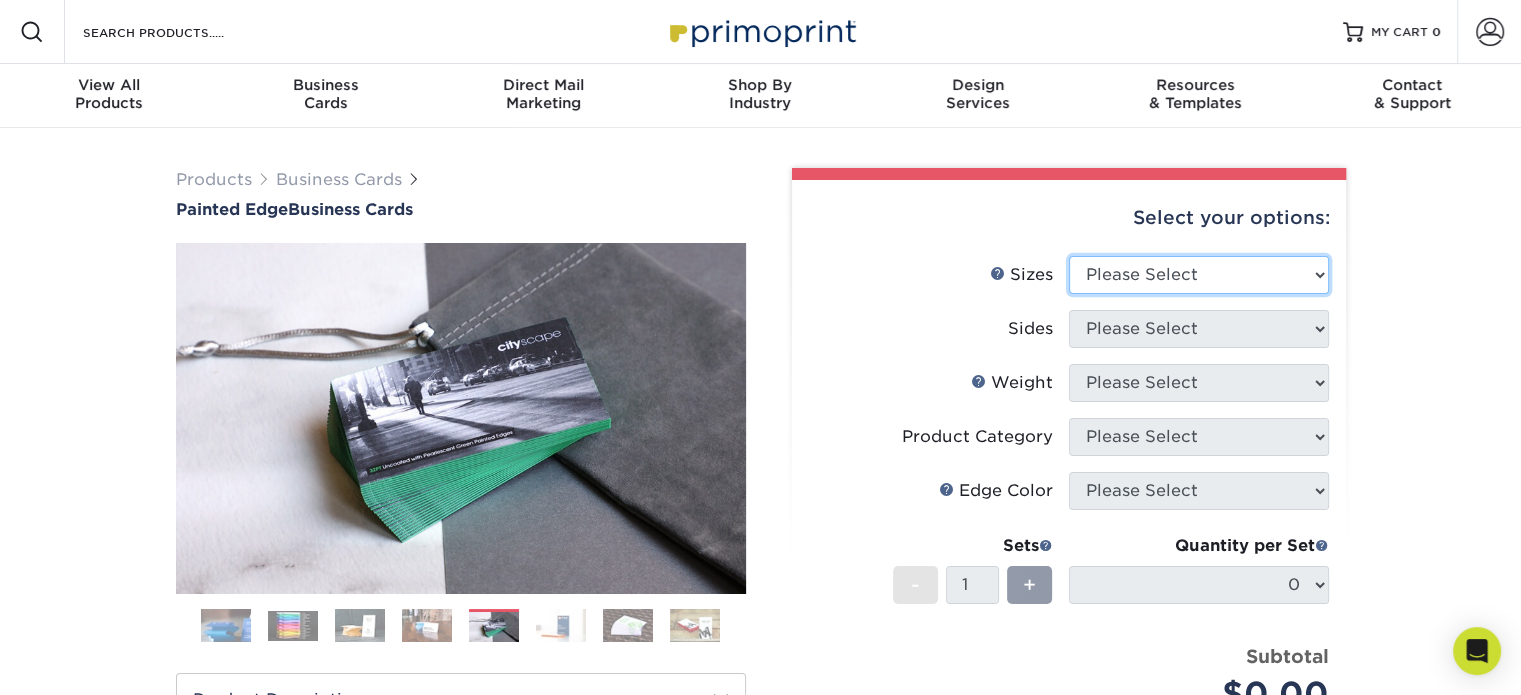 click on "Please Select
2" x 3.5" - Standard
2.125" x 3.375" - European
2.5" x 2.5" - Square" at bounding box center [1199, 275] 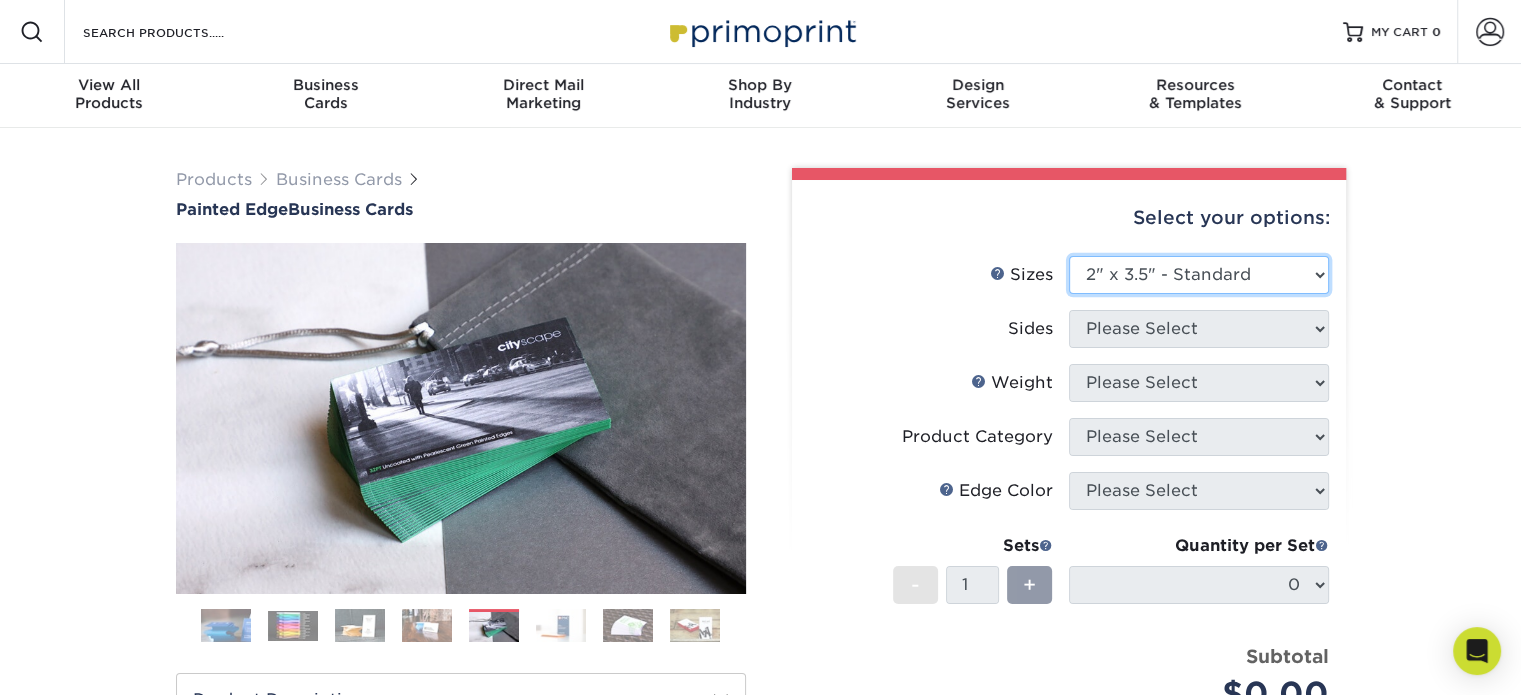 click on "Please Select
2" x 3.5" - Standard
2.125" x 3.375" - European
2.5" x 2.5" - Square" at bounding box center [1199, 275] 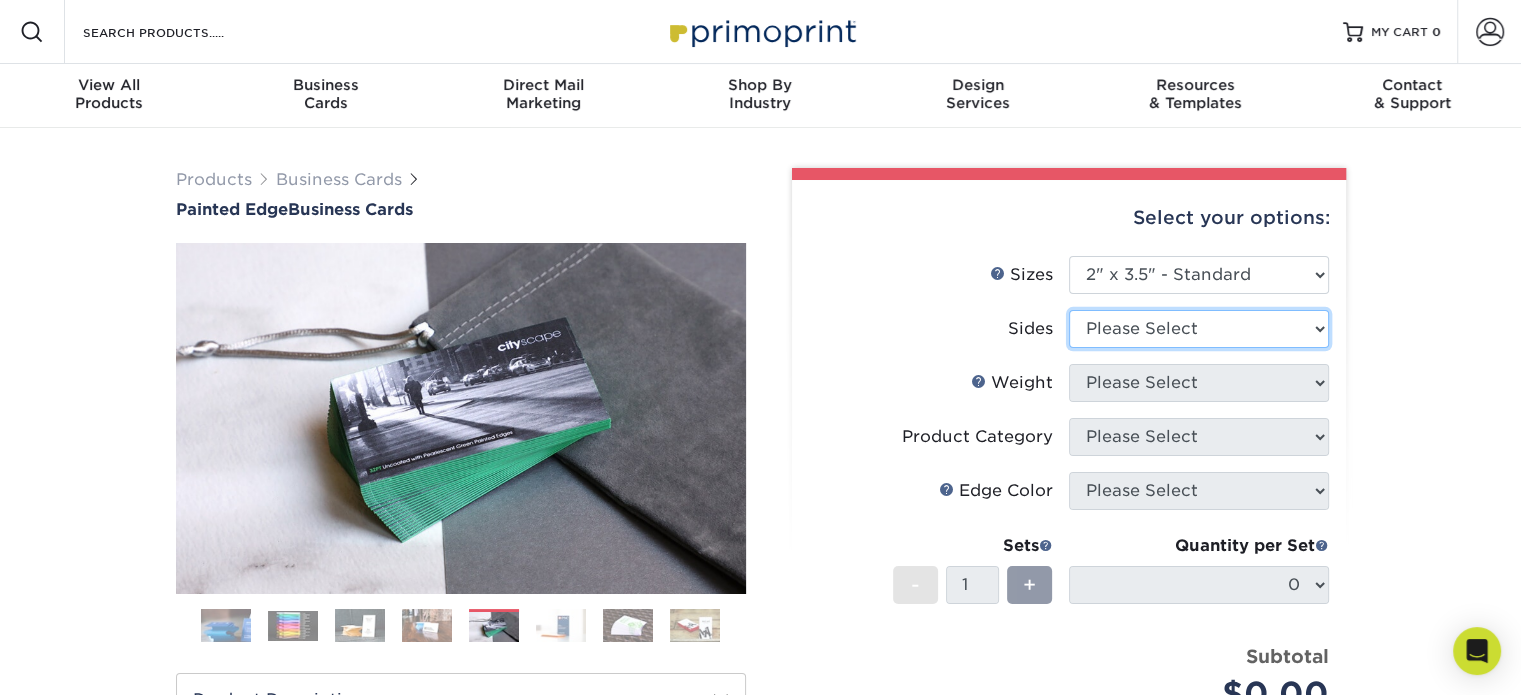 click on "Please Select Print Both Sides Print Front Only" at bounding box center [1199, 329] 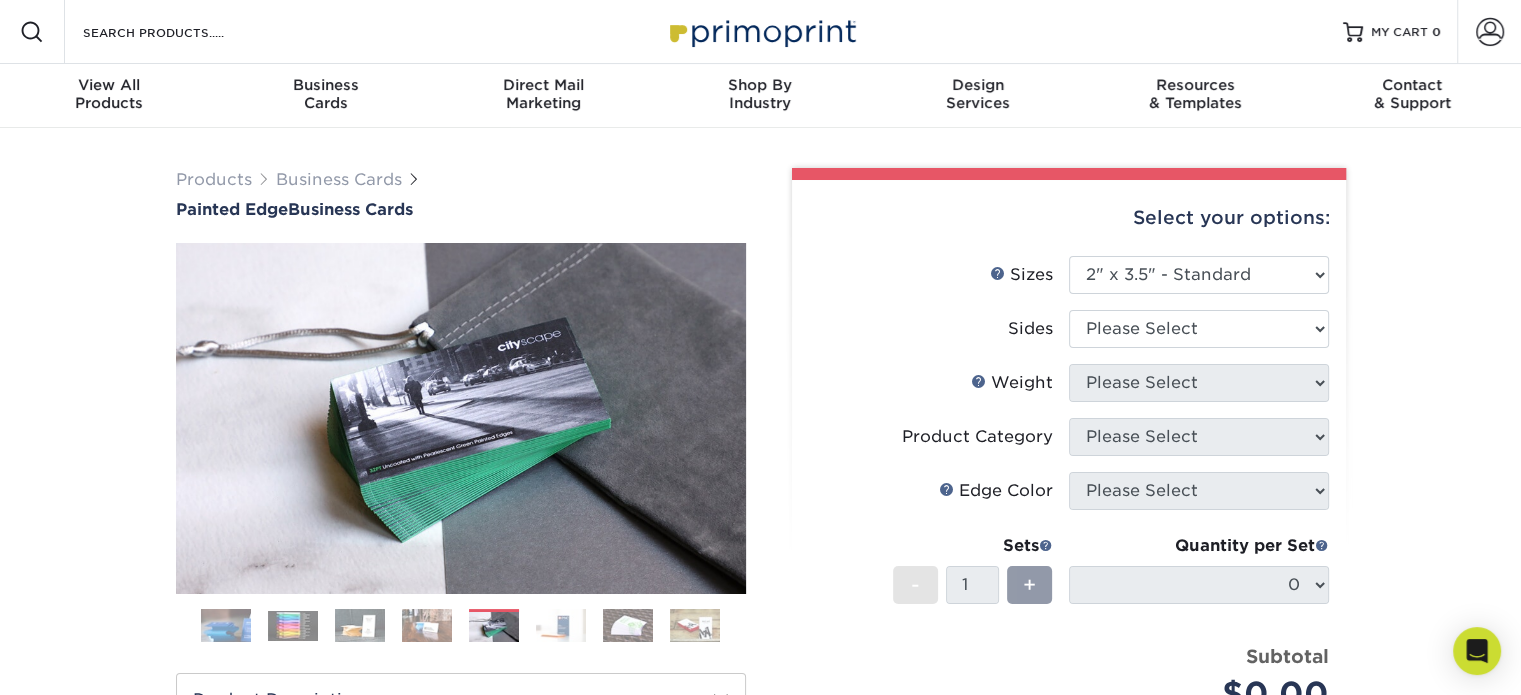 click on "Products
Business Cards
Painted Edge  Business Cards
Previous Next" at bounding box center (760, 662) 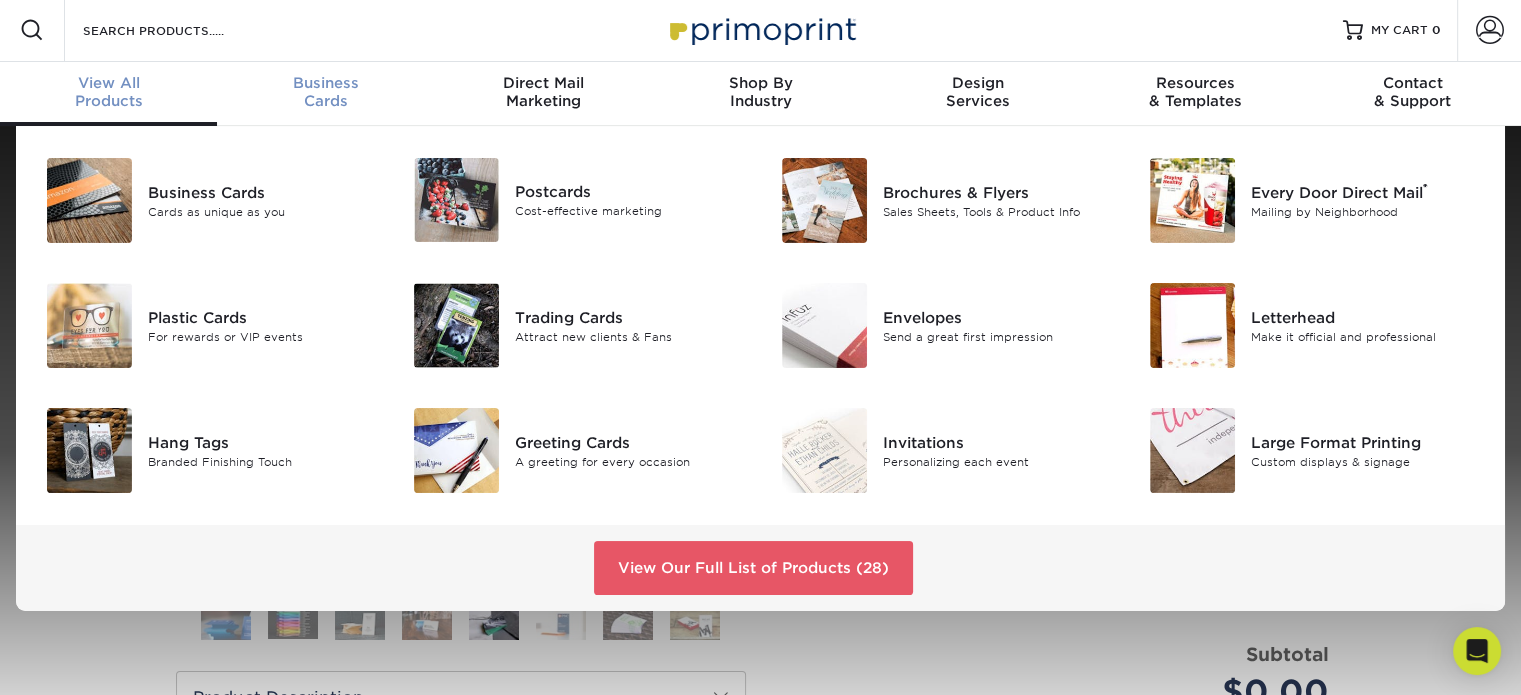 scroll, scrollTop: 3, scrollLeft: 0, axis: vertical 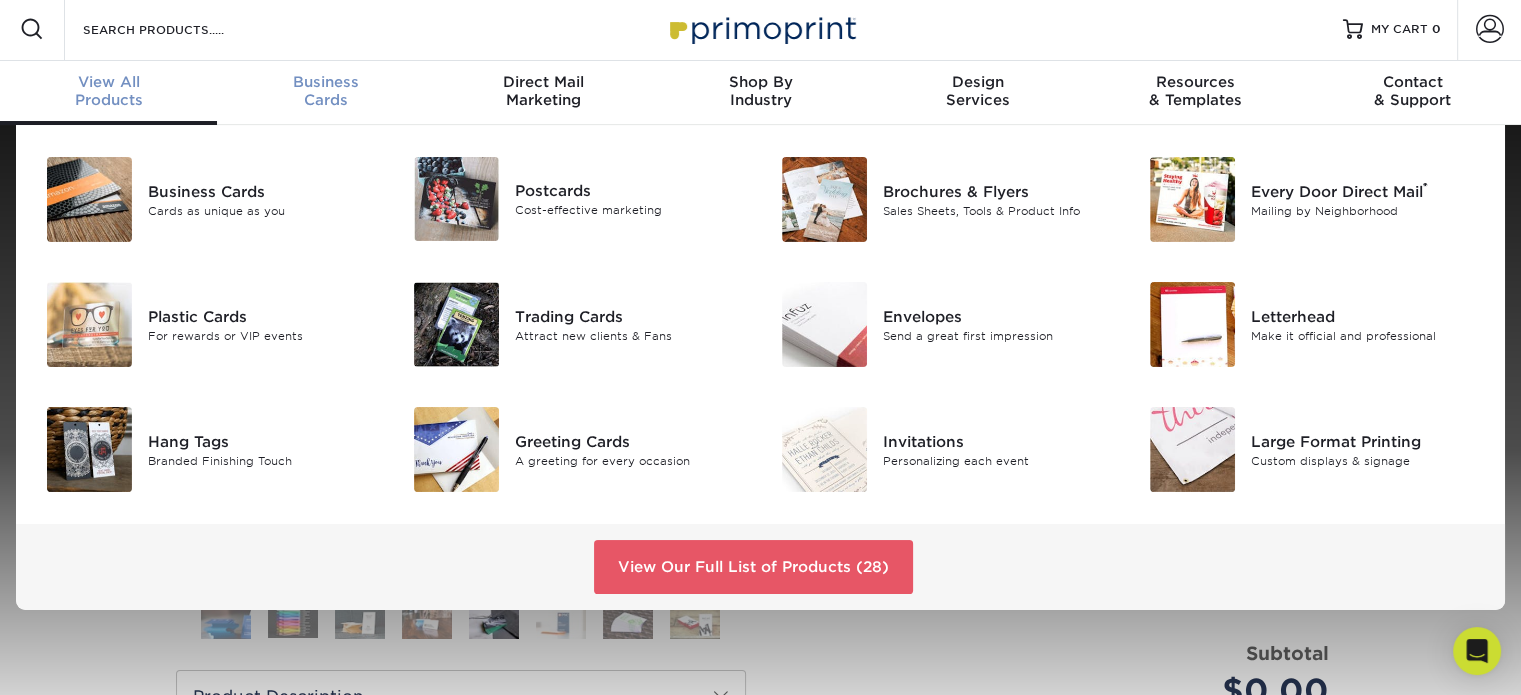 click on "Business  Cards" at bounding box center (325, 91) 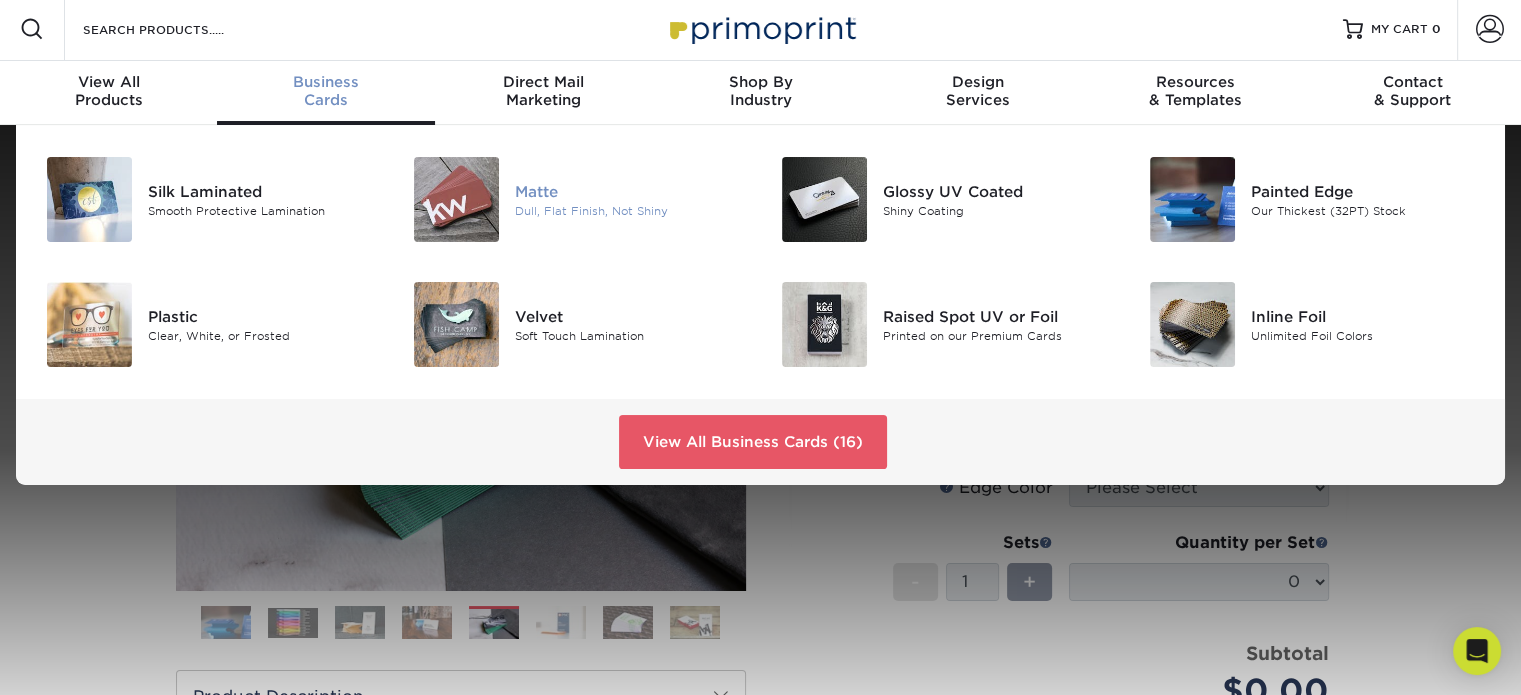 click at bounding box center [456, 199] 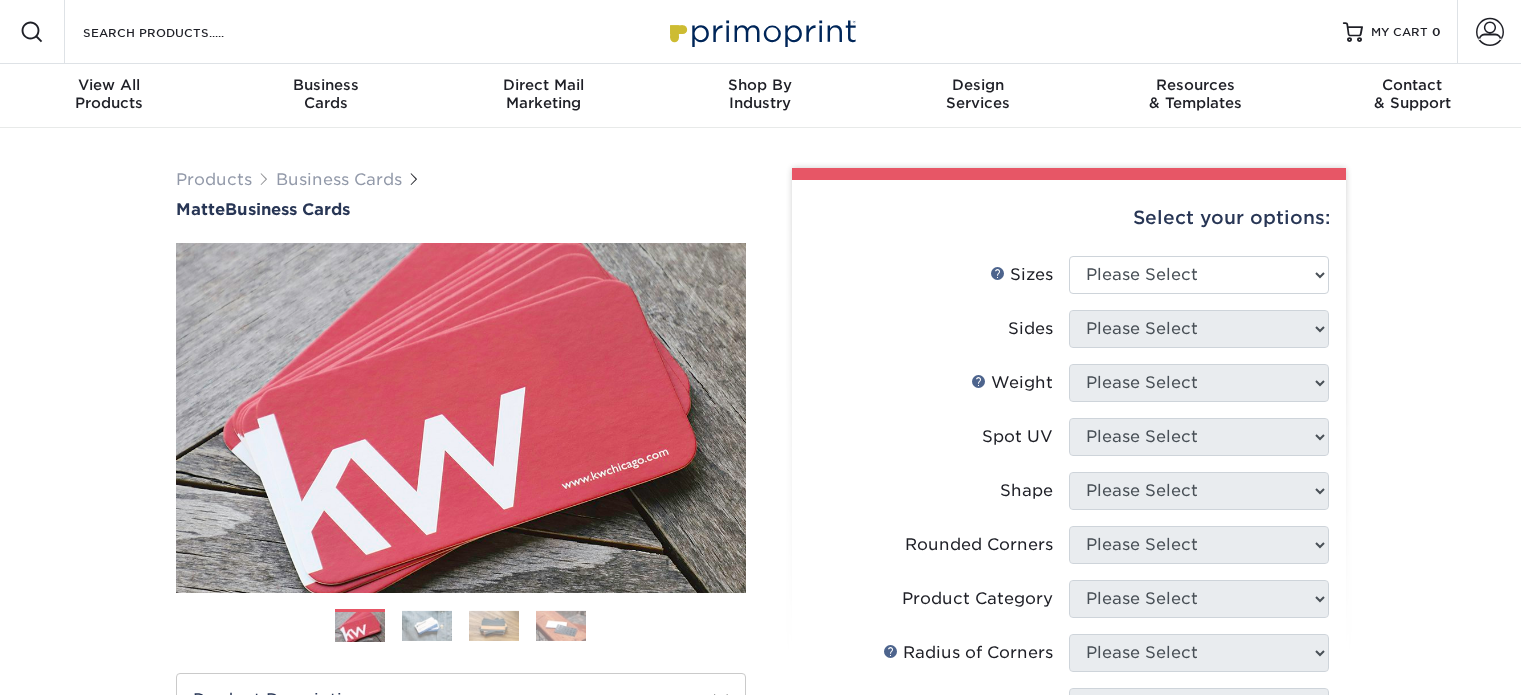 scroll, scrollTop: 0, scrollLeft: 0, axis: both 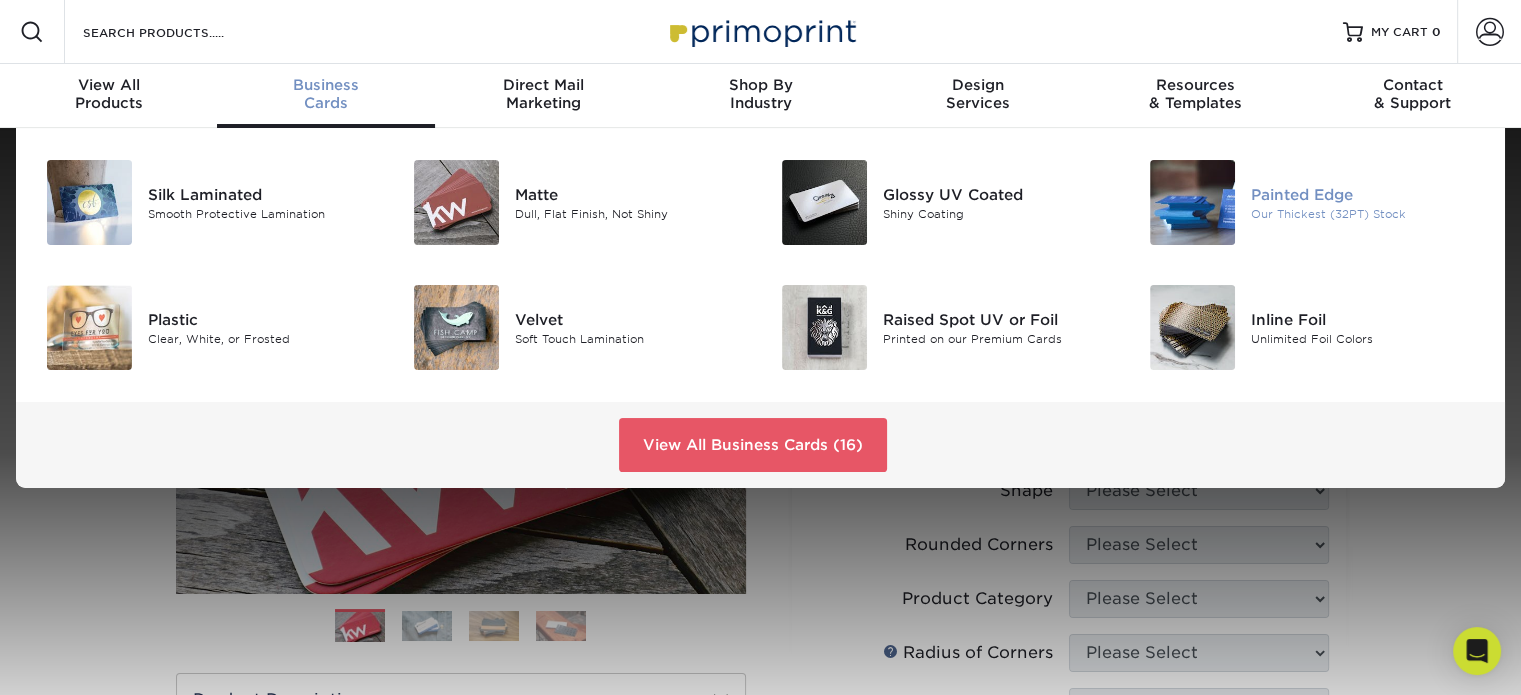click at bounding box center (1192, 202) 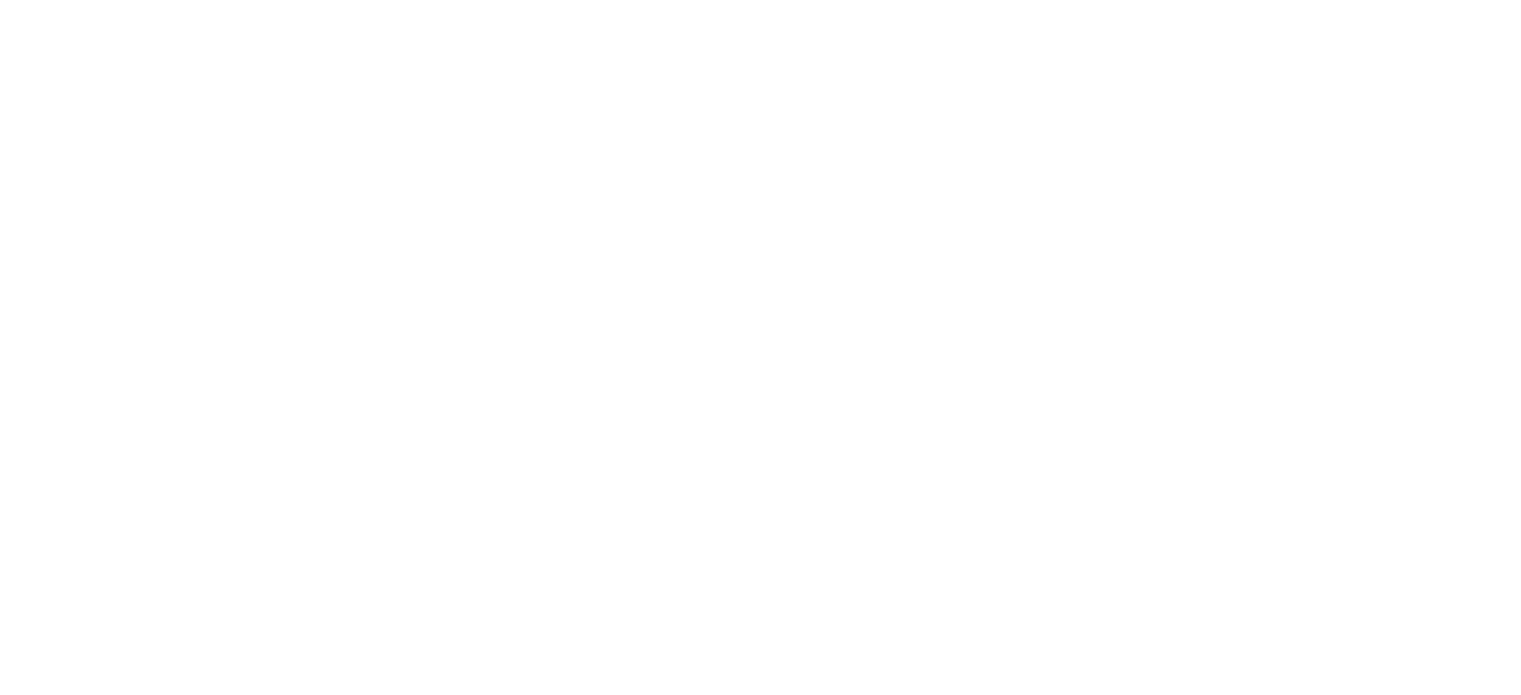 scroll, scrollTop: 0, scrollLeft: 0, axis: both 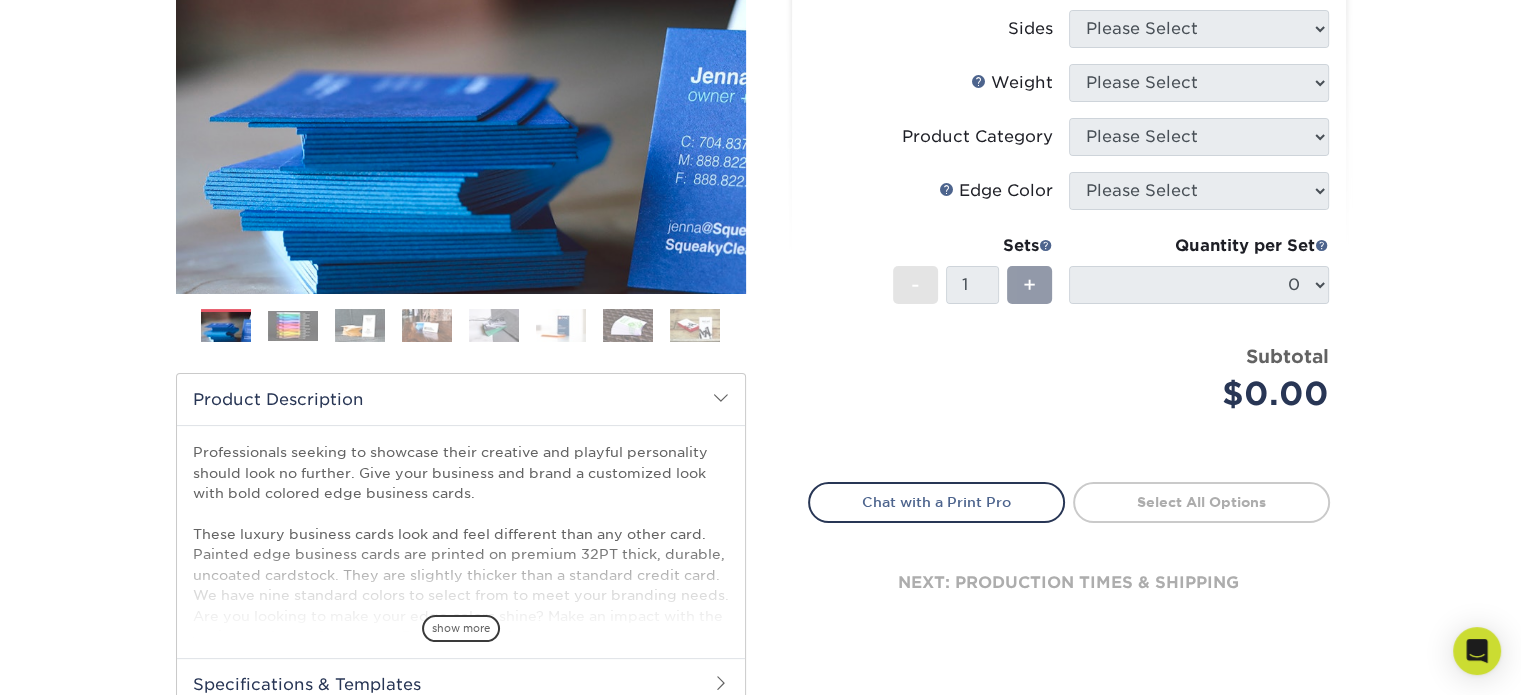 click at bounding box center (628, 326) 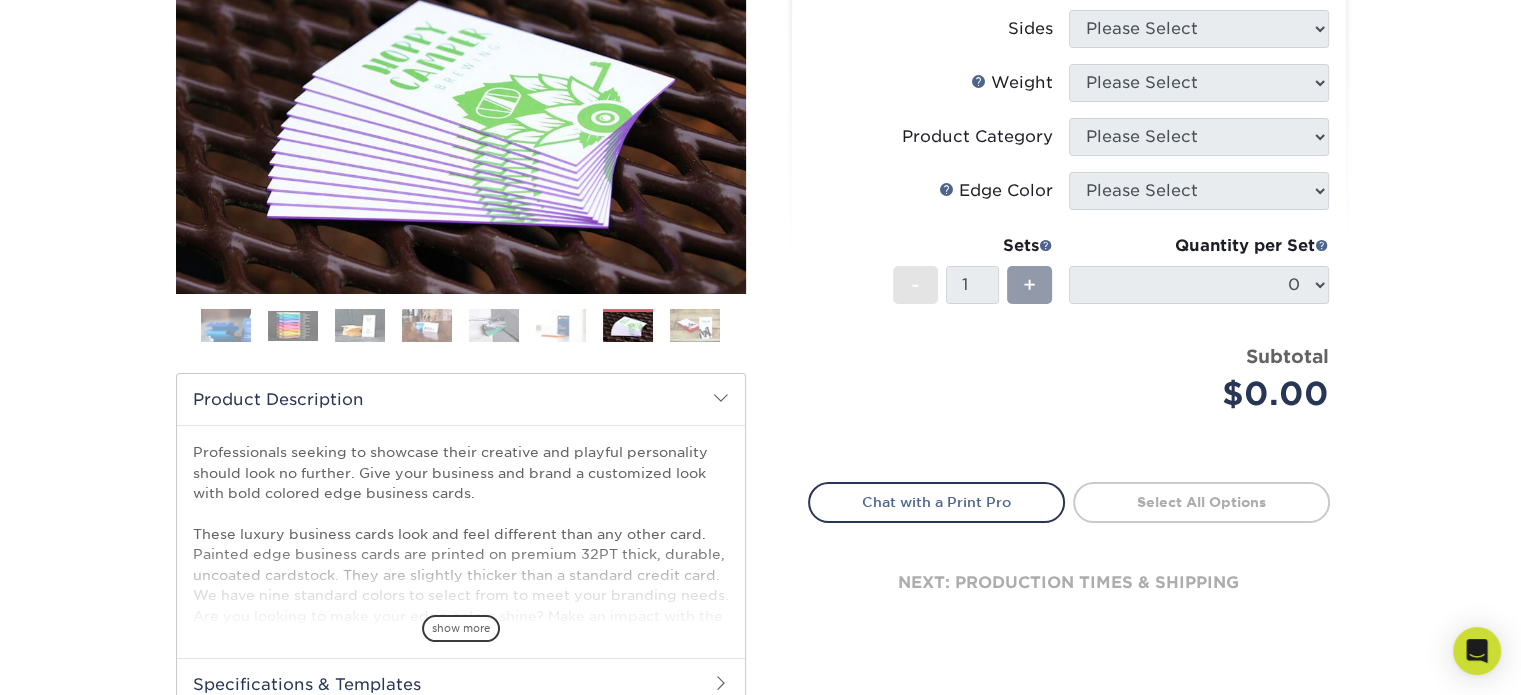 click at bounding box center (461, 333) 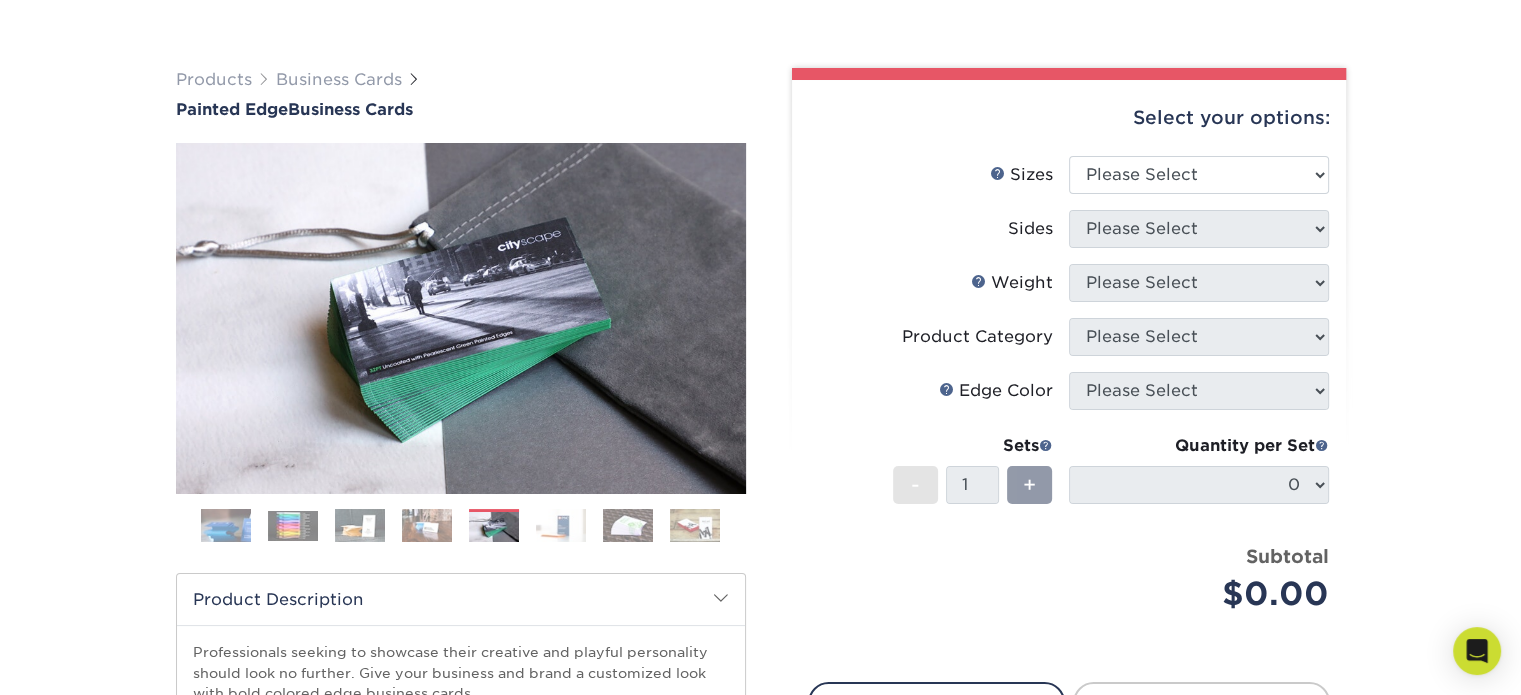 scroll, scrollTop: 200, scrollLeft: 0, axis: vertical 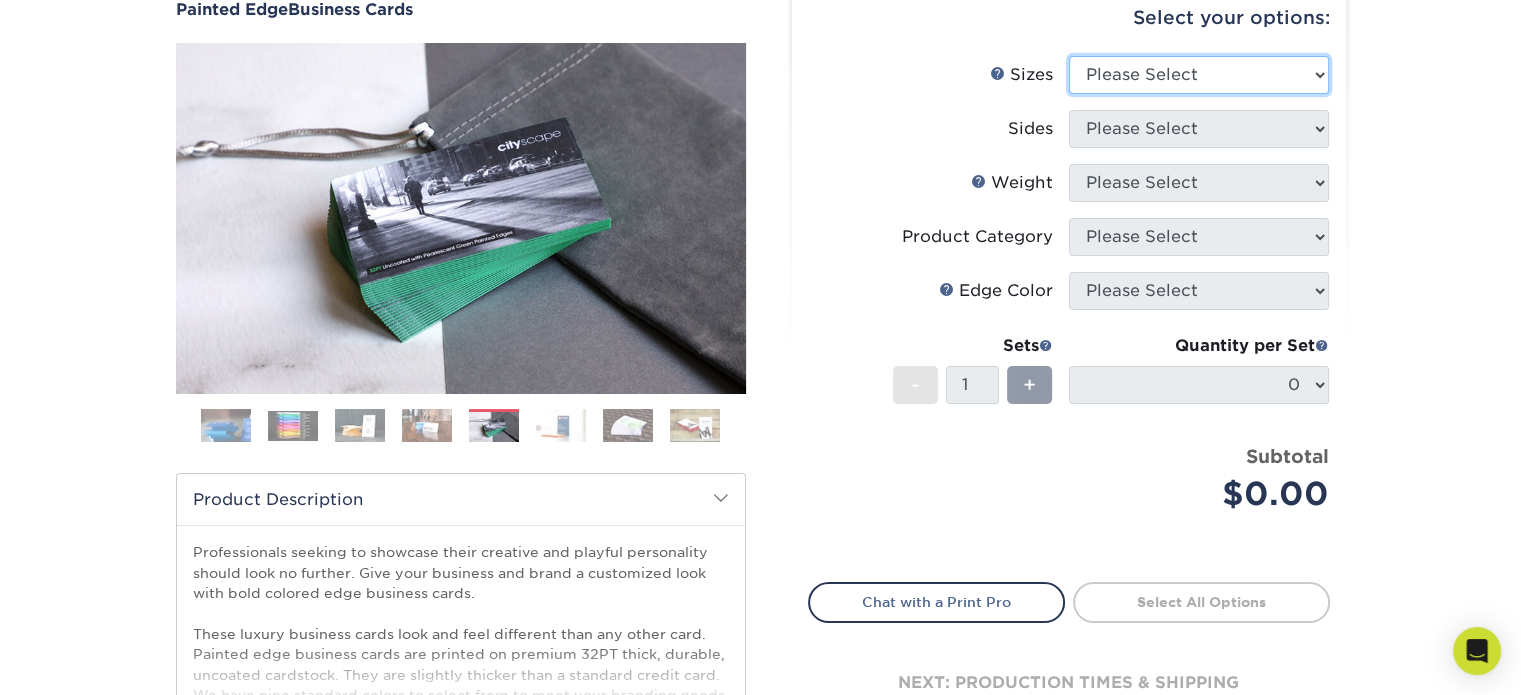click on "Please Select
2" x 3.5" - Standard
2.125" x 3.375" - European
2.5" x 2.5" - Square" at bounding box center [1199, 75] 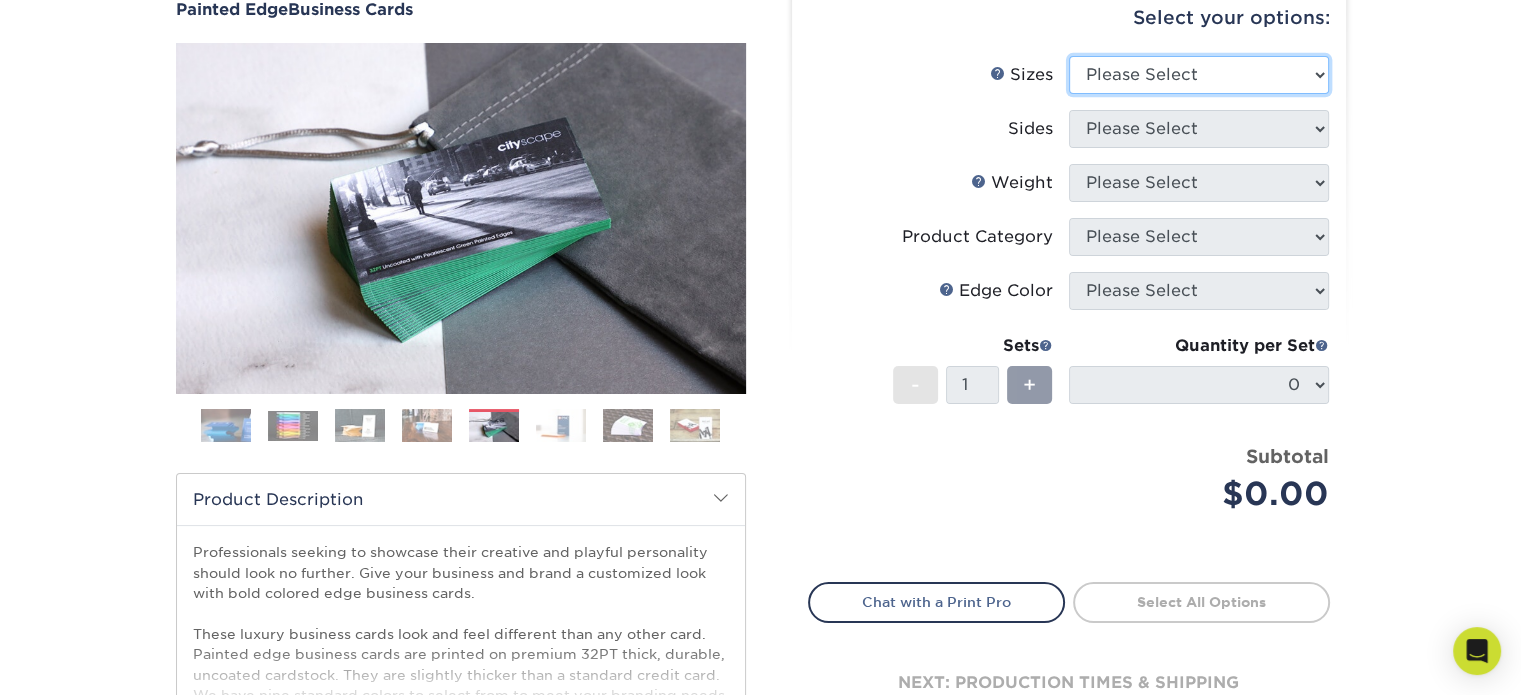 select on "2.00x3.50" 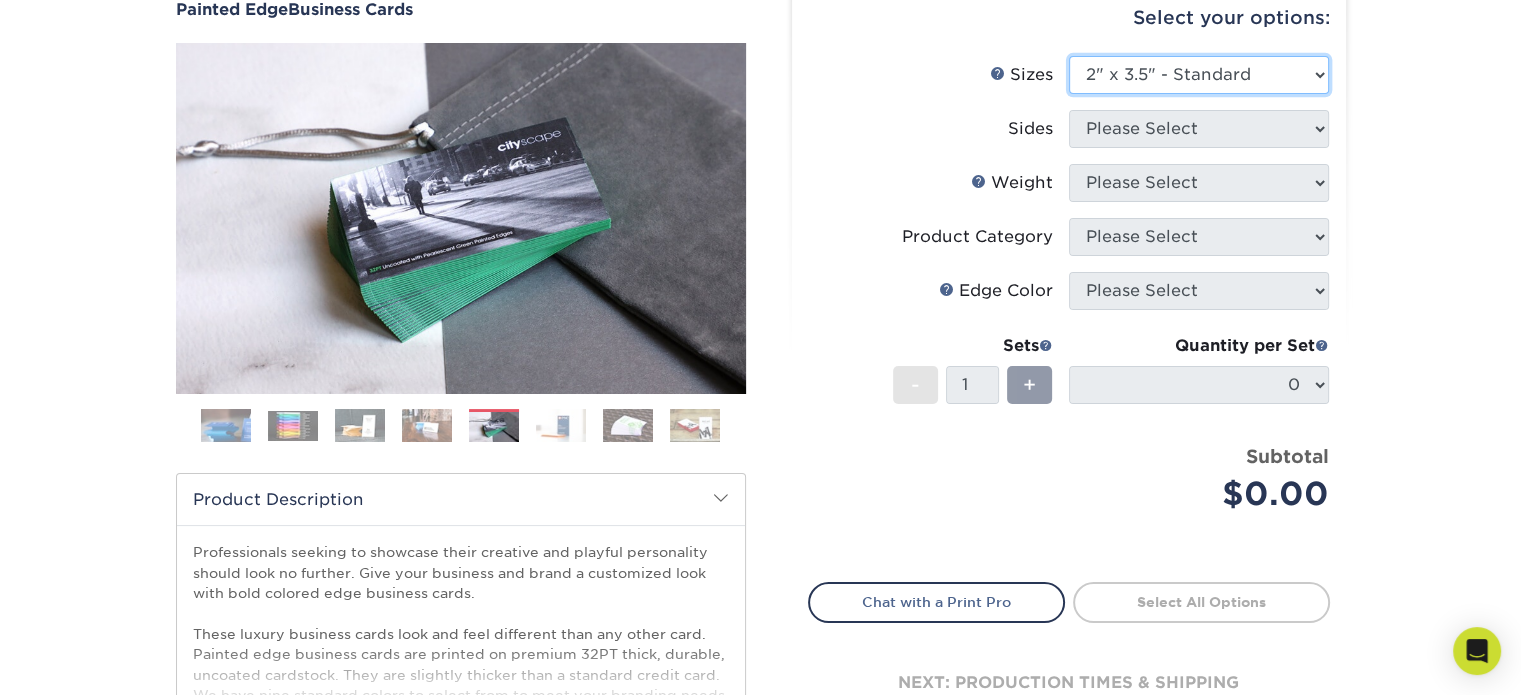 click on "Please Select
2" x 3.5" - Standard
2.125" x 3.375" - European
2.5" x 2.5" - Square" at bounding box center (1199, 75) 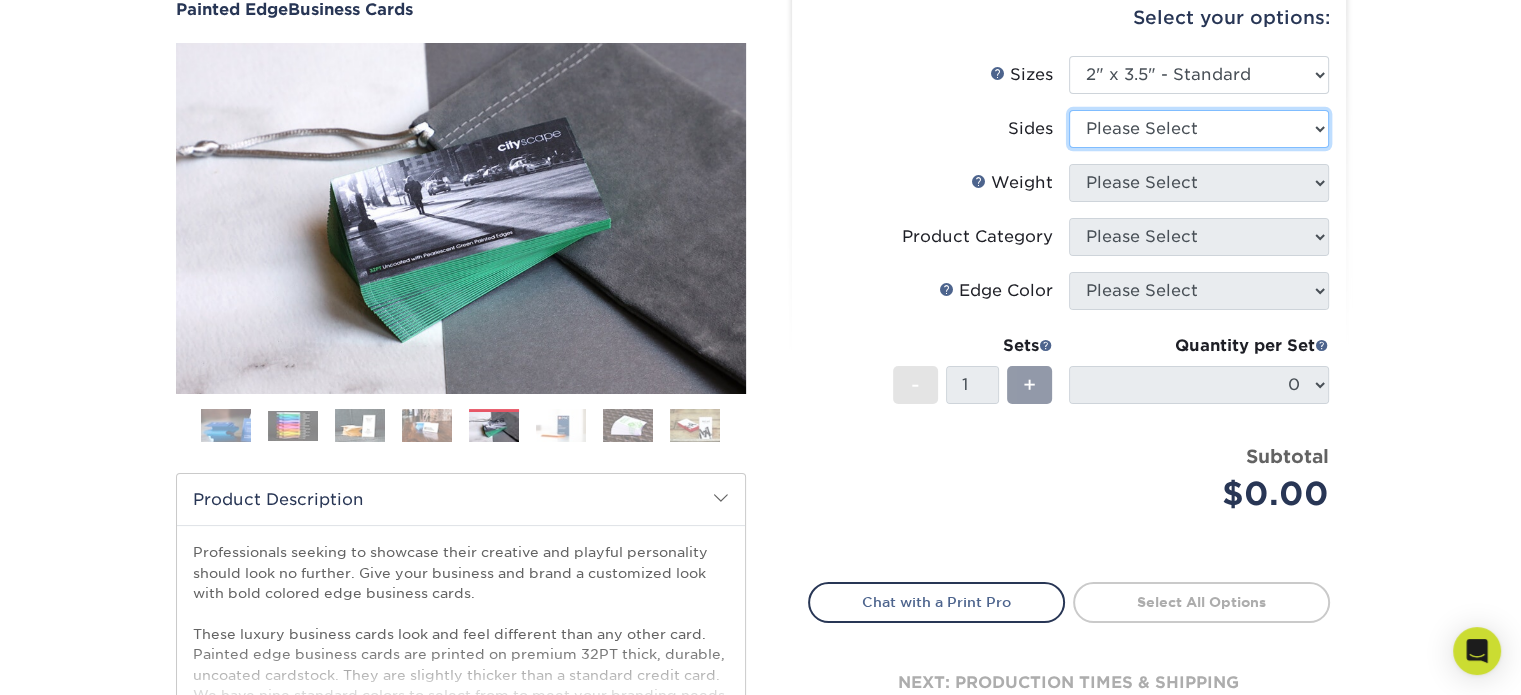 click on "Please Select Print Both Sides Print Front Only" at bounding box center (1199, 129) 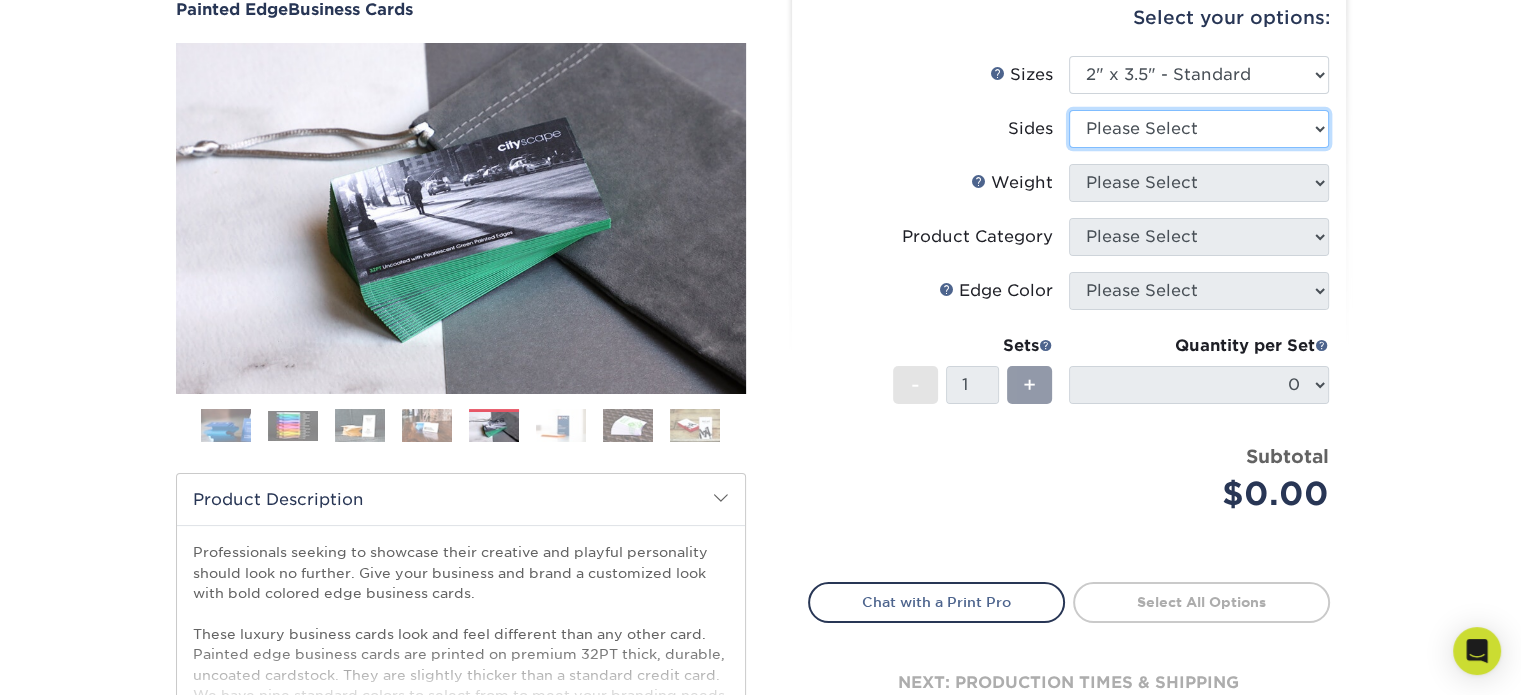 select on "13abbda7-1d64-4f25-8bb2-c179b224825d" 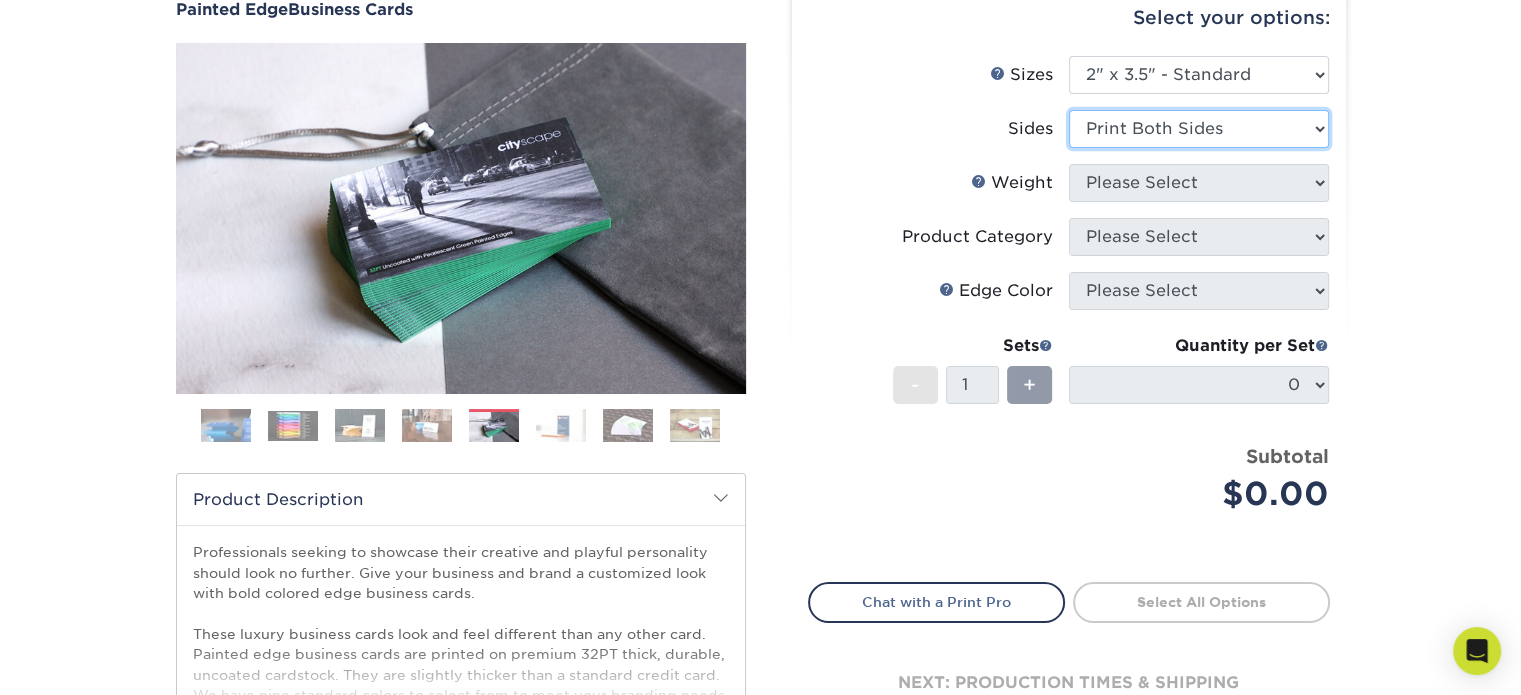click on "Please Select Print Both Sides Print Front Only" at bounding box center (1199, 129) 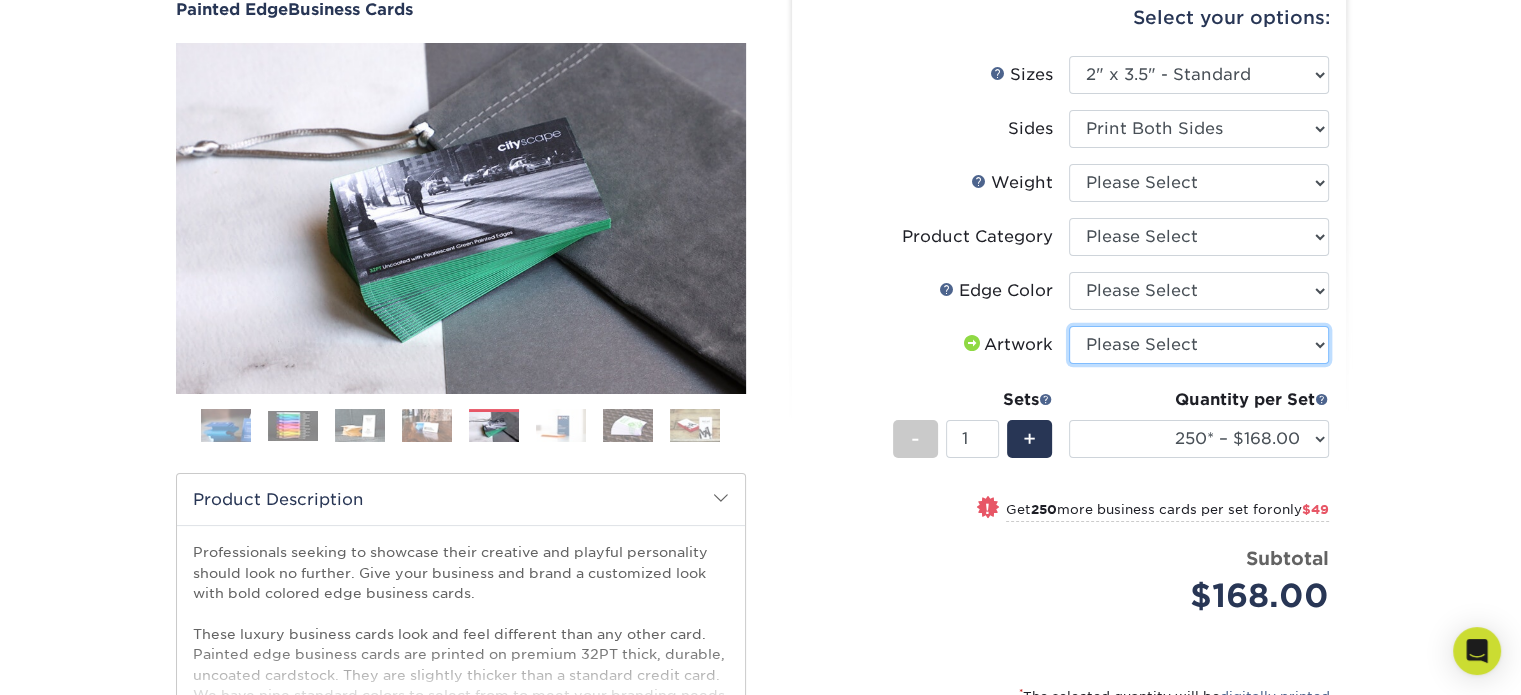 click on "Please Select I will upload files I need a design - $100" at bounding box center [1199, 345] 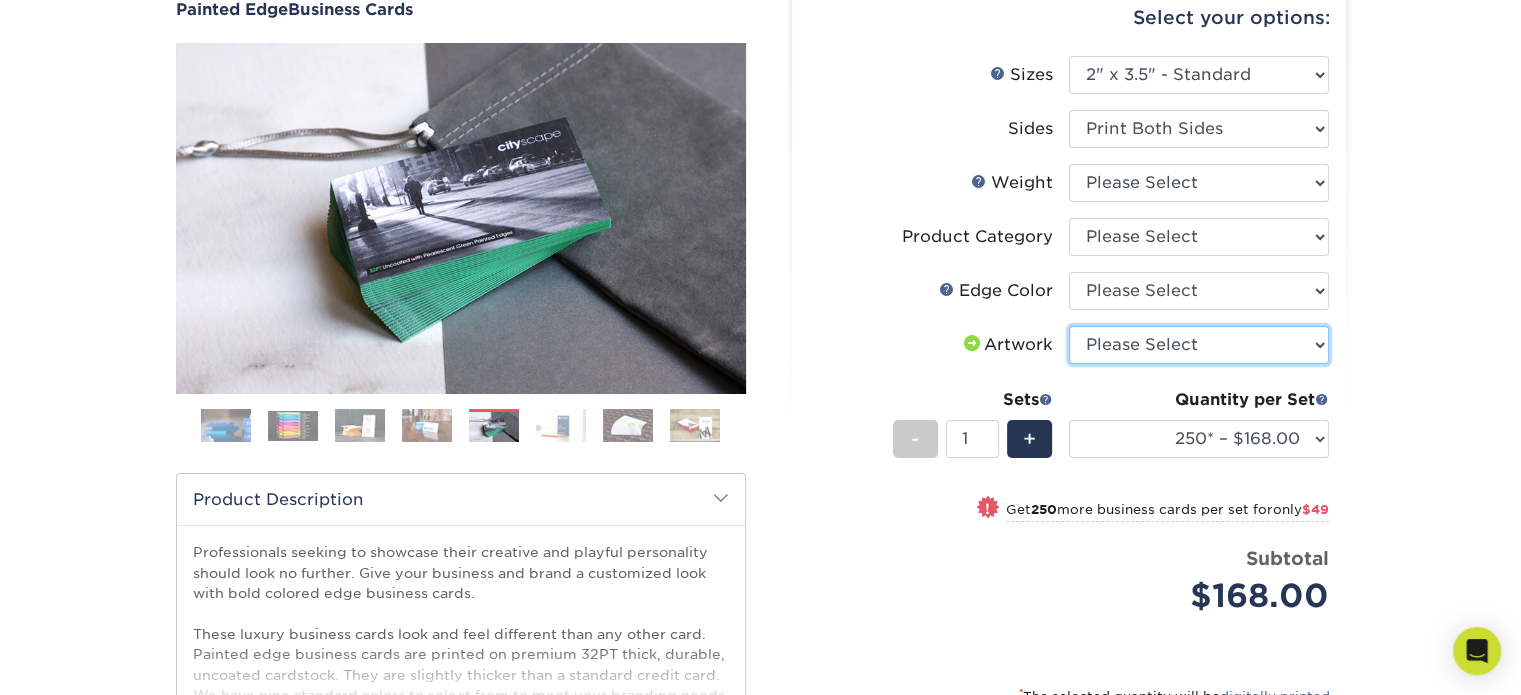 select on "upload" 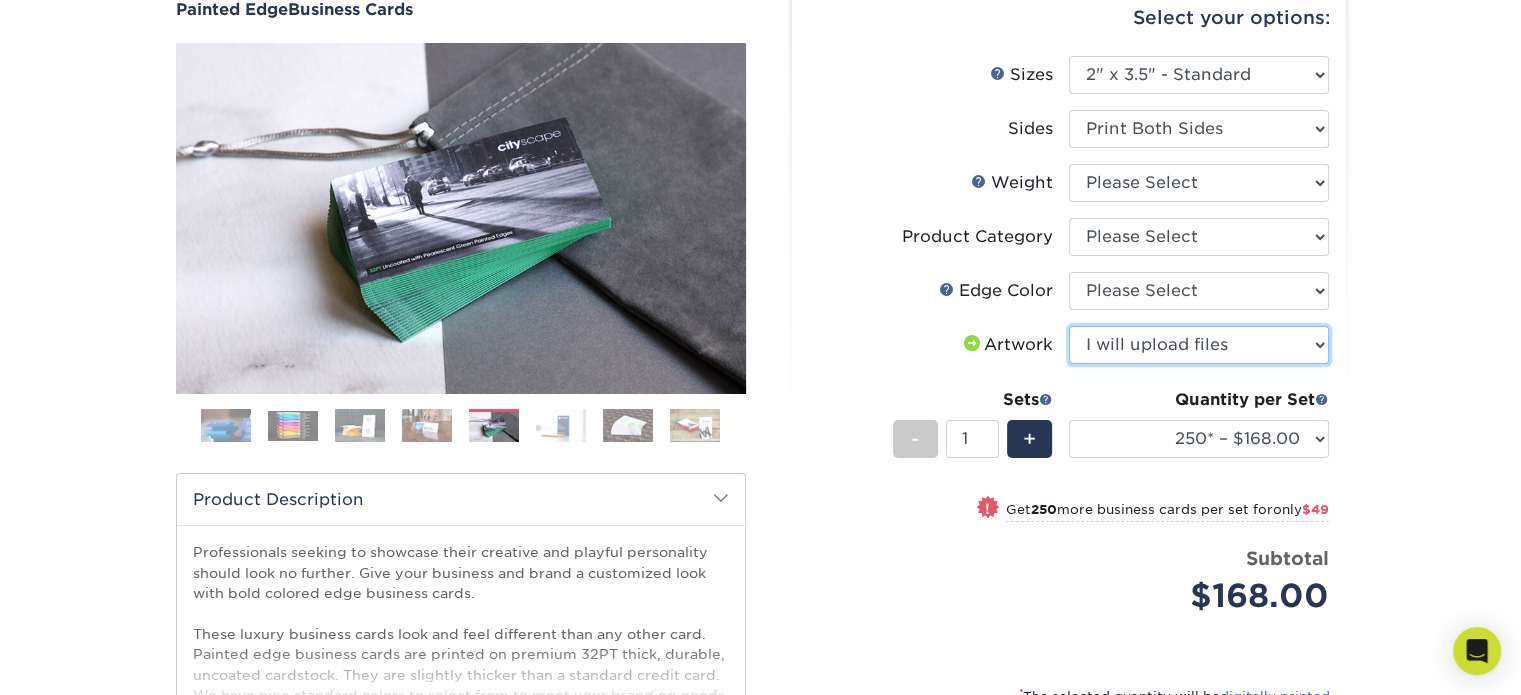 click on "Please Select I will upload files I need a design - $100" at bounding box center (1199, 345) 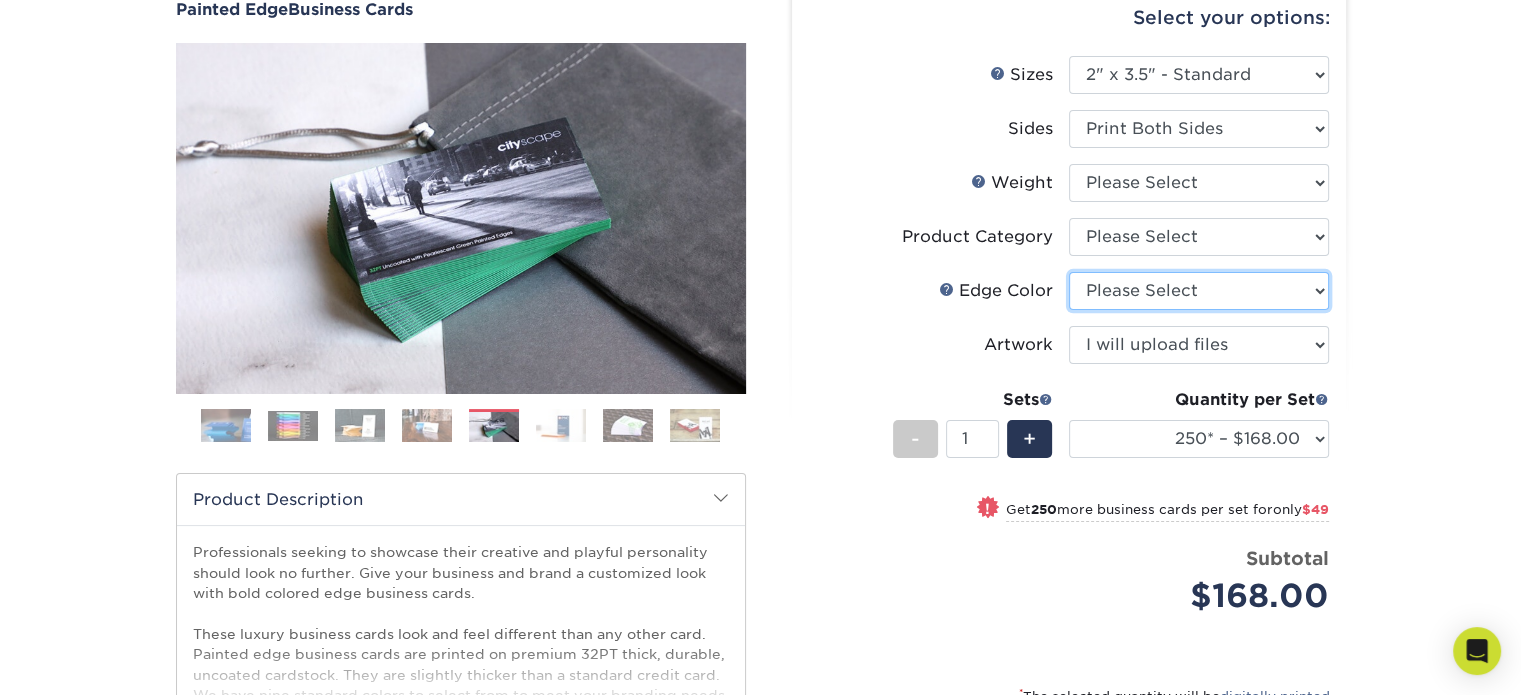 click on "Please Select Charcoal Black Brown Blue Pearlescent Blue Pearlescent Gold Pearlescent Green Pearlescent Pink Pearlescent Orange Pearlescent Purple Pearlescent Yellow Orange Pink Purple Red Turquoise White (Not Painted) Yellow" at bounding box center [1199, 291] 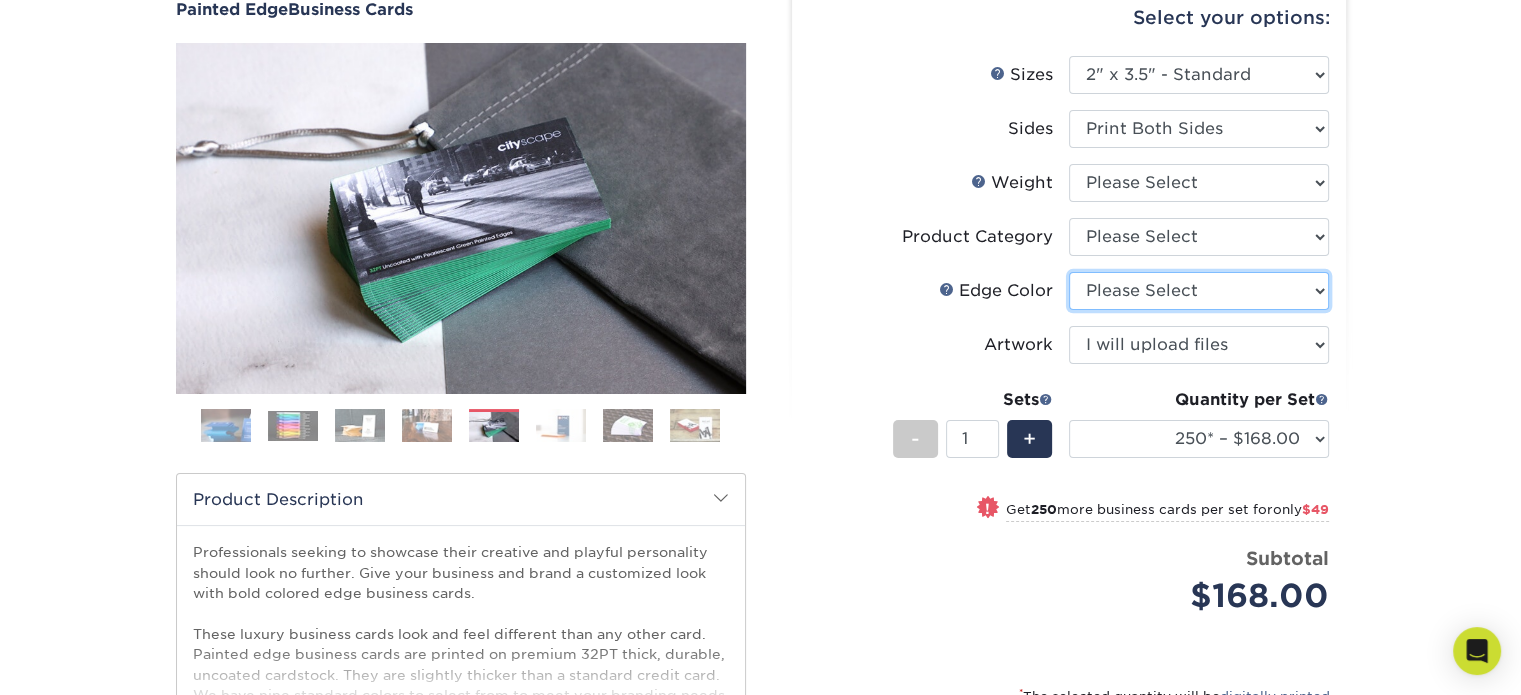 select on "e42633f1-b123-4179-bb8a-cf3a693d9207" 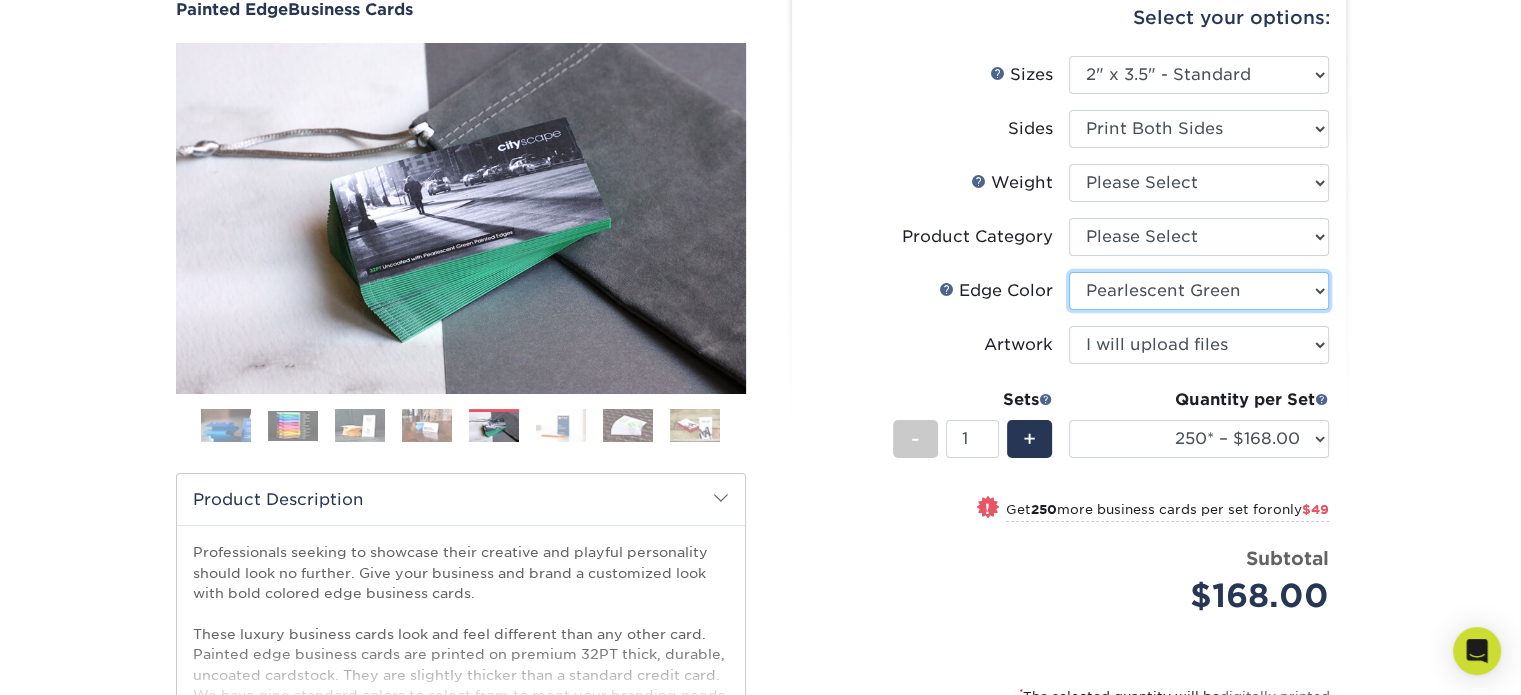 click on "Please Select Charcoal Black Brown Blue Pearlescent Blue Pearlescent Gold Pearlescent Green Pearlescent Pink Pearlescent Orange Pearlescent Purple Pearlescent Yellow Orange Pink Purple Red Turquoise White (Not Painted) Yellow" at bounding box center (1199, 291) 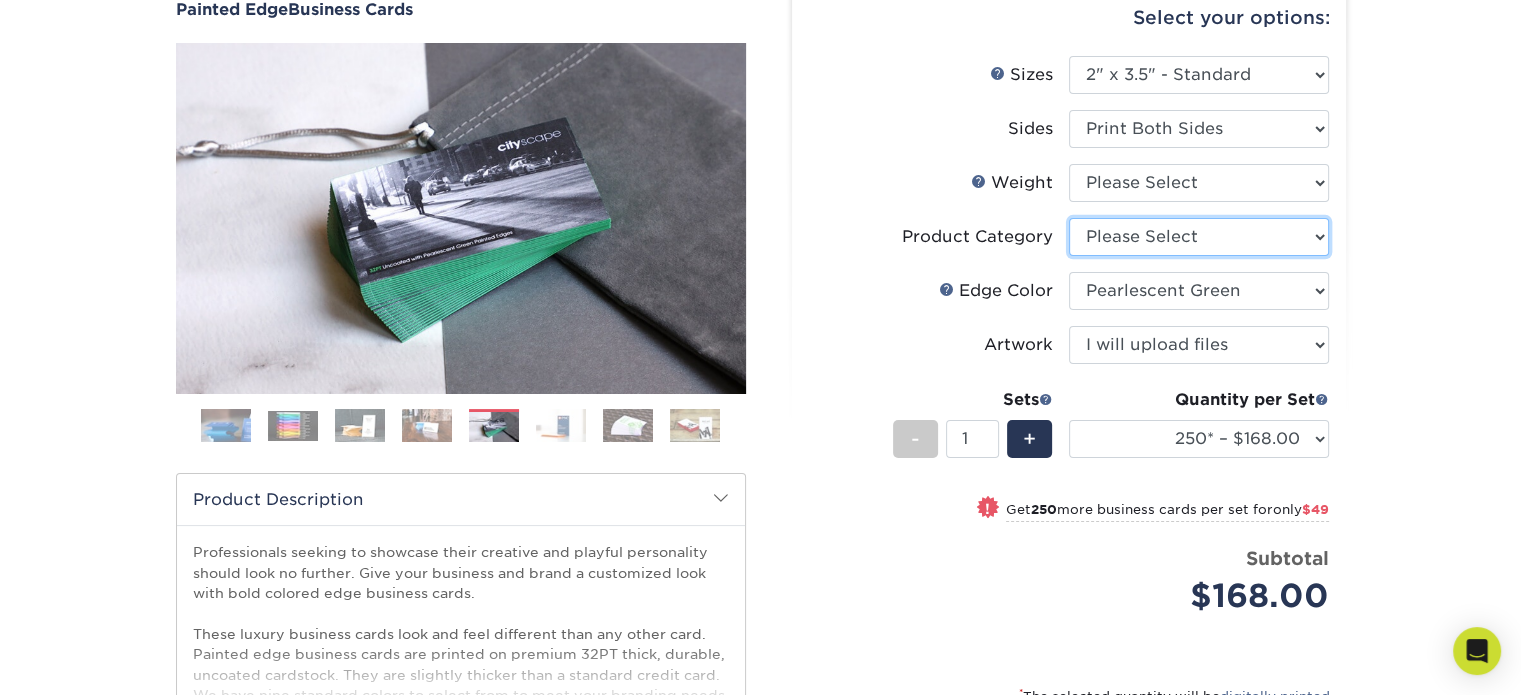 click on "Please Select Business Cards" at bounding box center (1199, 237) 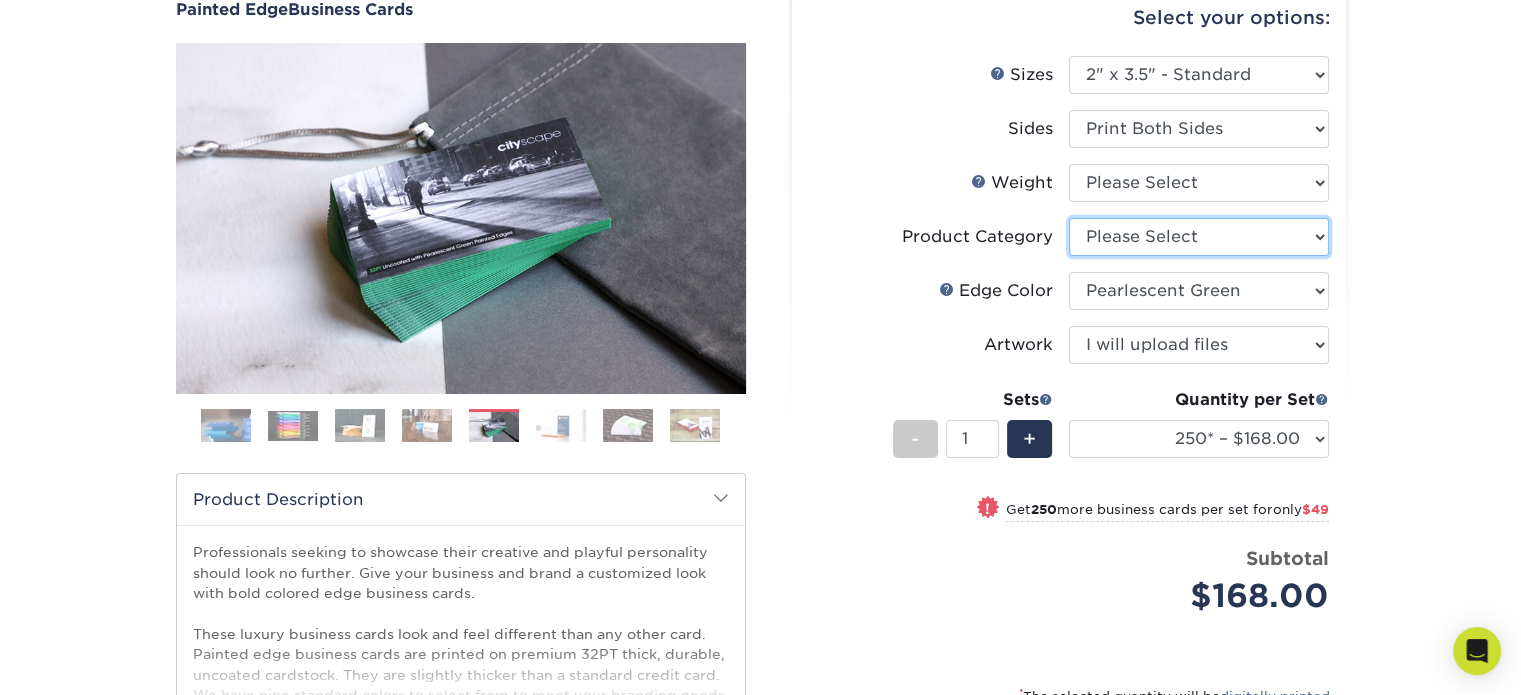 select on "3b5148f1-0588-4f88-a218-97bcfdce65c1" 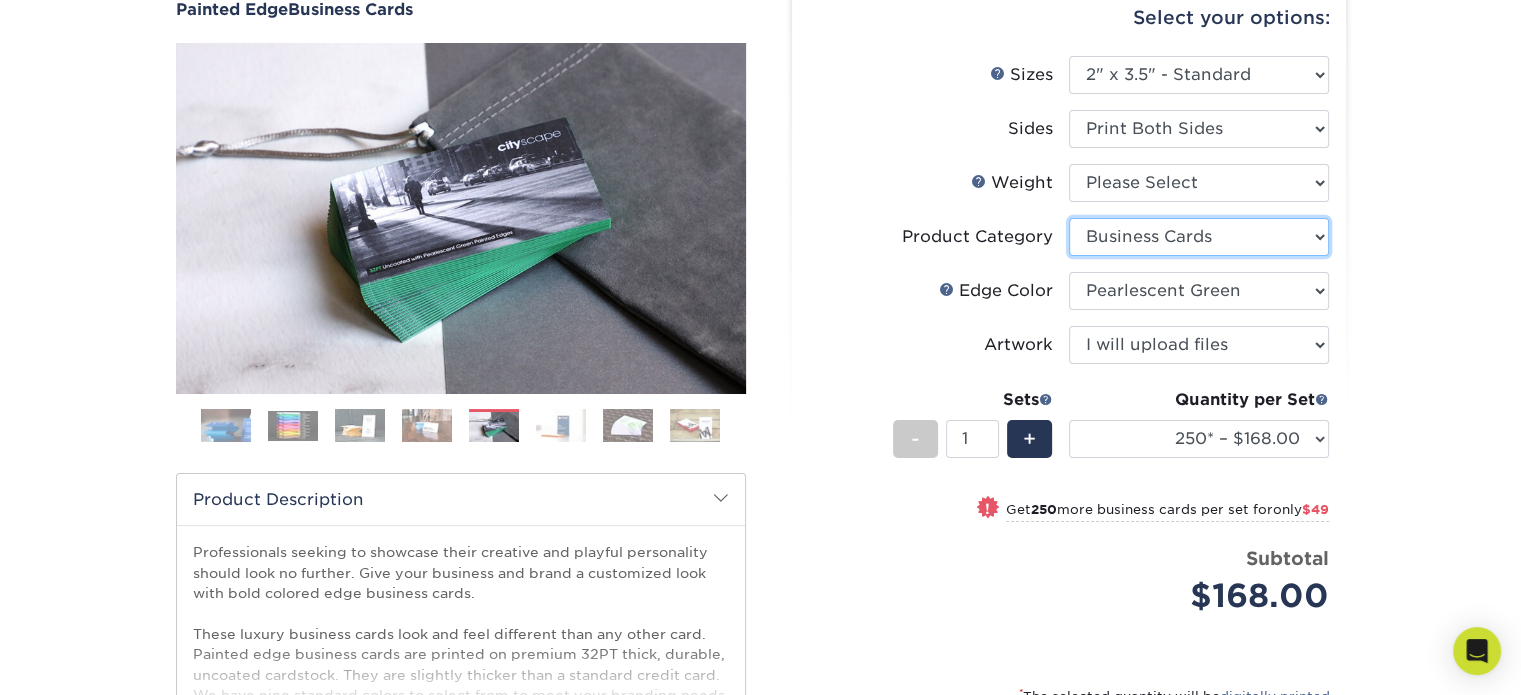 click on "Please Select Business Cards" at bounding box center (1199, 237) 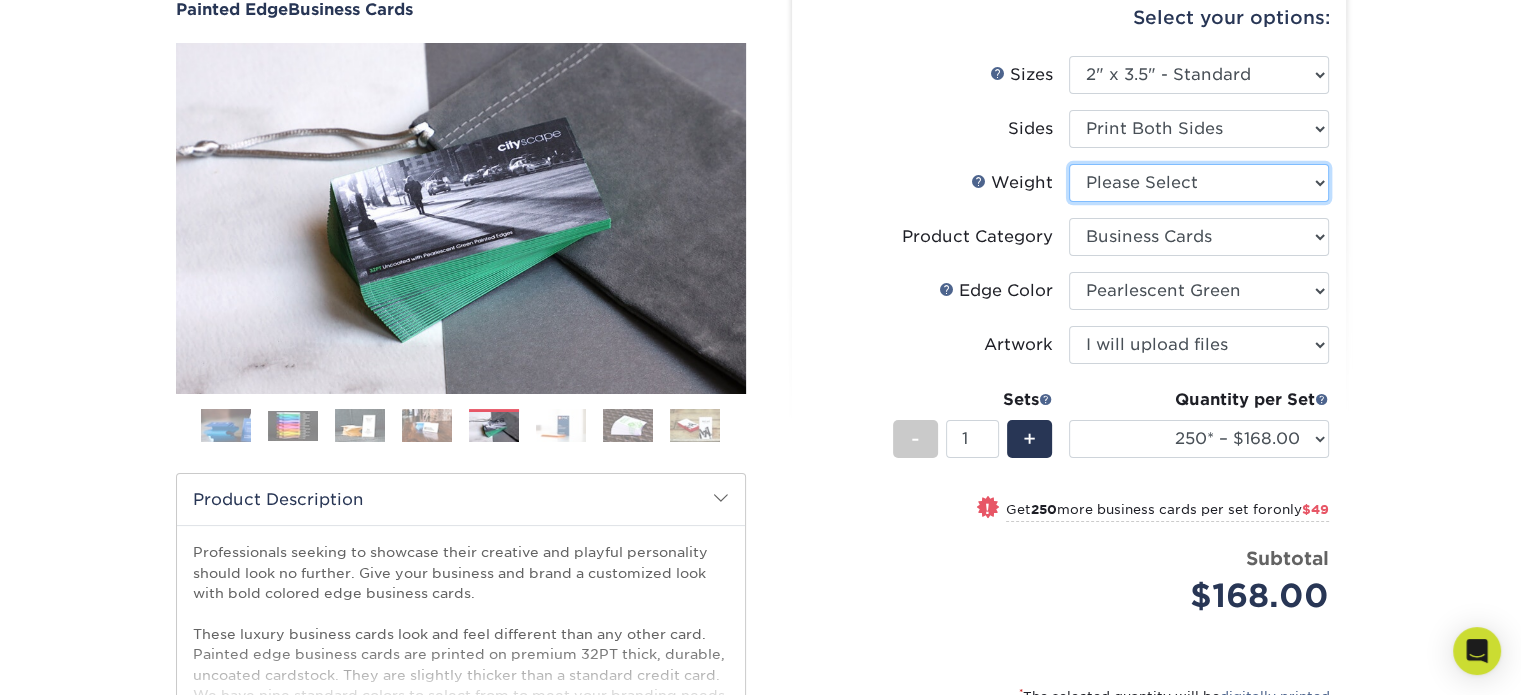 click on "Please Select 32PTUC" at bounding box center [1199, 183] 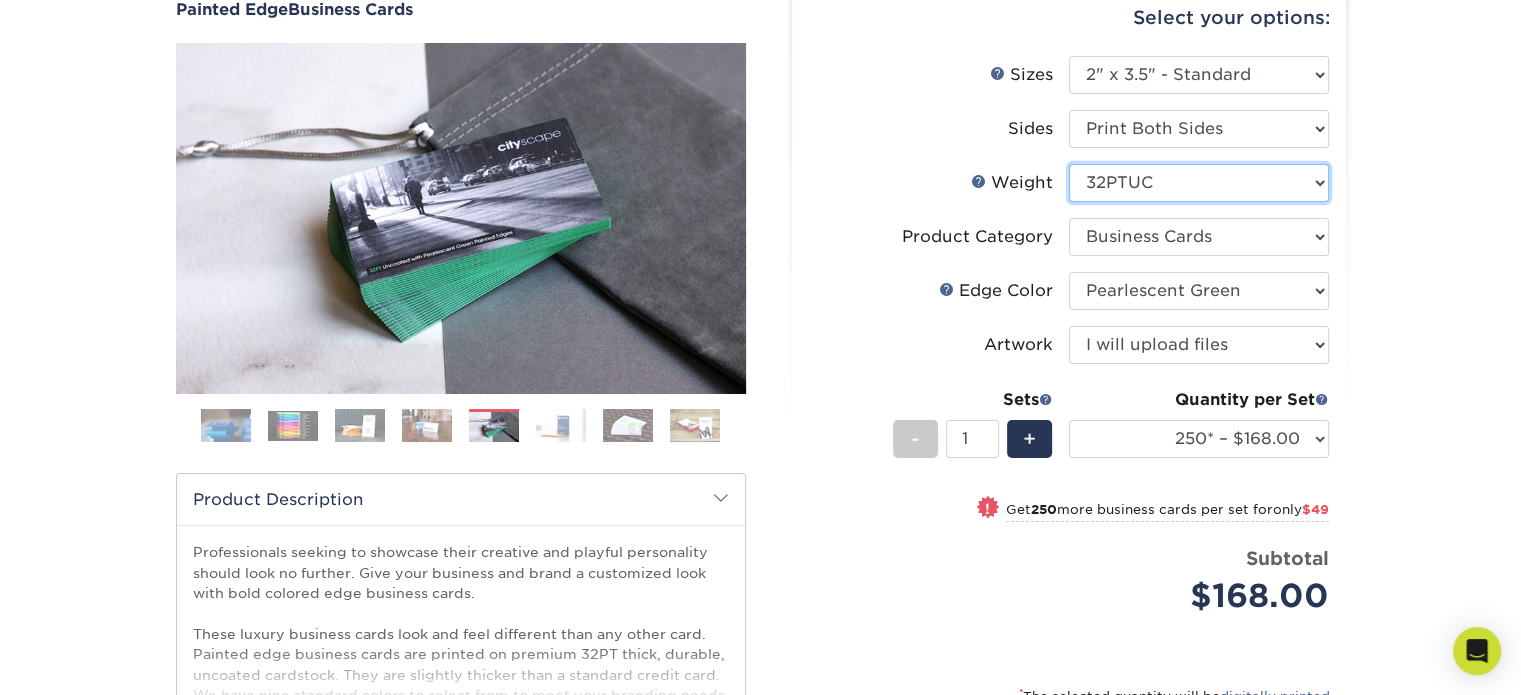 click on "Please Select 32PTUC" at bounding box center [1199, 183] 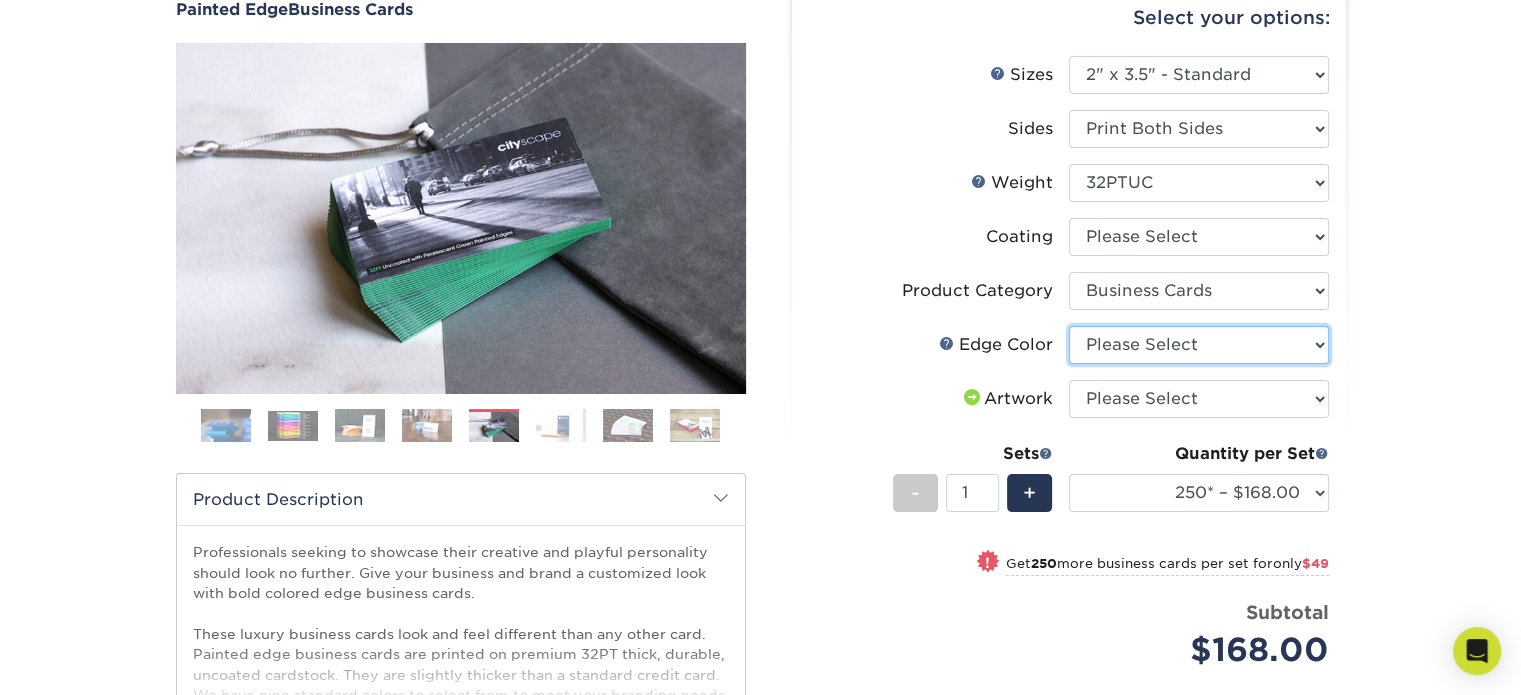 click on "Please Select Charcoal Black Brown Blue Pearlescent Blue Pearlescent Gold Pearlescent Green Pearlescent Pink Pearlescent Orange Pearlescent Purple Pearlescent Yellow Orange Pink Purple Red Turquoise White (Not Painted) Yellow" at bounding box center [1199, 345] 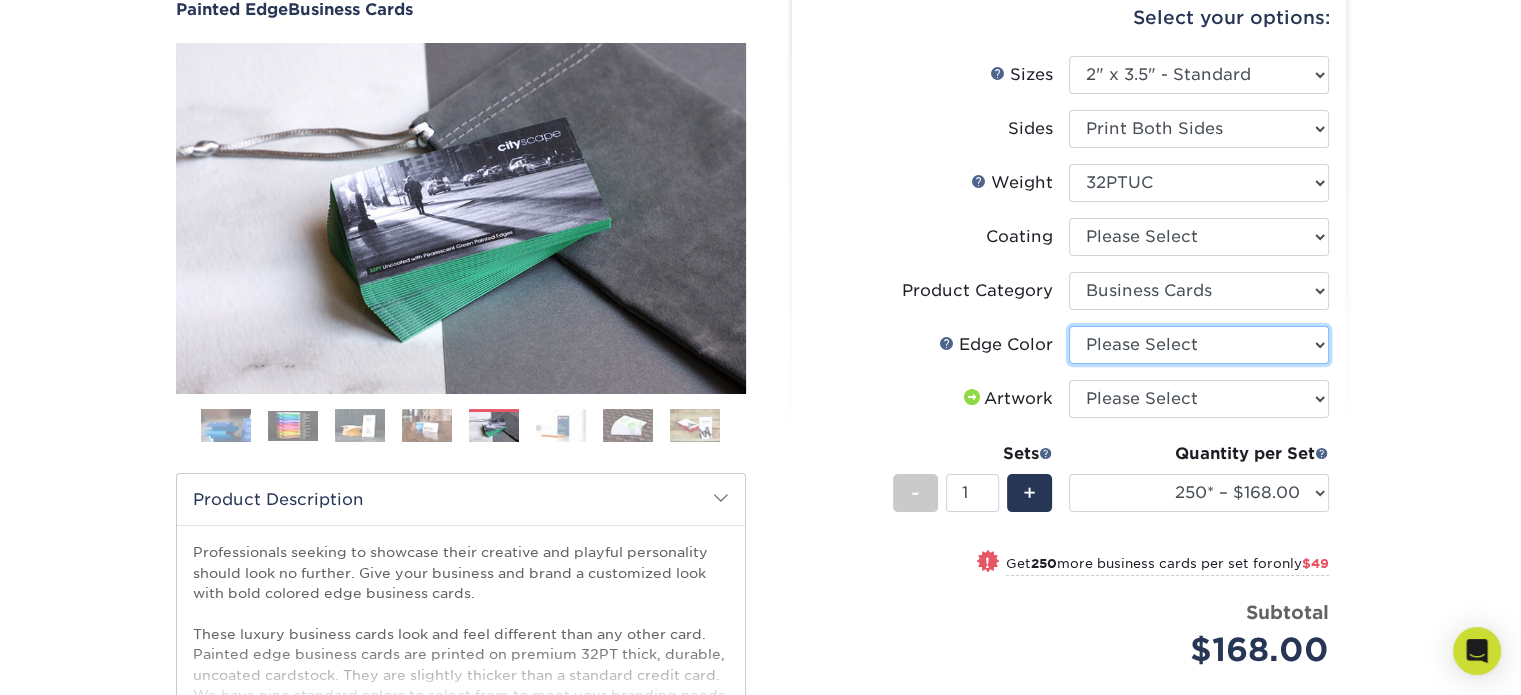 select on "e42633f1-b123-4179-bb8a-cf3a693d9207" 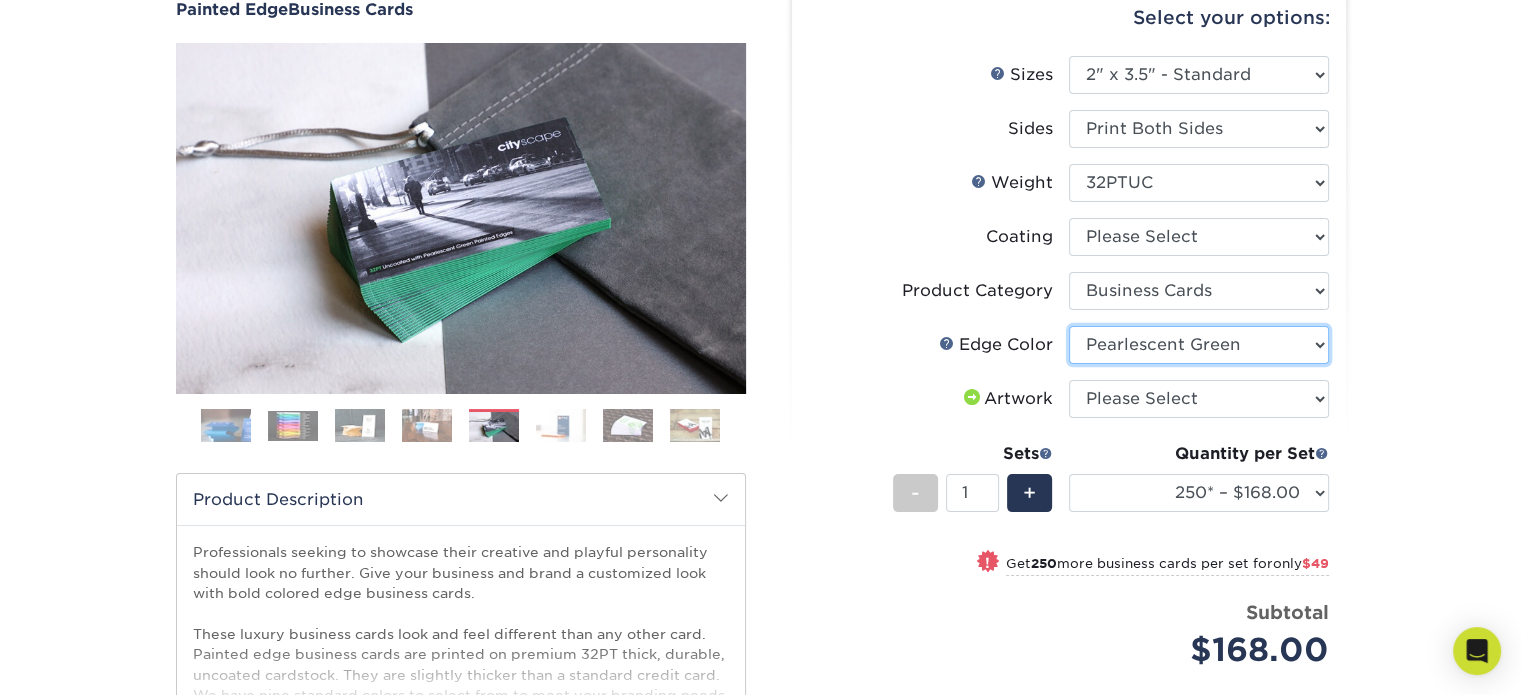 click on "Please Select Charcoal Black Brown Blue Pearlescent Blue Pearlescent Gold Pearlescent Green Pearlescent Pink Pearlescent Orange Pearlescent Purple Pearlescent Yellow Orange Pink Purple Red Turquoise White (Not Painted) Yellow" at bounding box center [1199, 345] 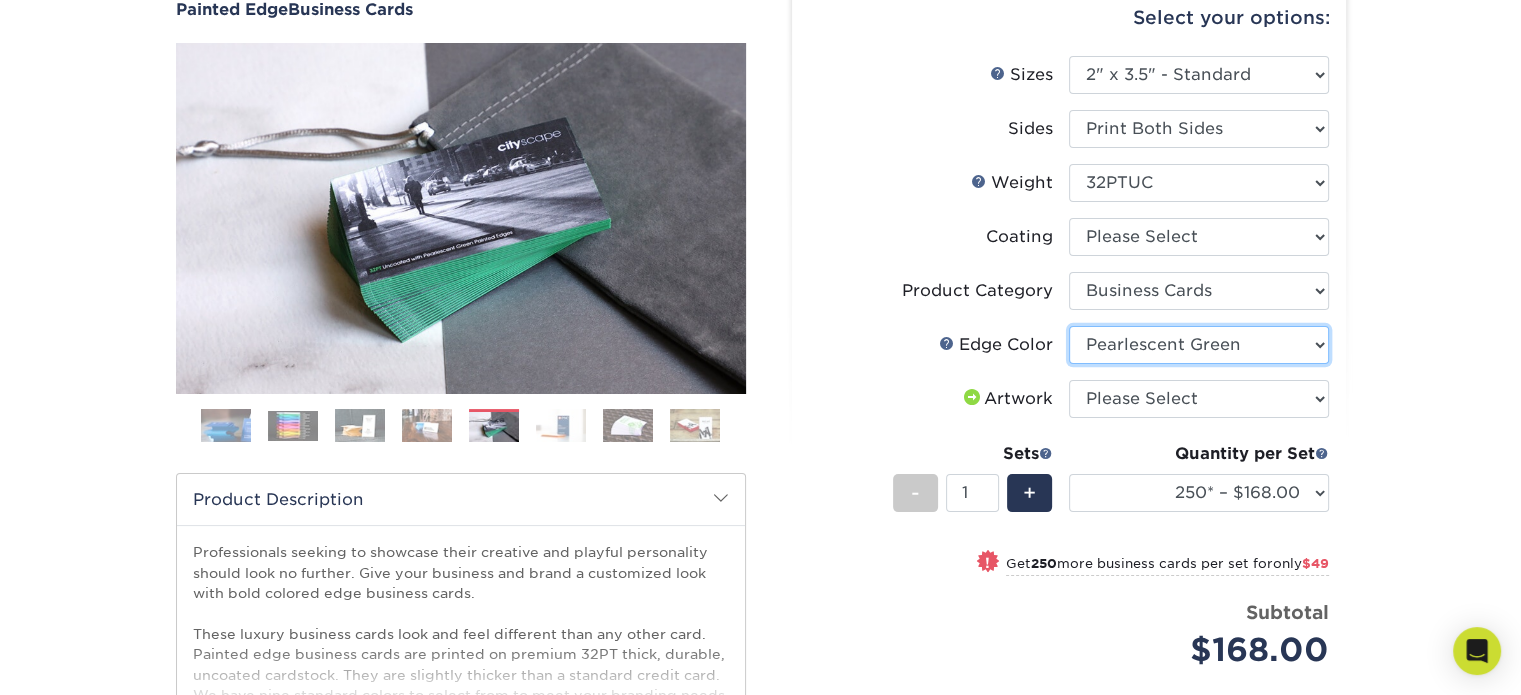 click on "Please Select Charcoal Black Brown Blue Pearlescent Blue Pearlescent Gold Pearlescent Green Pearlescent Pink Pearlescent Orange Pearlescent Purple Pearlescent Yellow Orange Pink Purple Red Turquoise White (Not Painted) Yellow" at bounding box center (1199, 345) 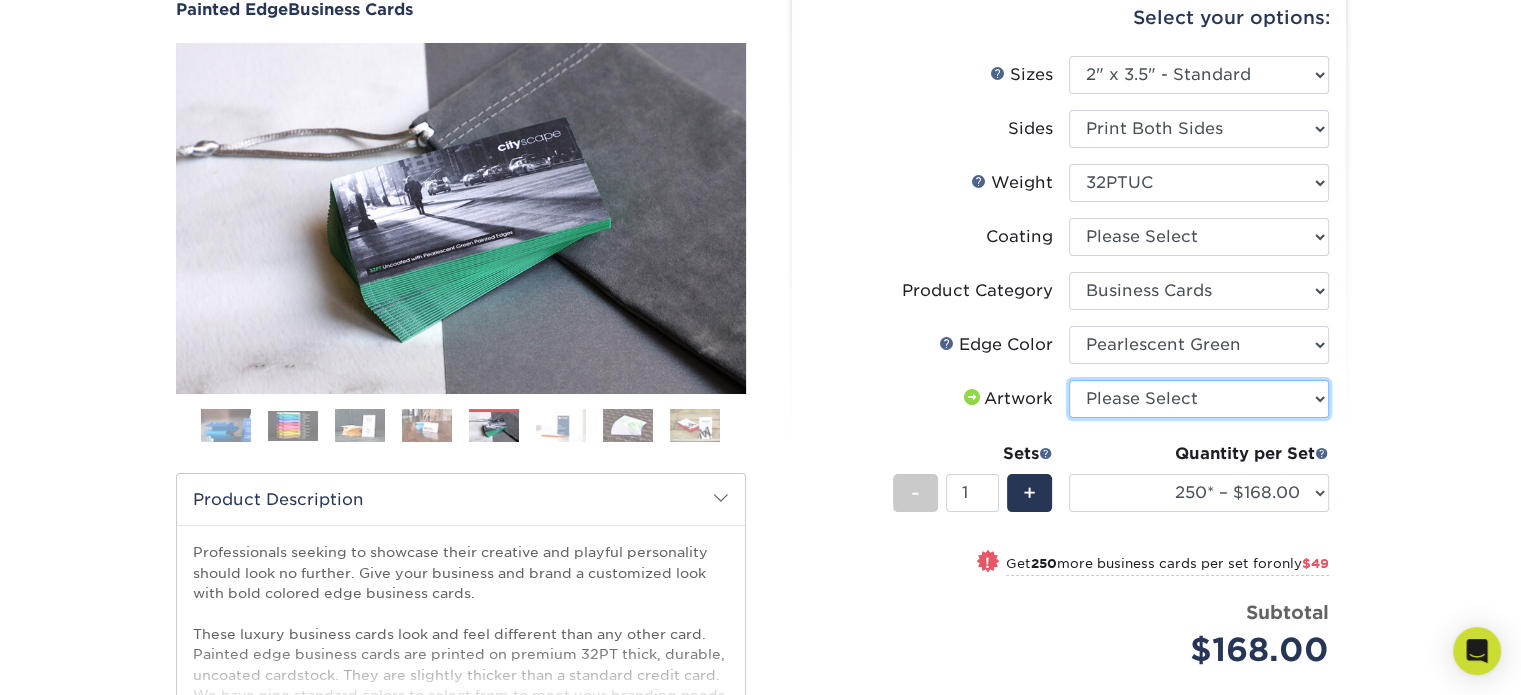 click on "Please Select I will upload files I need a design - $100" at bounding box center (1199, 399) 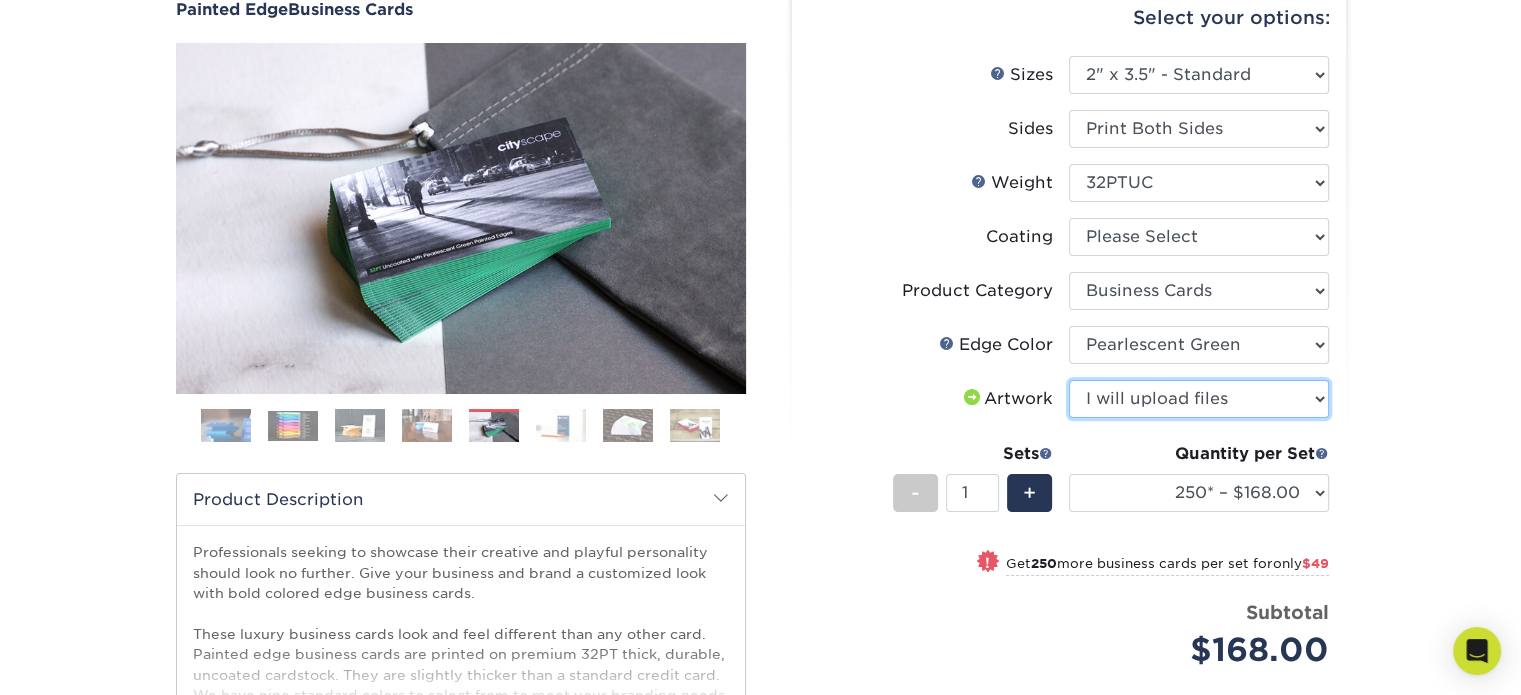 click on "Please Select I will upload files I need a design - $100" at bounding box center (1199, 399) 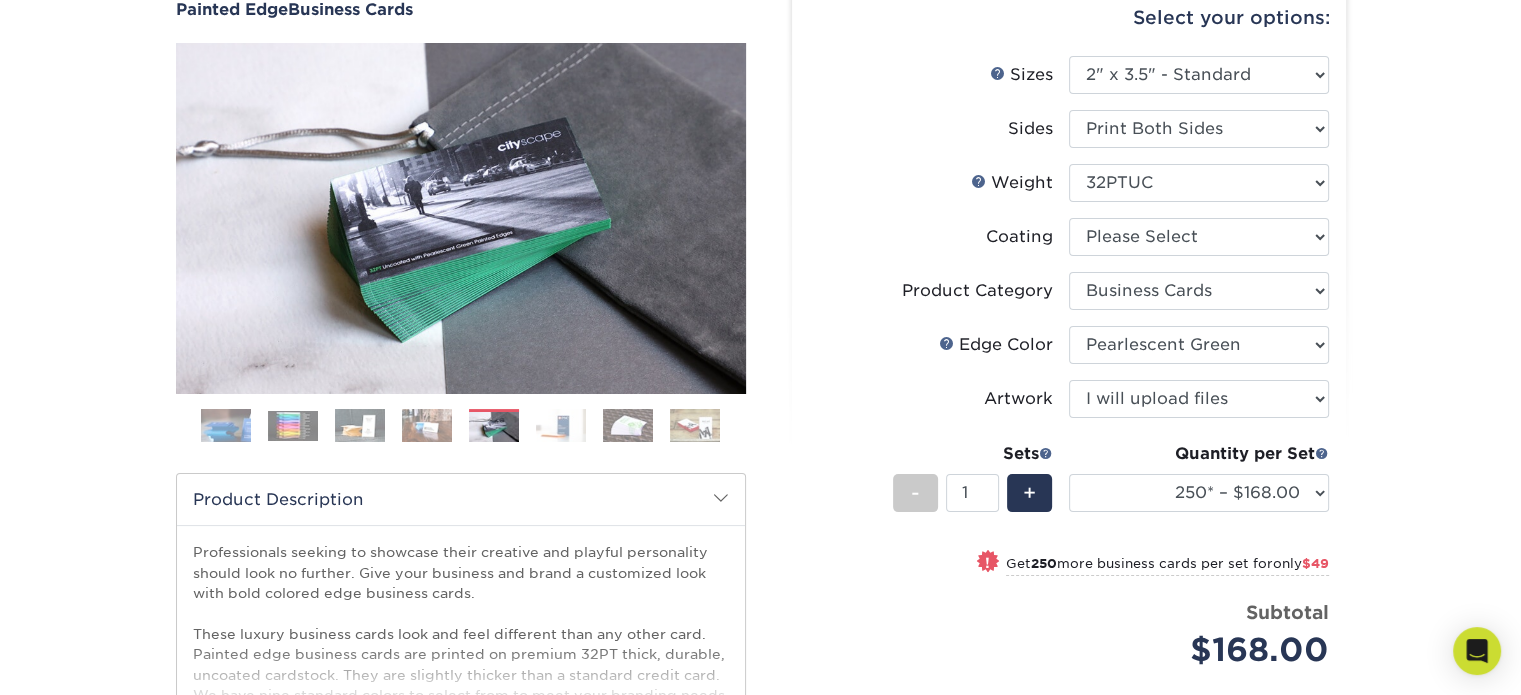 click on "Products
Business Cards
Painted Edge  Business Cards
Previous Next" at bounding box center [760, 469] 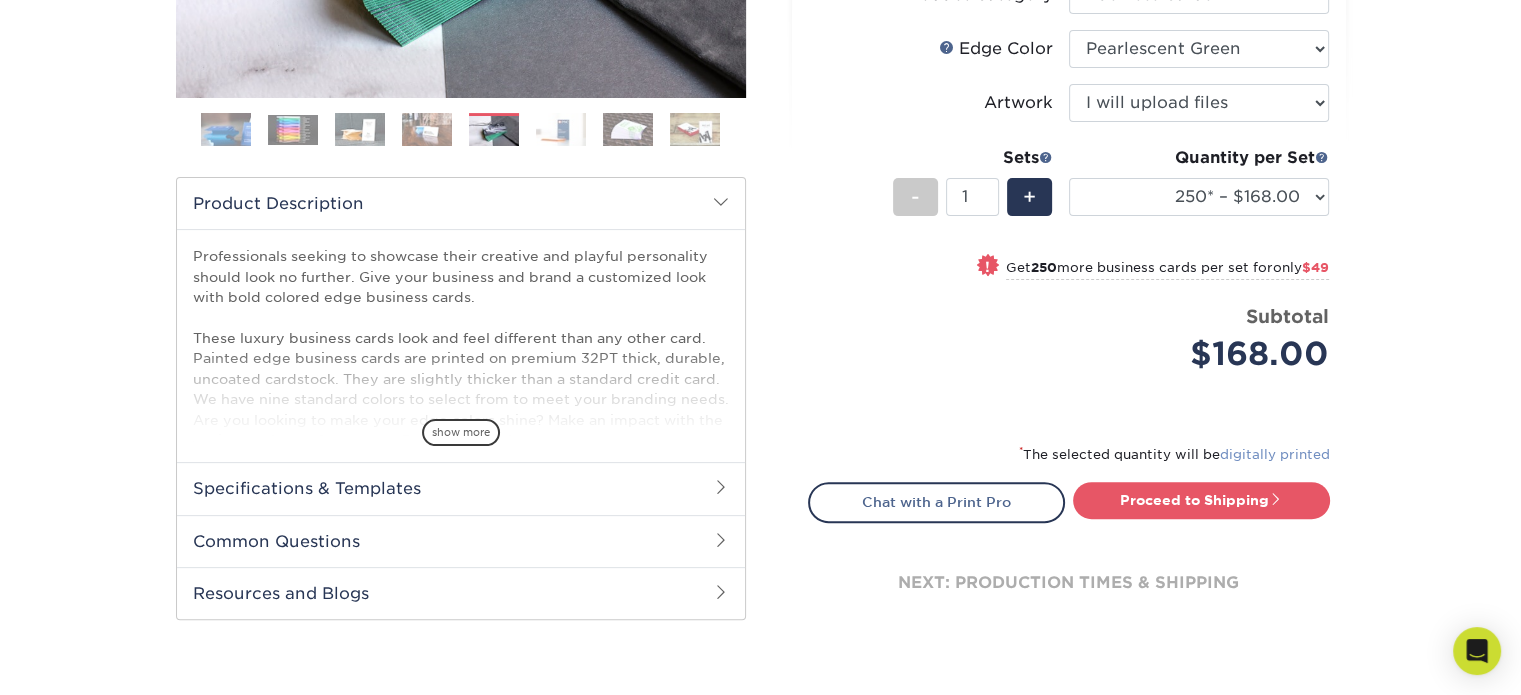scroll, scrollTop: 500, scrollLeft: 0, axis: vertical 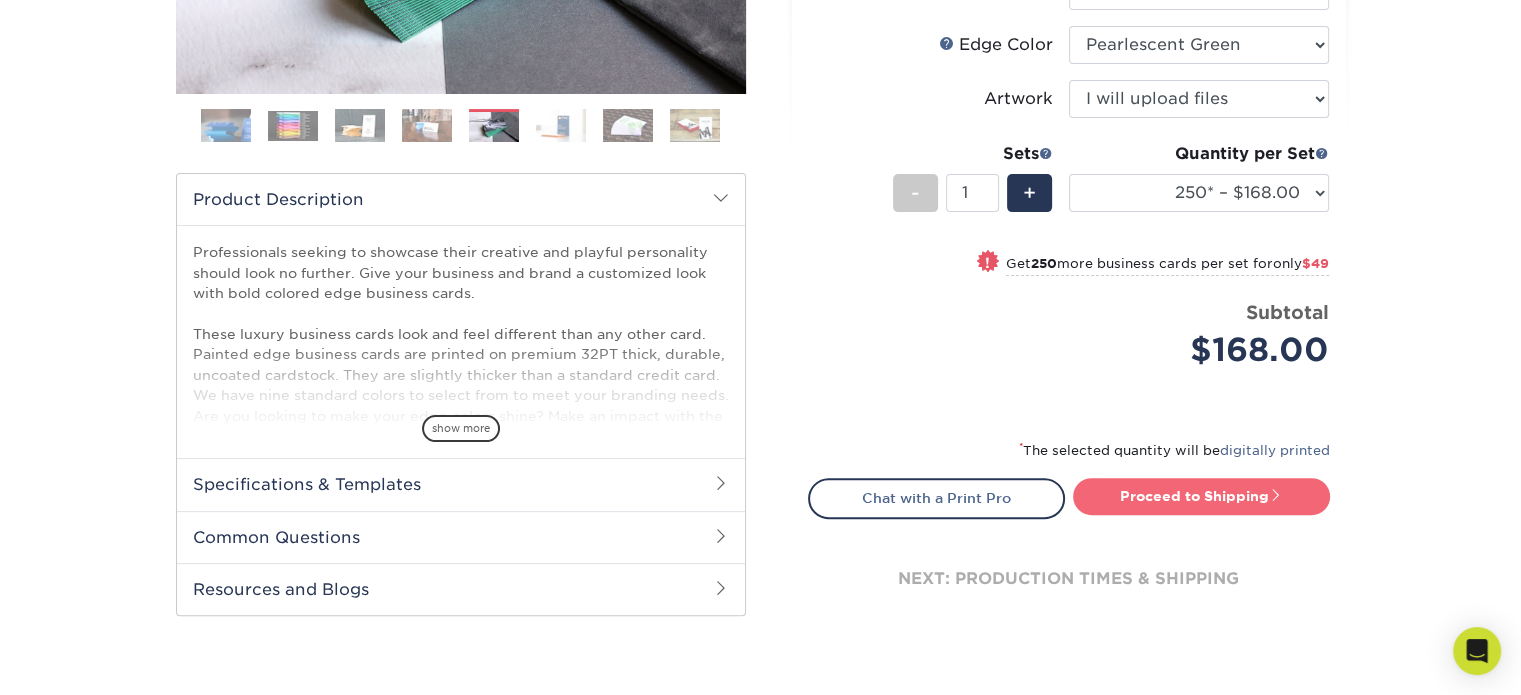 click on "Proceed to Shipping" at bounding box center (1201, 496) 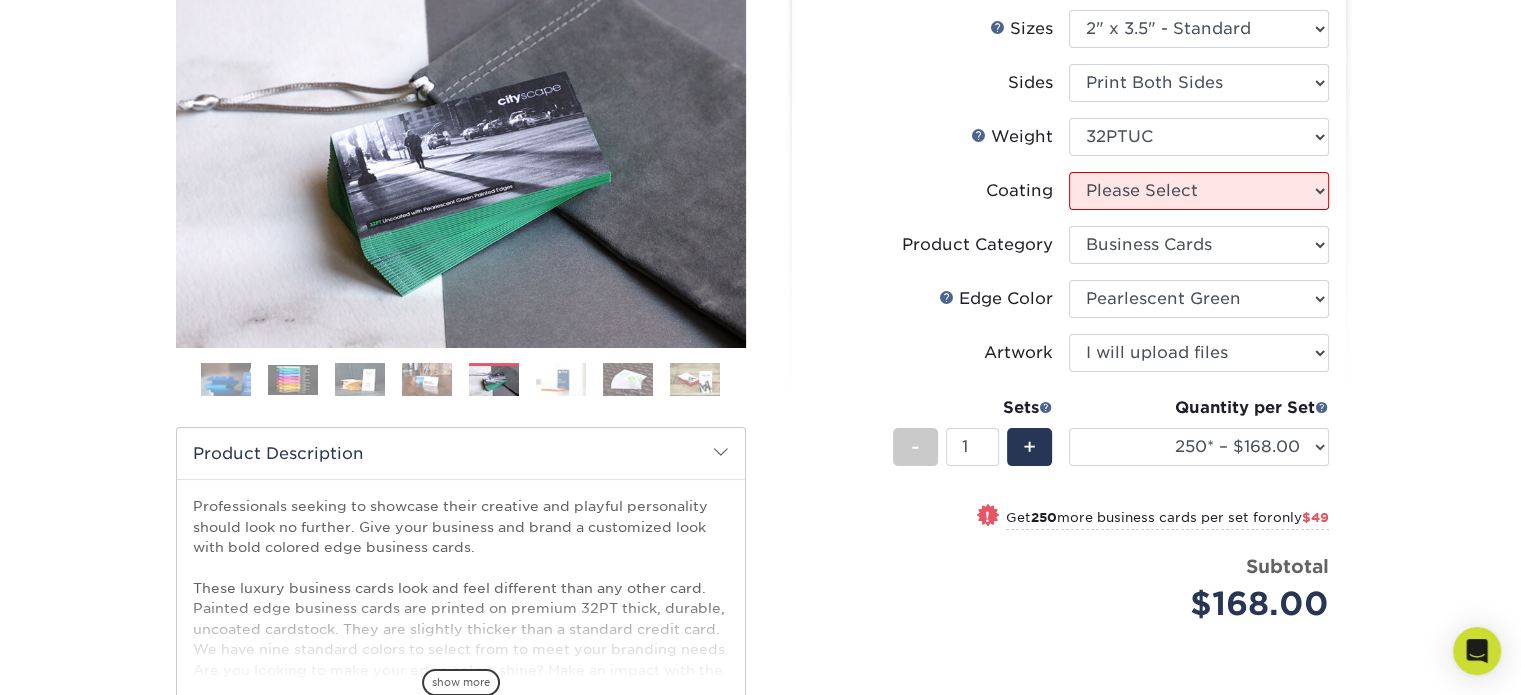 scroll, scrollTop: 200, scrollLeft: 0, axis: vertical 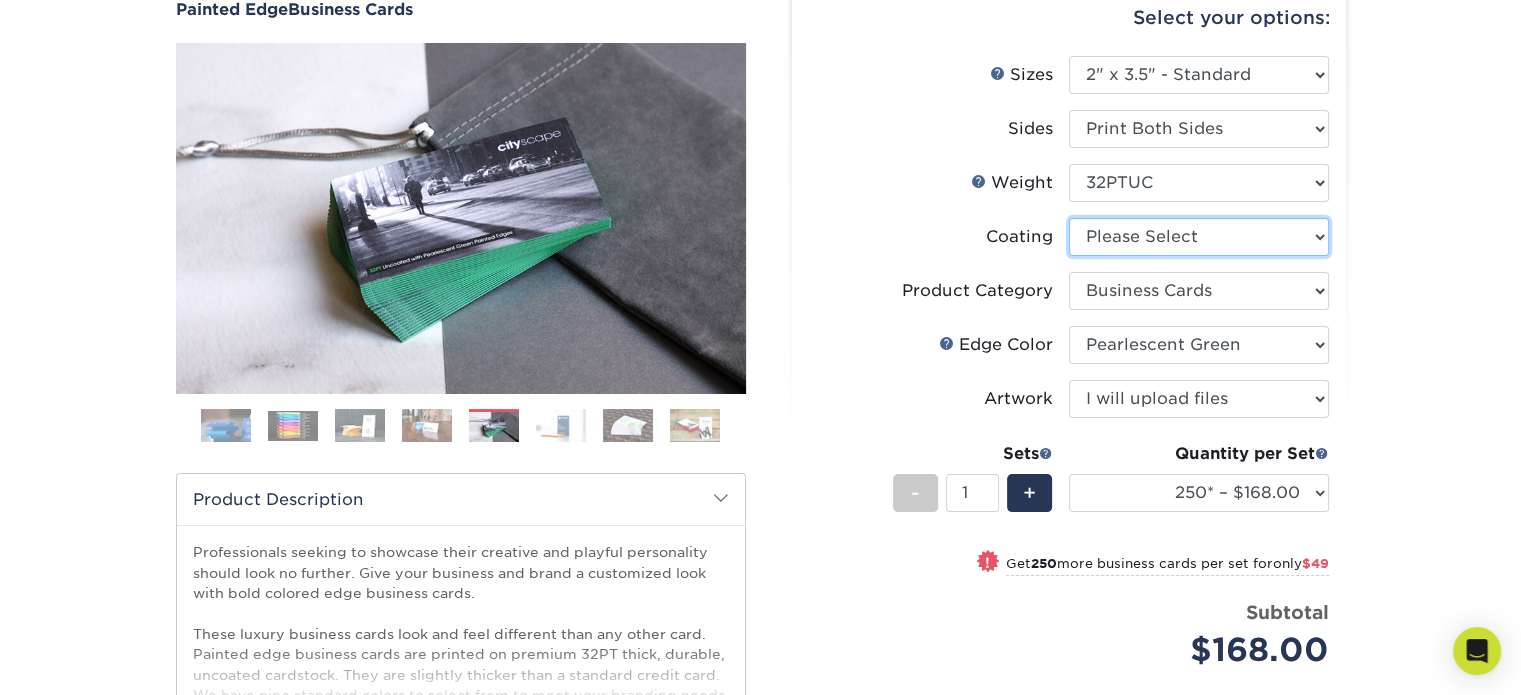 click at bounding box center [1199, 237] 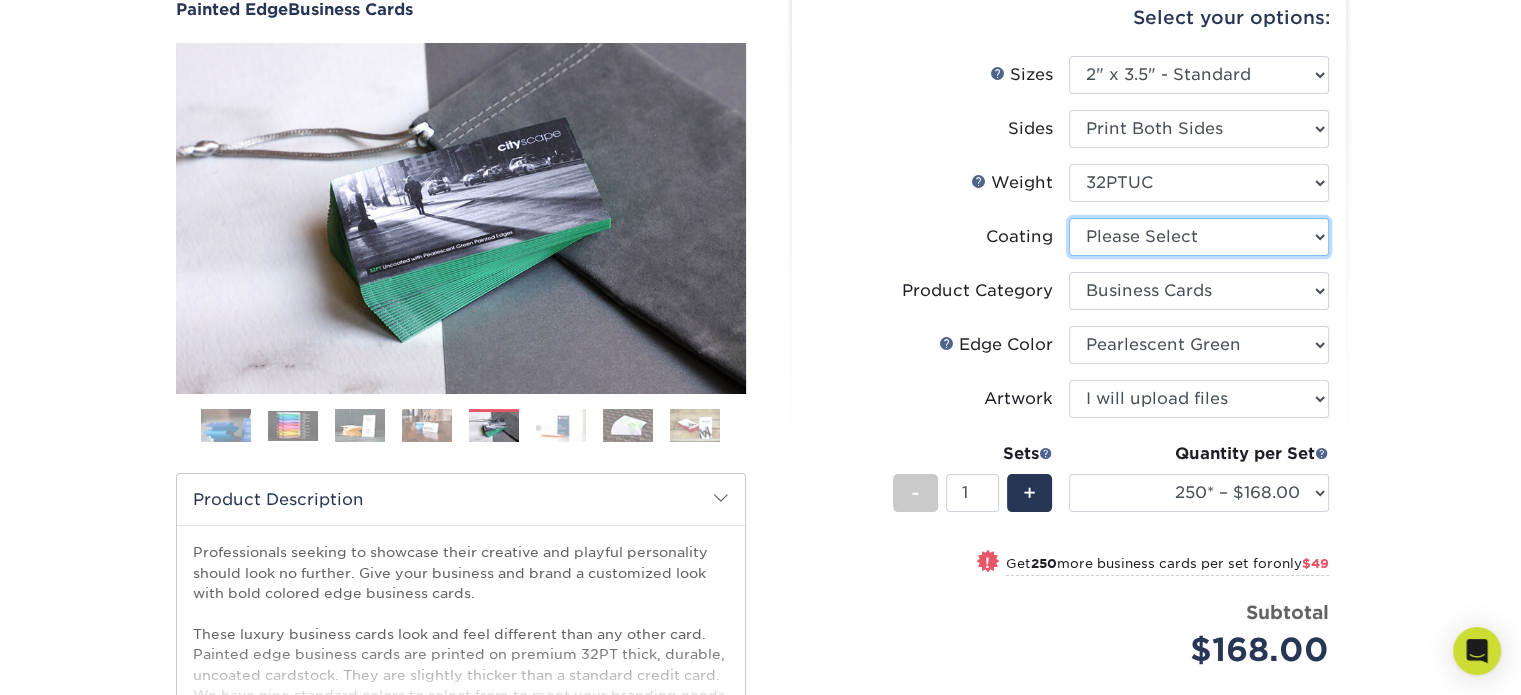 select on "3e7618de-abca-4bda-9f97-8b9129e913d8" 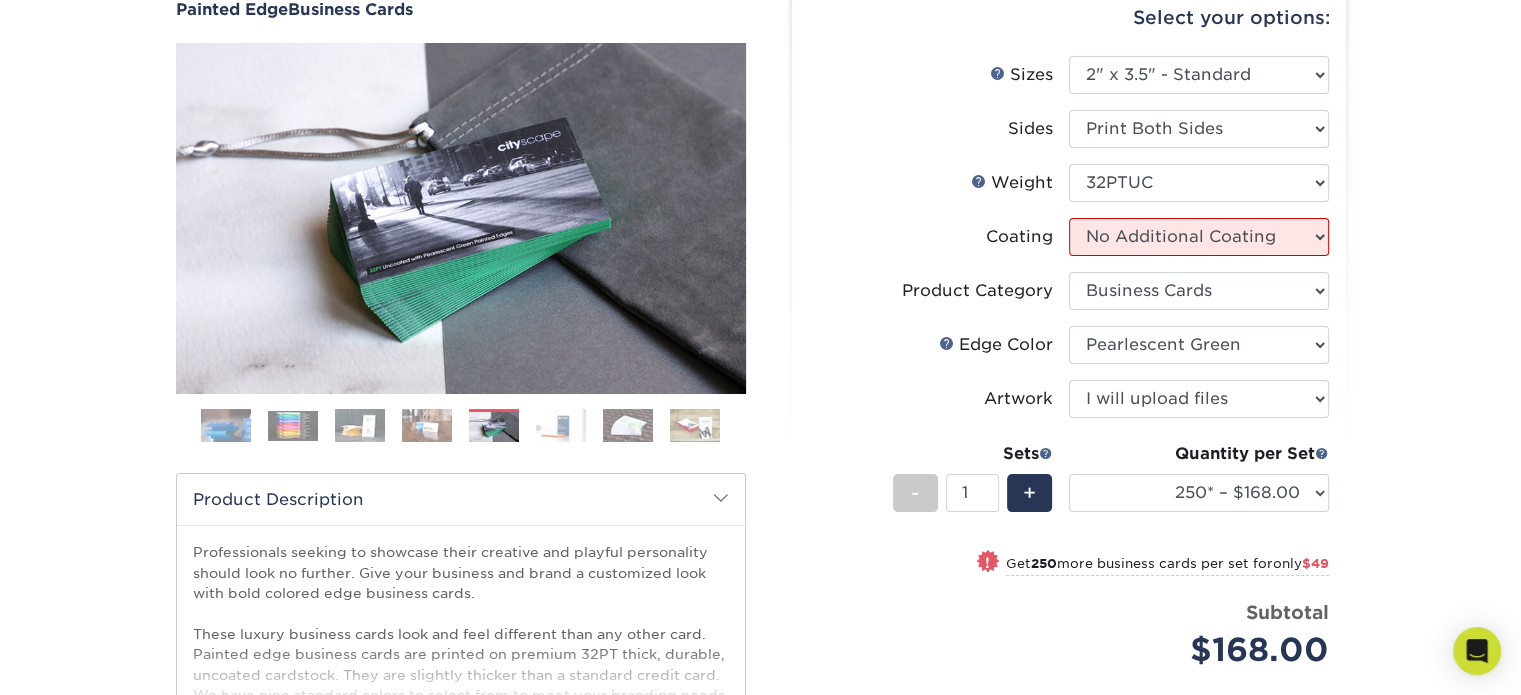 click at bounding box center (1199, 237) 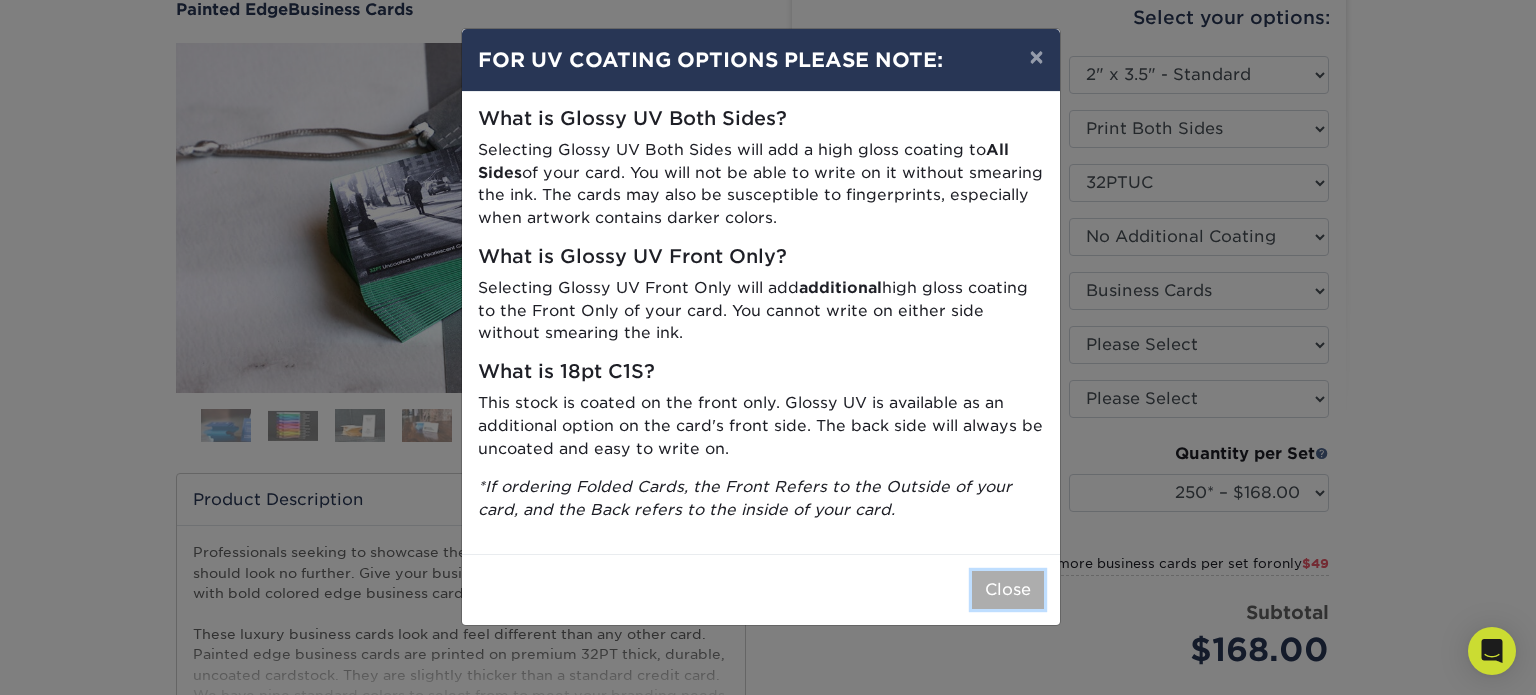 click on "Close" at bounding box center (1008, 590) 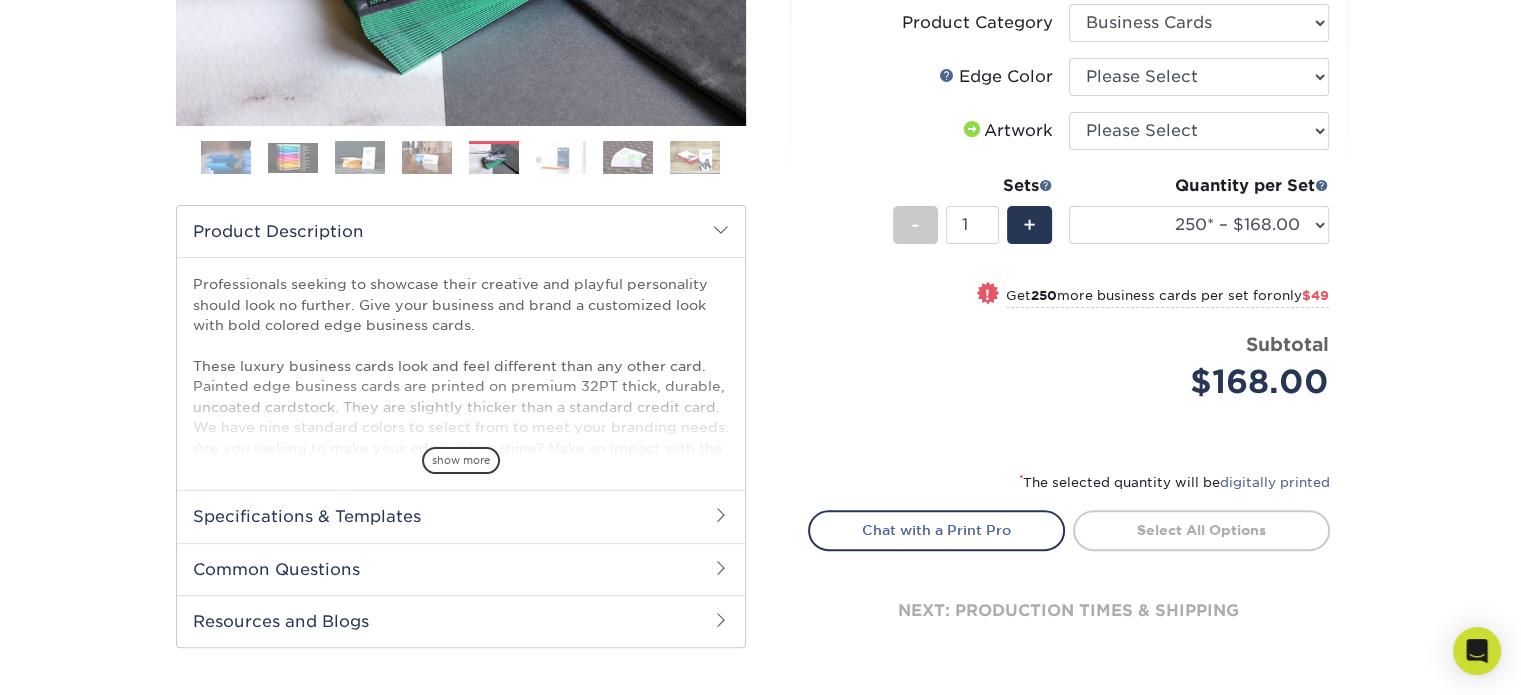 scroll, scrollTop: 200, scrollLeft: 0, axis: vertical 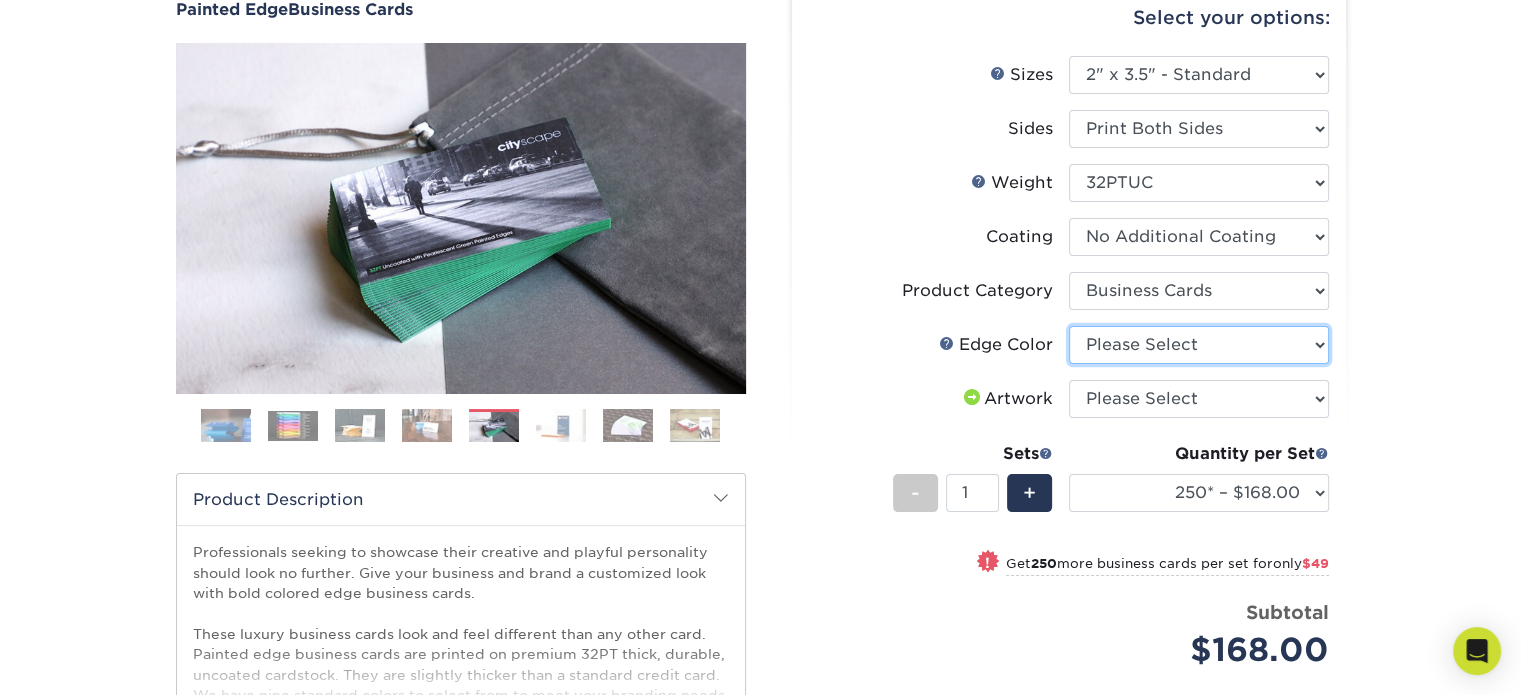 click on "Please Select Charcoal Black Brown Blue Pearlescent Blue Pearlescent Gold Pearlescent Green Pearlescent Pink Pearlescent Orange Pearlescent Purple Pearlescent Yellow Orange Pink Purple Red Turquoise White (Not Painted) Yellow" at bounding box center [1199, 345] 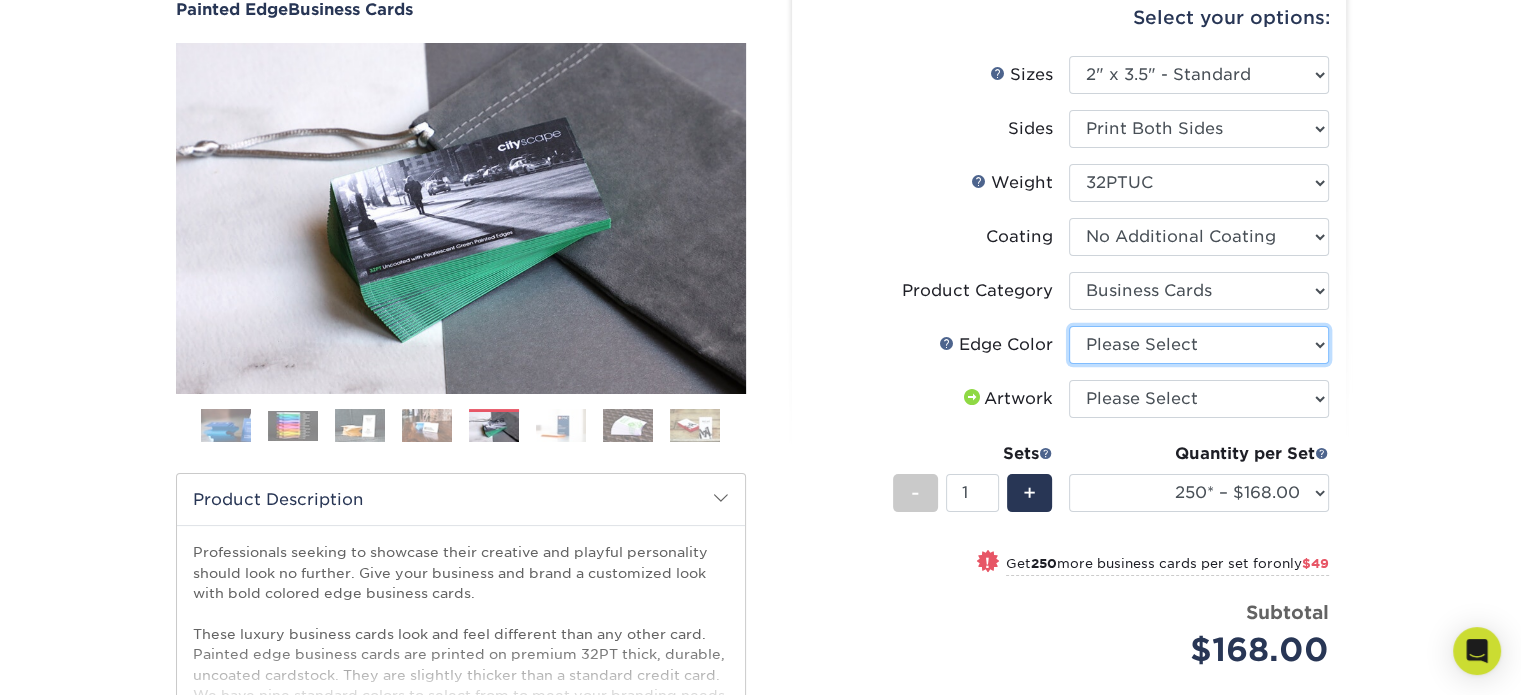 select on "e42633f1-b123-4179-bb8a-cf3a693d9207" 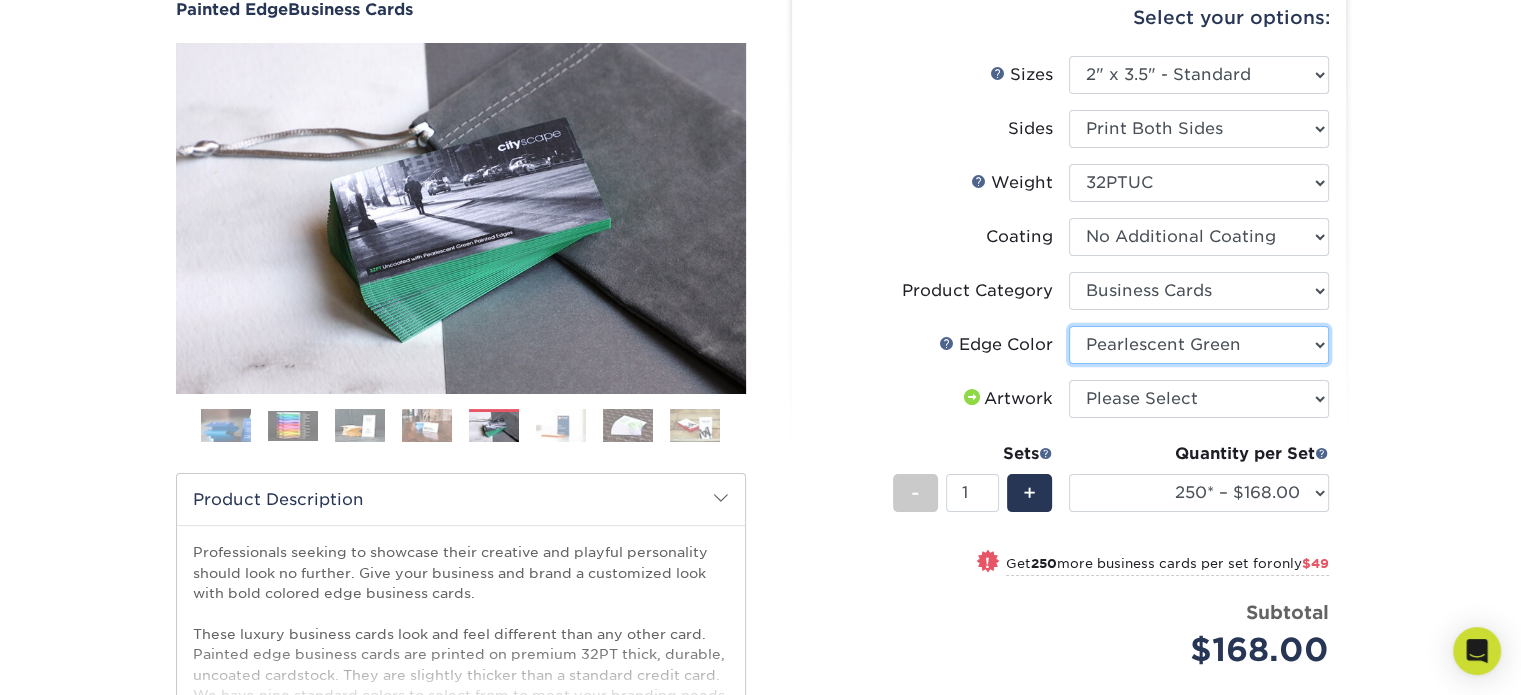 click on "Please Select Charcoal Black Brown Blue Pearlescent Blue Pearlescent Gold Pearlescent Green Pearlescent Pink Pearlescent Orange Pearlescent Purple Pearlescent Yellow Orange Pink Purple Red Turquoise White (Not Painted) Yellow" at bounding box center [1199, 345] 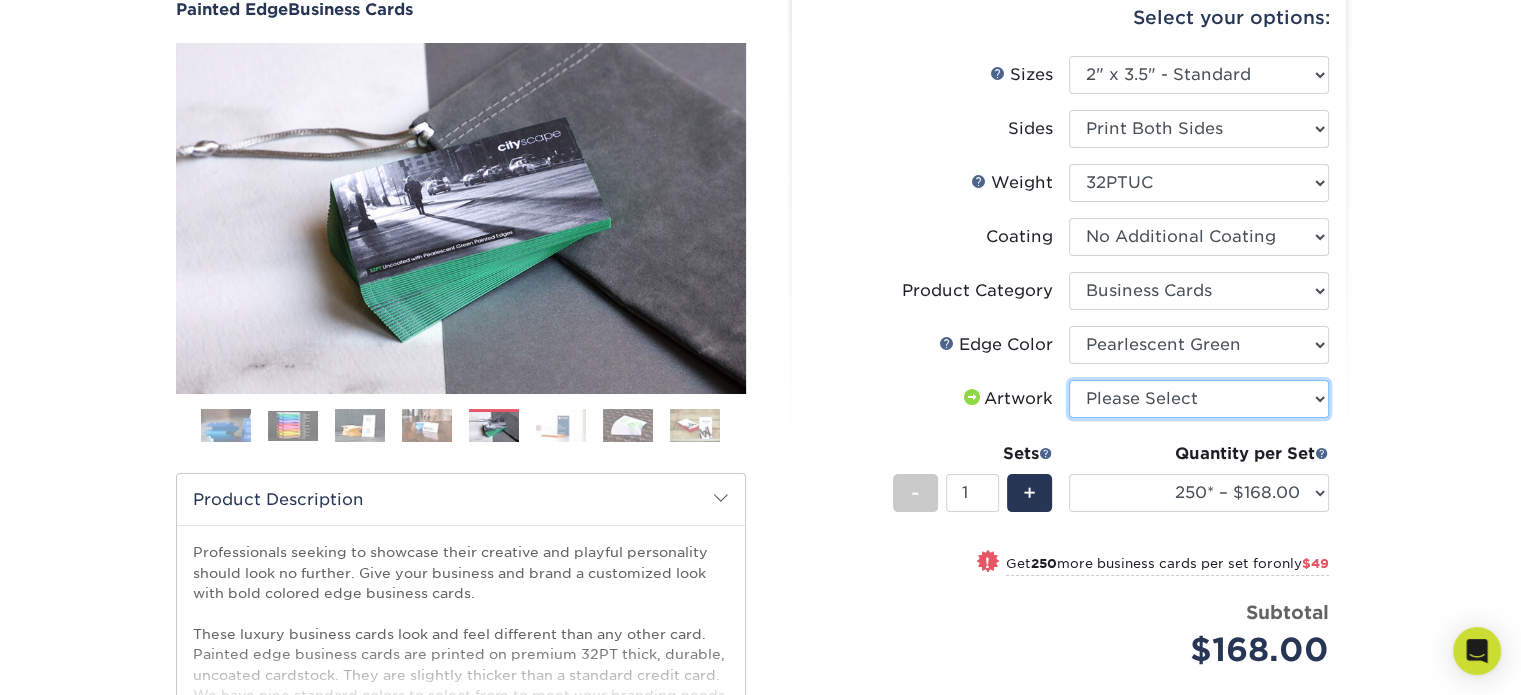 click on "Please Select I will upload files I need a design - $100" at bounding box center (1199, 399) 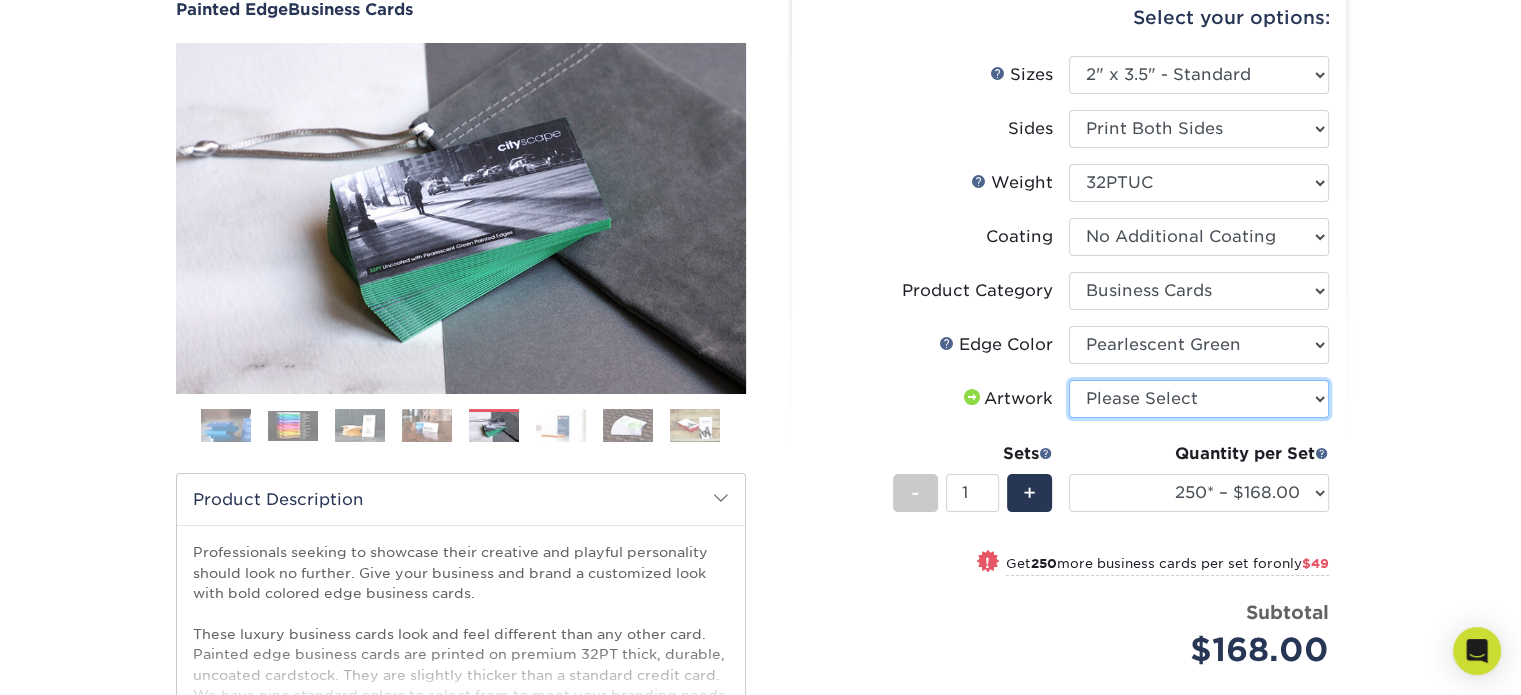 select on "upload" 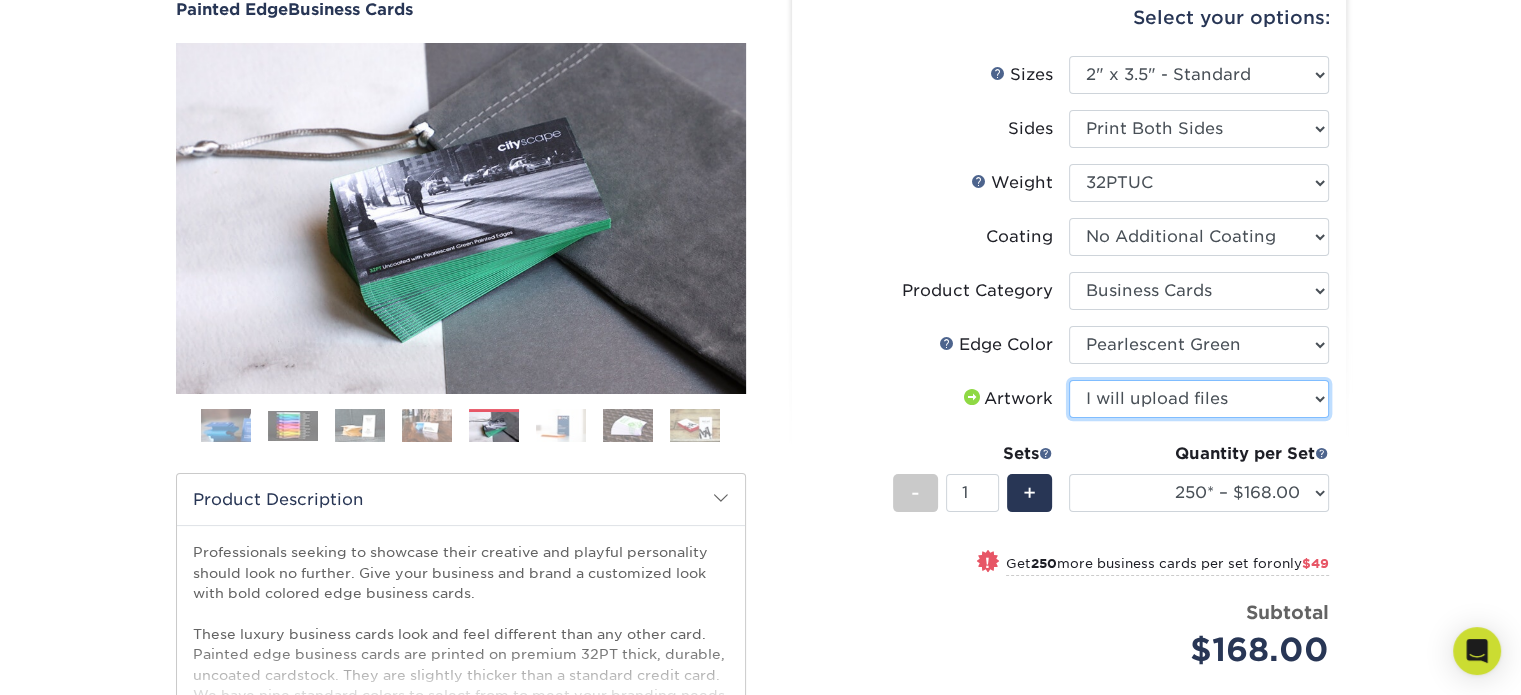 click on "Please Select I will upload files I need a design - $100" at bounding box center [1199, 399] 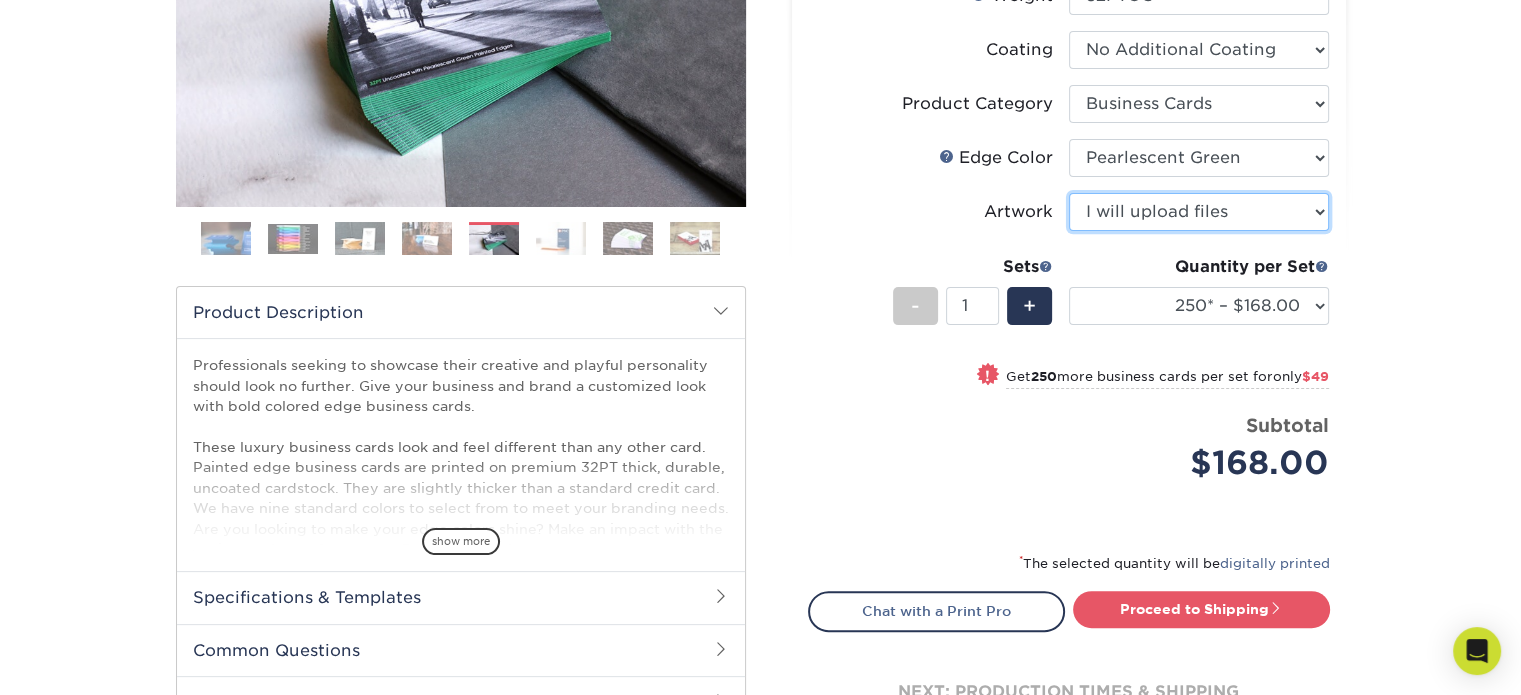 scroll, scrollTop: 400, scrollLeft: 0, axis: vertical 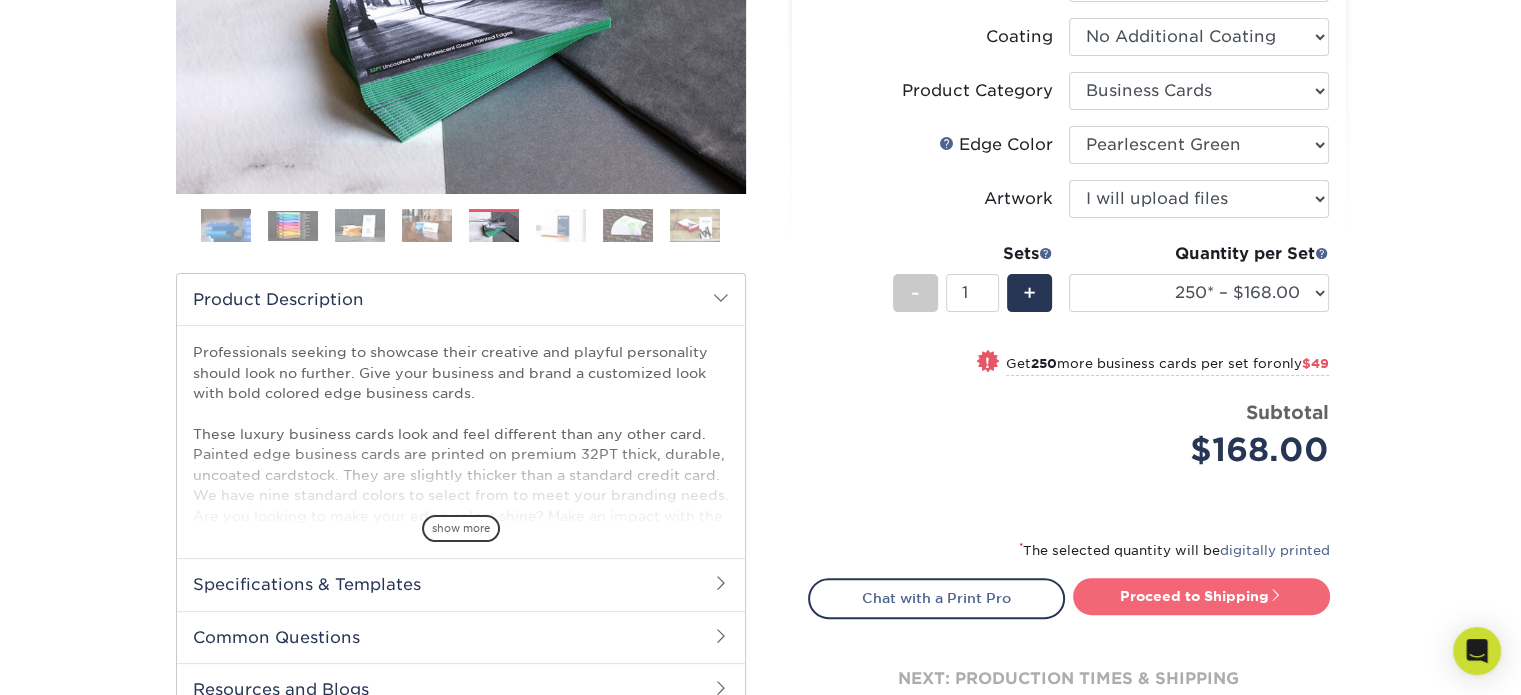 click on "Proceed to Shipping" at bounding box center (1201, 596) 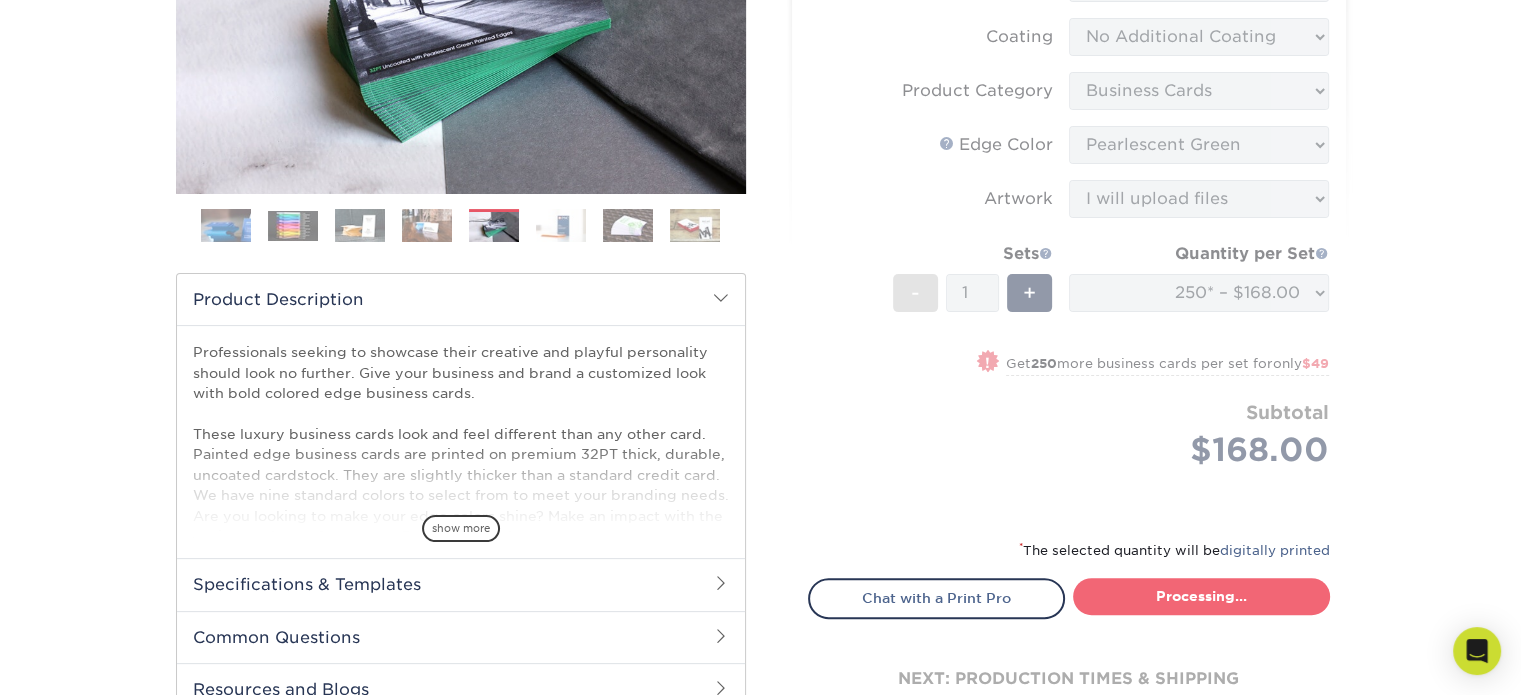 select on "b1d50ed3-fc81-464d-a1d8-d1915fbce704" 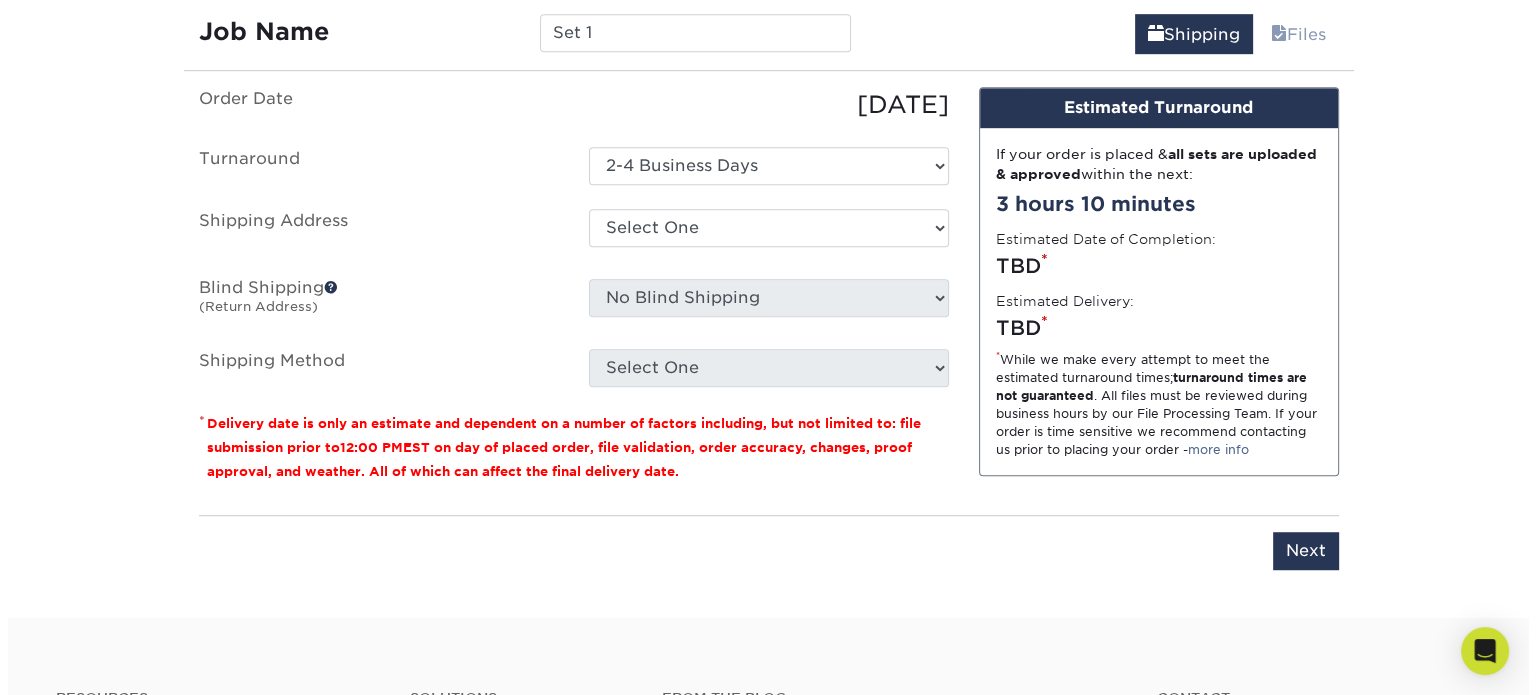 scroll, scrollTop: 1130, scrollLeft: 0, axis: vertical 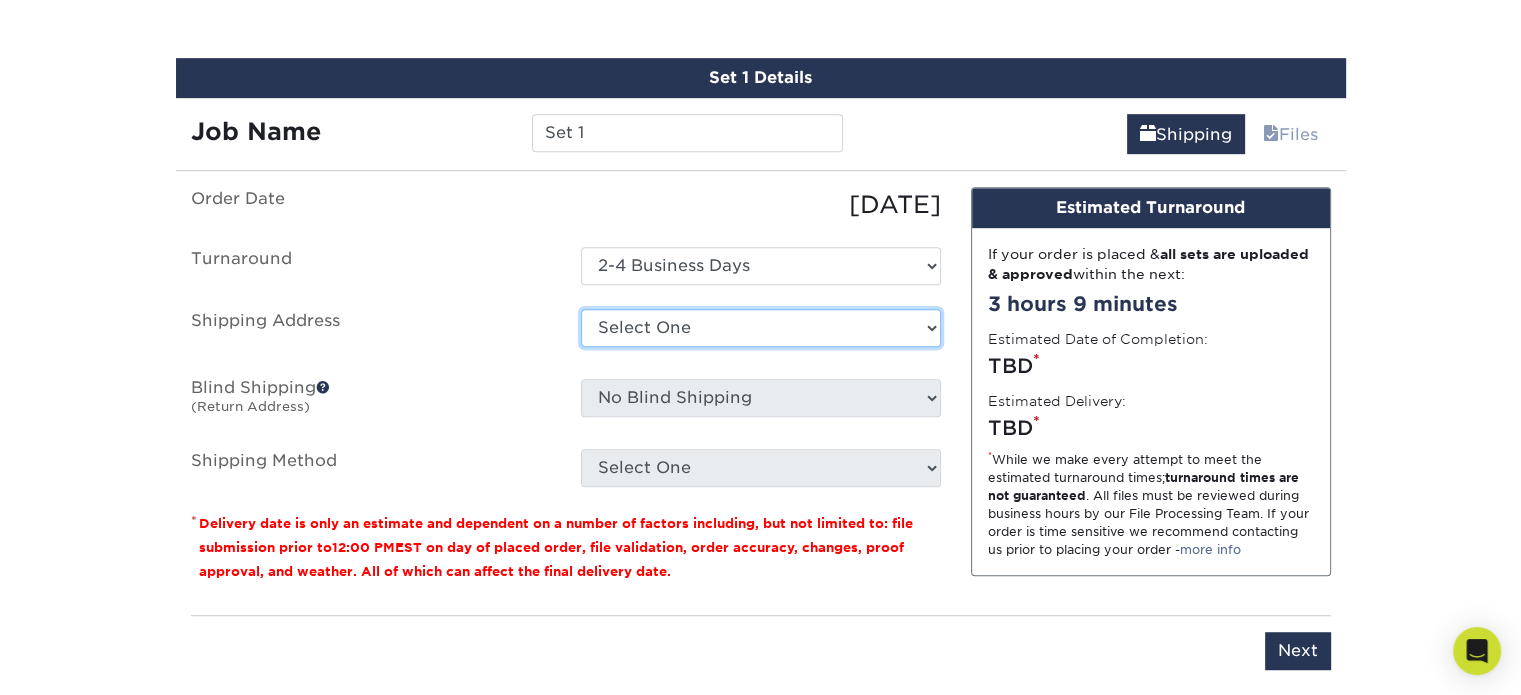 click on "Select One
+ Add New Address
- Login" at bounding box center (761, 328) 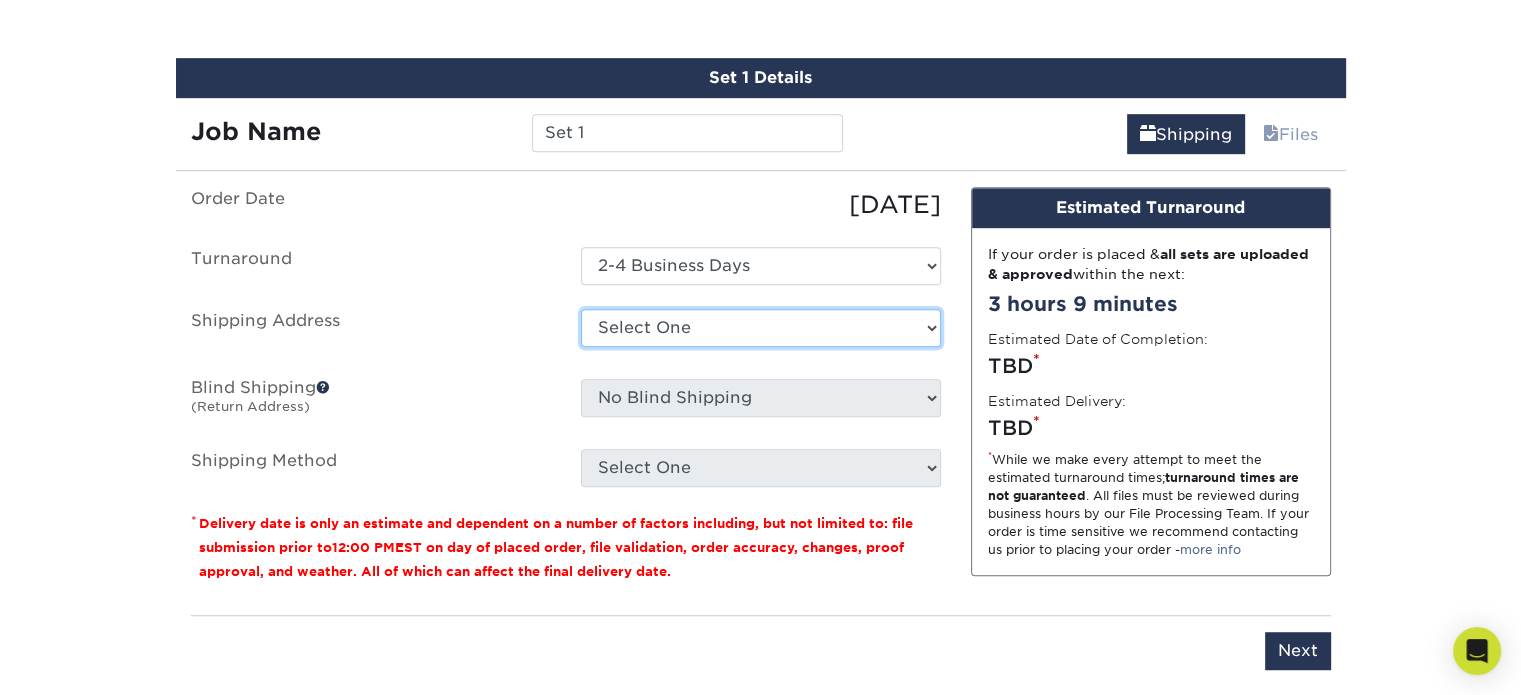 select on "newaddress" 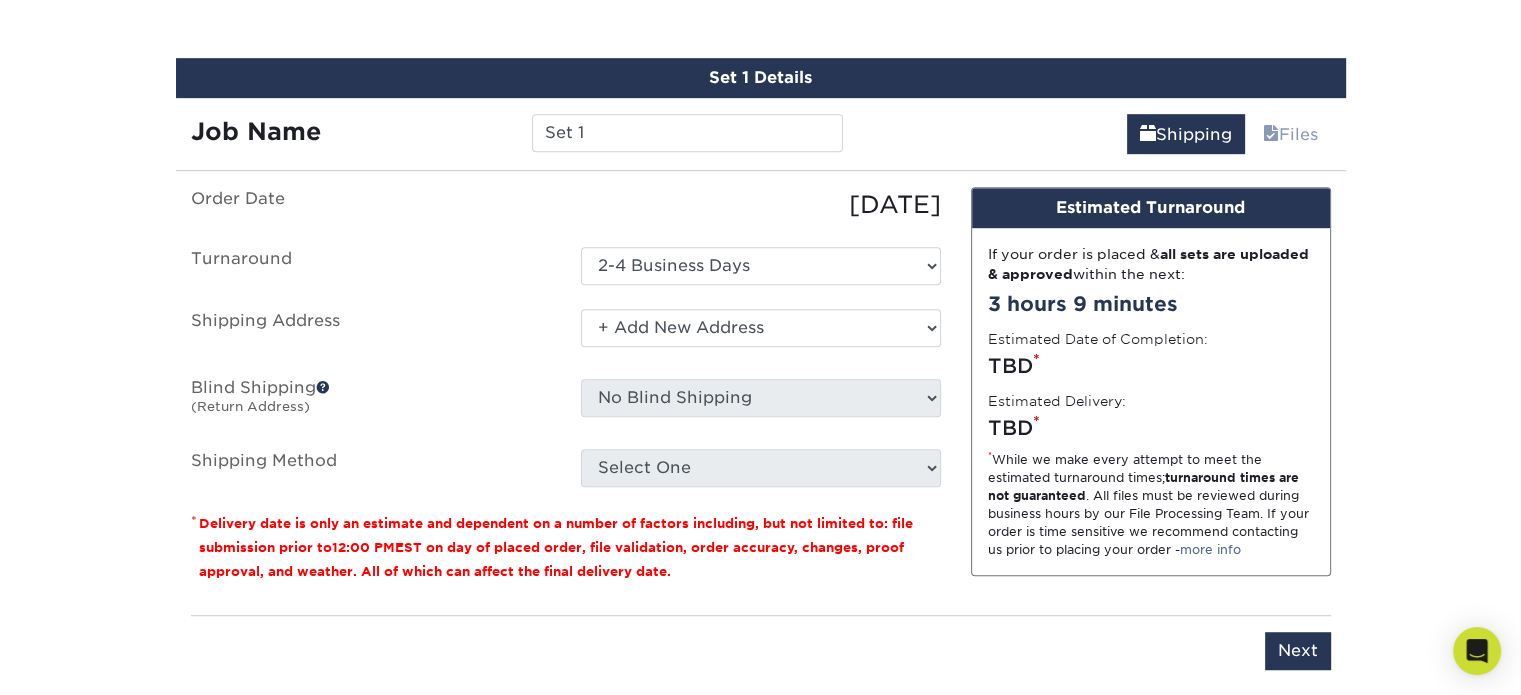 click on "Select One
+ Add New Address
- Login" at bounding box center (761, 328) 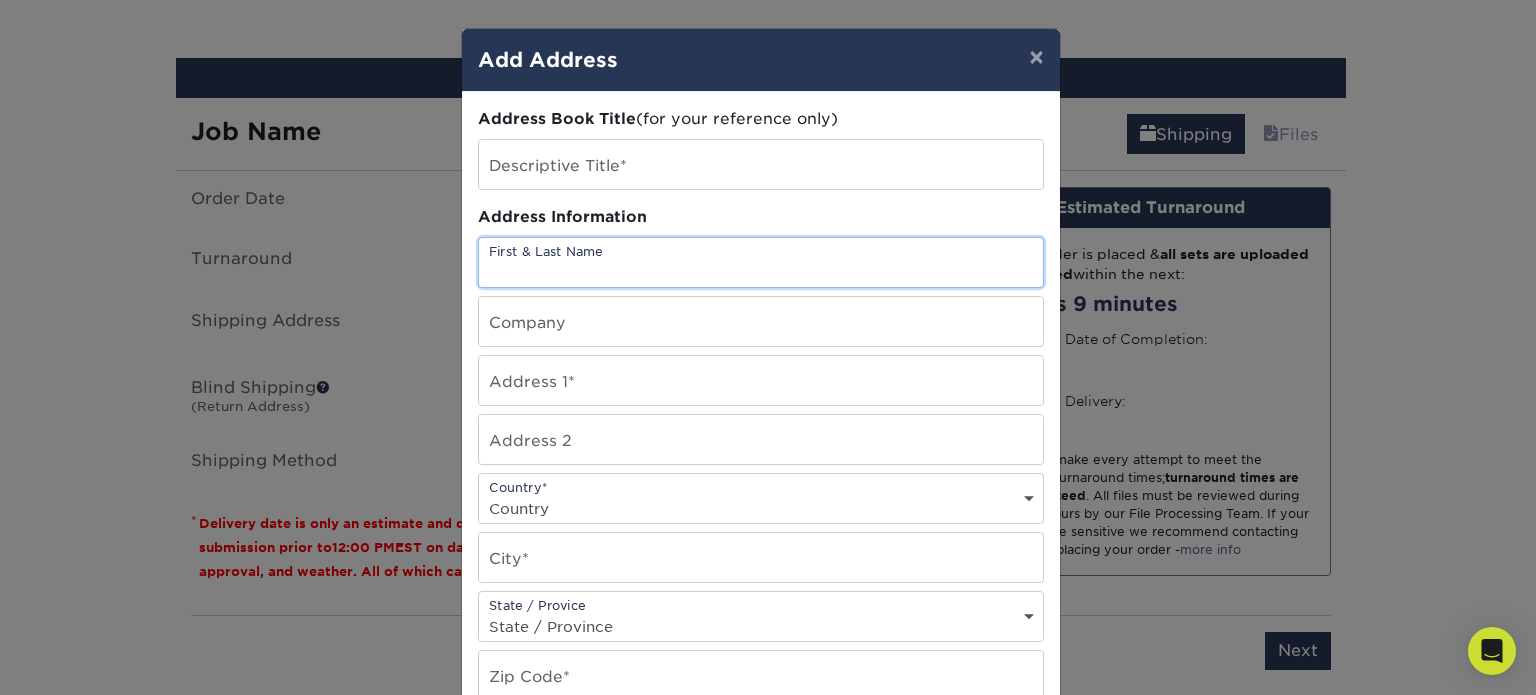 click at bounding box center [761, 262] 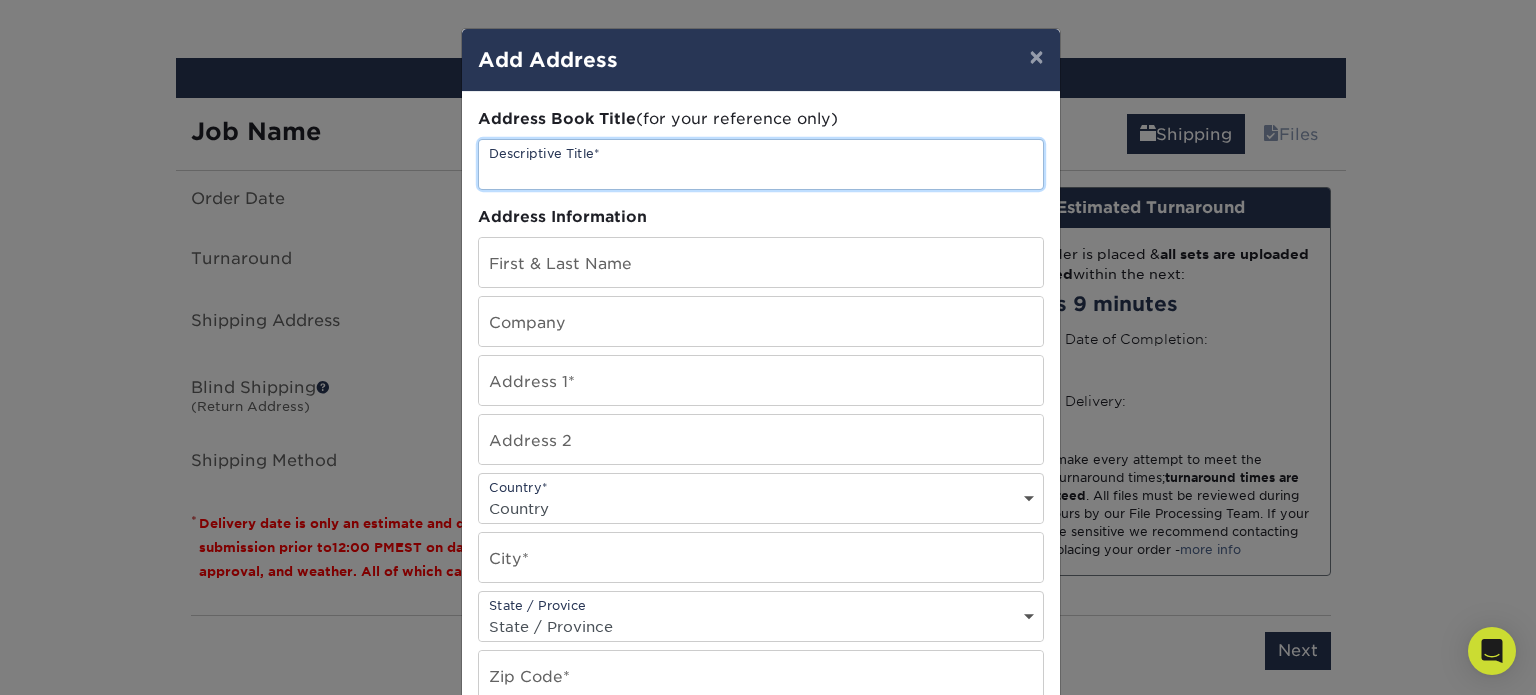 click at bounding box center (761, 164) 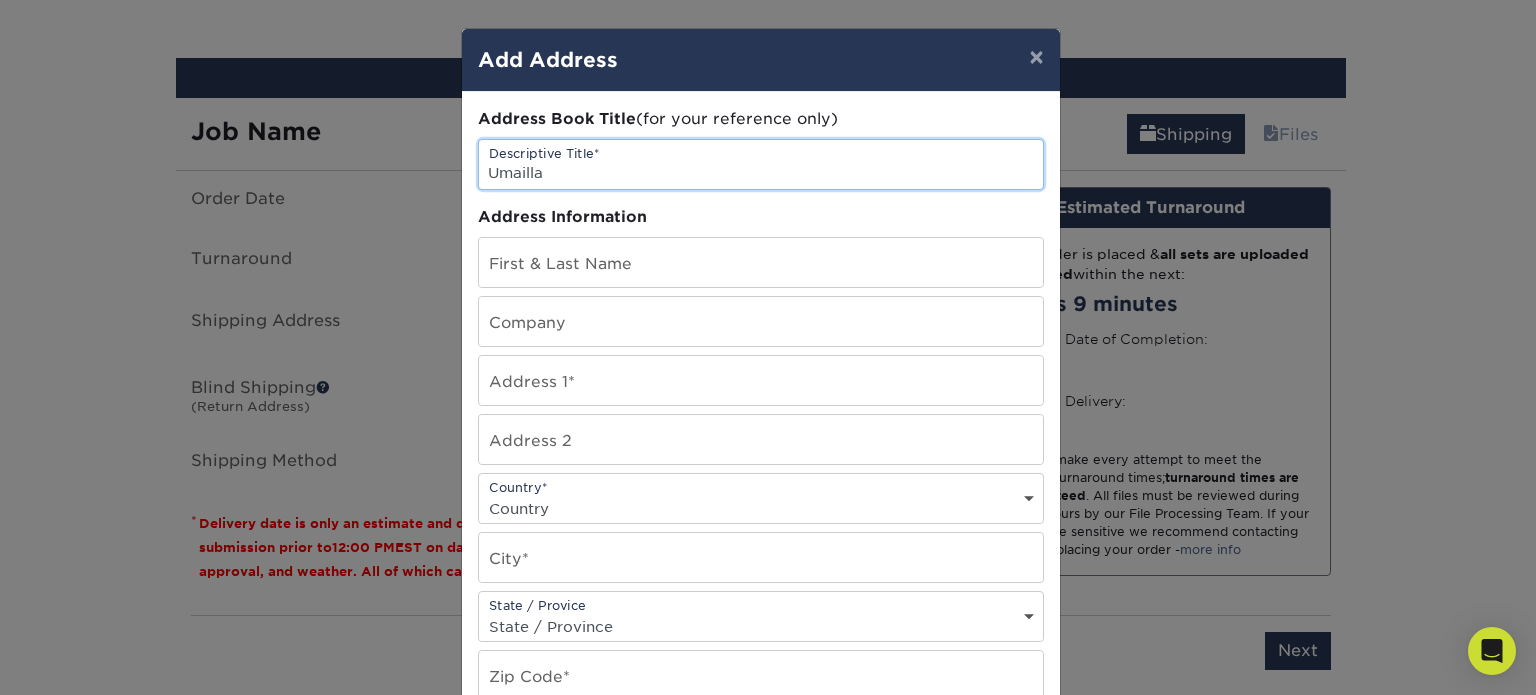 type on "Umailla" 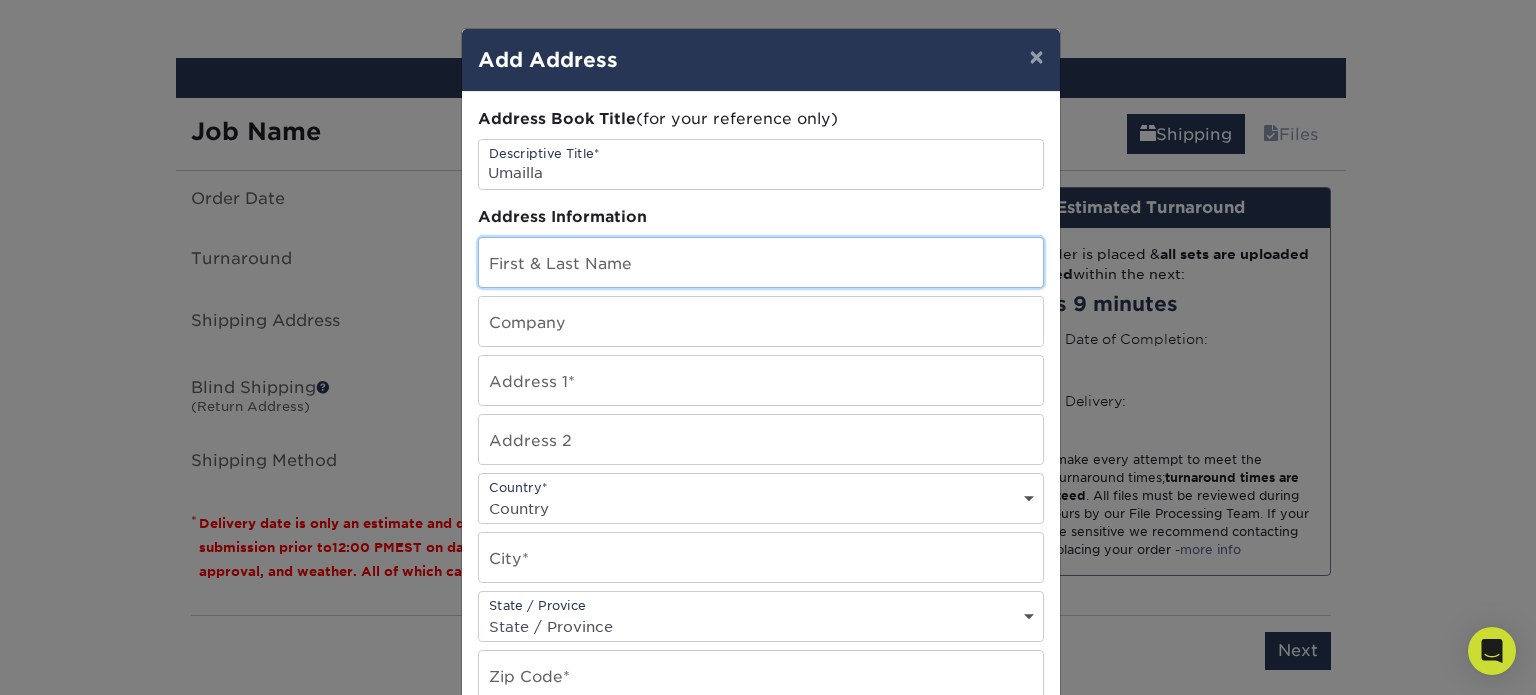 click at bounding box center (761, 262) 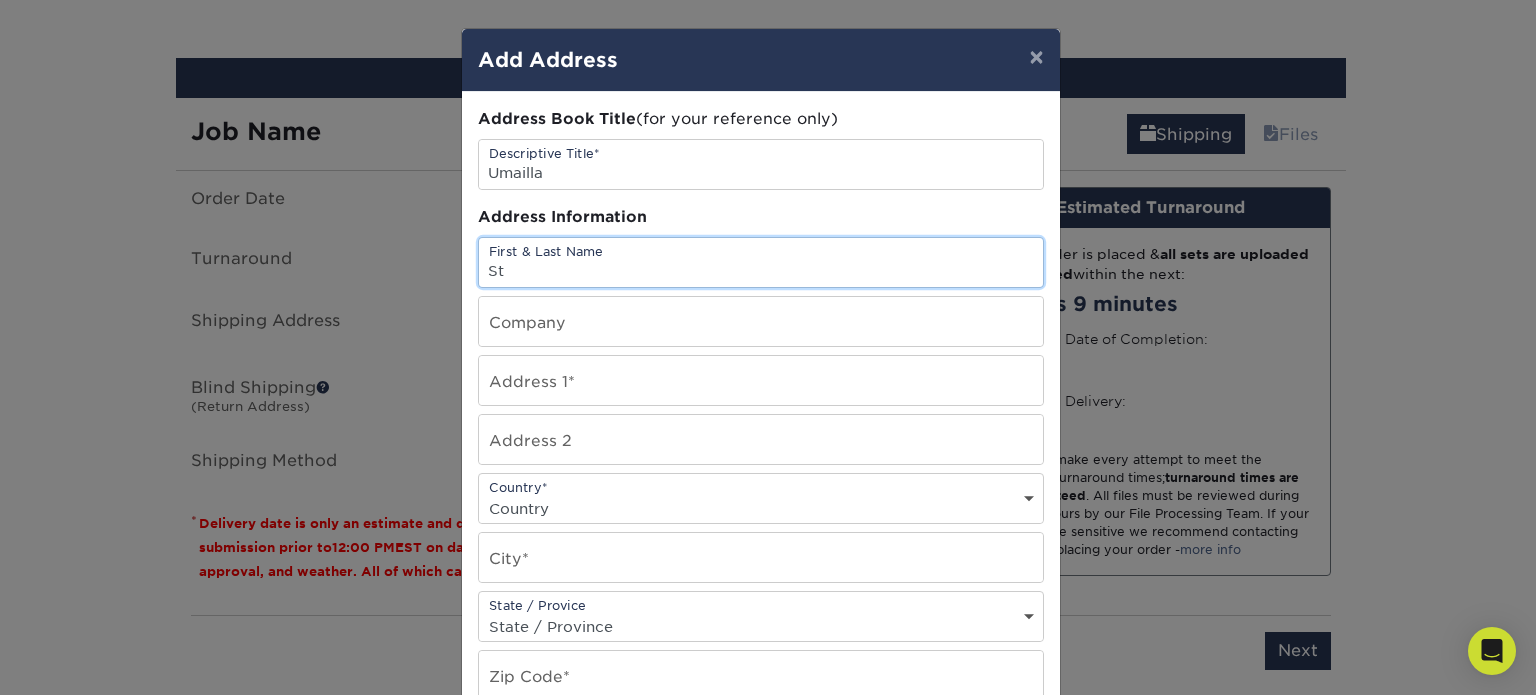 type on "S" 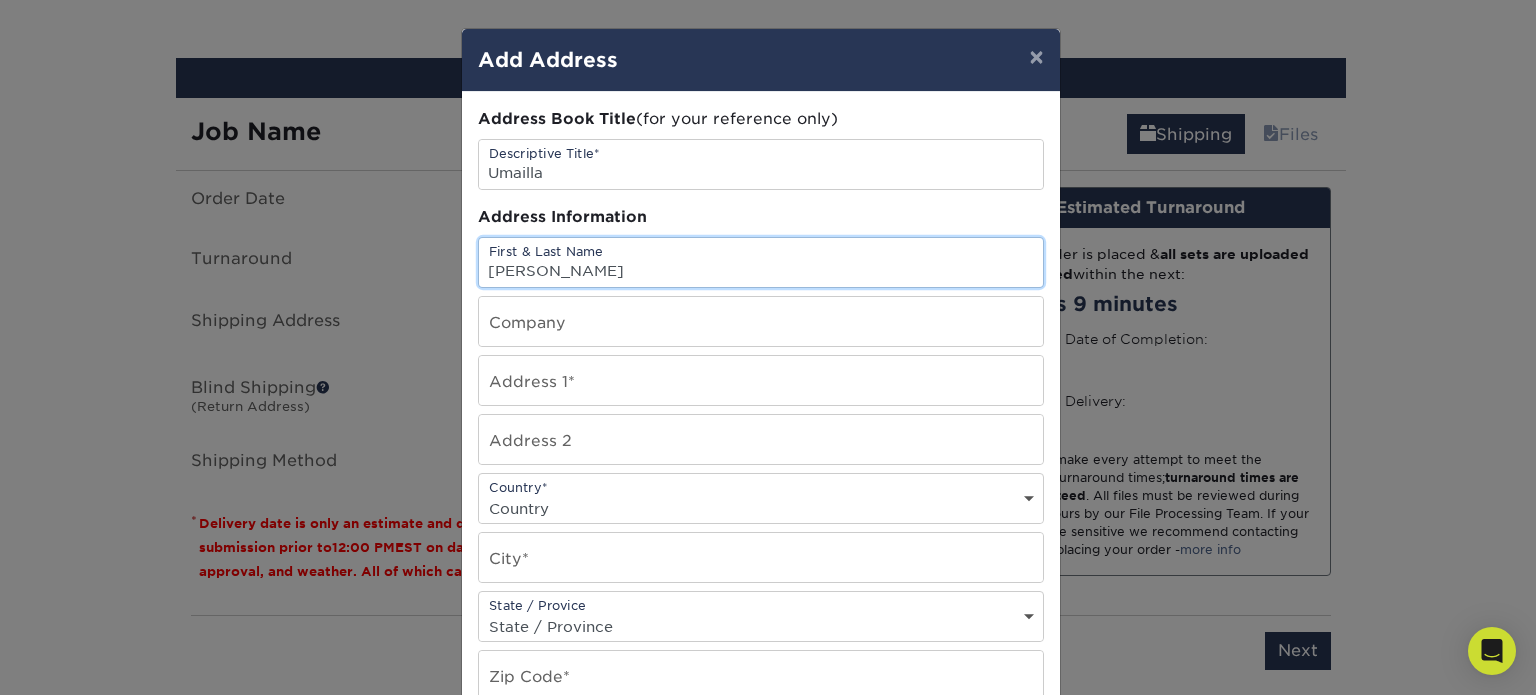 type on "[PERSON_NAME]" 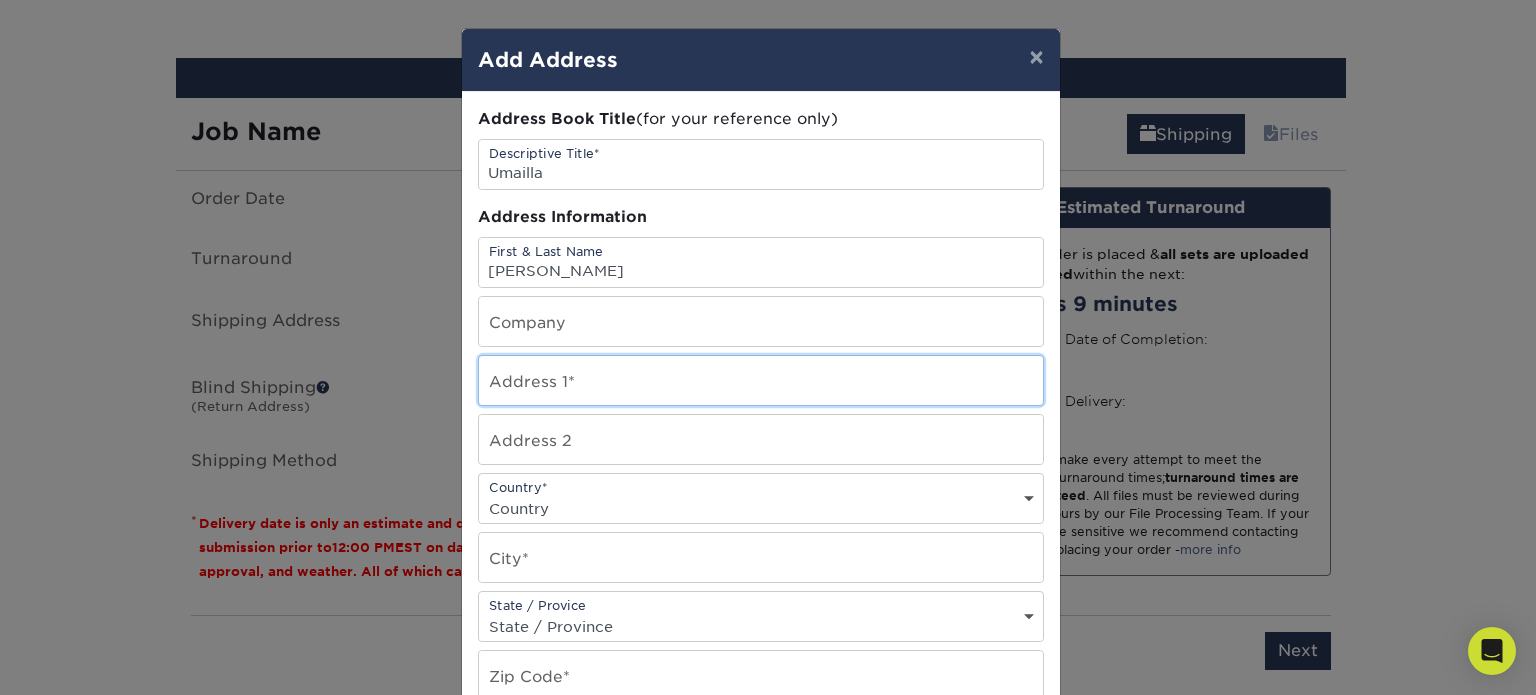 type on "37600 State Rd 19" 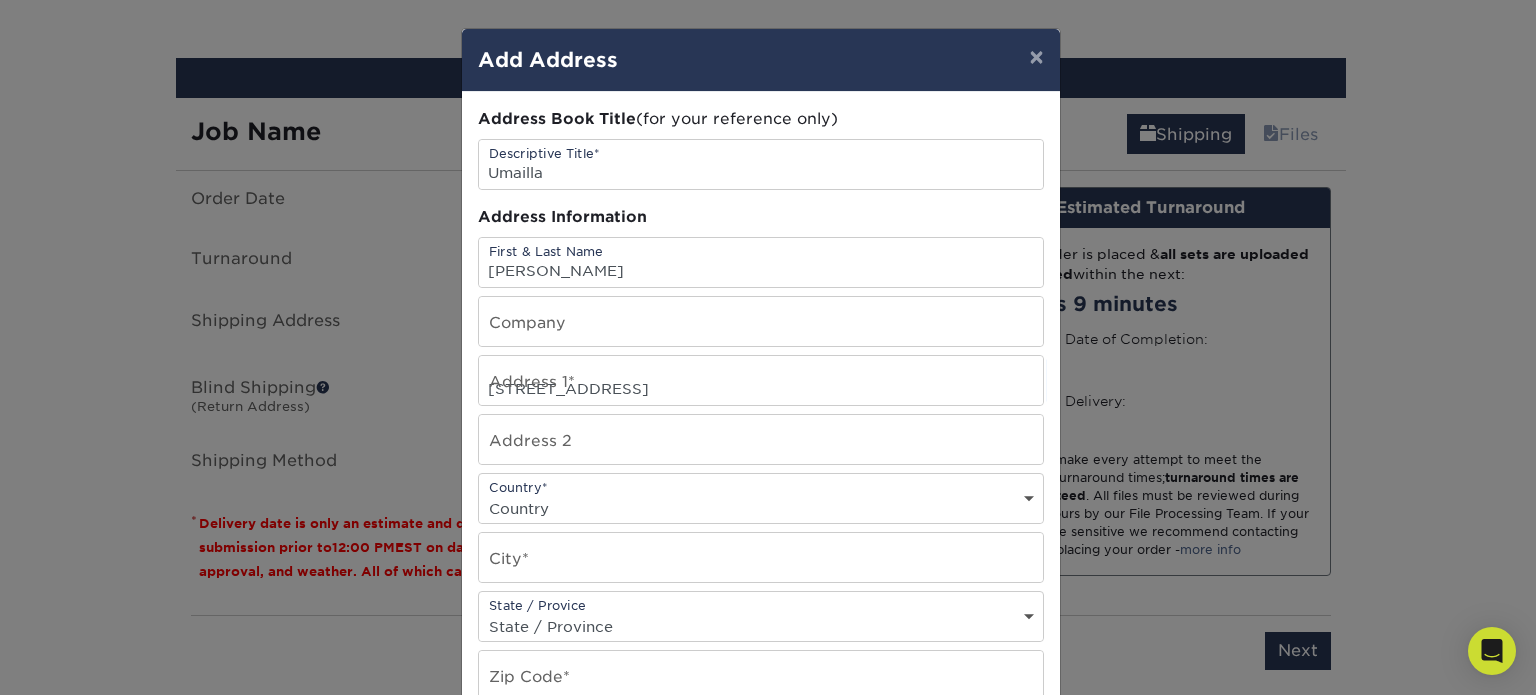 select on "US" 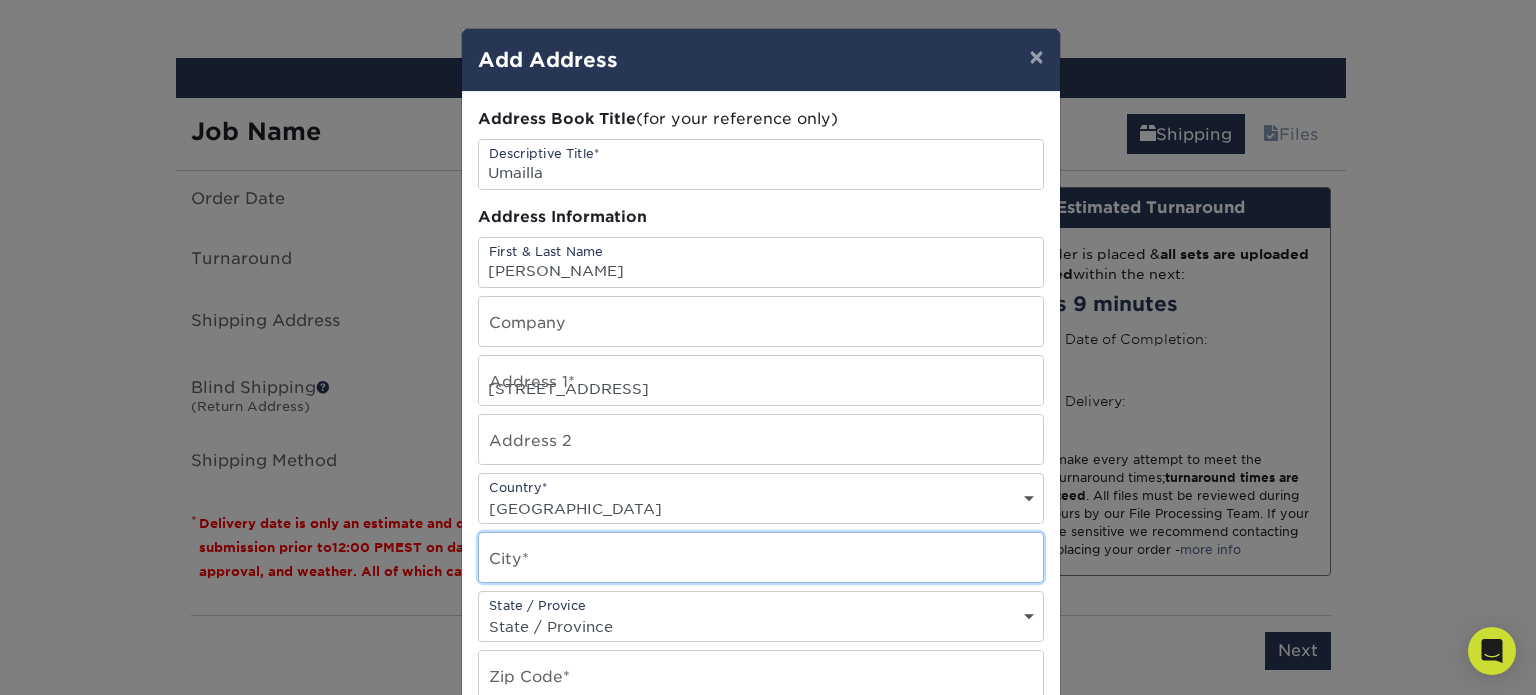 type on "Umatilla" 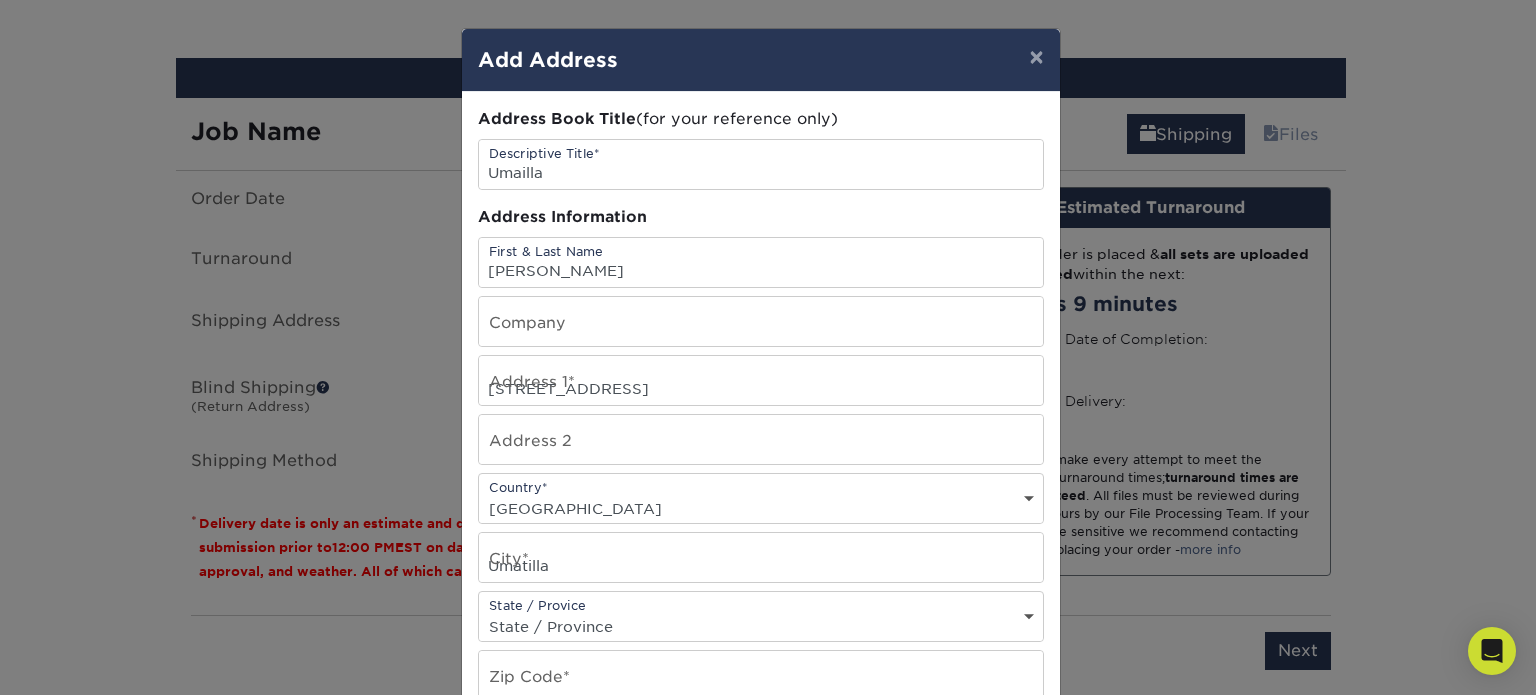 select on "FL" 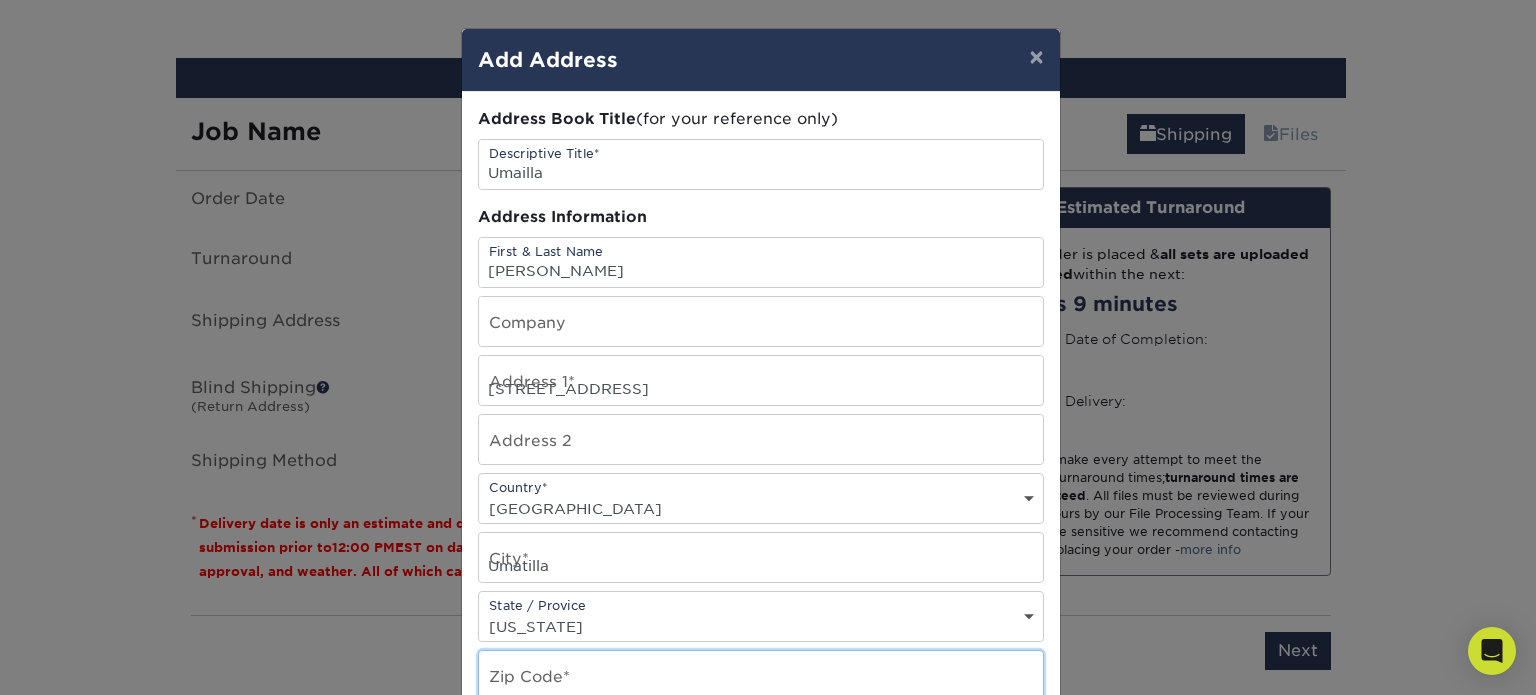 type on "32784" 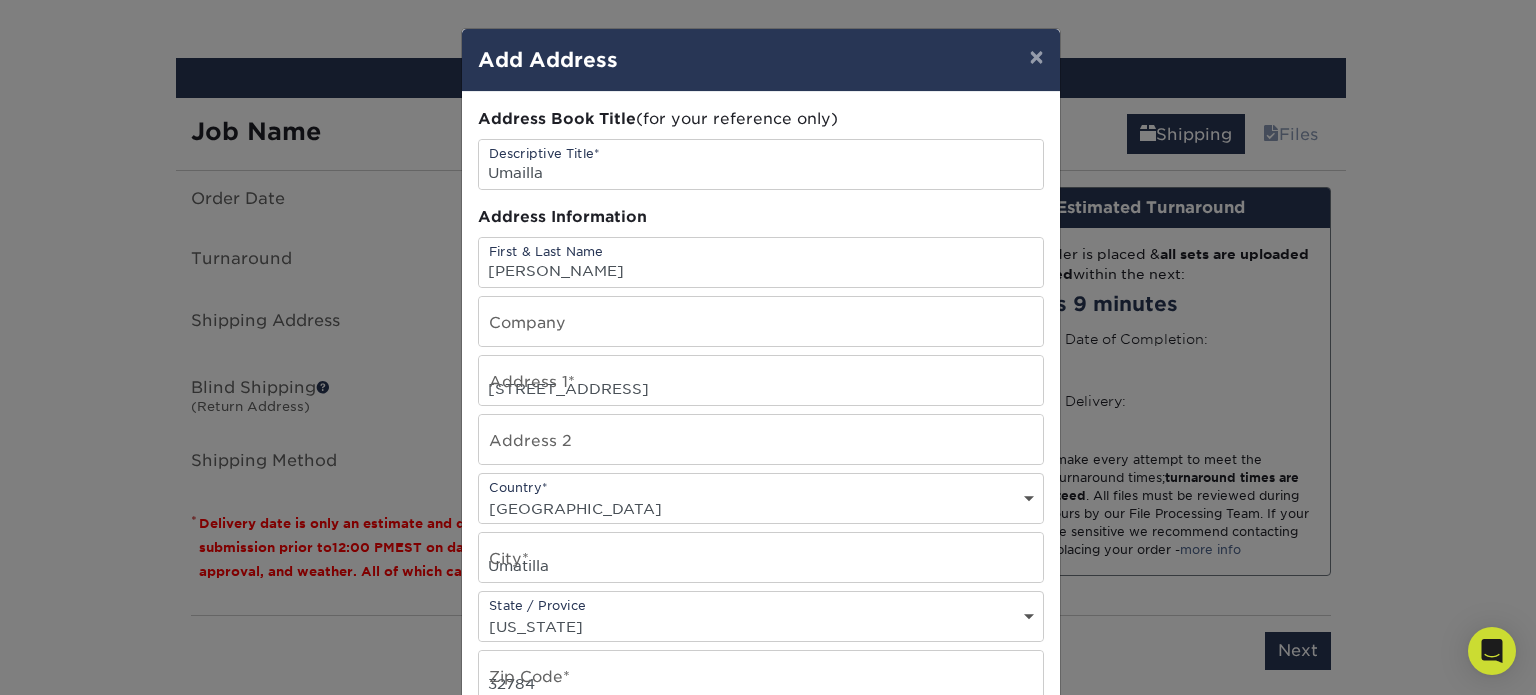 type on "3524830054" 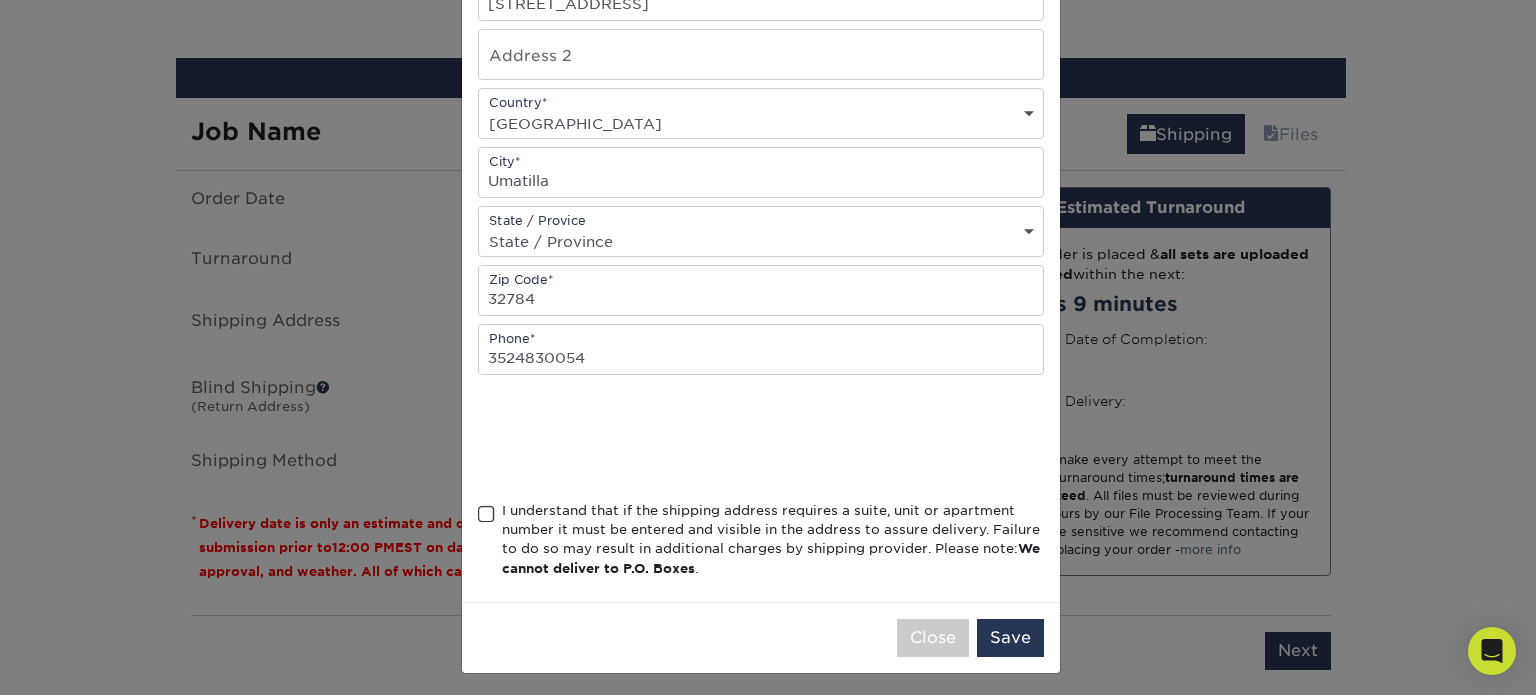 scroll, scrollTop: 386, scrollLeft: 0, axis: vertical 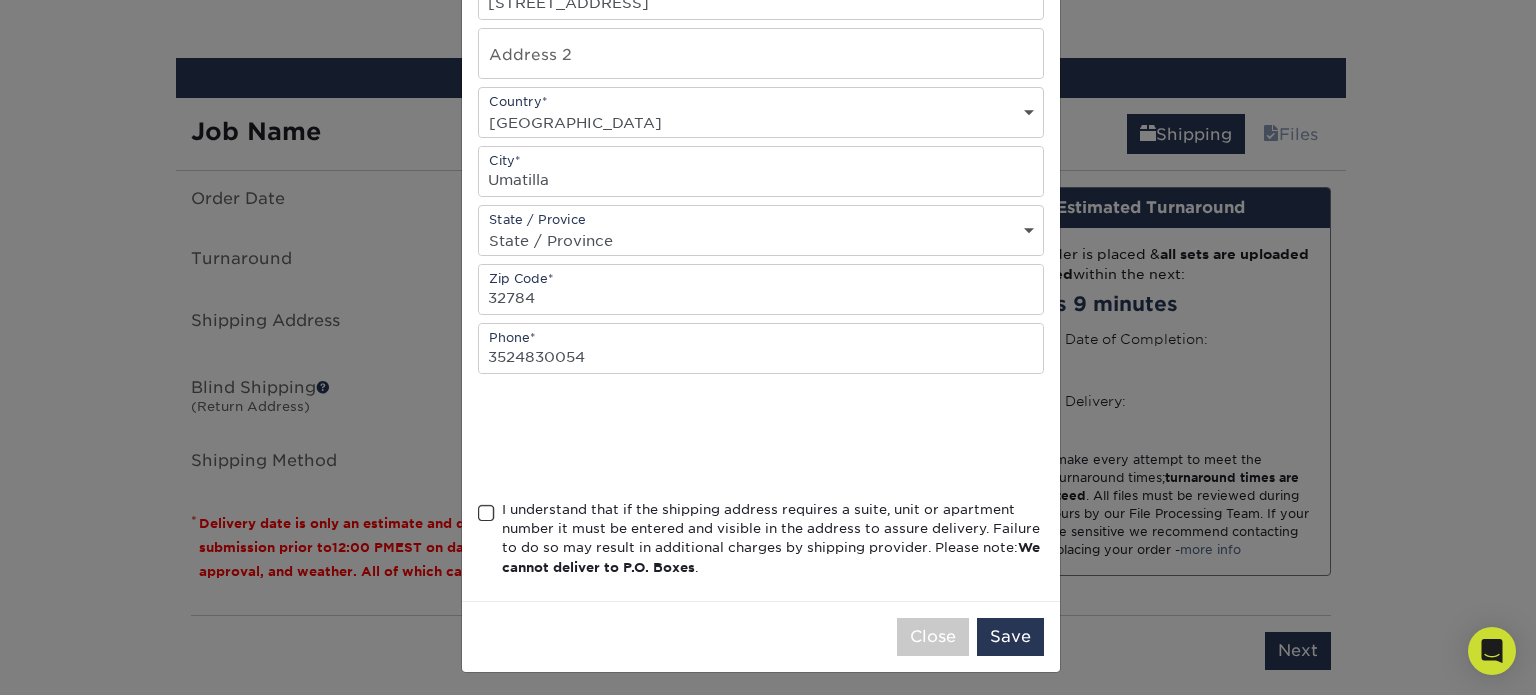 type on "[PERSON_NAME]" 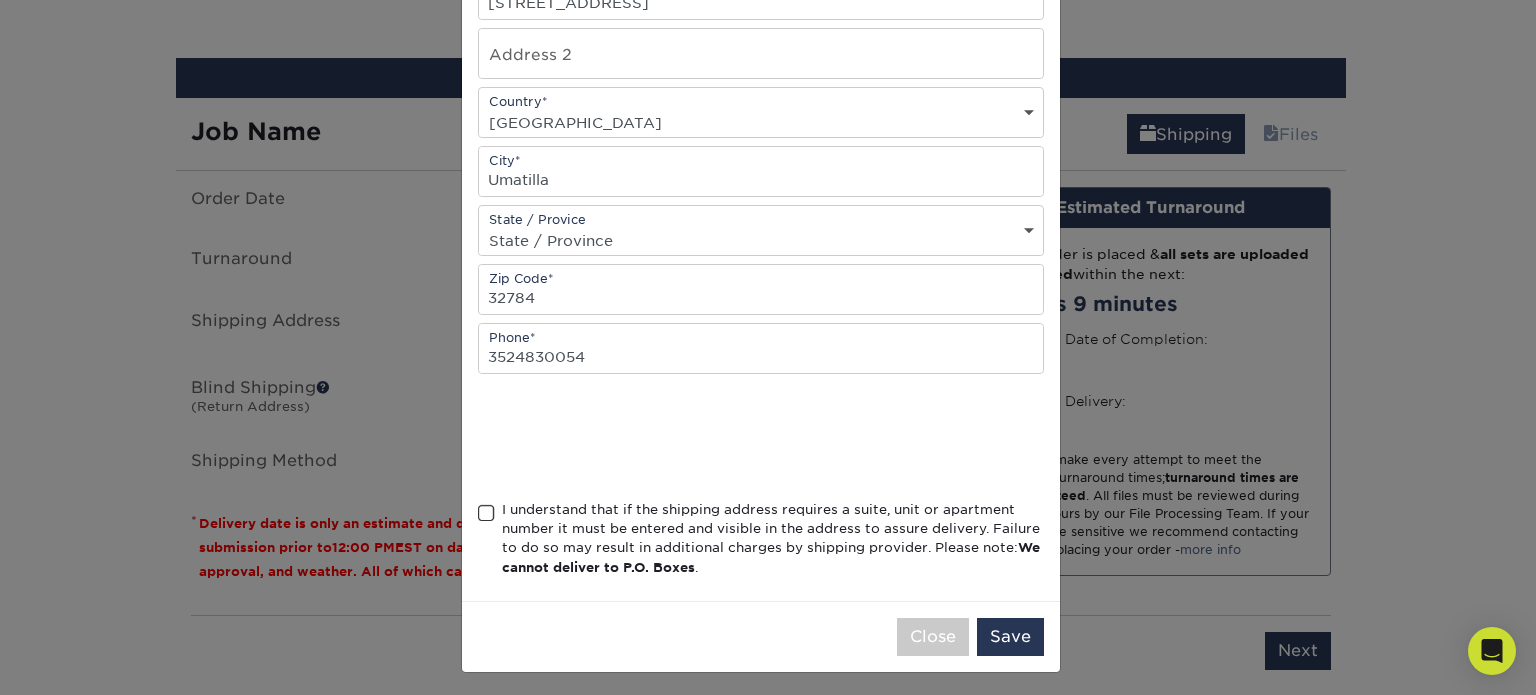 click at bounding box center [486, 513] 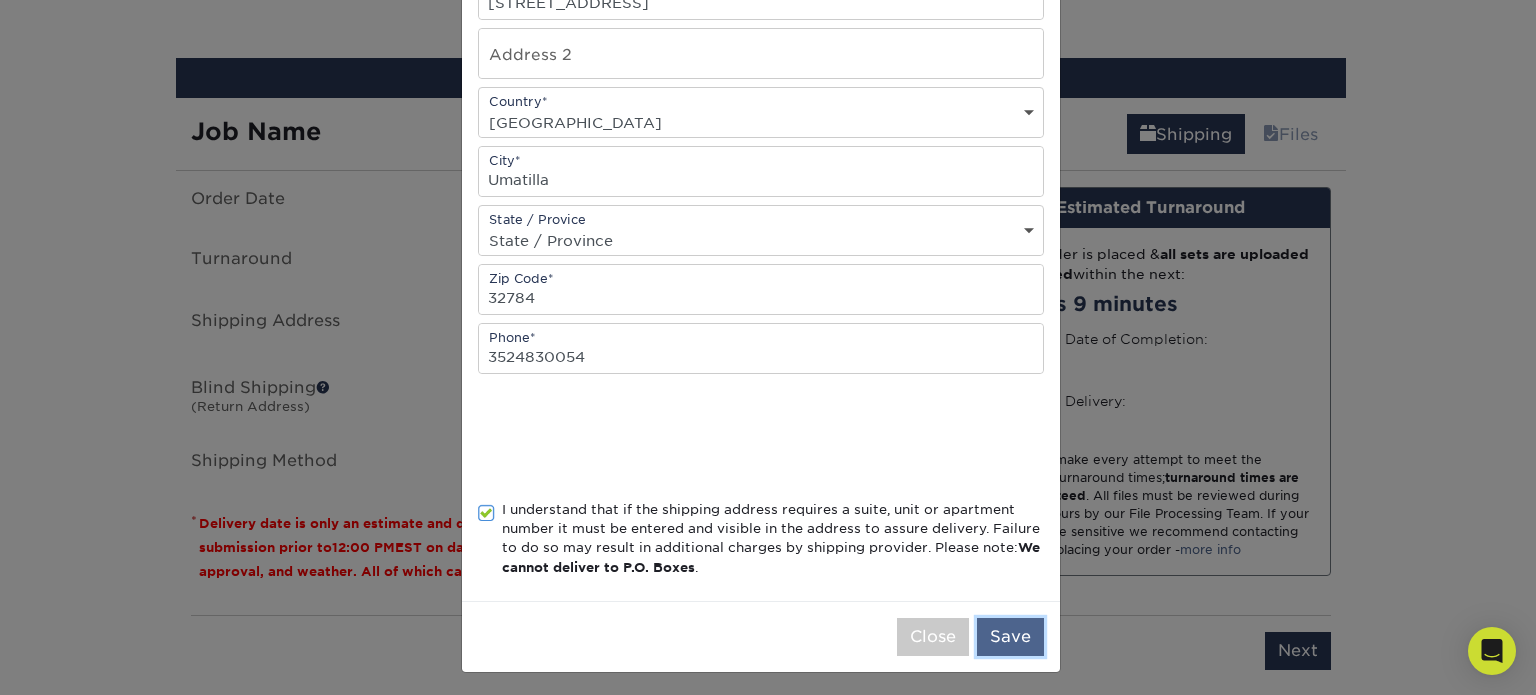 click on "Save" at bounding box center [1010, 637] 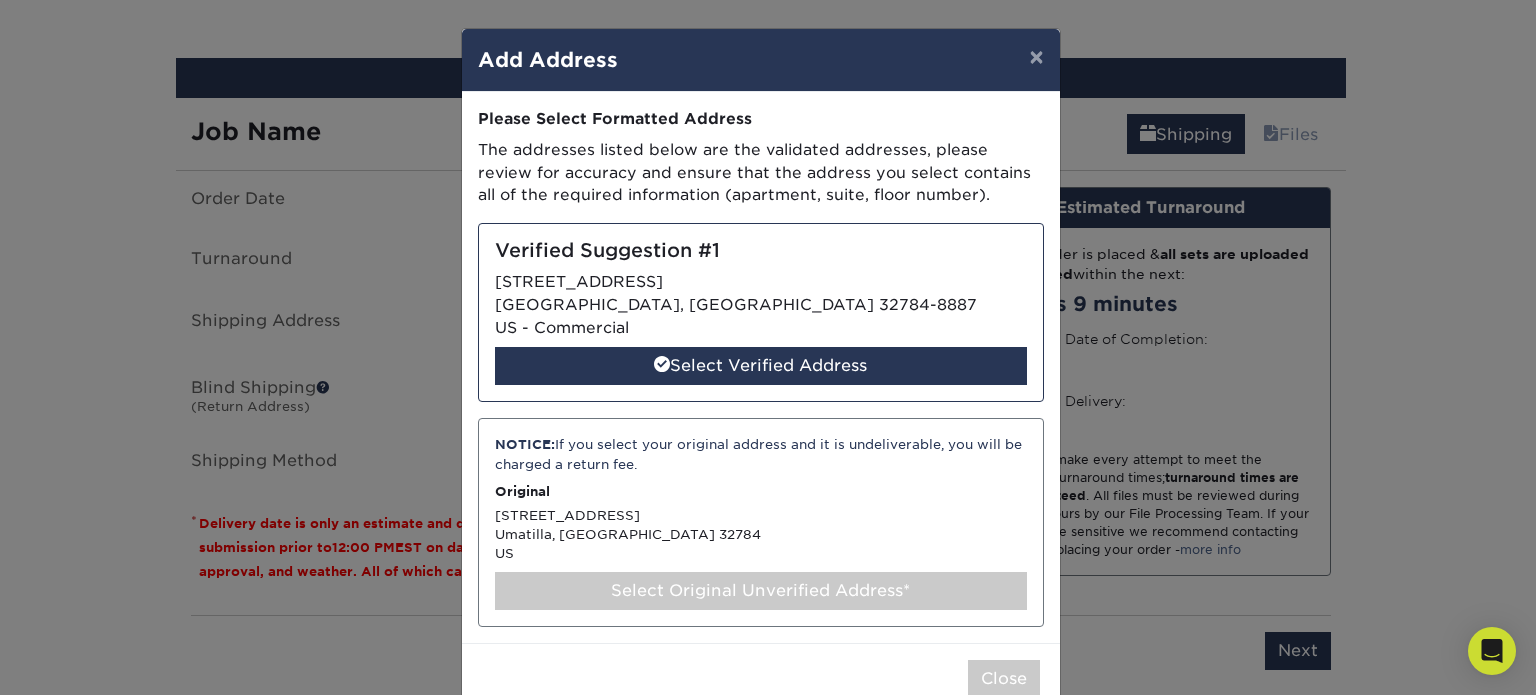 scroll, scrollTop: 44, scrollLeft: 0, axis: vertical 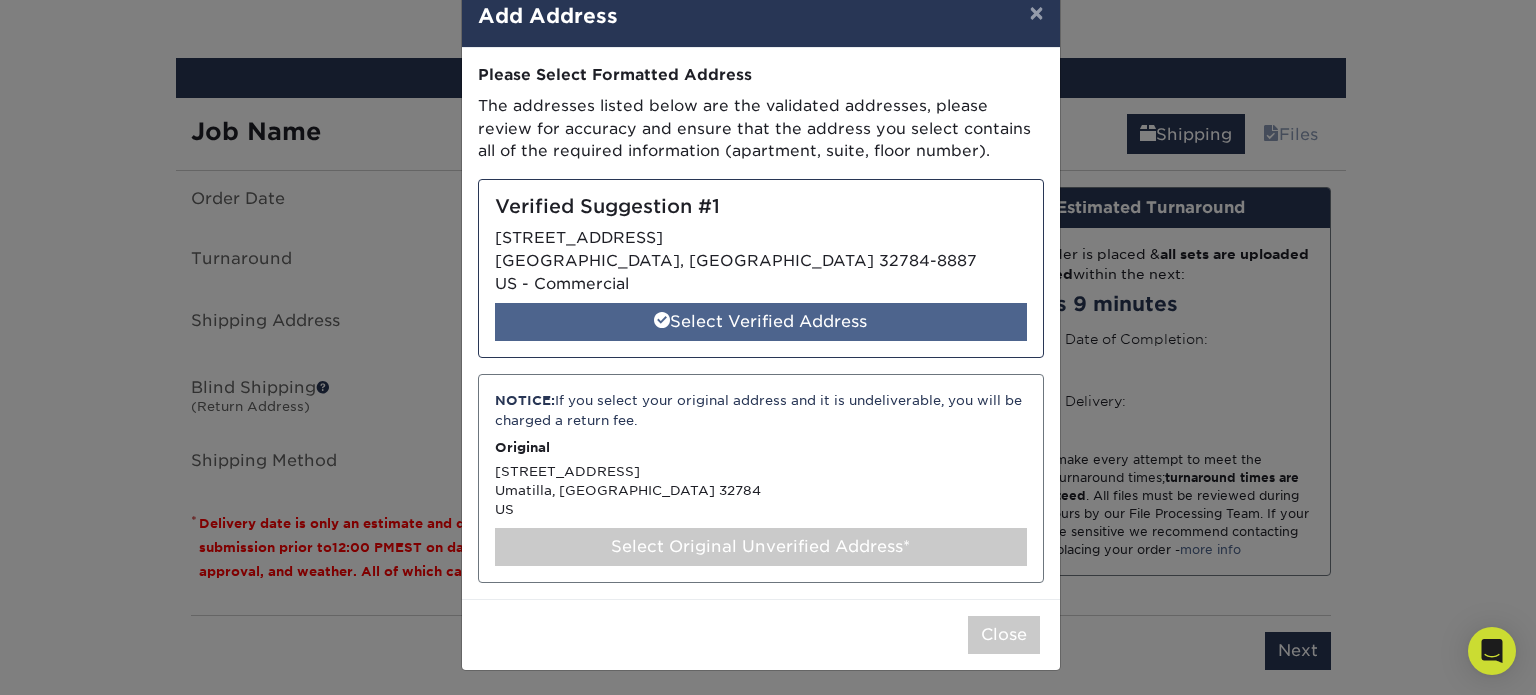 click on "Select Verified Address" at bounding box center (761, 322) 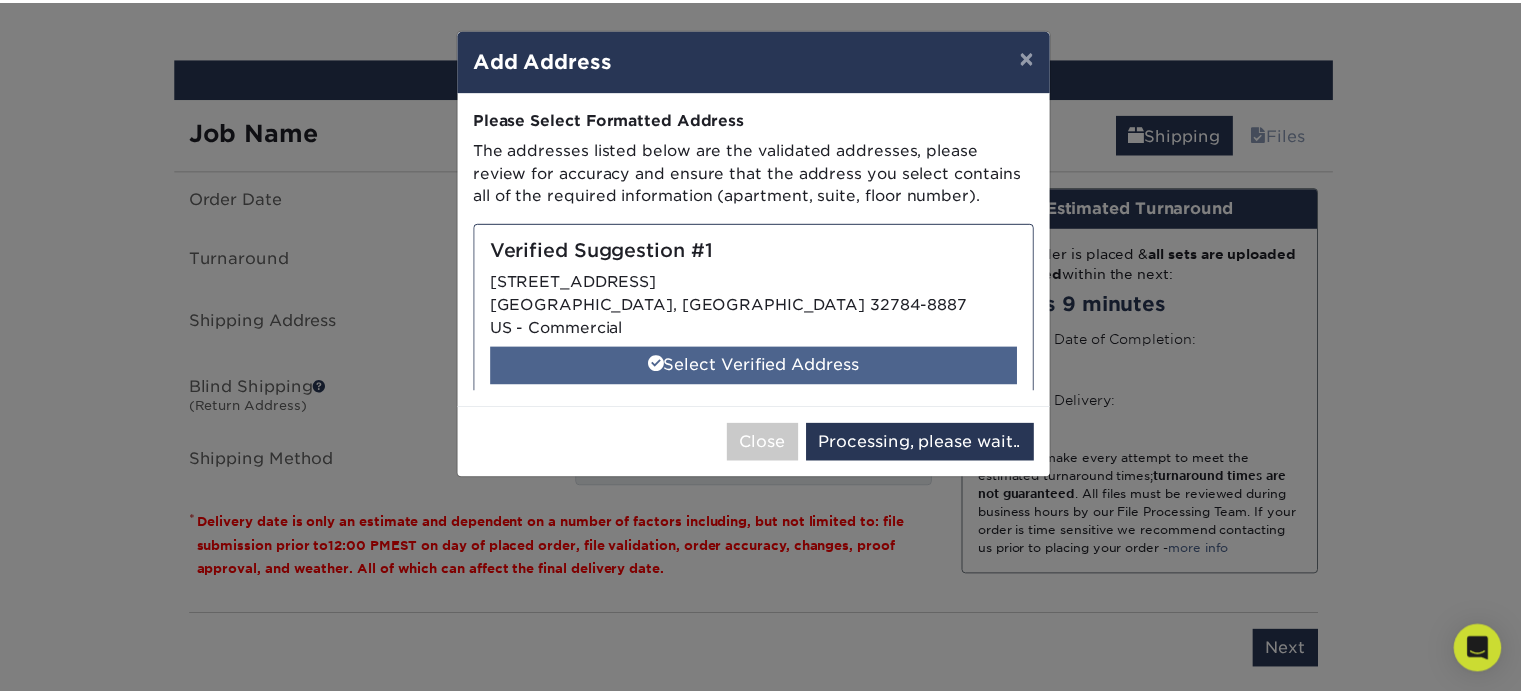 scroll, scrollTop: 0, scrollLeft: 0, axis: both 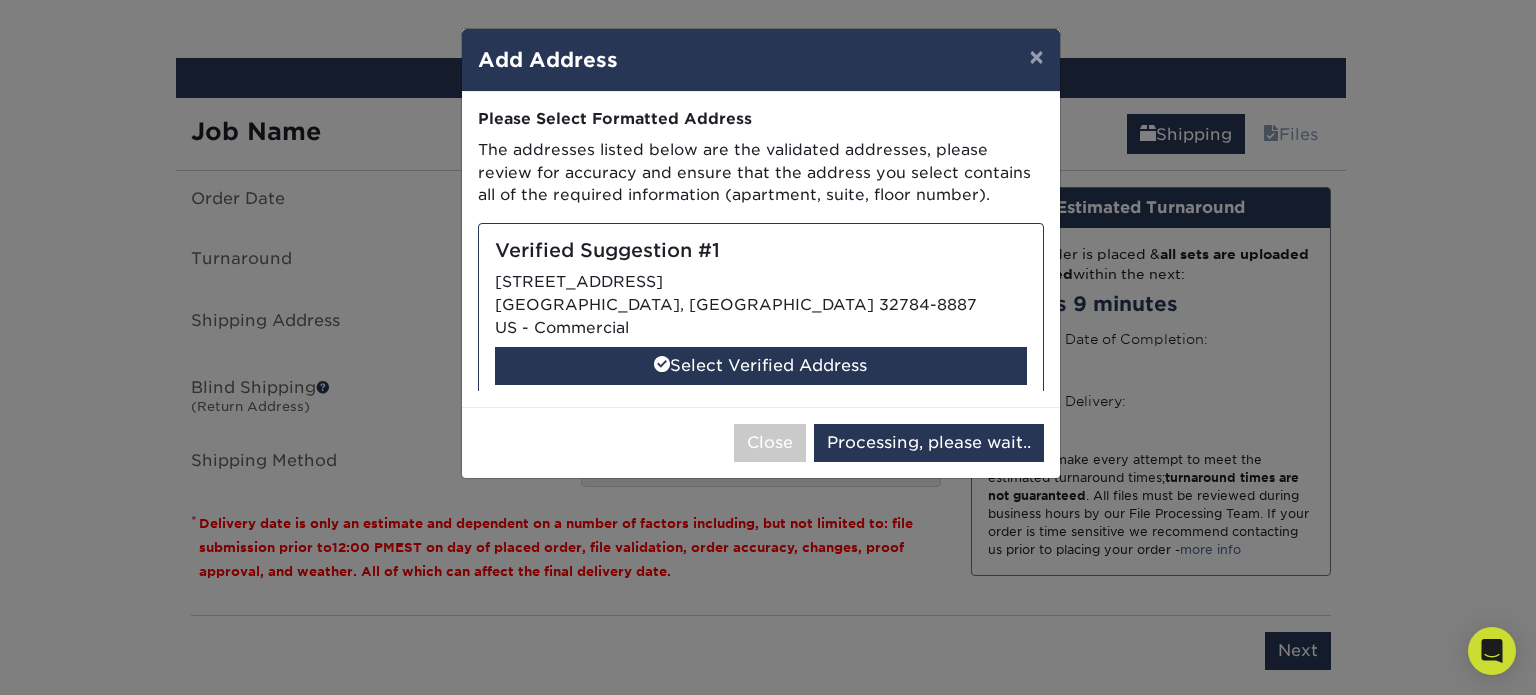 select on "283846" 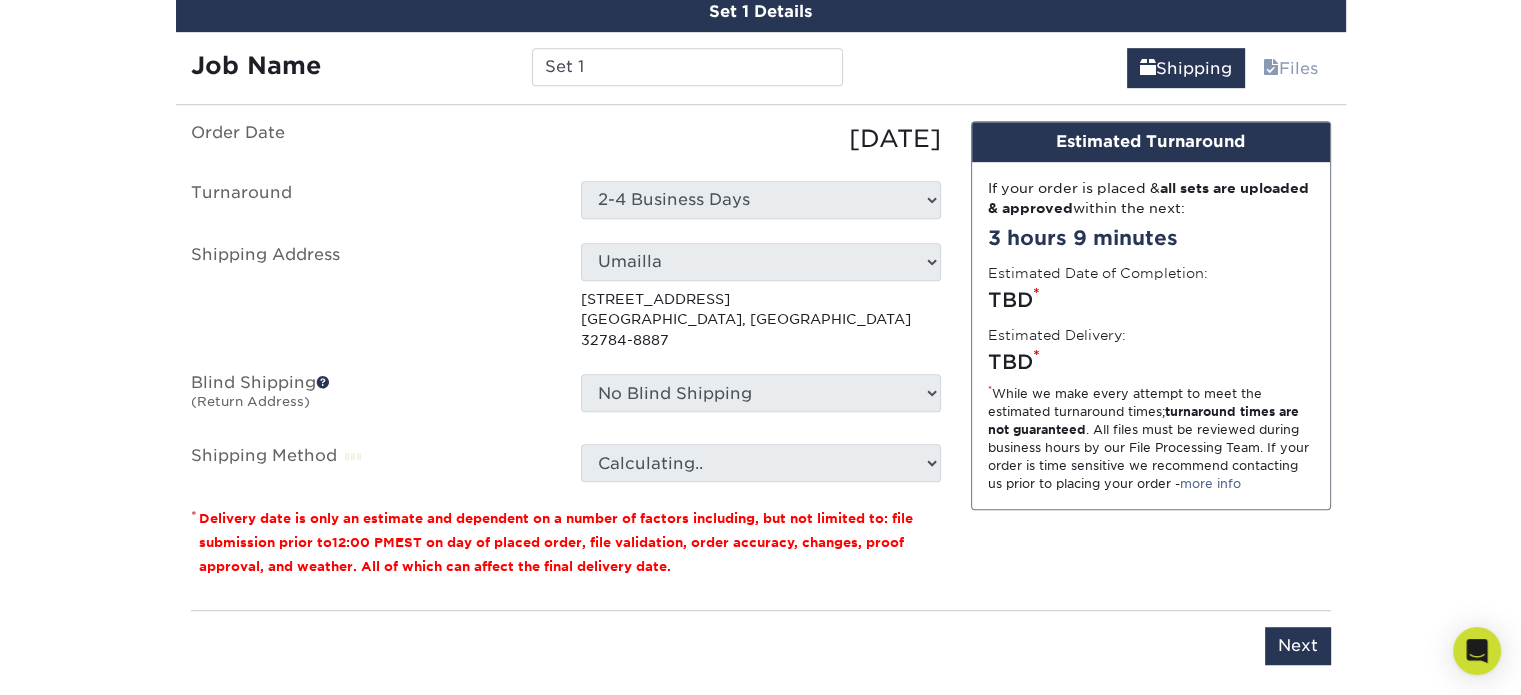 scroll, scrollTop: 1230, scrollLeft: 0, axis: vertical 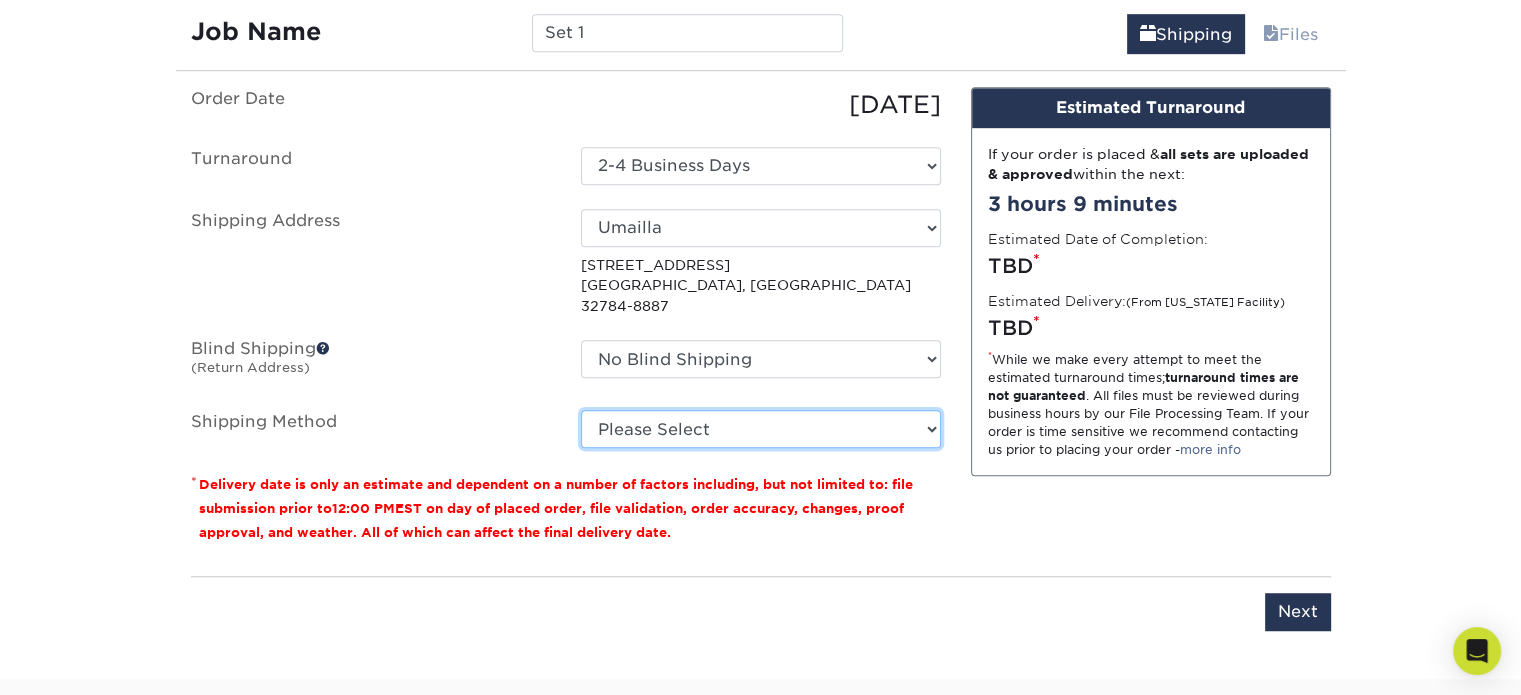 click on "Please Select Ground Shipping (+$7.84) 3 Day Shipping Service (+$18.09) 2 Day Air Shipping (+$18.55) Next Day Shipping by 12 noon (+$29.97) Next Day Air Early A.M. (+$148.70)" at bounding box center (761, 429) 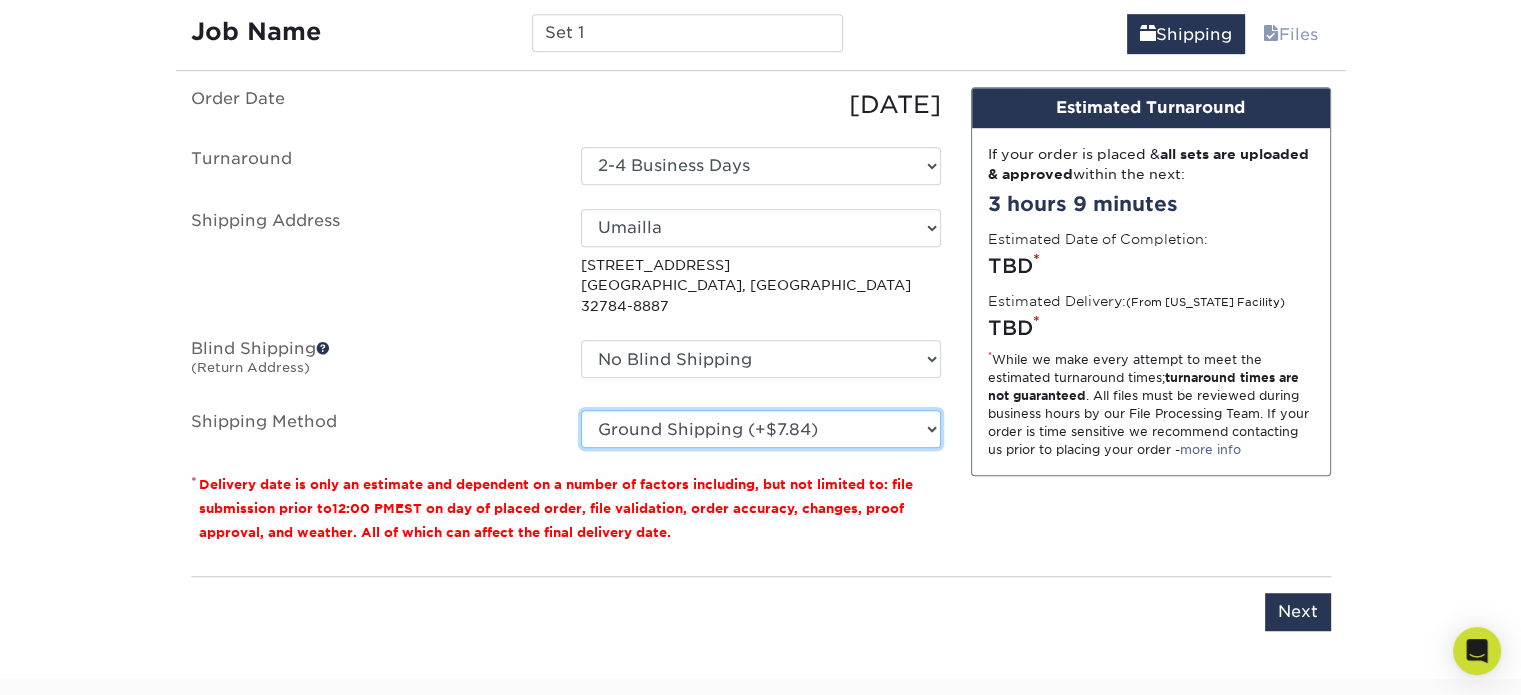 click on "Please Select Ground Shipping (+$7.84) 3 Day Shipping Service (+$18.09) 2 Day Air Shipping (+$18.55) Next Day Shipping by 12 noon (+$29.97) Next Day Air Early A.M. (+$148.70)" at bounding box center (761, 429) 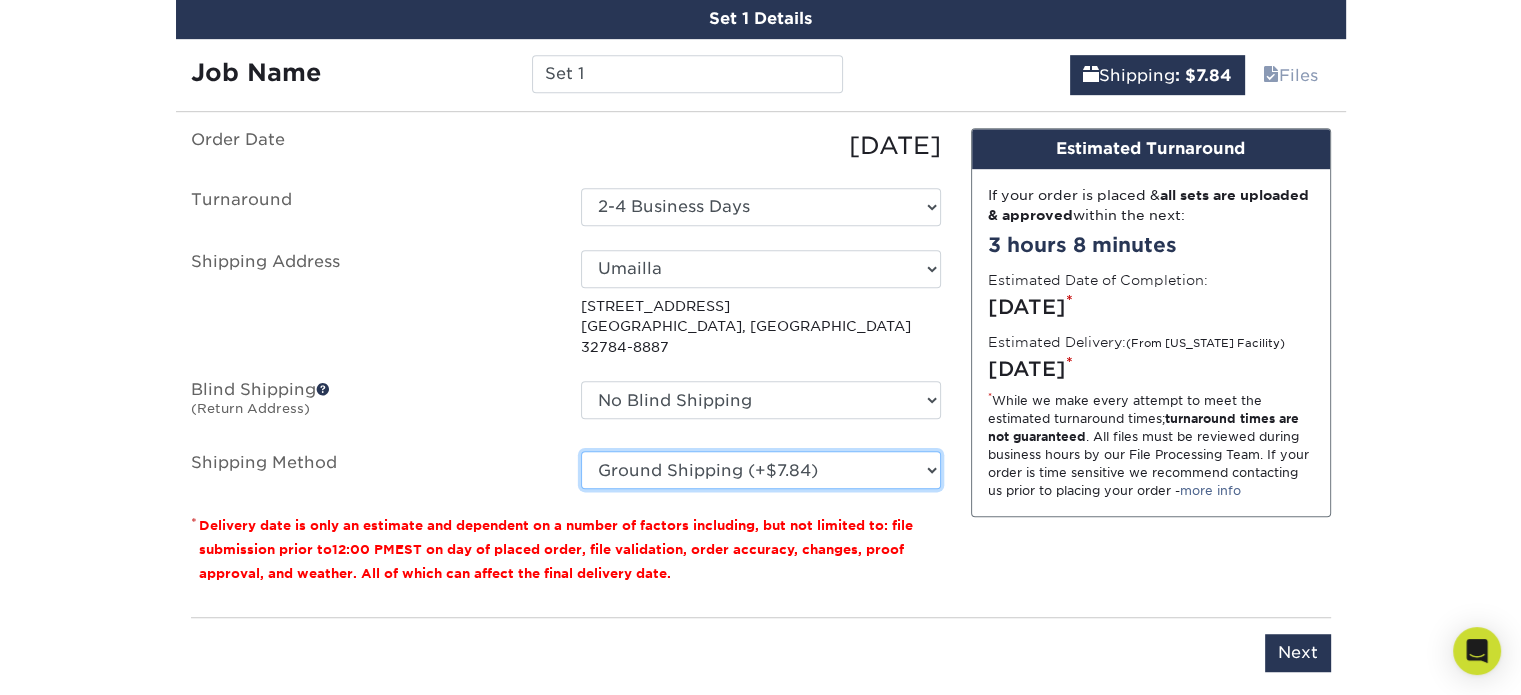 scroll, scrollTop: 1230, scrollLeft: 0, axis: vertical 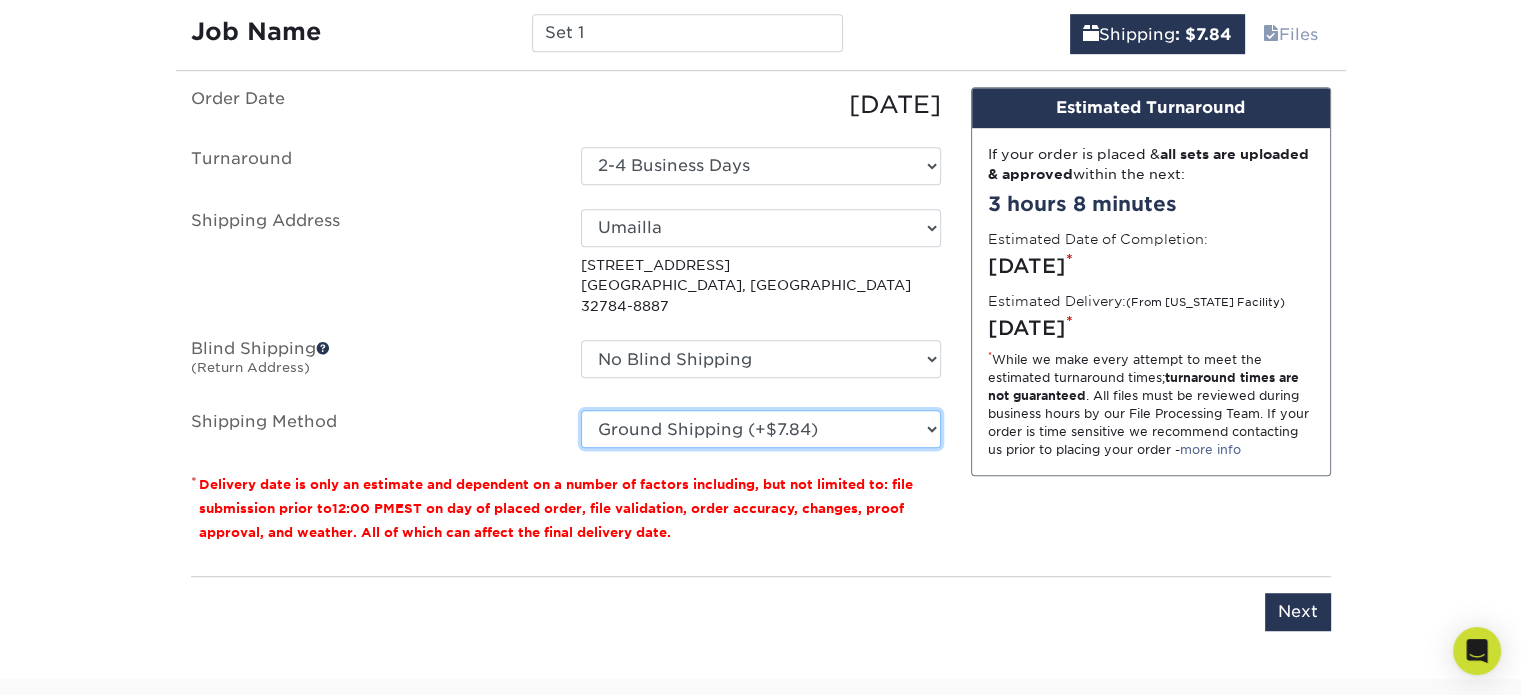 click on "Please Select Ground Shipping (+$7.84) 3 Day Shipping Service (+$18.09) 2 Day Air Shipping (+$18.55) Next Day Shipping by 12 noon (+$29.97) Next Day Air Early A.M. (+$148.70)" at bounding box center (761, 429) 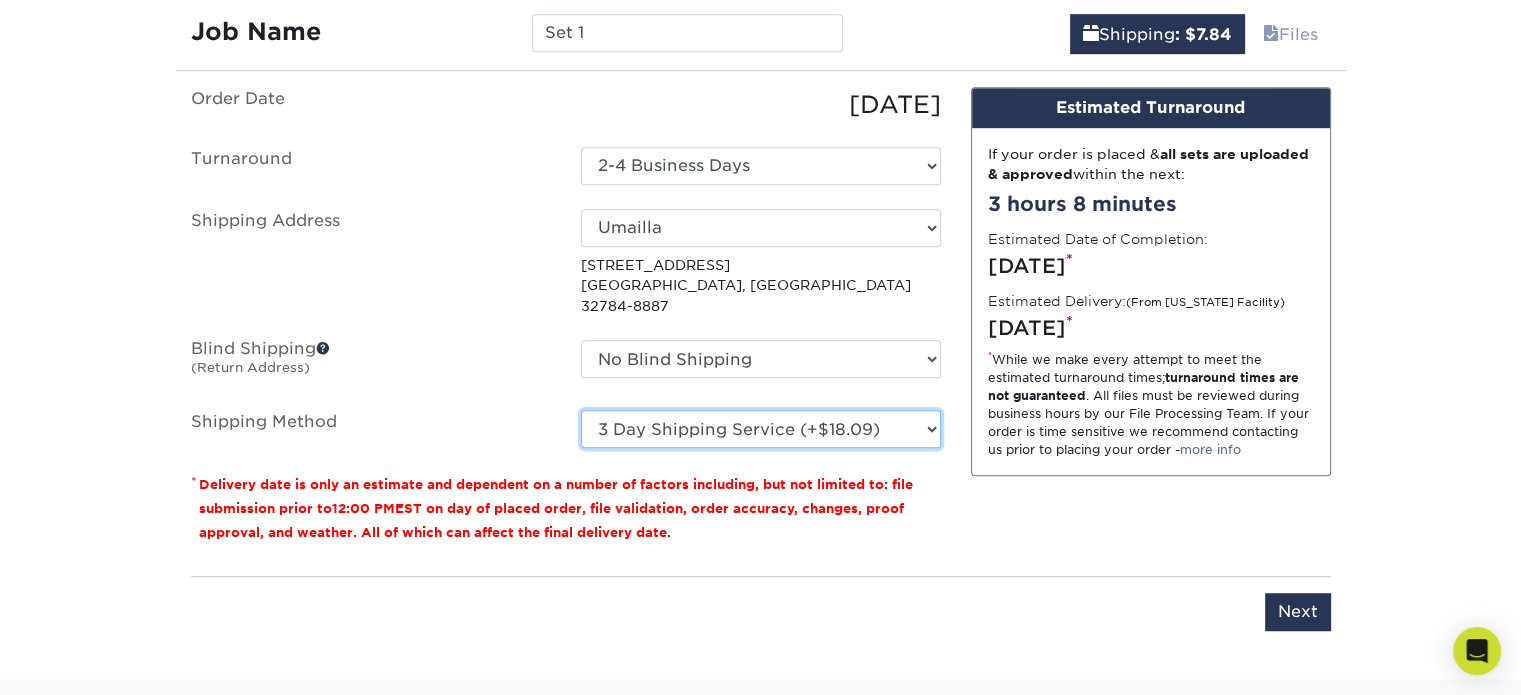 click on "Please Select Ground Shipping (+$7.84) 3 Day Shipping Service (+$18.09) 2 Day Air Shipping (+$18.55) Next Day Shipping by 12 noon (+$29.97) Next Day Air Early A.M. (+$148.70)" at bounding box center [761, 429] 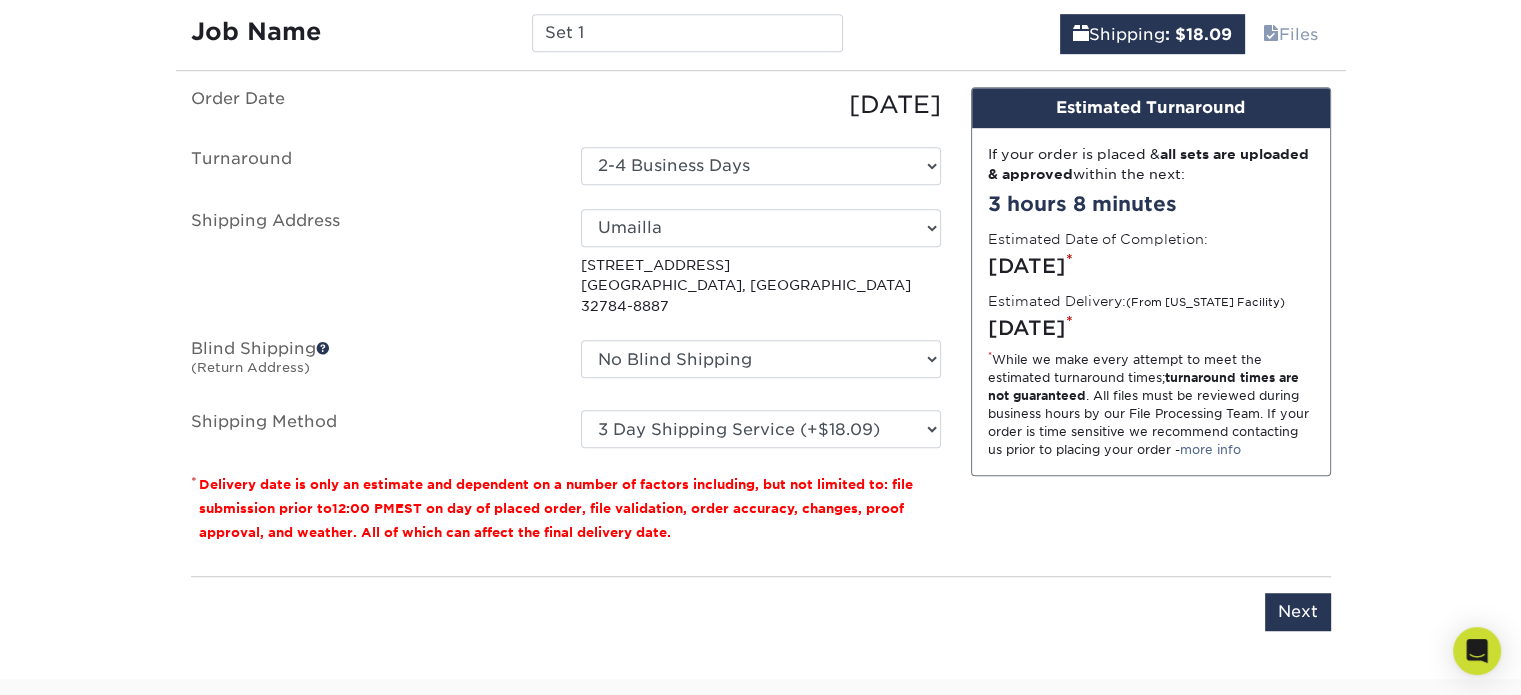 click on "You've choosen mailing services! If you have a  csv  address list please upload it in the next section.
Order Date
07/10/2025
Turnaround
Select One 2-4 Business Days
Shipping Address
Select One
Umailla + Add New Address
- Login
37600 STATE ROAD 19  UMATILLA, FL 32784-8887
Blind Shipping  (Return Address)
No Blind Shipping
+ Add New Address
Shipping Method
* * *" at bounding box center [761, 371] 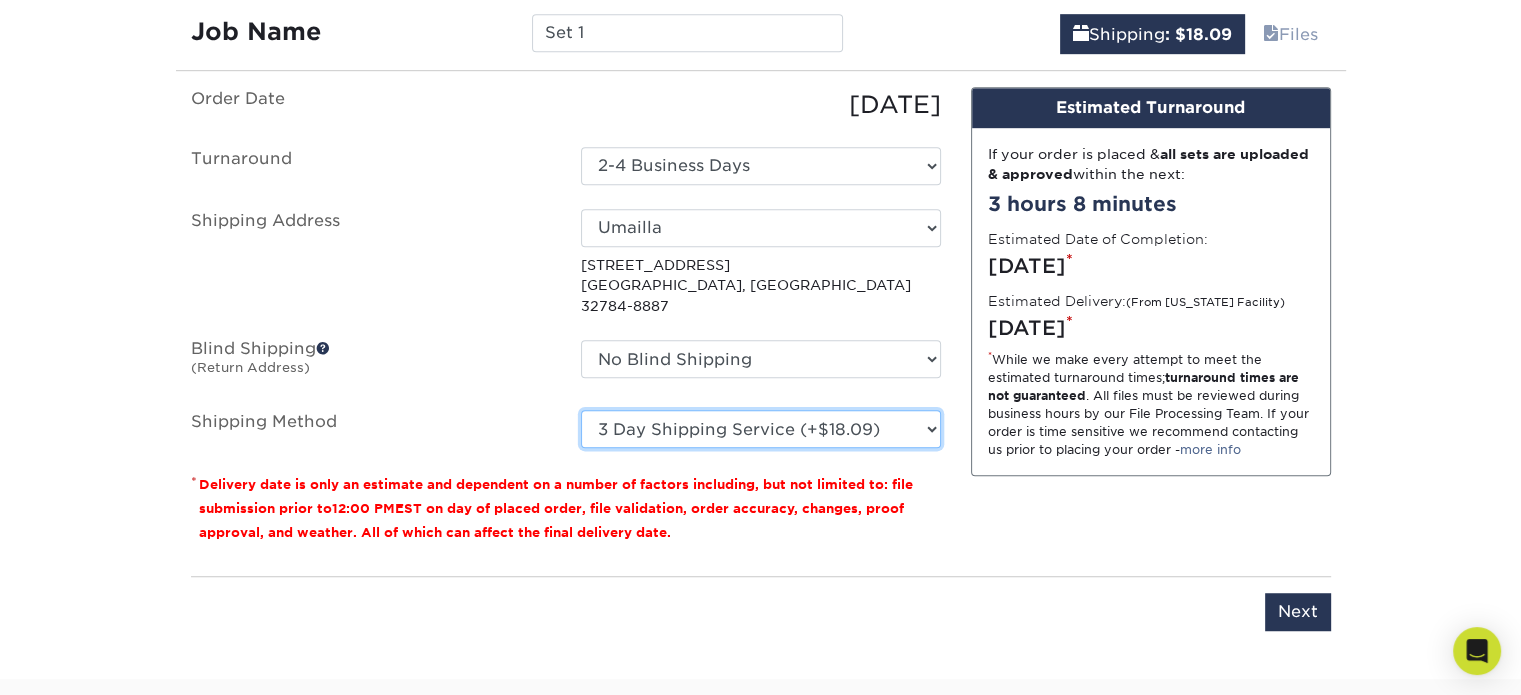 click on "Please Select Ground Shipping (+$7.84) 3 Day Shipping Service (+$18.09) 2 Day Air Shipping (+$18.55) Next Day Shipping by 12 noon (+$29.97) Next Day Air Early A.M. (+$148.70)" at bounding box center (761, 429) 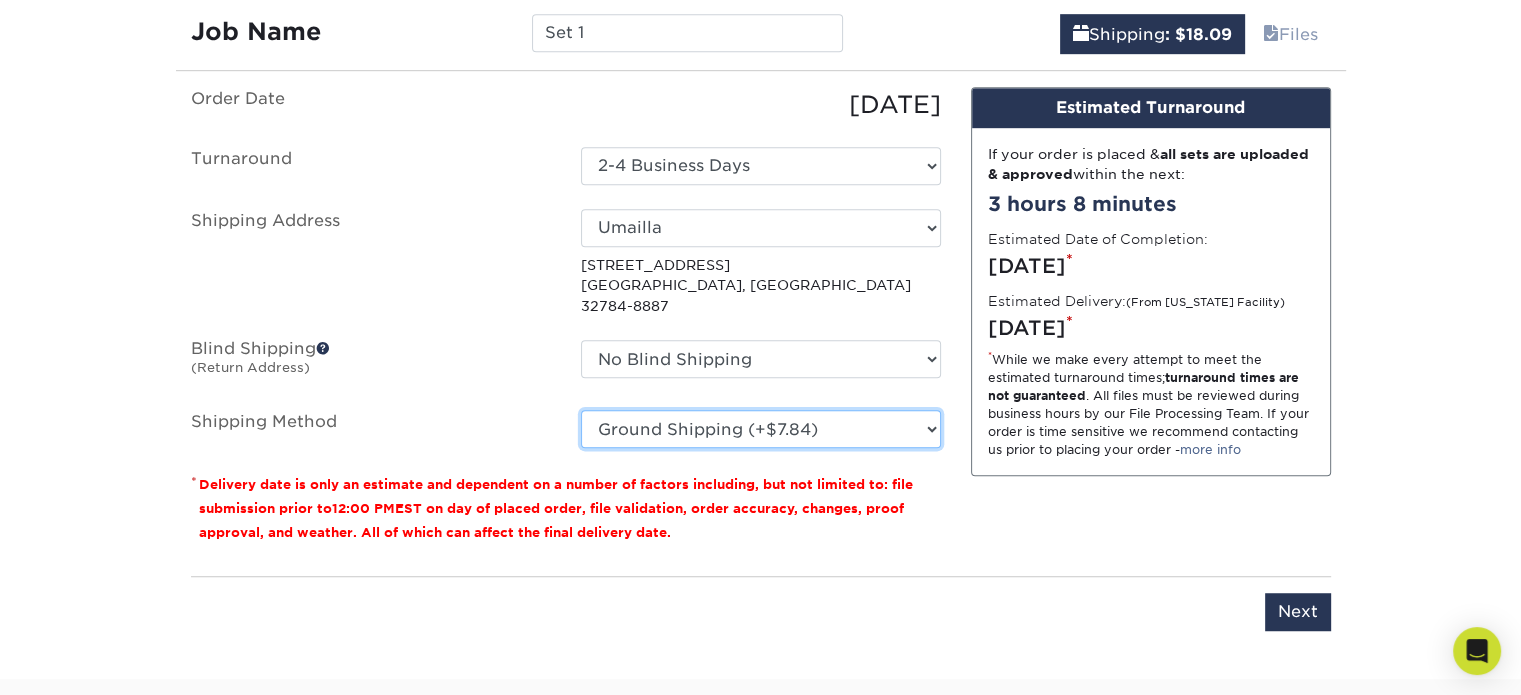 click on "Please Select Ground Shipping (+$7.84) 3 Day Shipping Service (+$18.09) 2 Day Air Shipping (+$18.55) Next Day Shipping by 12 noon (+$29.97) Next Day Air Early A.M. (+$148.70)" at bounding box center (761, 429) 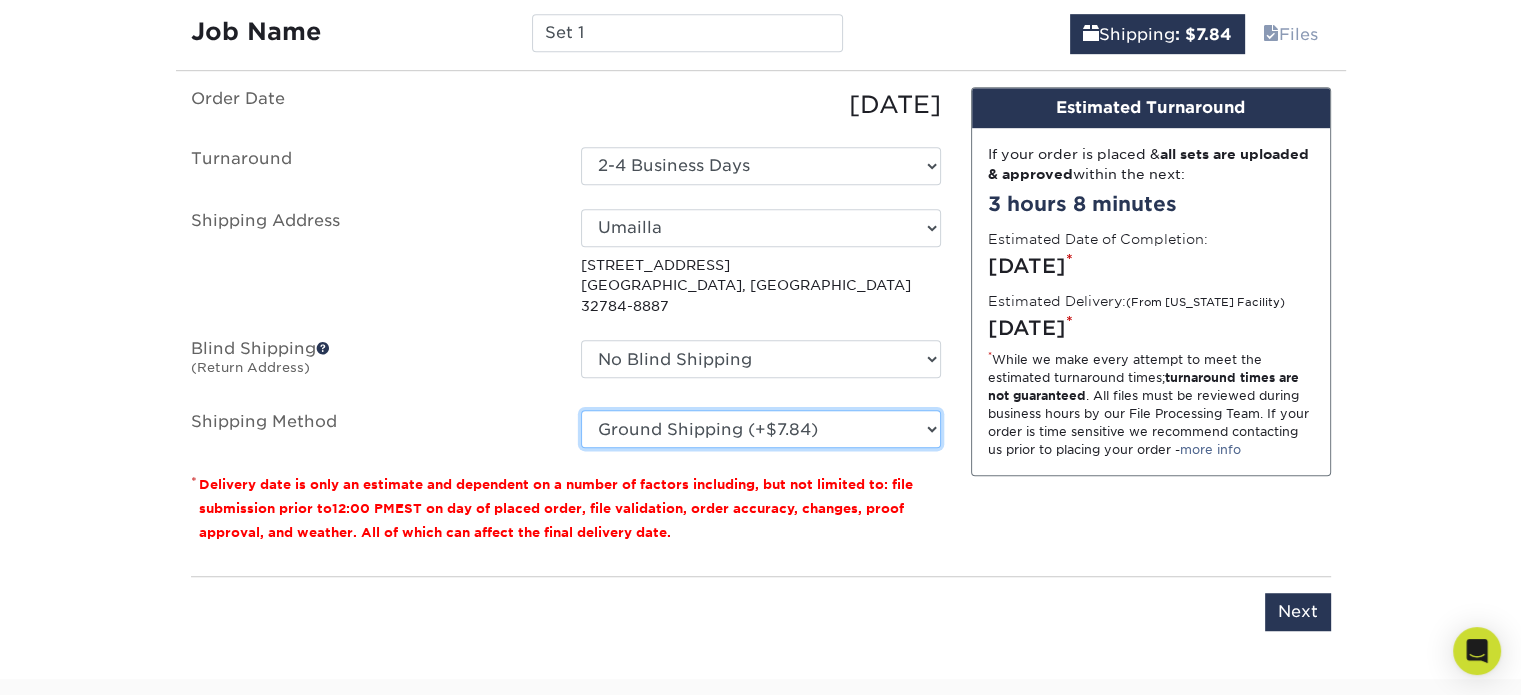 click on "Please Select Ground Shipping (+$7.84) 3 Day Shipping Service (+$18.09) 2 Day Air Shipping (+$18.55) Next Day Shipping by 12 noon (+$29.97) Next Day Air Early A.M. (+$148.70)" at bounding box center [761, 429] 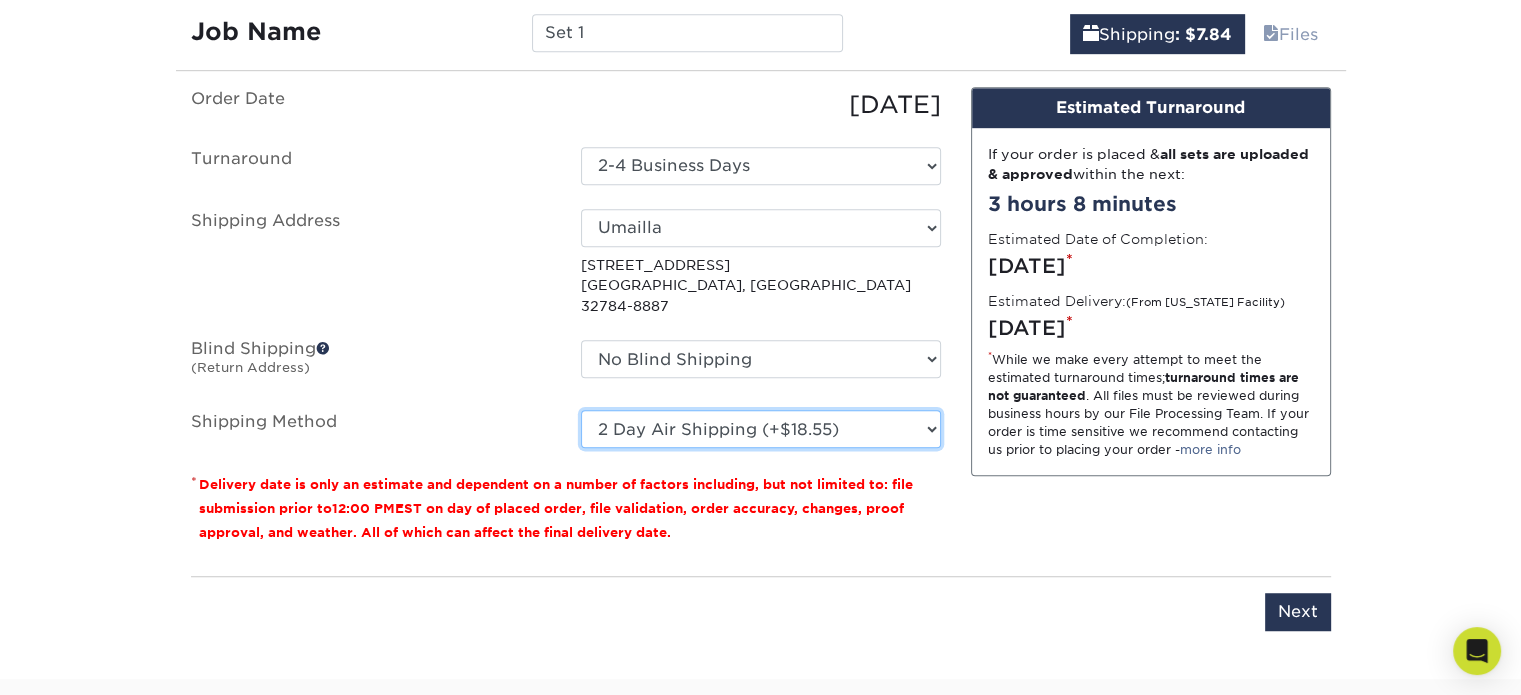 click on "Please Select Ground Shipping (+$7.84) 3 Day Shipping Service (+$18.09) 2 Day Air Shipping (+$18.55) Next Day Shipping by 12 noon (+$29.97) Next Day Air Early A.M. (+$148.70)" at bounding box center (761, 429) 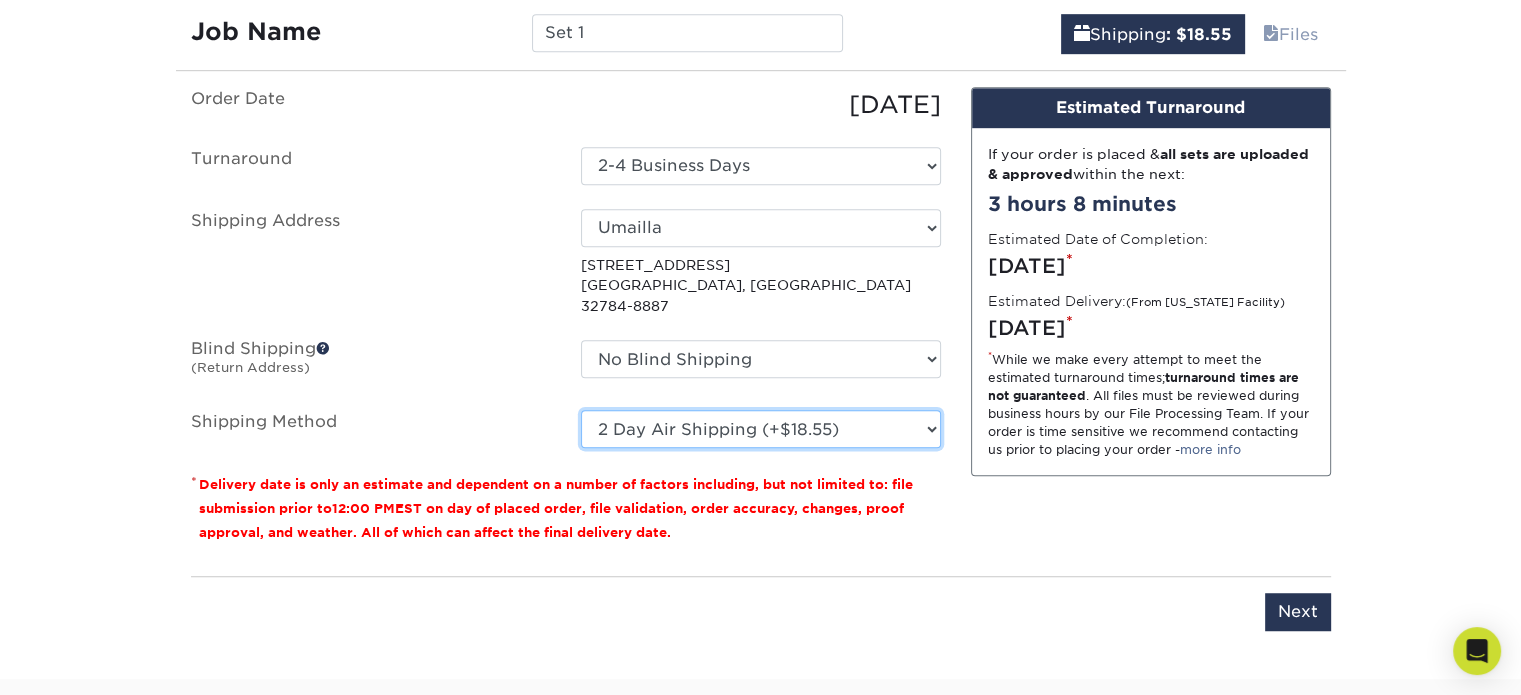 click on "Please Select Ground Shipping (+$7.84) 3 Day Shipping Service (+$18.09) 2 Day Air Shipping (+$18.55) Next Day Shipping by 12 noon (+$29.97) Next Day Air Early A.M. (+$148.70)" at bounding box center [761, 429] 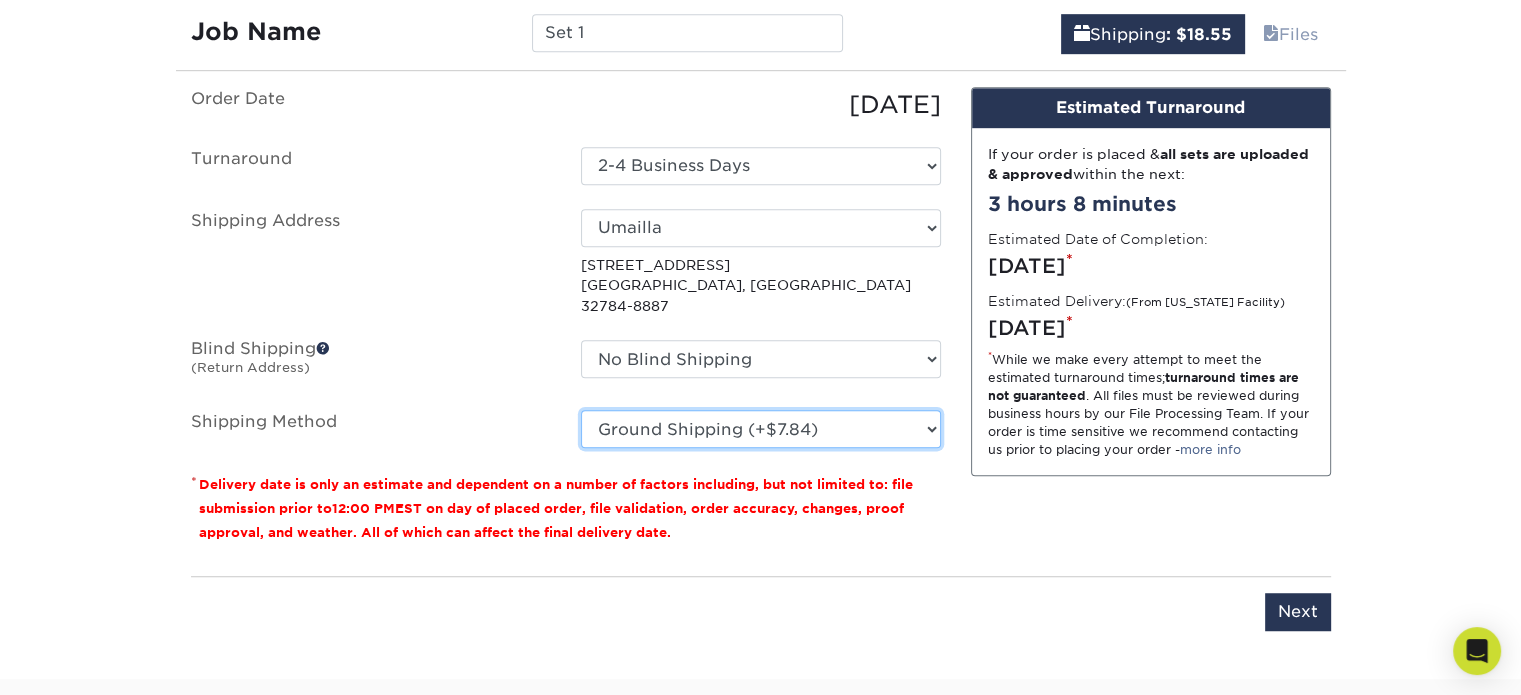 click on "Please Select Ground Shipping (+$7.84) 3 Day Shipping Service (+$18.09) 2 Day Air Shipping (+$18.55) Next Day Shipping by 12 noon (+$29.97) Next Day Air Early A.M. (+$148.70)" at bounding box center (761, 429) 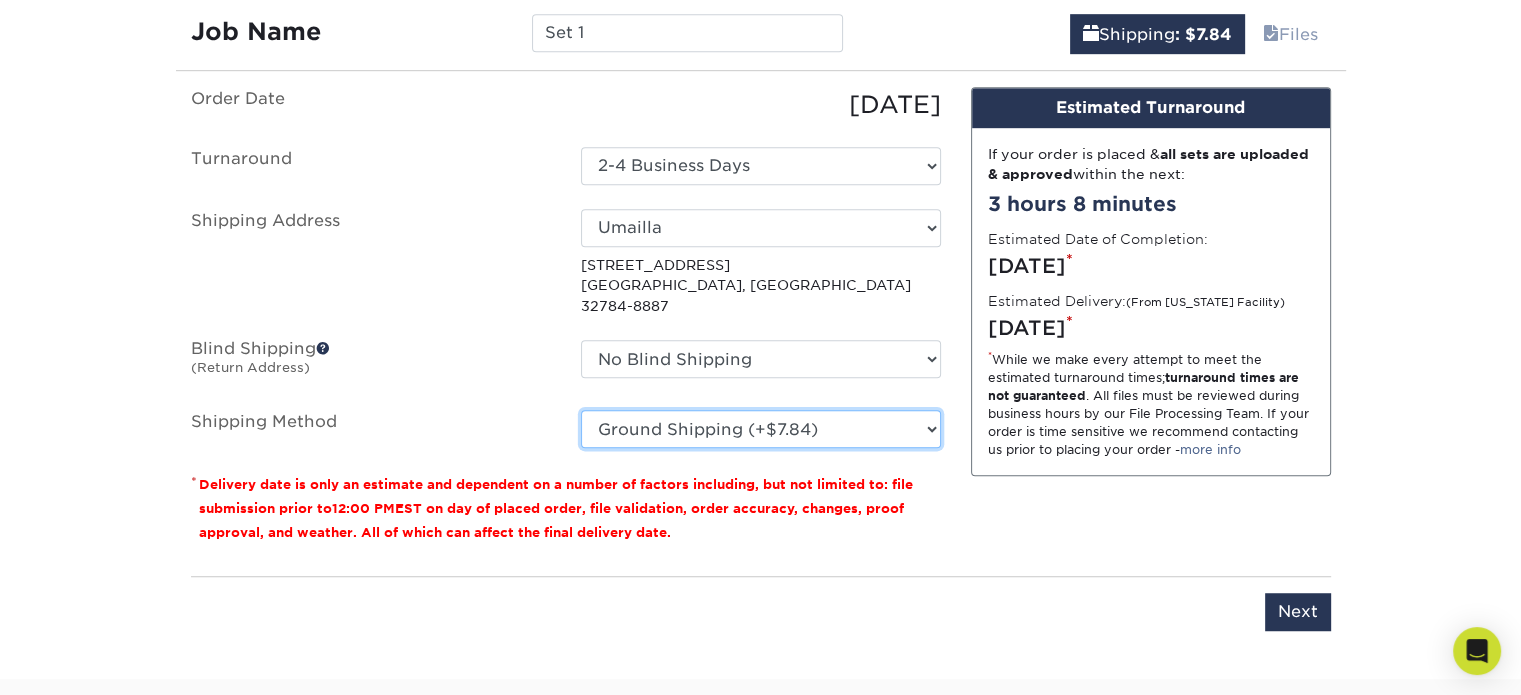 click on "Please Select Ground Shipping (+$7.84) 3 Day Shipping Service (+$18.09) 2 Day Air Shipping (+$18.55) Next Day Shipping by 12 noon (+$29.97) Next Day Air Early A.M. (+$148.70)" at bounding box center (761, 429) 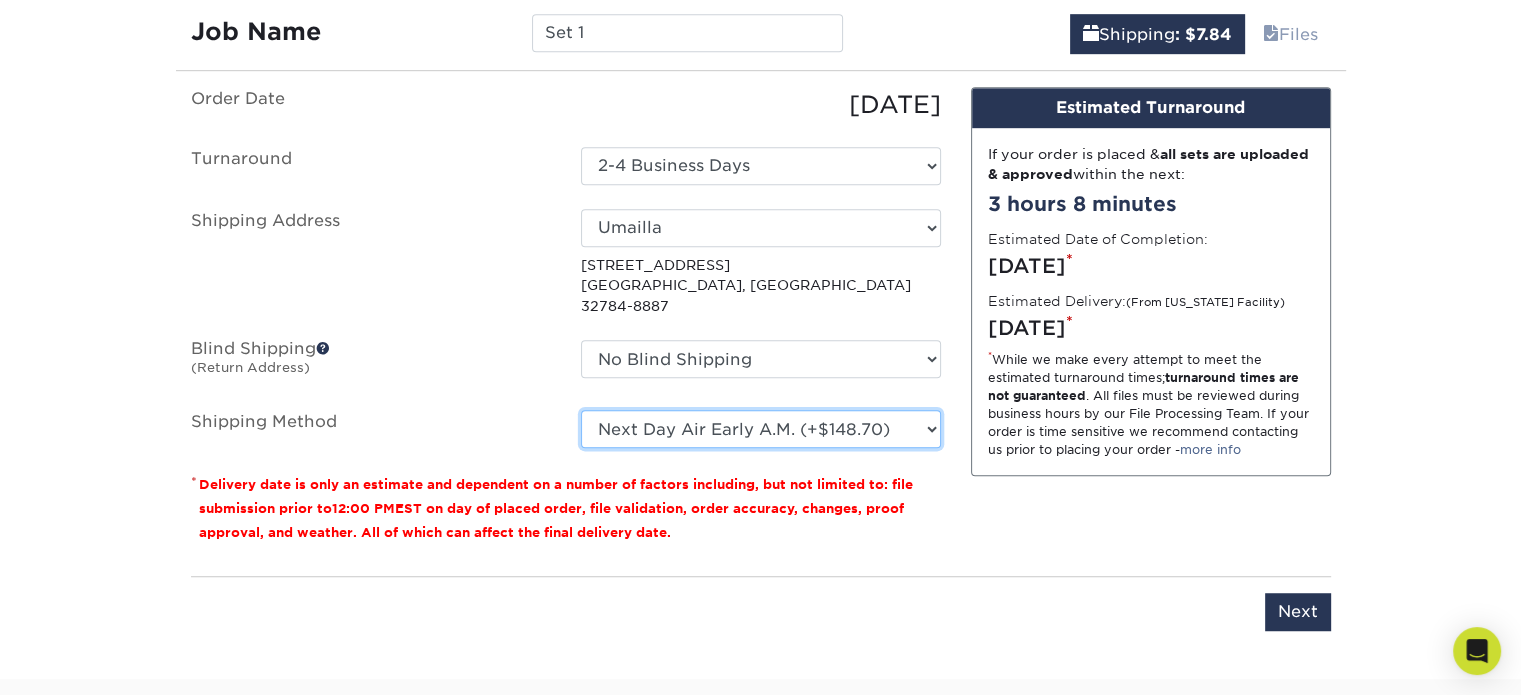 click on "Please Select Ground Shipping (+$7.84) 3 Day Shipping Service (+$18.09) 2 Day Air Shipping (+$18.55) Next Day Shipping by 12 noon (+$29.97) Next Day Air Early A.M. (+$148.70)" at bounding box center (761, 429) 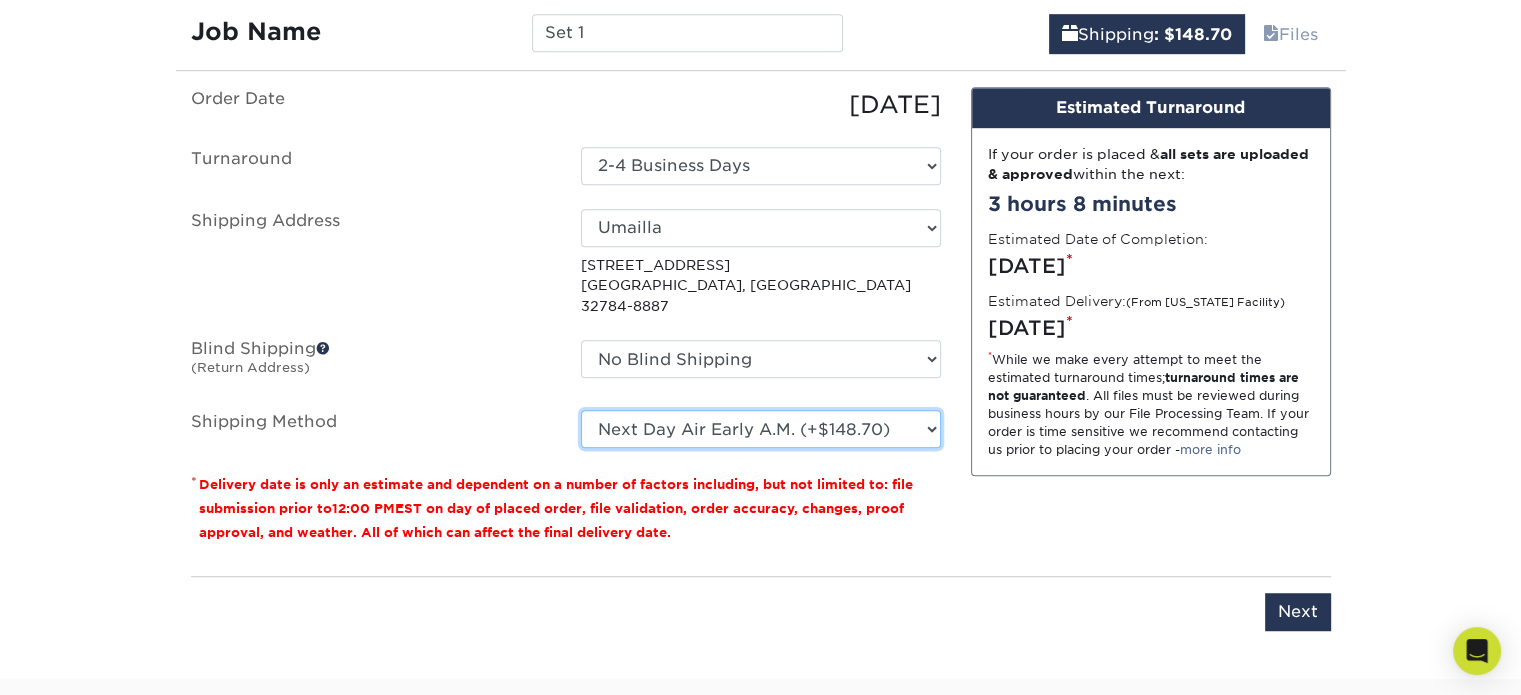 click on "Please Select Ground Shipping (+$7.84) 3 Day Shipping Service (+$18.09) 2 Day Air Shipping (+$18.55) Next Day Shipping by 12 noon (+$29.97) Next Day Air Early A.M. (+$148.70)" at bounding box center [761, 429] 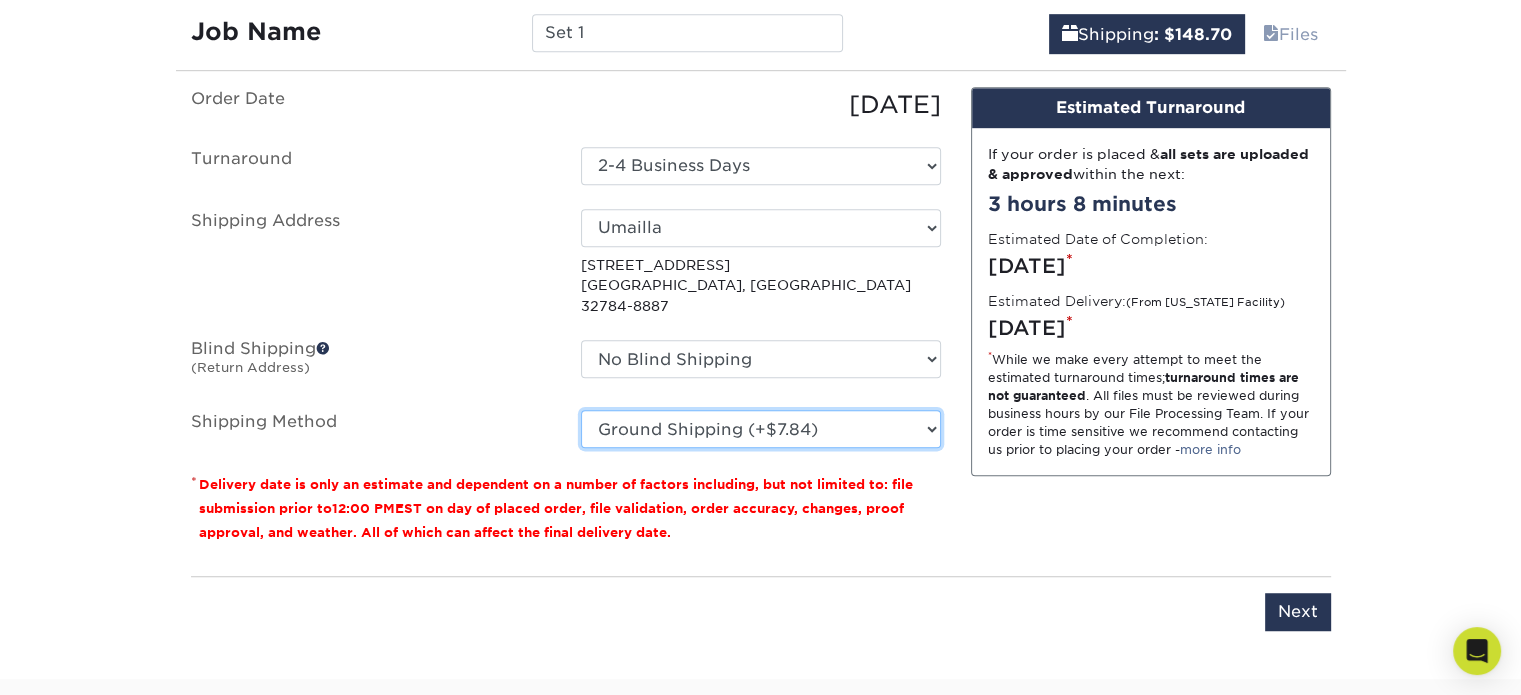 click on "Please Select Ground Shipping (+$7.84) 3 Day Shipping Service (+$18.09) 2 Day Air Shipping (+$18.55) Next Day Shipping by 12 noon (+$29.97) Next Day Air Early A.M. (+$148.70)" at bounding box center (761, 429) 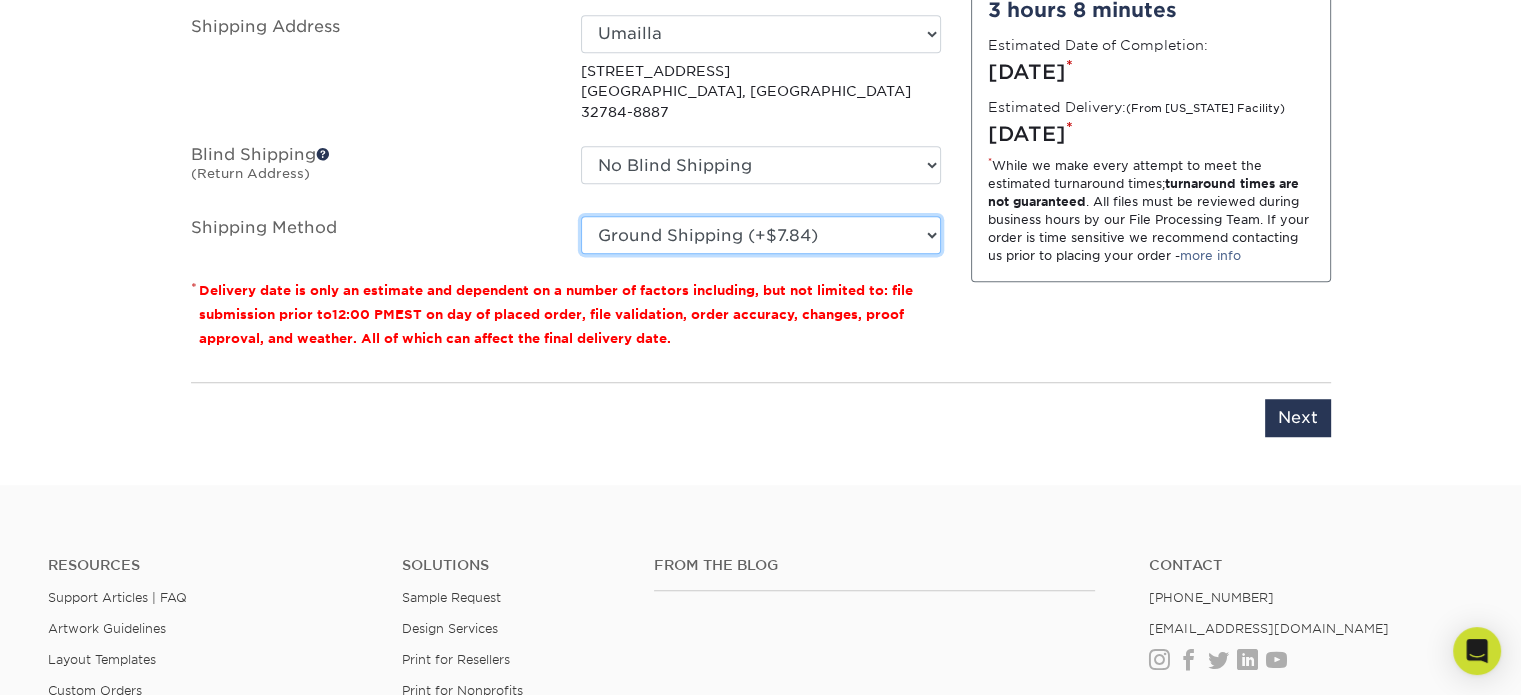 scroll, scrollTop: 1430, scrollLeft: 0, axis: vertical 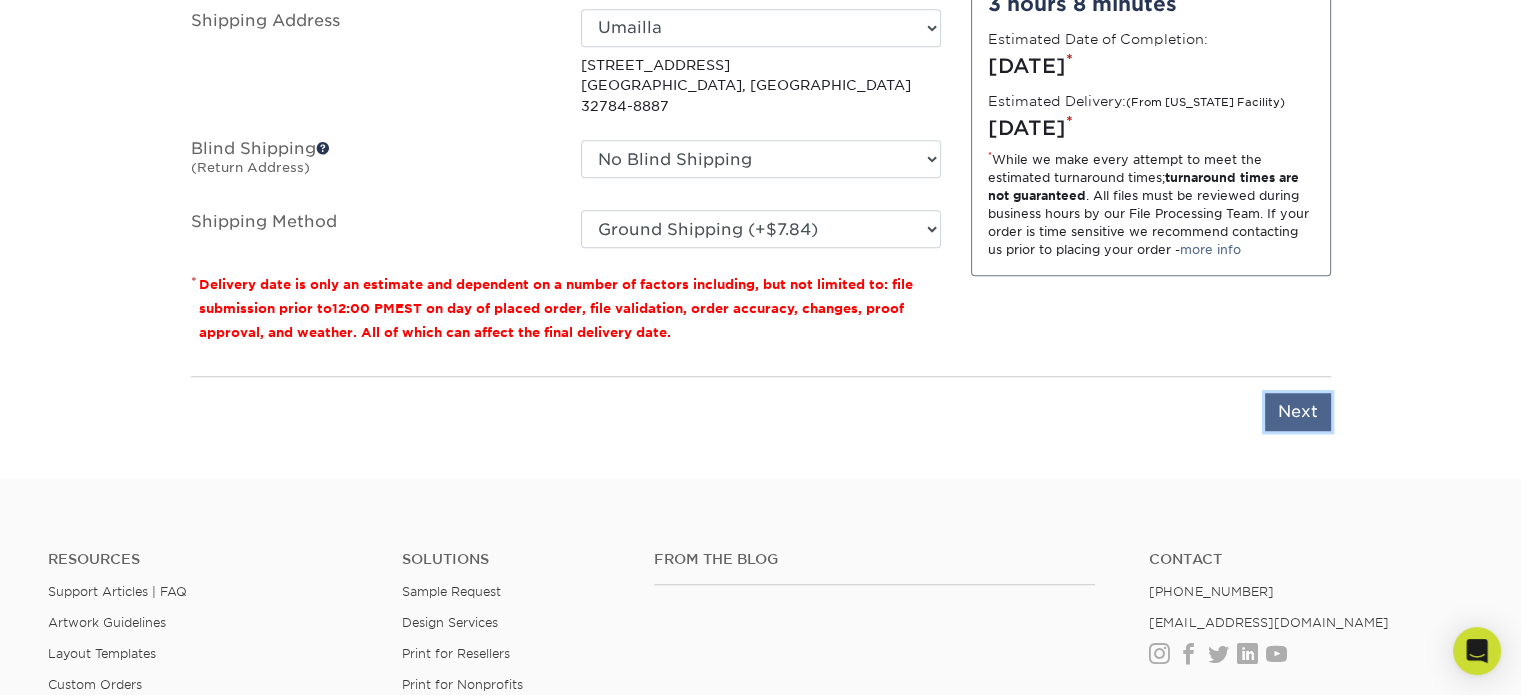 click on "Next" at bounding box center [1298, 412] 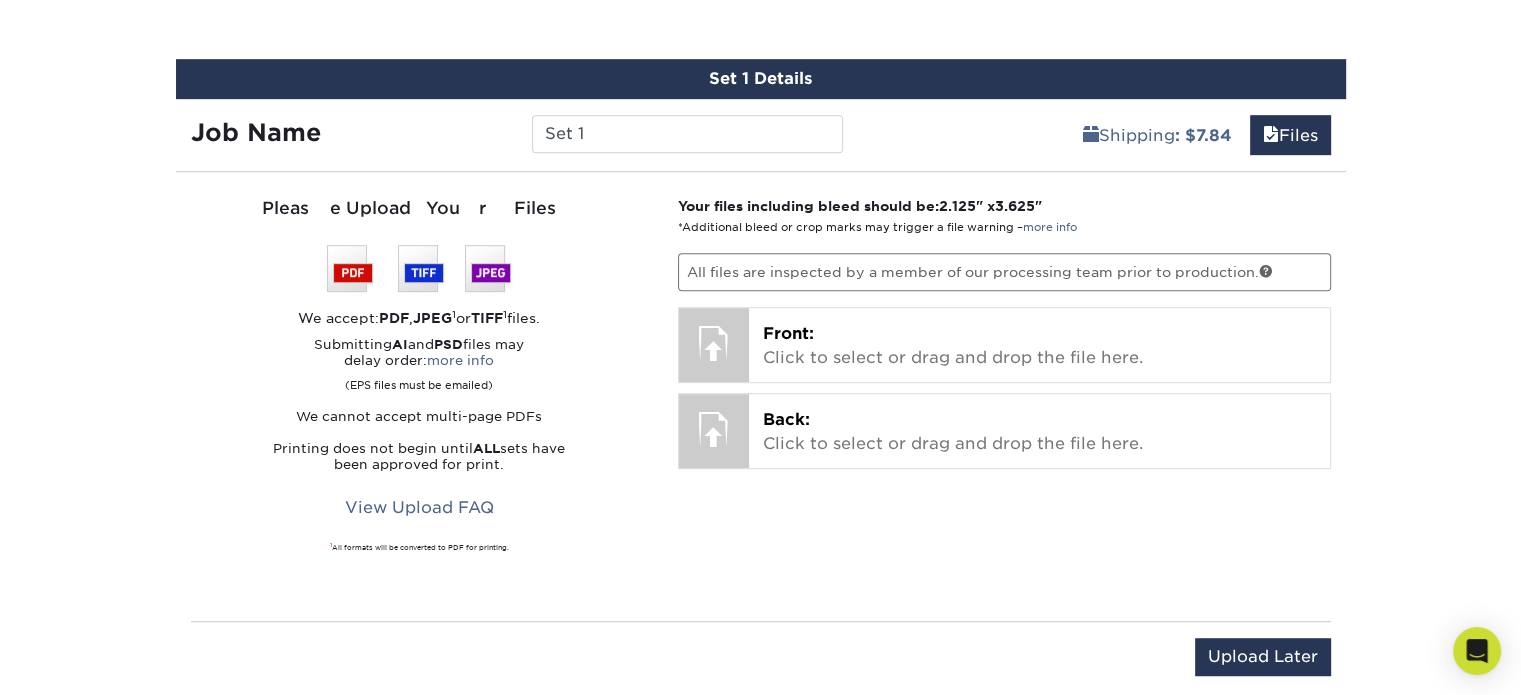 scroll, scrollTop: 1130, scrollLeft: 0, axis: vertical 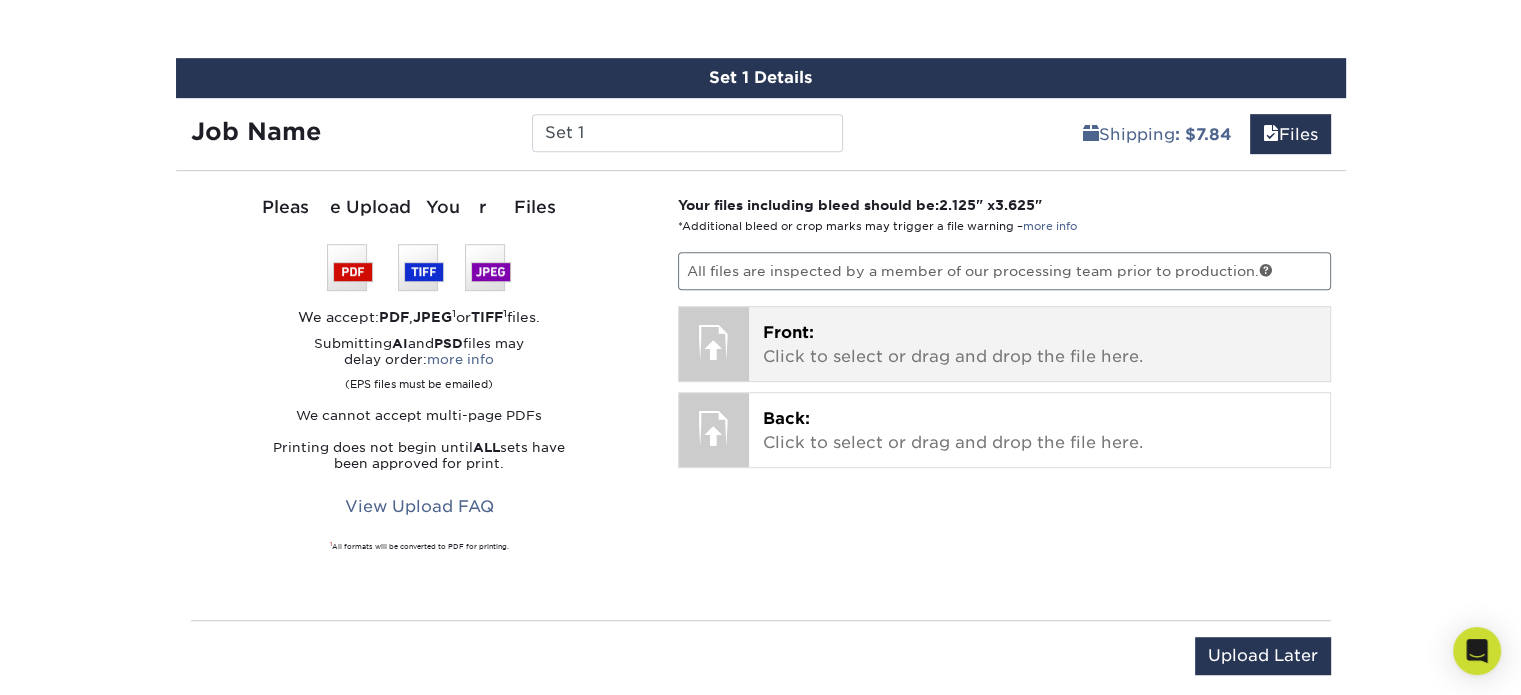 click on "Front: Click to select or drag and drop the file here." at bounding box center [1039, 345] 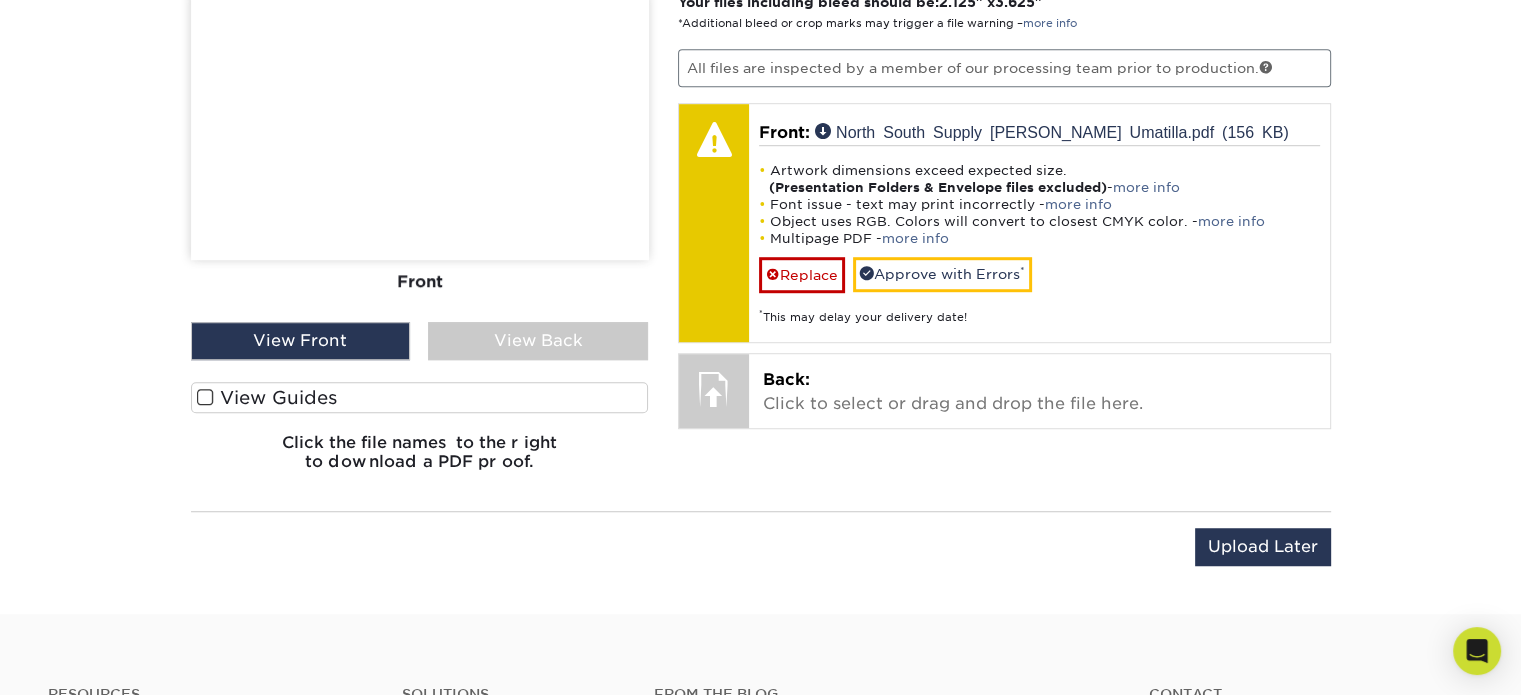scroll, scrollTop: 1430, scrollLeft: 0, axis: vertical 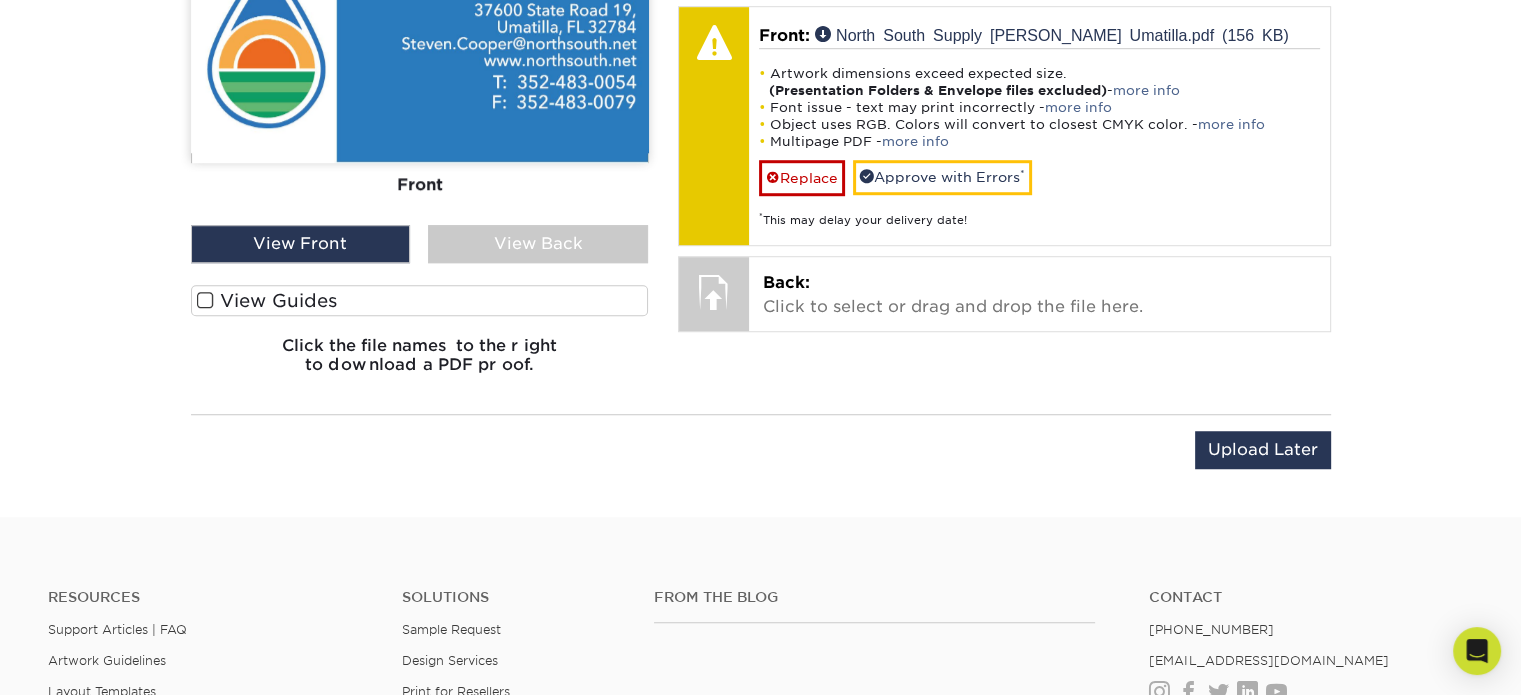 click on "View Front" at bounding box center [301, 244] 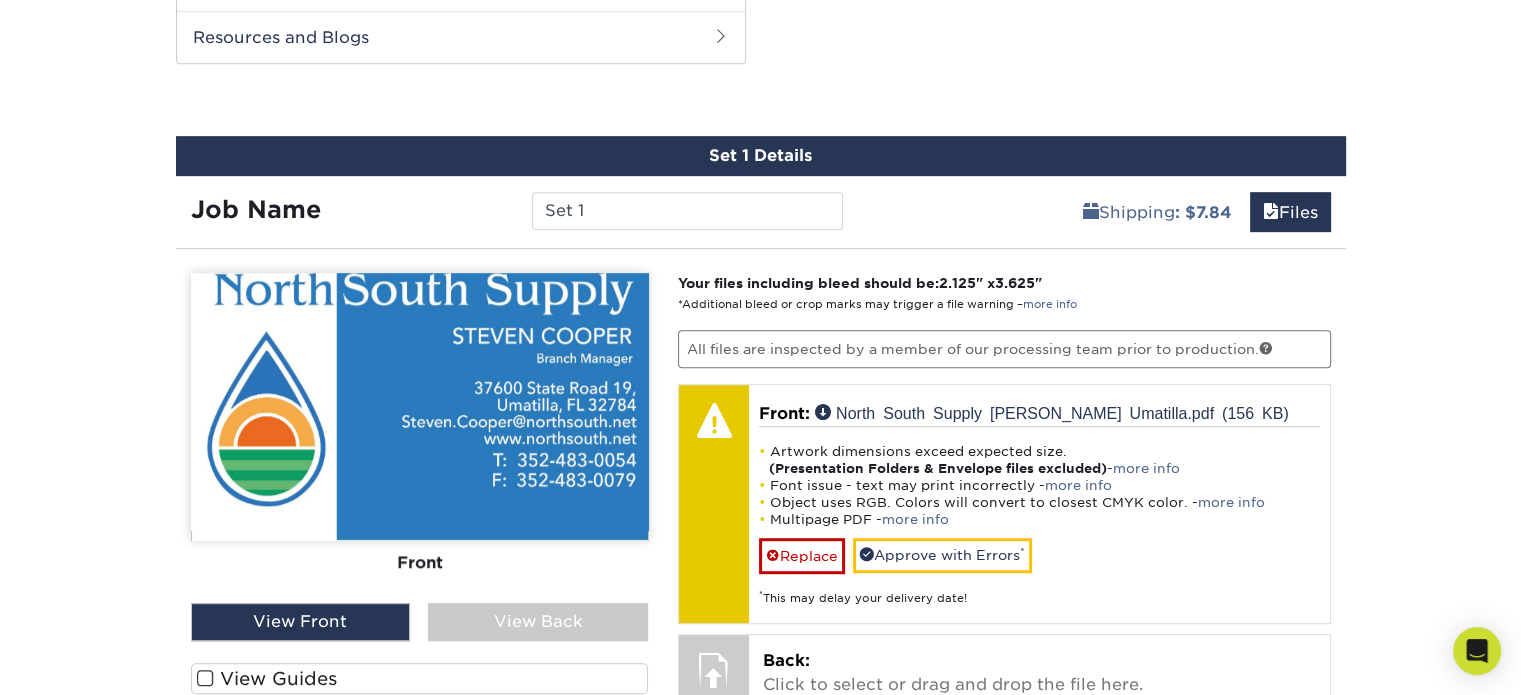 scroll, scrollTop: 1130, scrollLeft: 0, axis: vertical 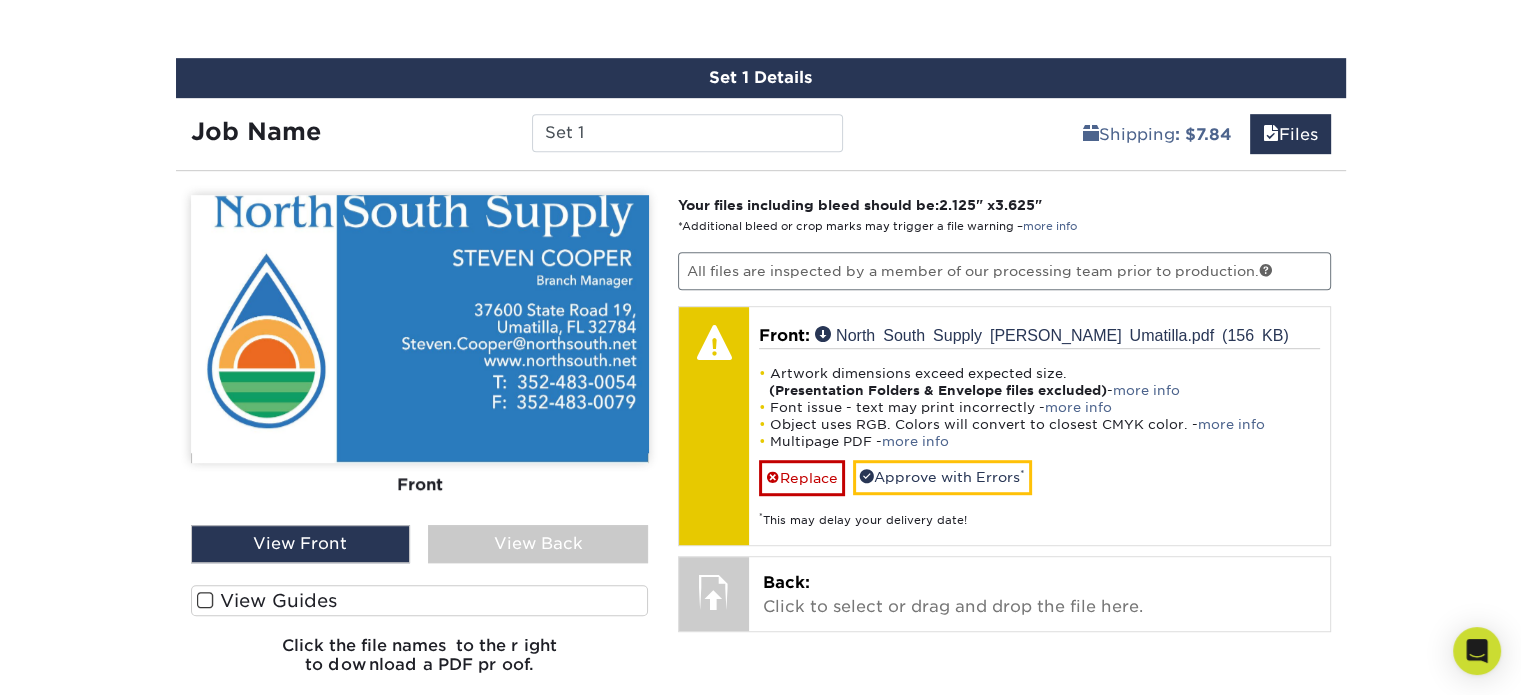 click at bounding box center (420, 329) 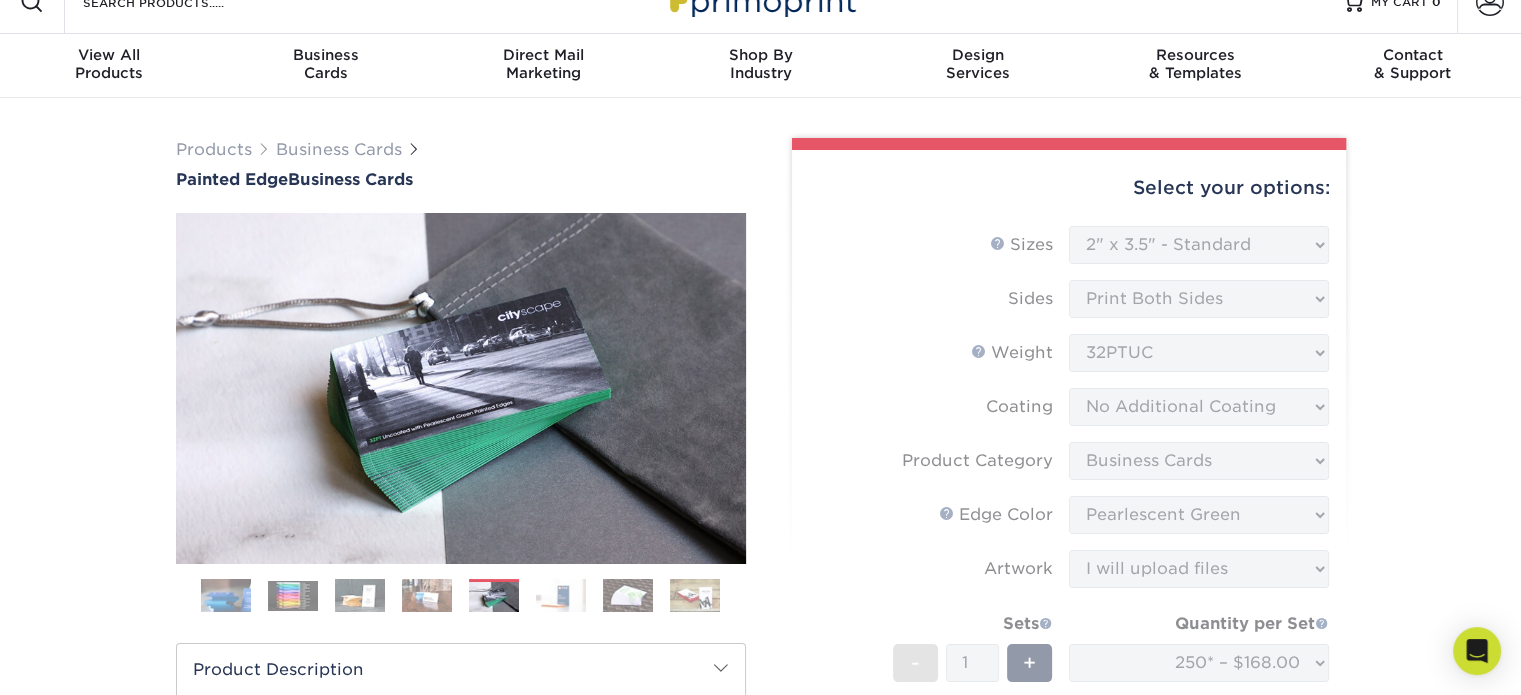 click on "Sizes Help Sizes
Please Select
2" x 3.5" - Standard
2.125" x 3.375" - European 2.5" x 2.5" - Square Sides" at bounding box center [1069, 555] 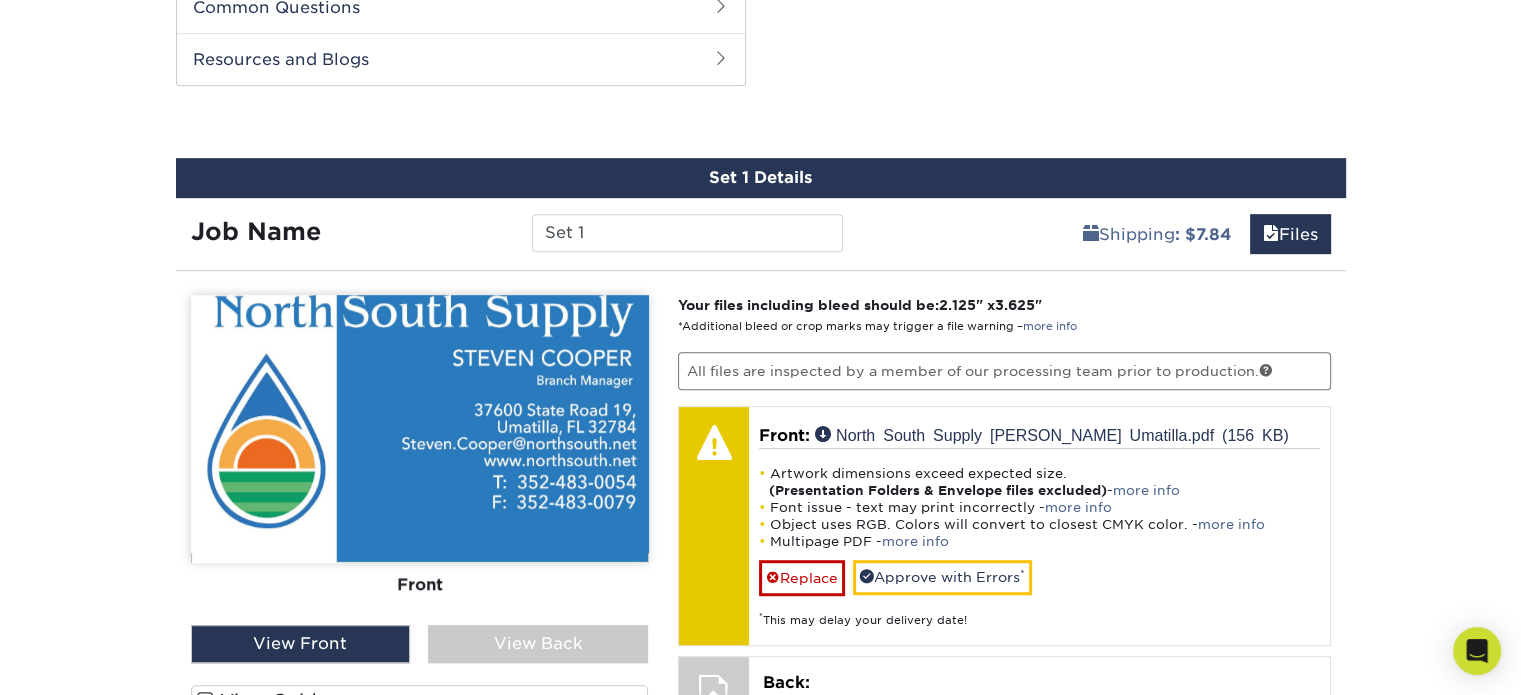 scroll, scrollTop: 1330, scrollLeft: 0, axis: vertical 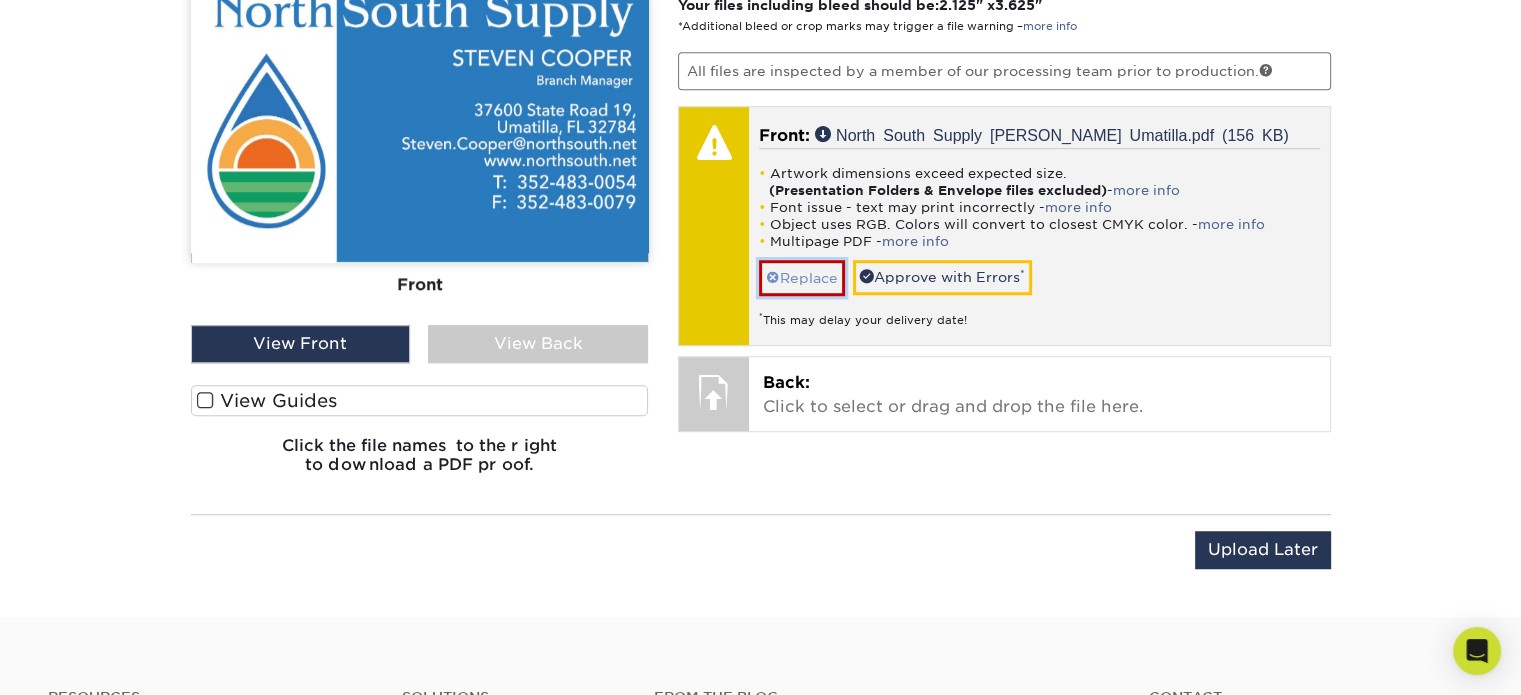 click on "Replace" at bounding box center [802, 277] 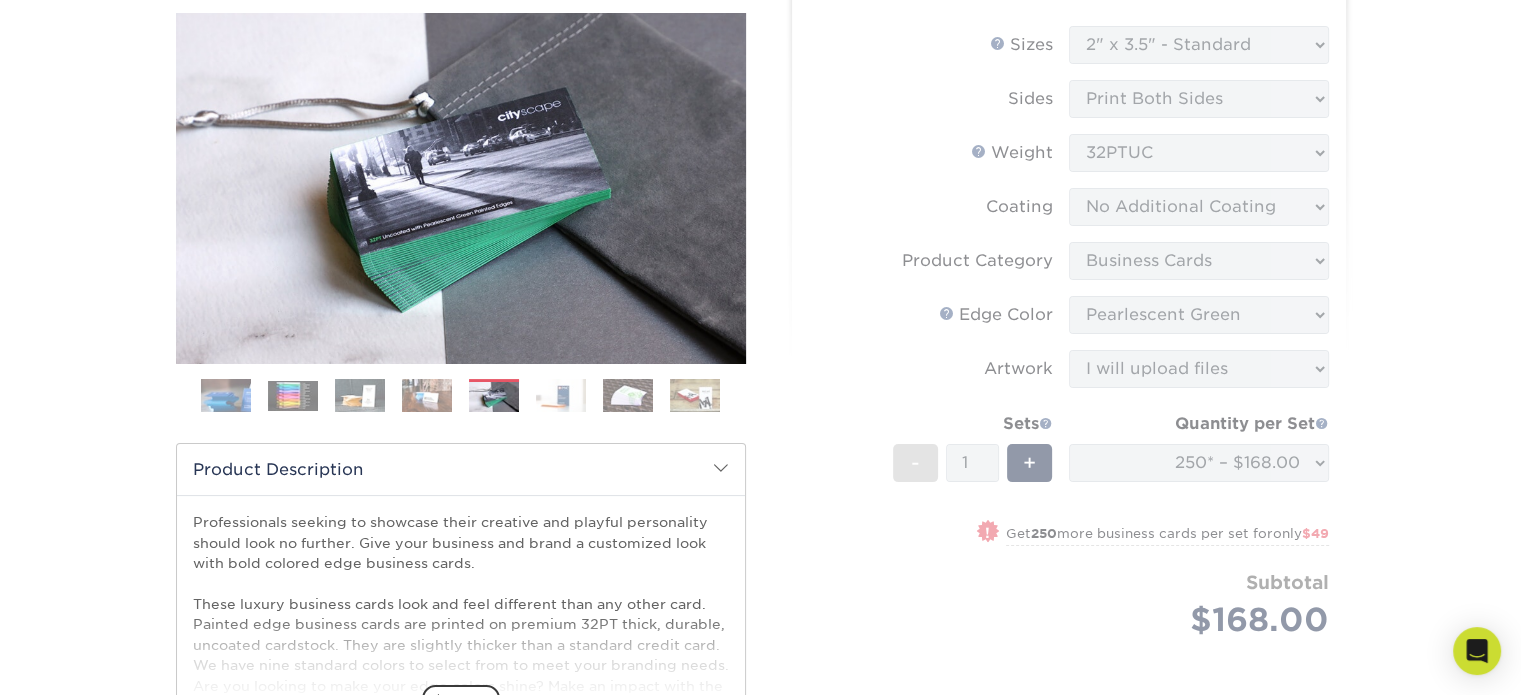 scroll, scrollTop: 0, scrollLeft: 0, axis: both 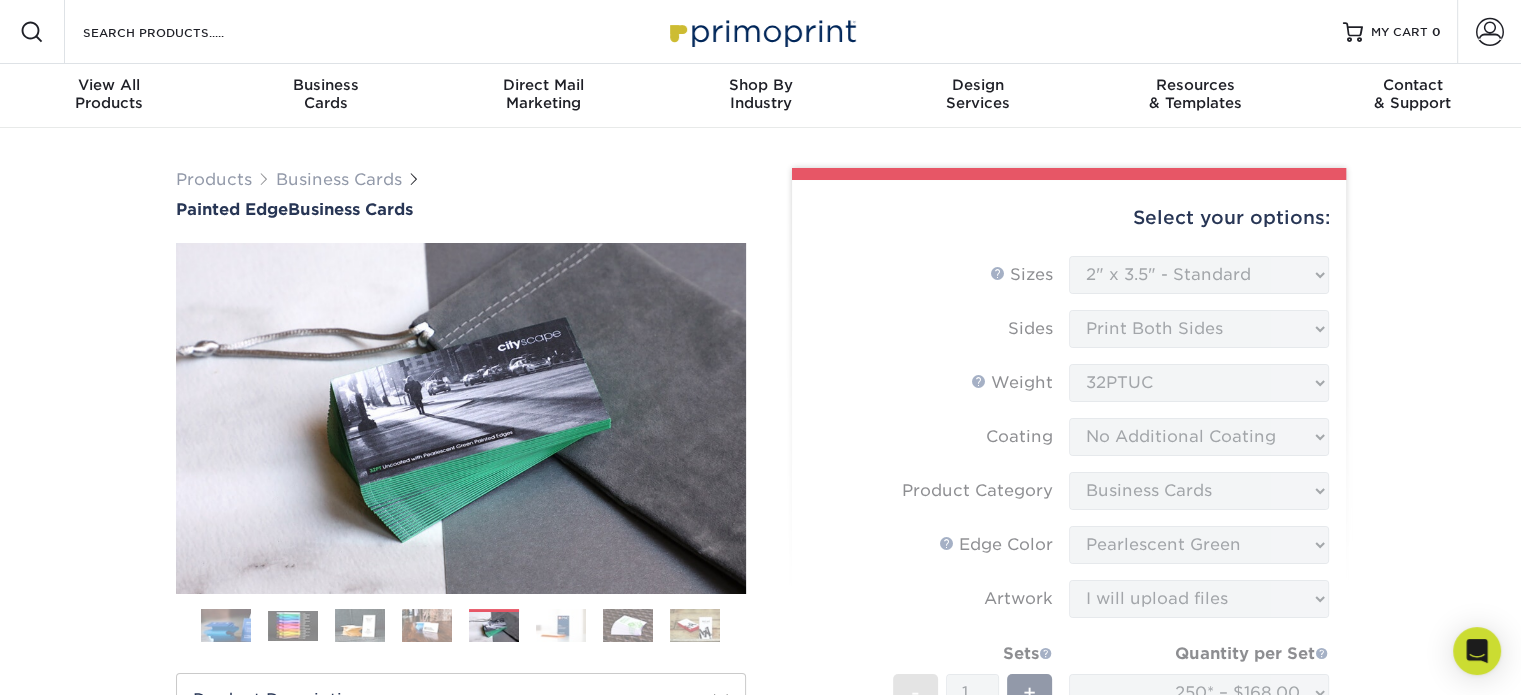 click on "Sizes Help Sizes
Please Select
2" x 3.5" - Standard
2.125" x 3.375" - European 2.5" x 2.5" - Square Sides" at bounding box center (1069, 585) 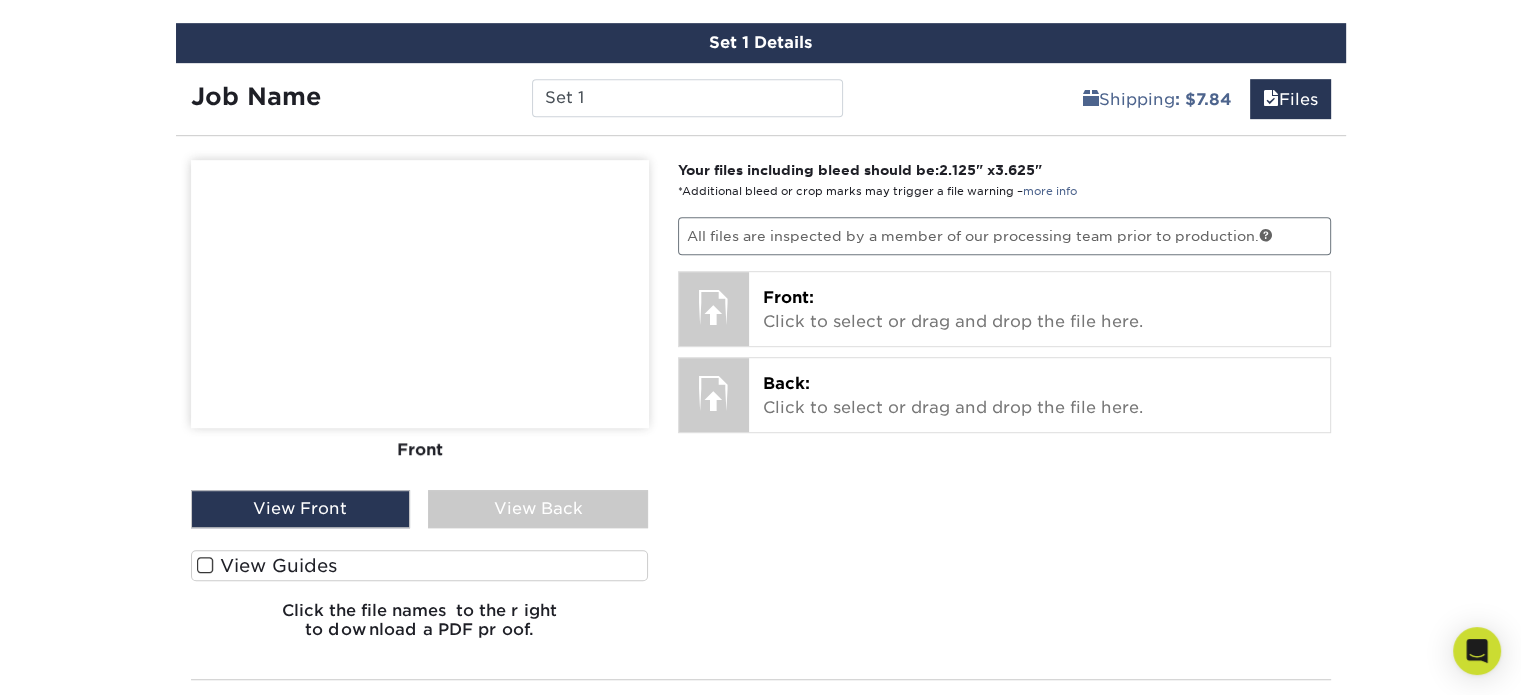 scroll, scrollTop: 1200, scrollLeft: 0, axis: vertical 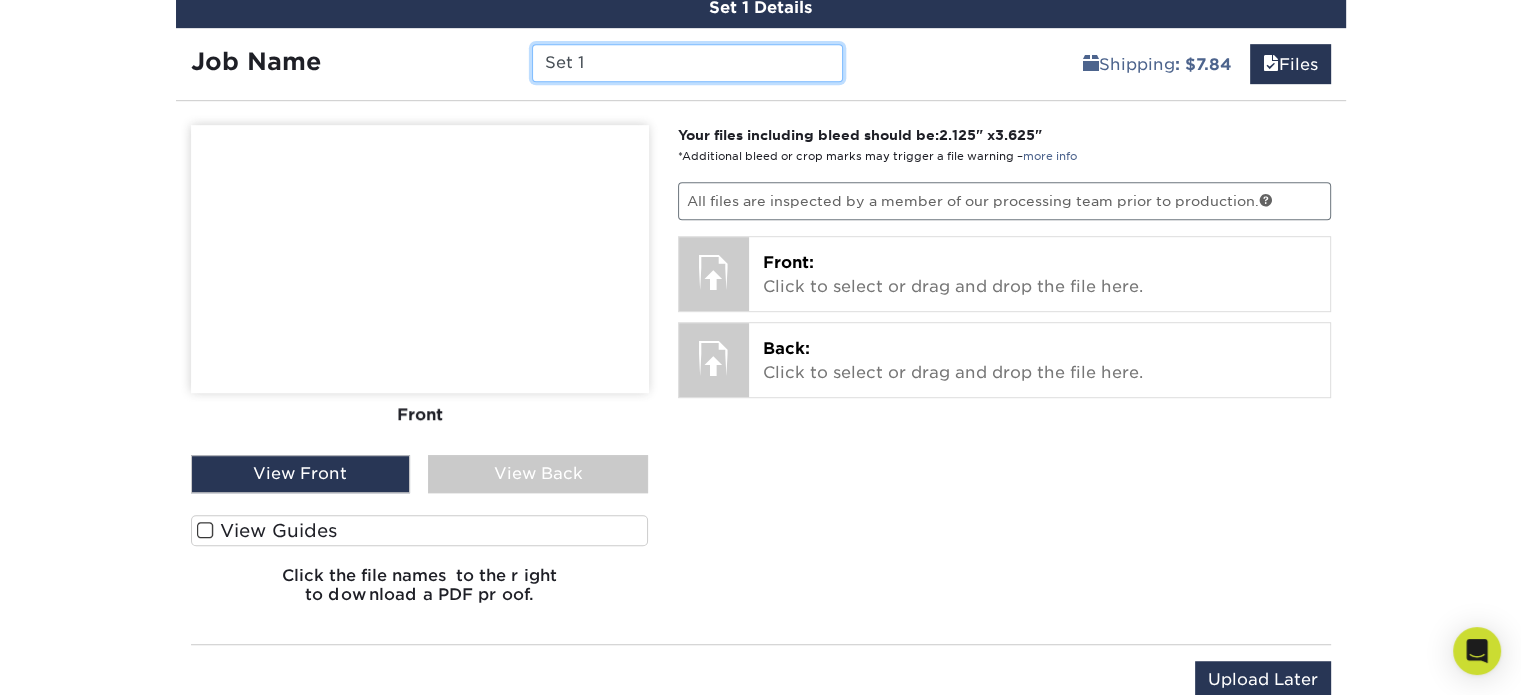click on "Set 1" at bounding box center (687, 63) 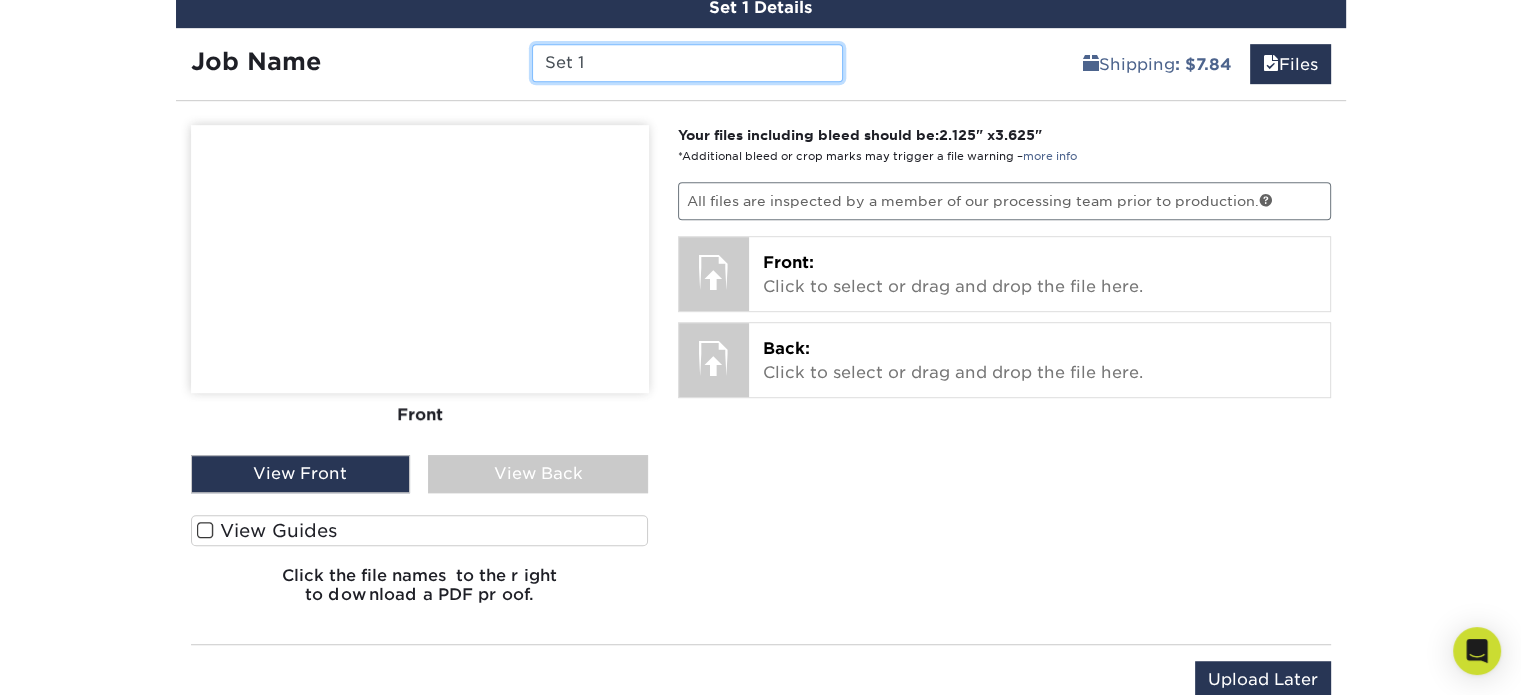 click on "Set 1" at bounding box center (687, 63) 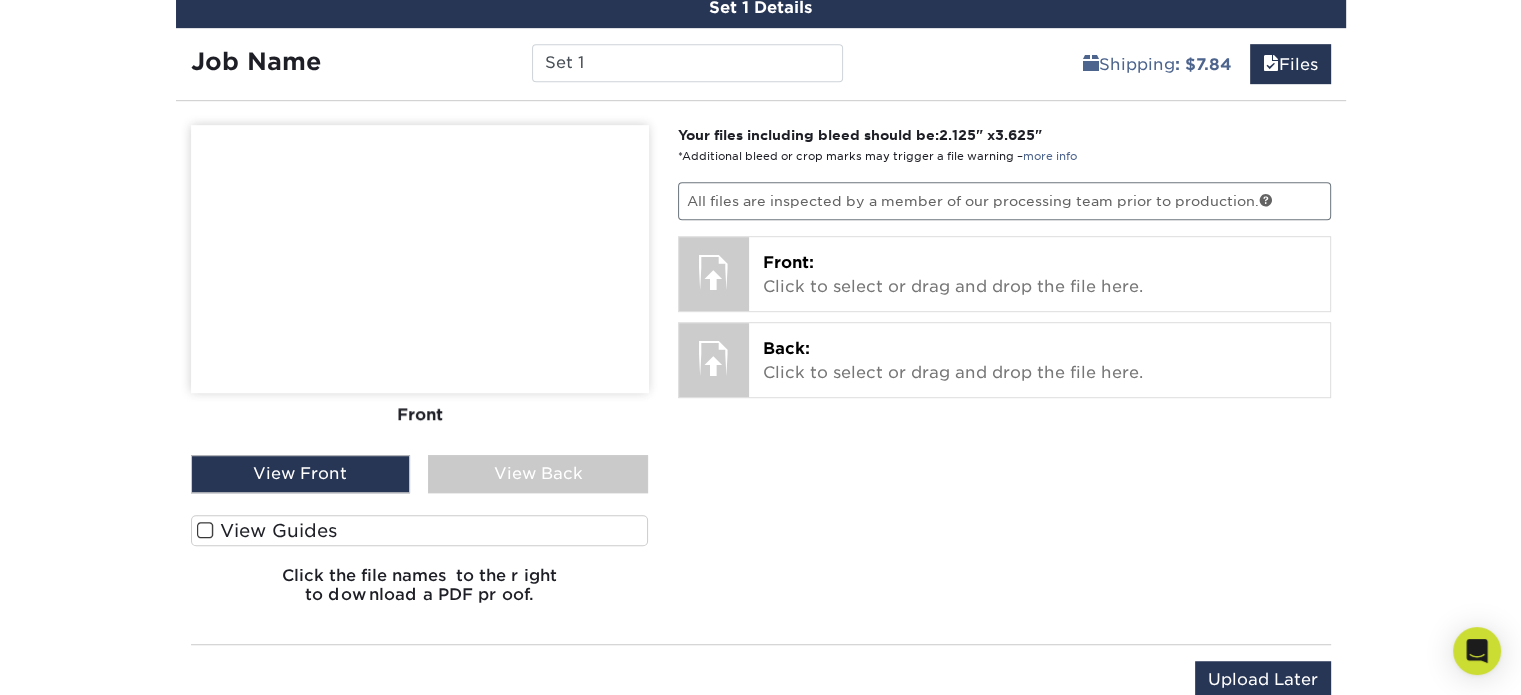 click on "Your files including bleed should be:  2.125 " x  3.625 "" at bounding box center [860, 135] 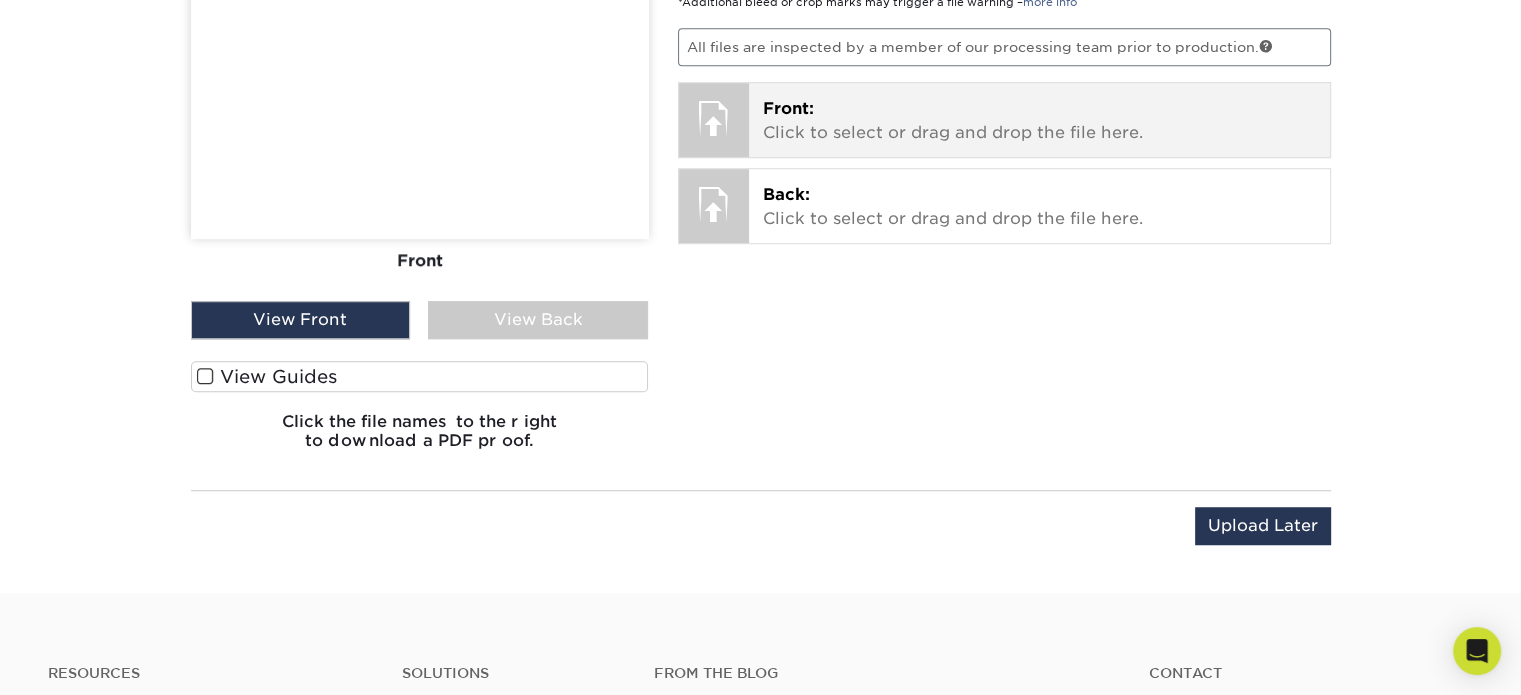 scroll, scrollTop: 1400, scrollLeft: 0, axis: vertical 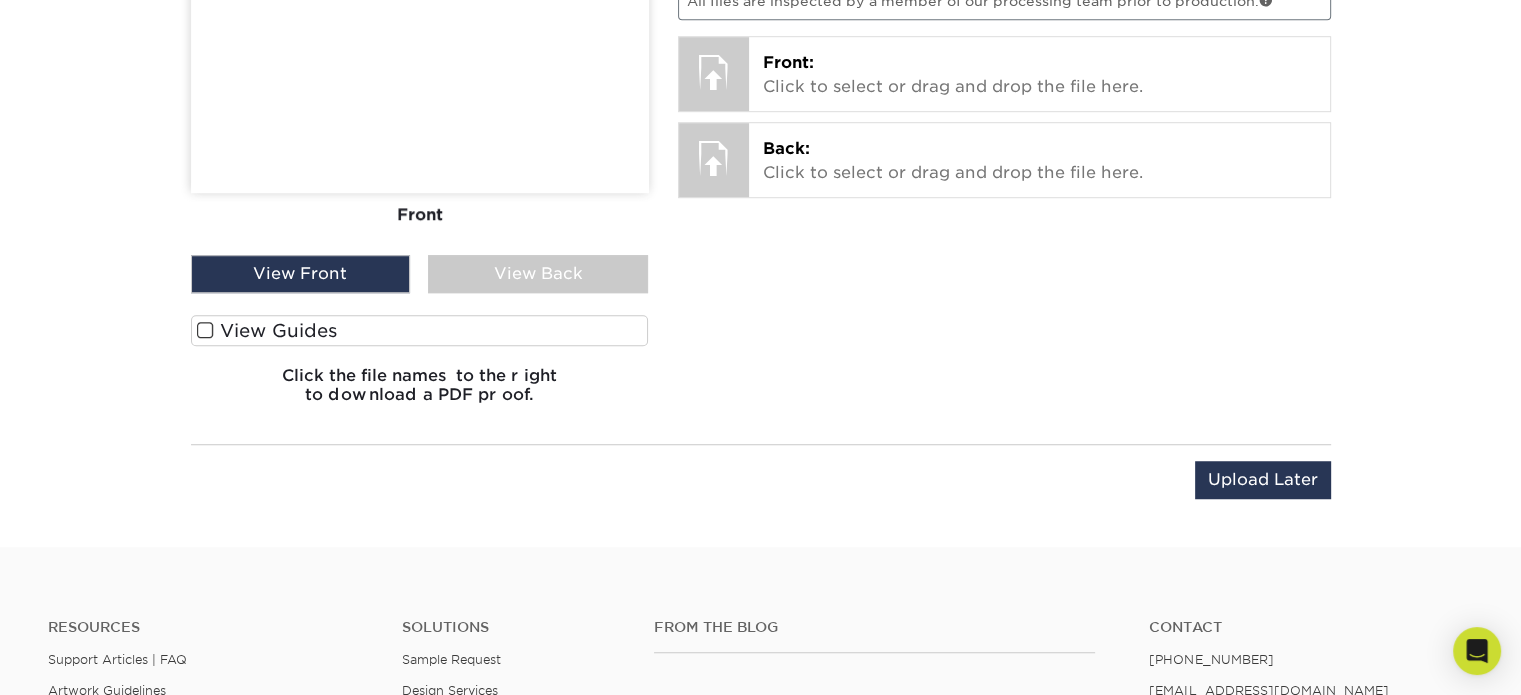 click at bounding box center (205, 330) 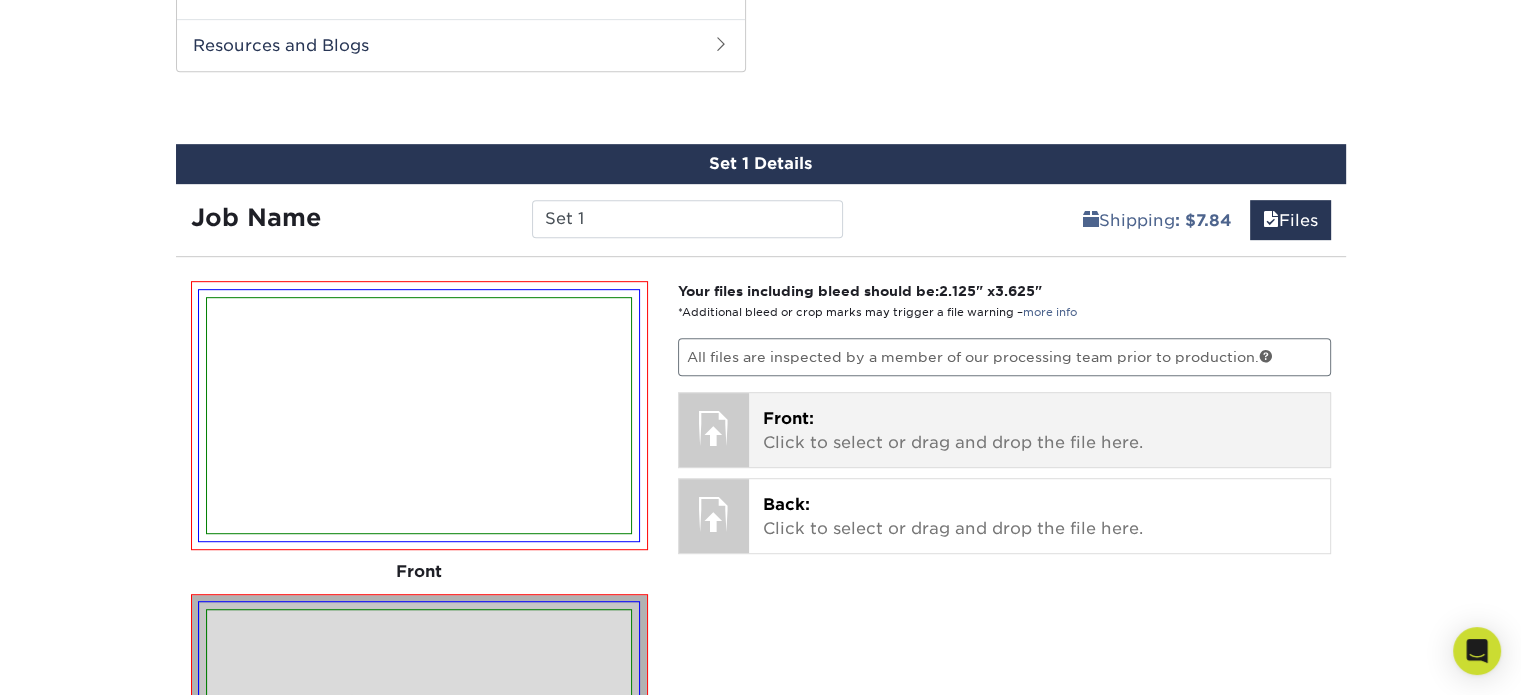 scroll, scrollTop: 1012, scrollLeft: 0, axis: vertical 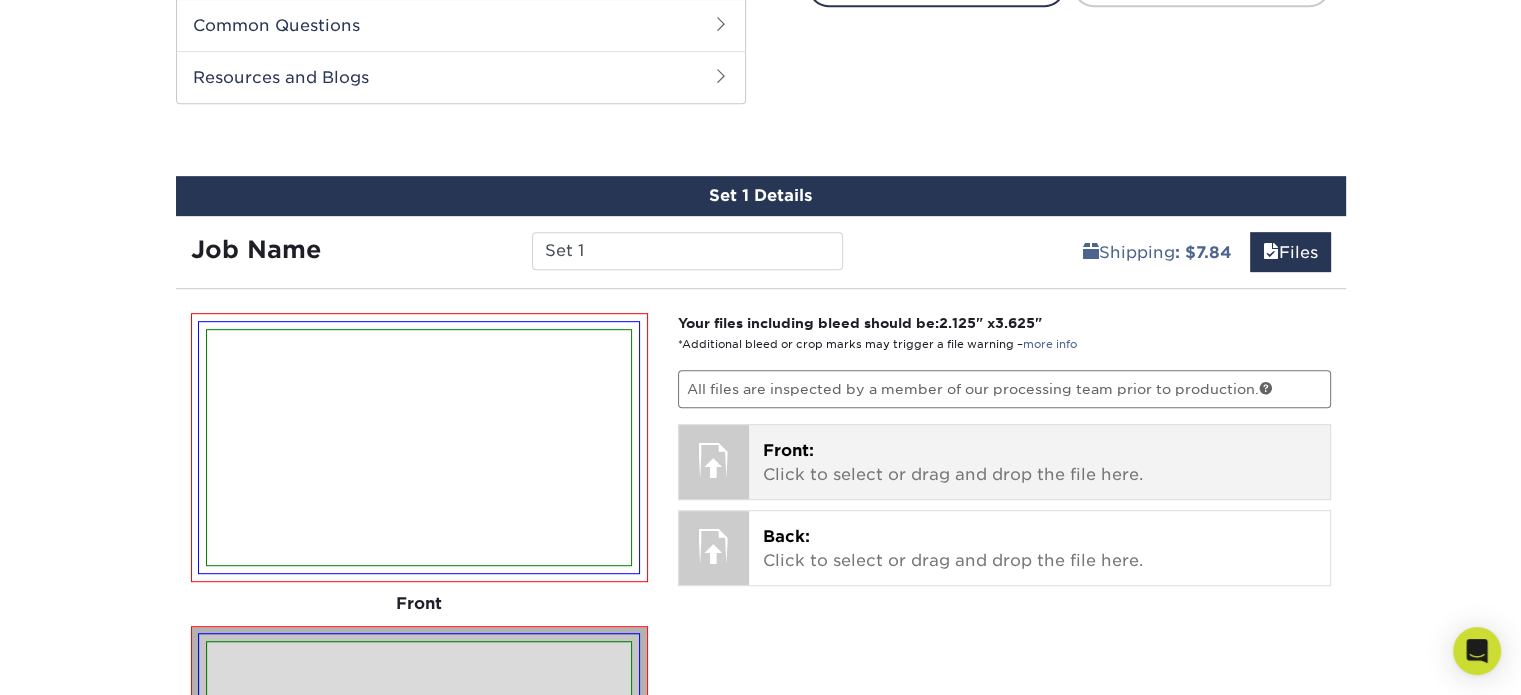click on "Front: Click to select or drag and drop the file here." at bounding box center [1039, 463] 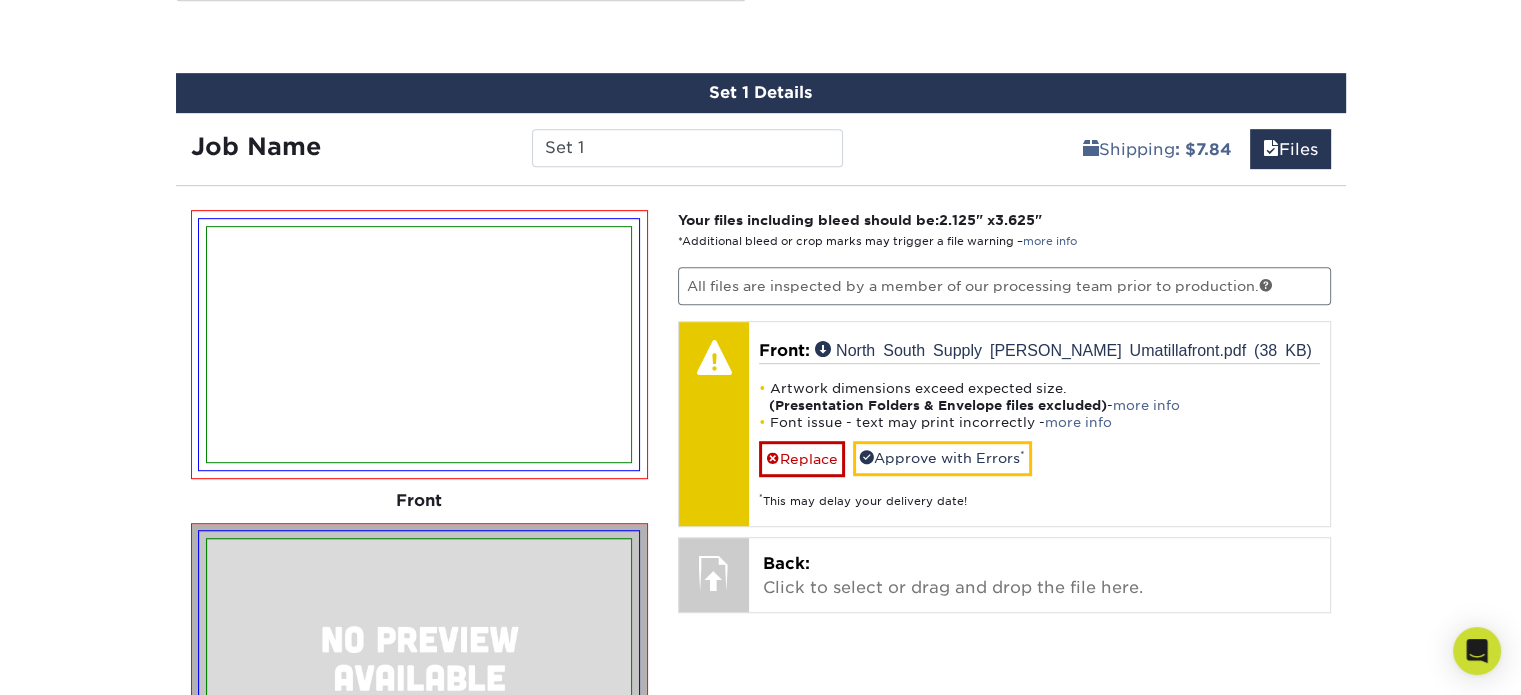 scroll, scrollTop: 1112, scrollLeft: 0, axis: vertical 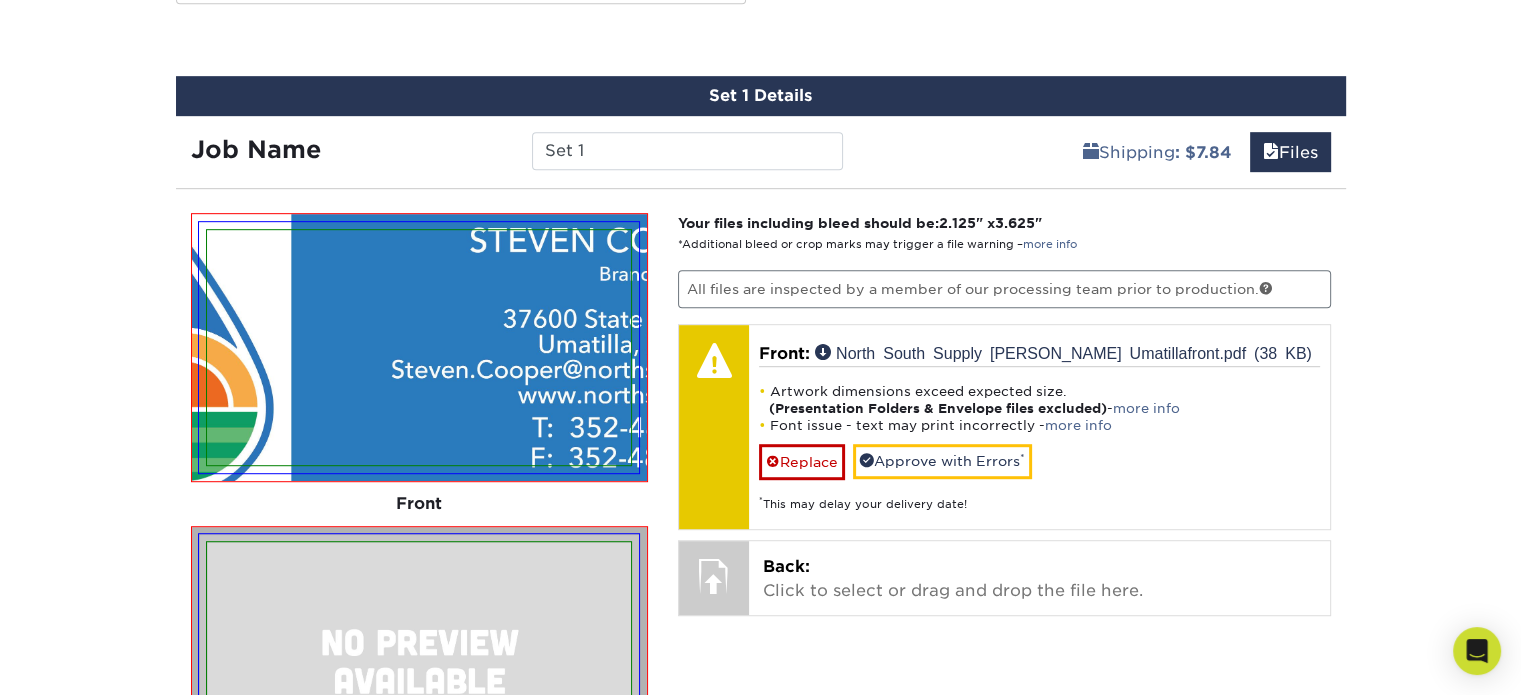 click at bounding box center [419, 347] 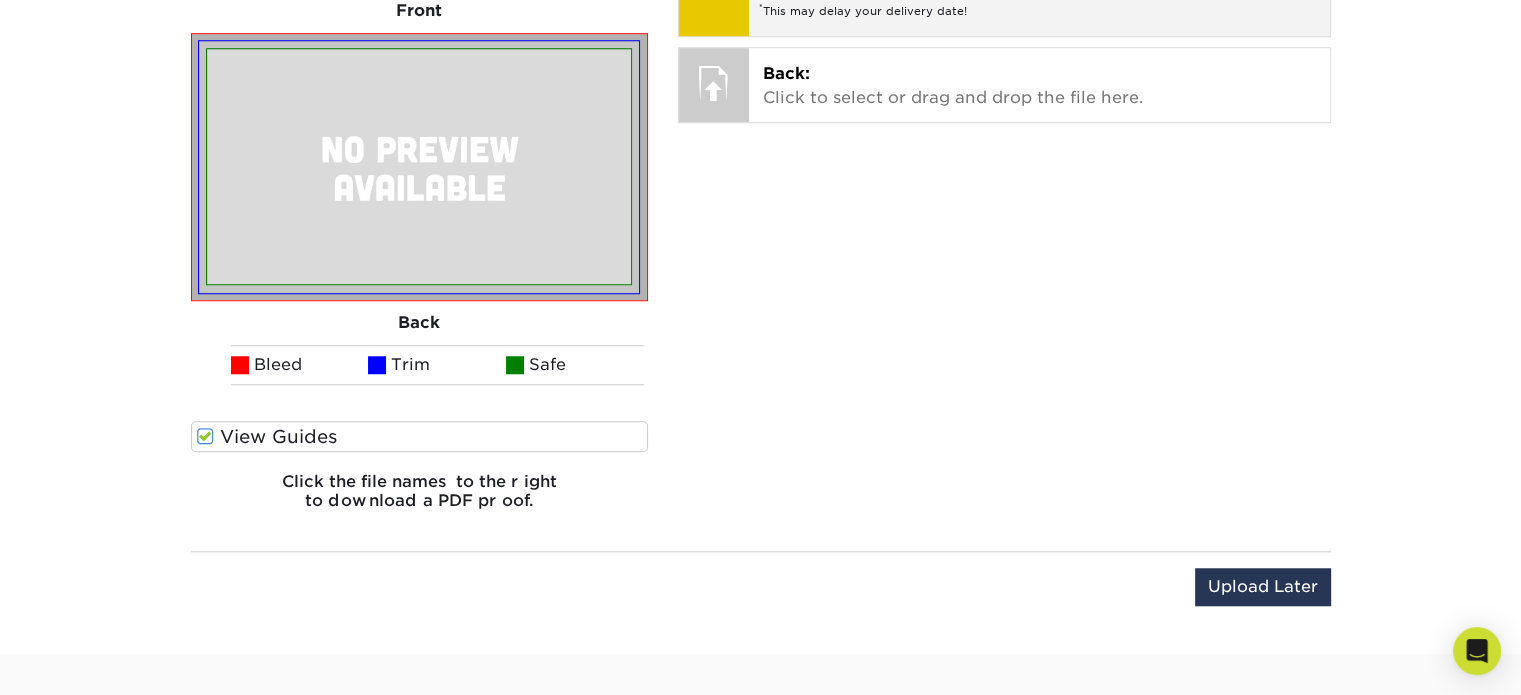 scroll, scrollTop: 1712, scrollLeft: 0, axis: vertical 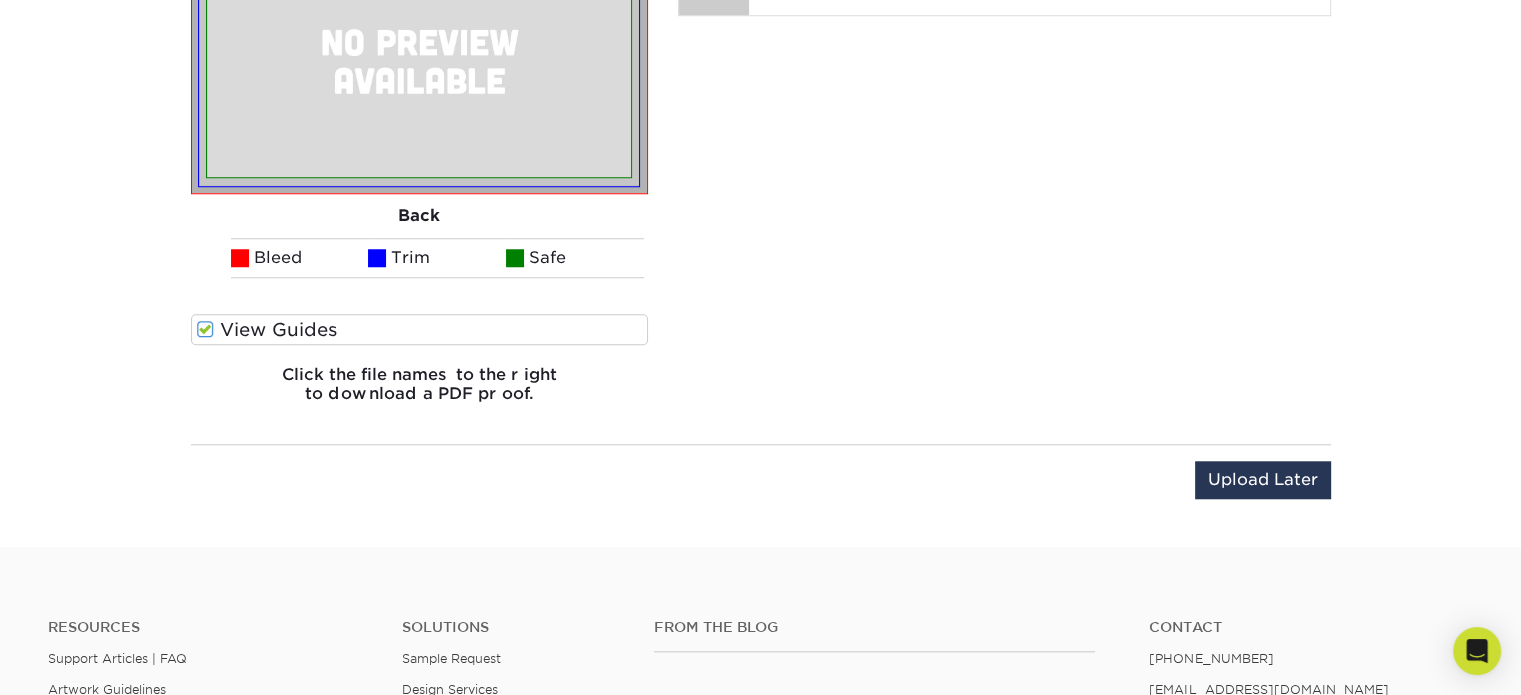 click at bounding box center (205, 329) 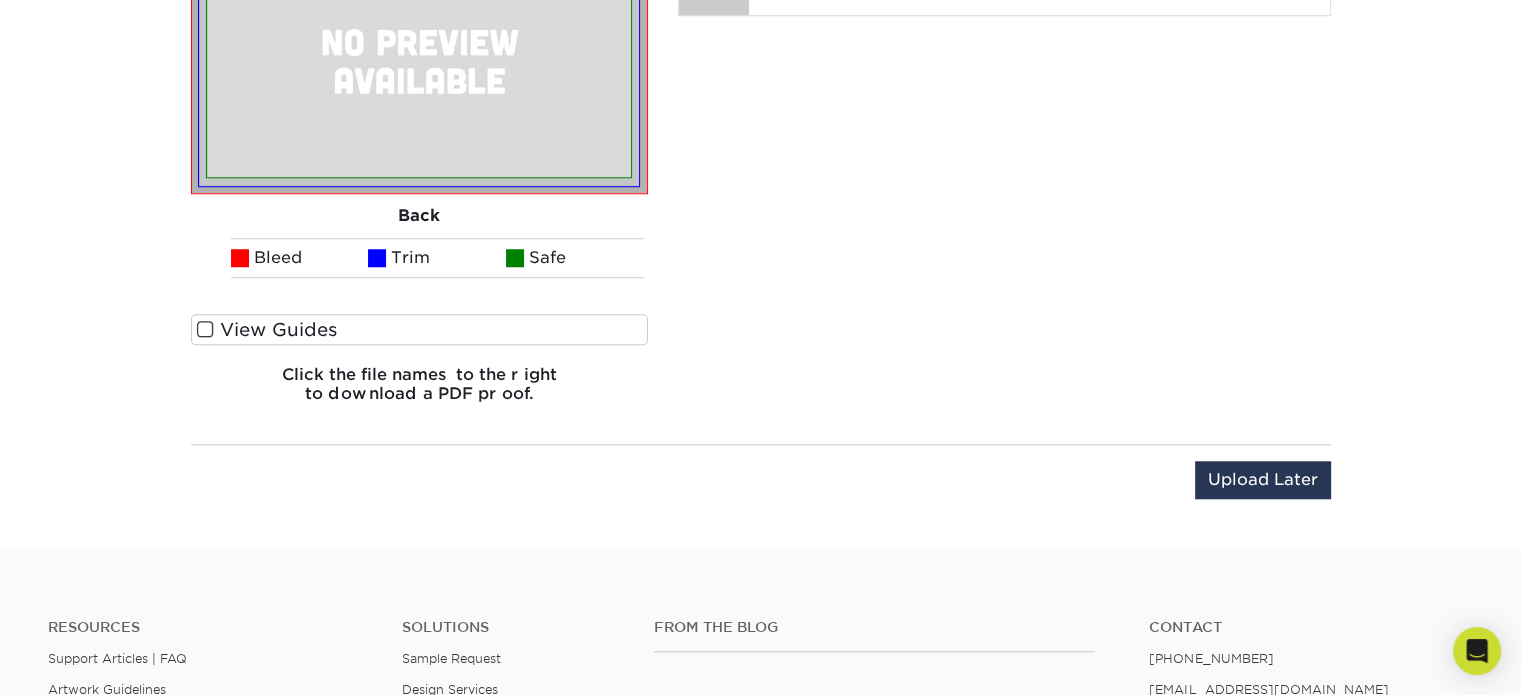 scroll, scrollTop: 1324, scrollLeft: 0, axis: vertical 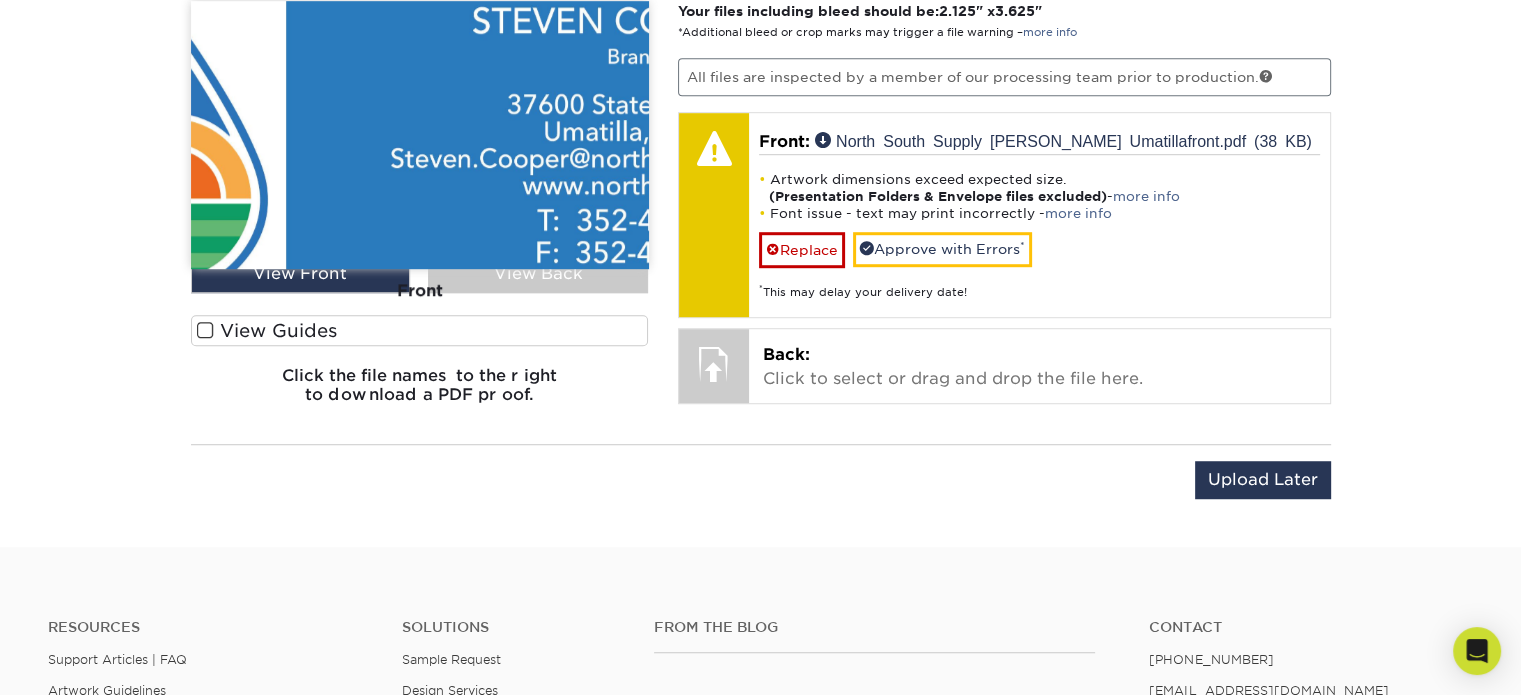 click at bounding box center [205, 330] 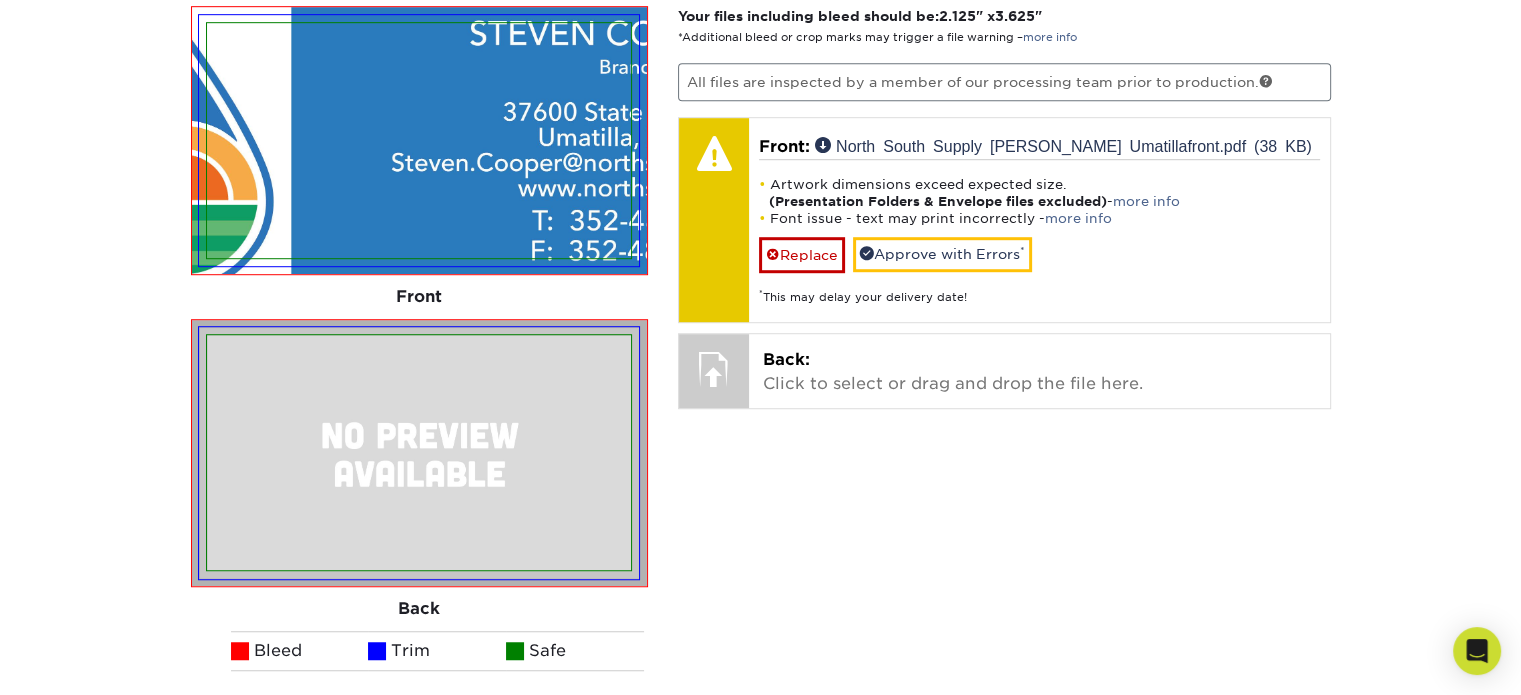 scroll, scrollTop: 1212, scrollLeft: 0, axis: vertical 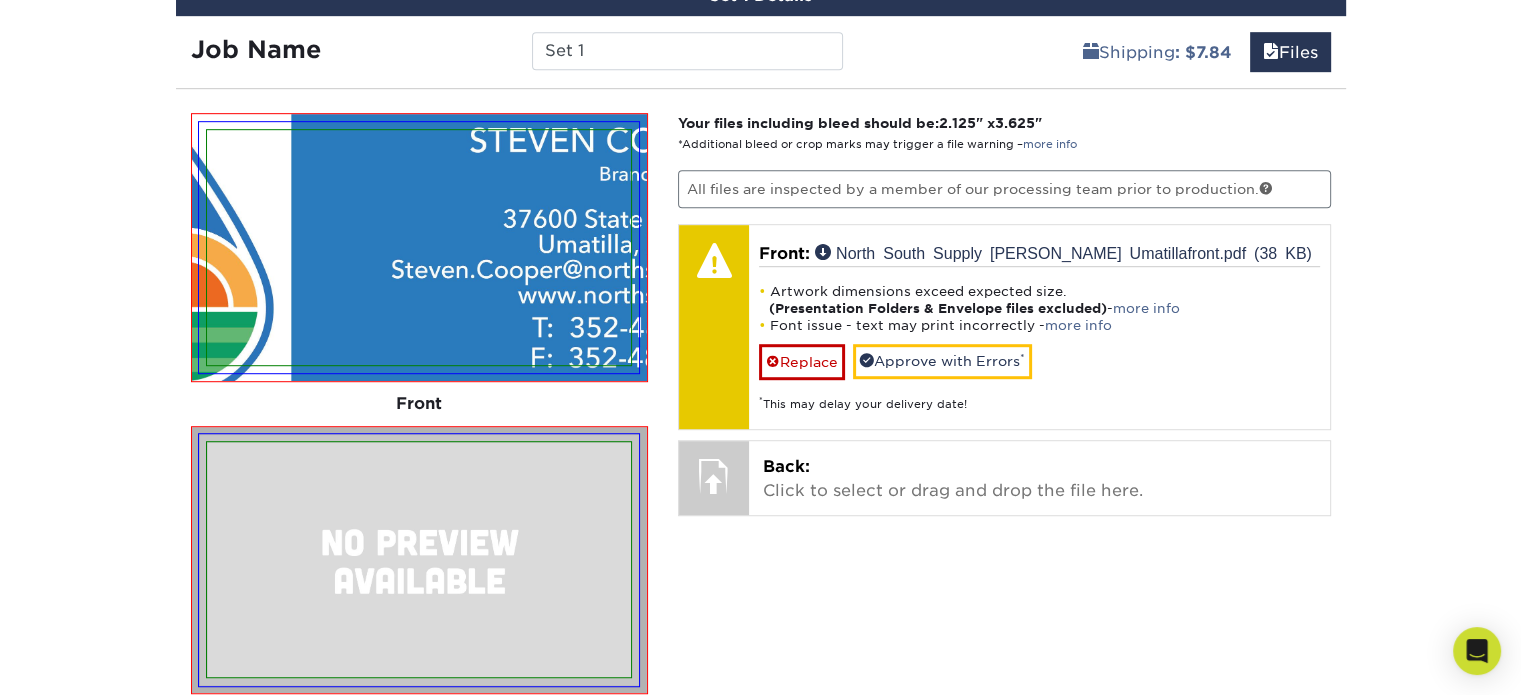 click at bounding box center (419, 559) 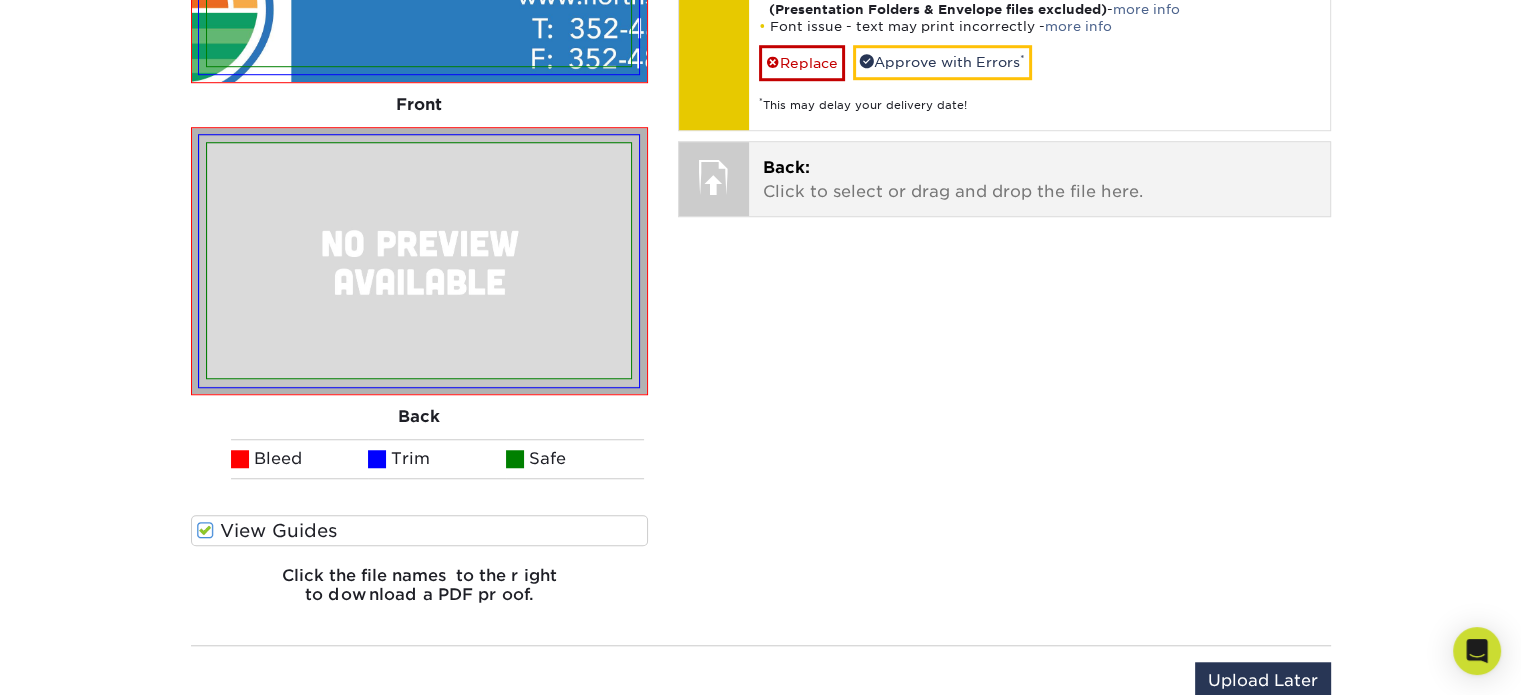 scroll, scrollTop: 1512, scrollLeft: 0, axis: vertical 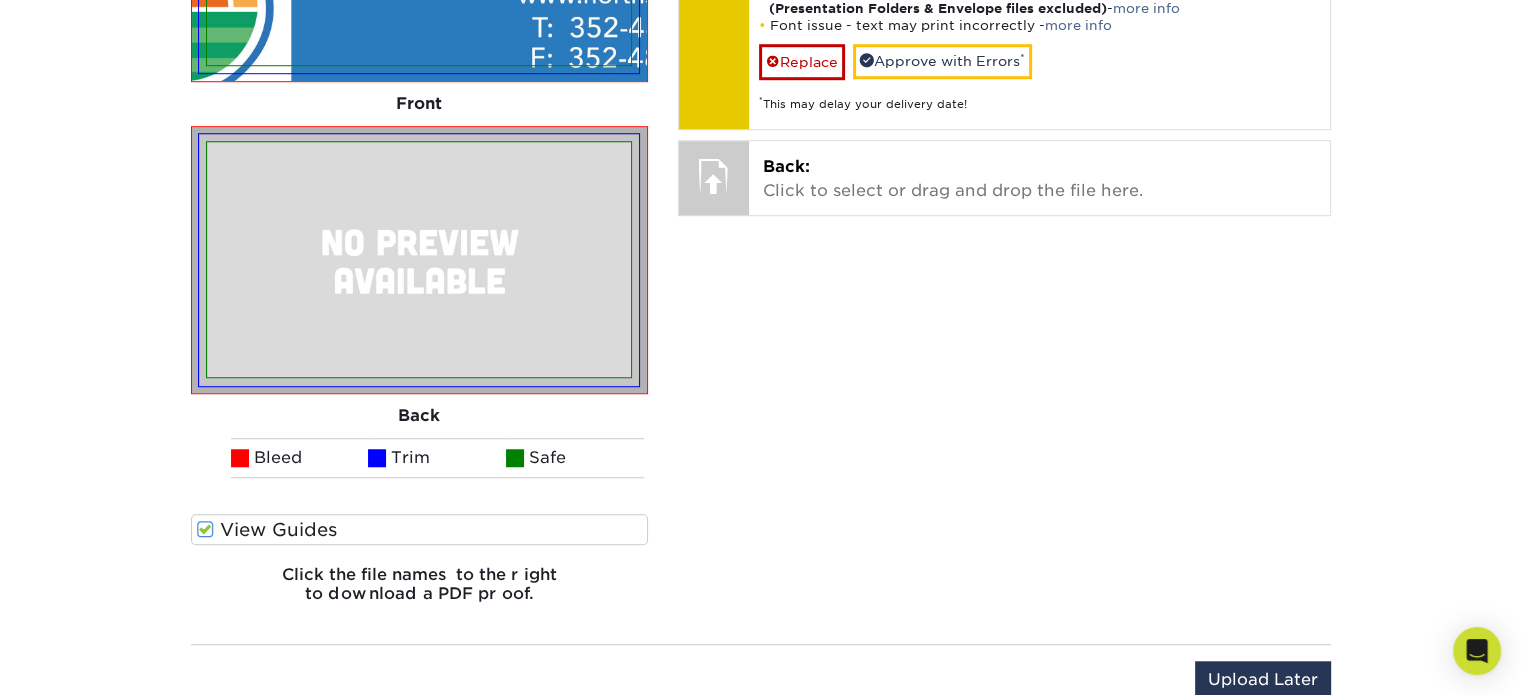 click on "Click the file names to the right to download a PDF proof." at bounding box center (420, 592) 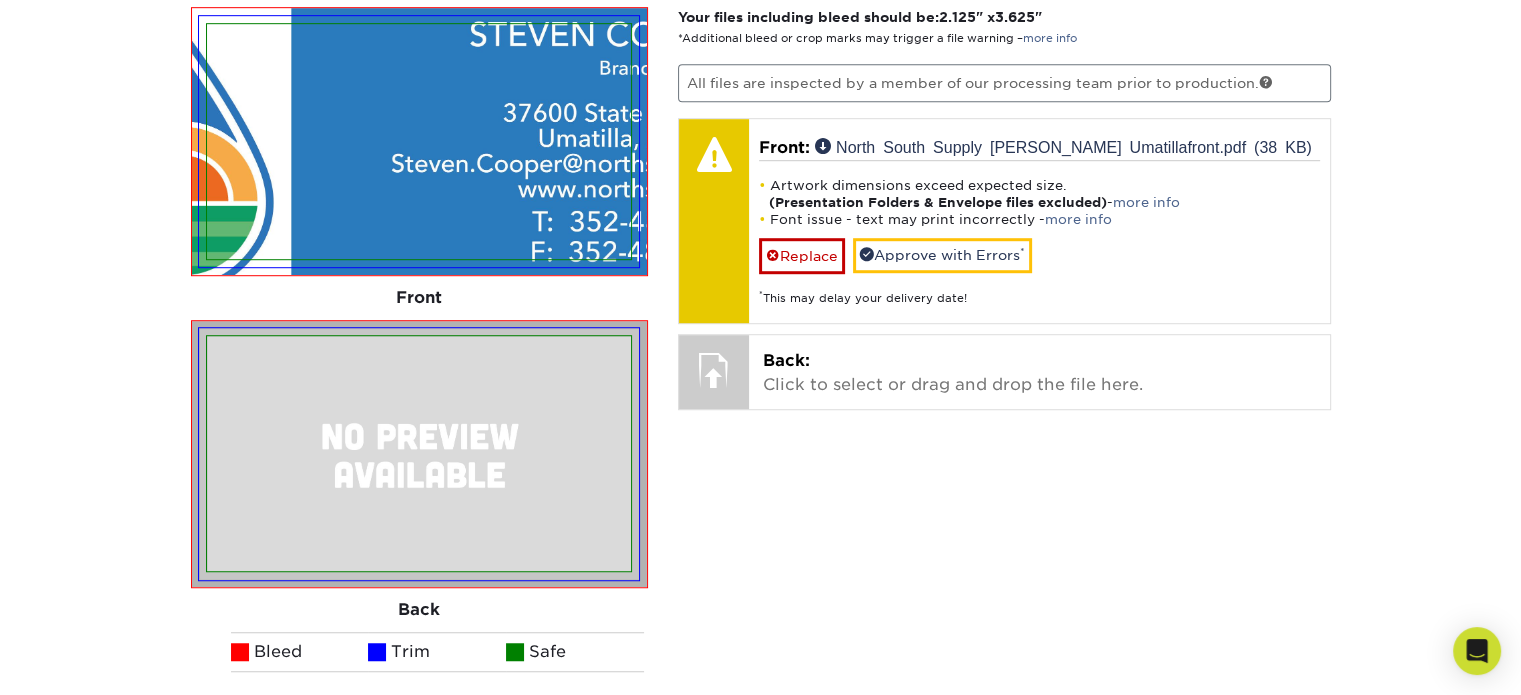 scroll, scrollTop: 1212, scrollLeft: 0, axis: vertical 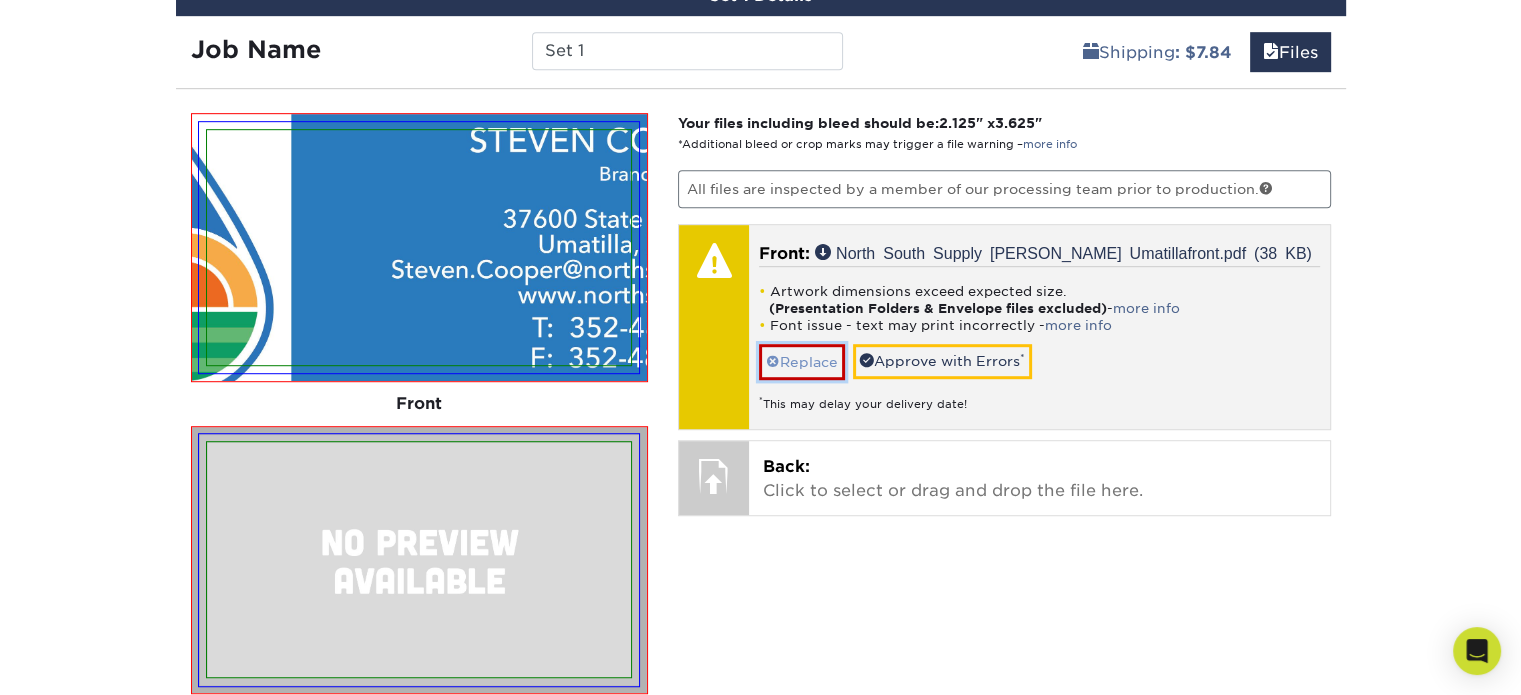 click on "Replace" at bounding box center [802, 361] 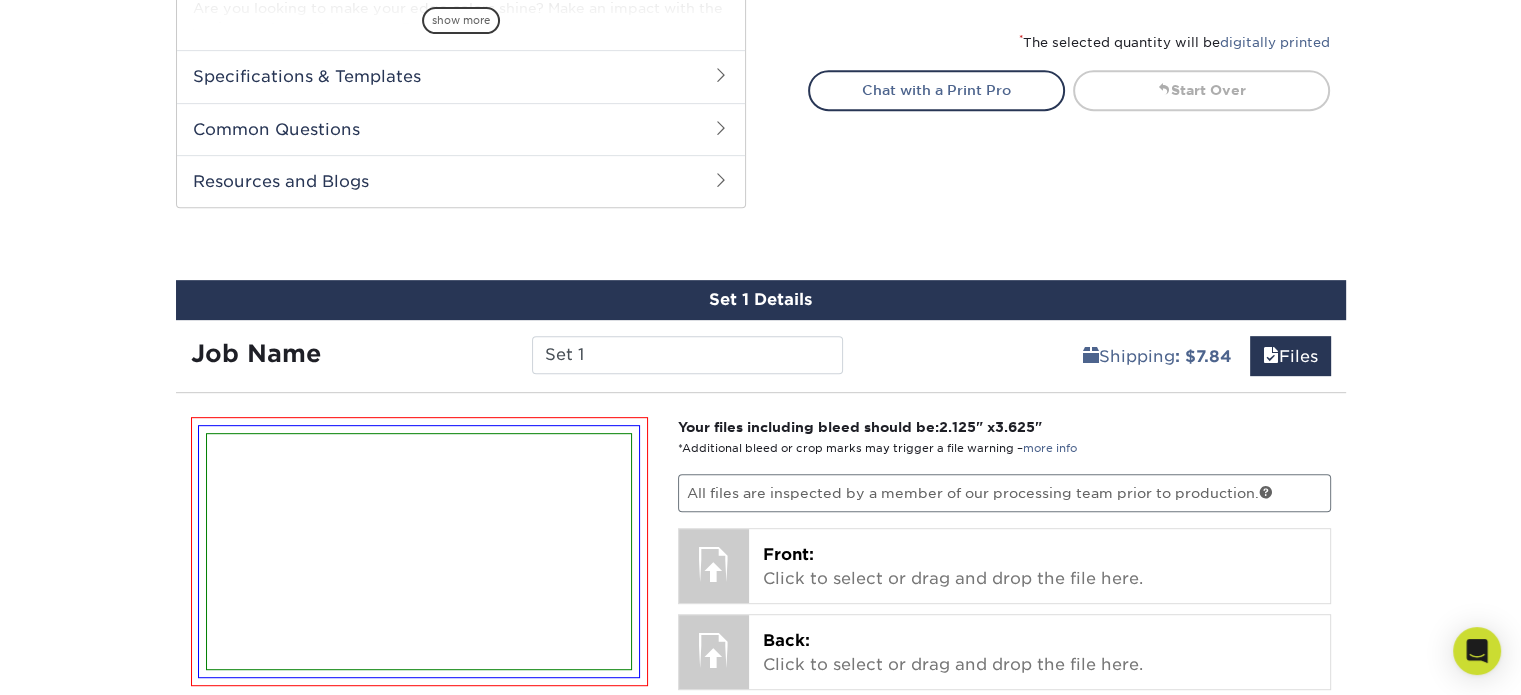 scroll, scrollTop: 912, scrollLeft: 0, axis: vertical 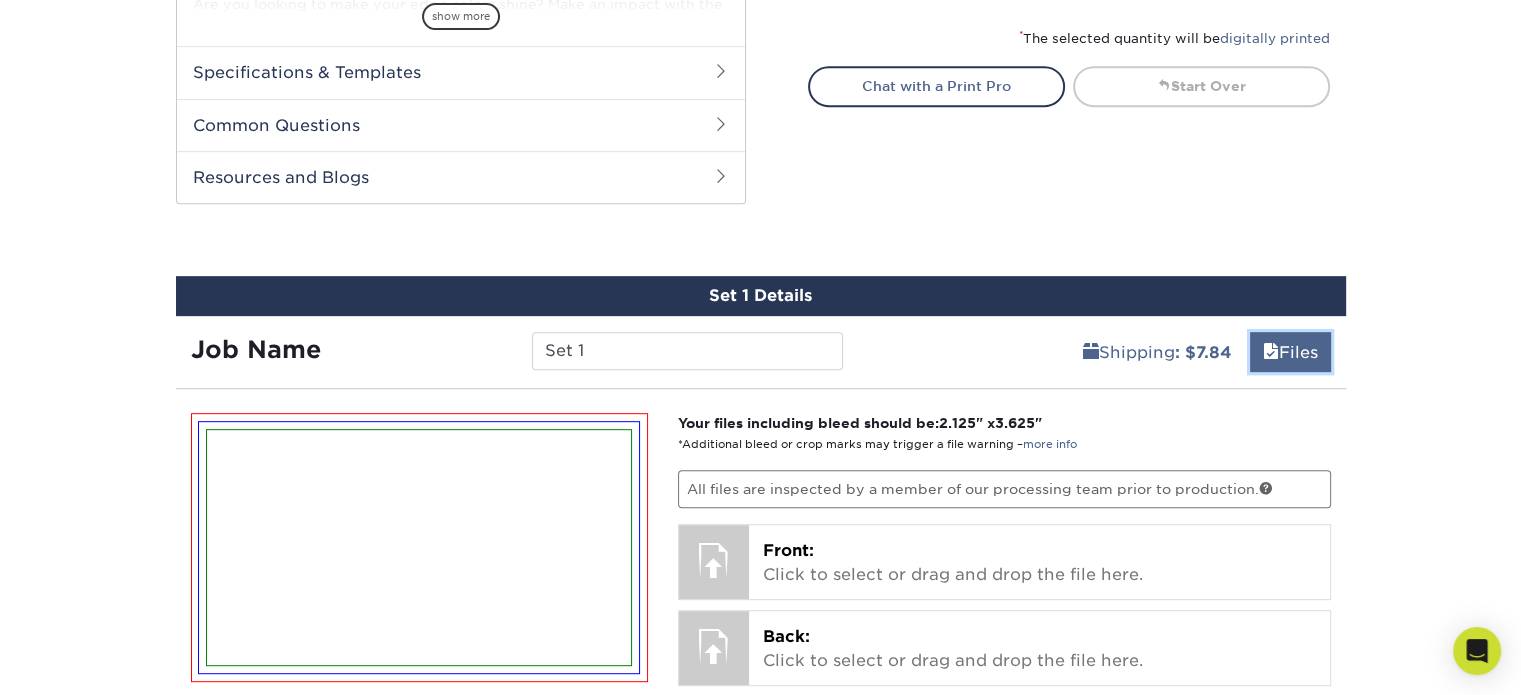 click on "Files" at bounding box center [1290, 352] 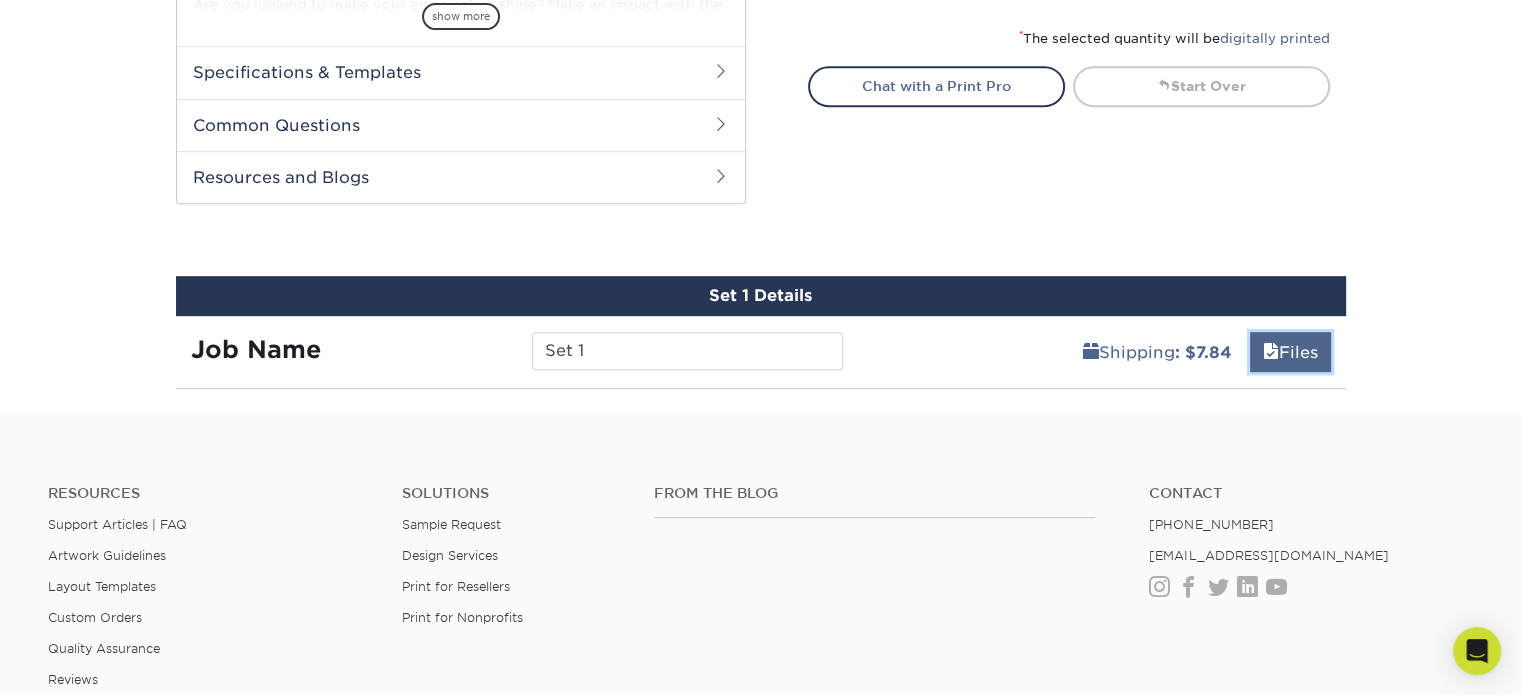 click on "Files" at bounding box center [1290, 352] 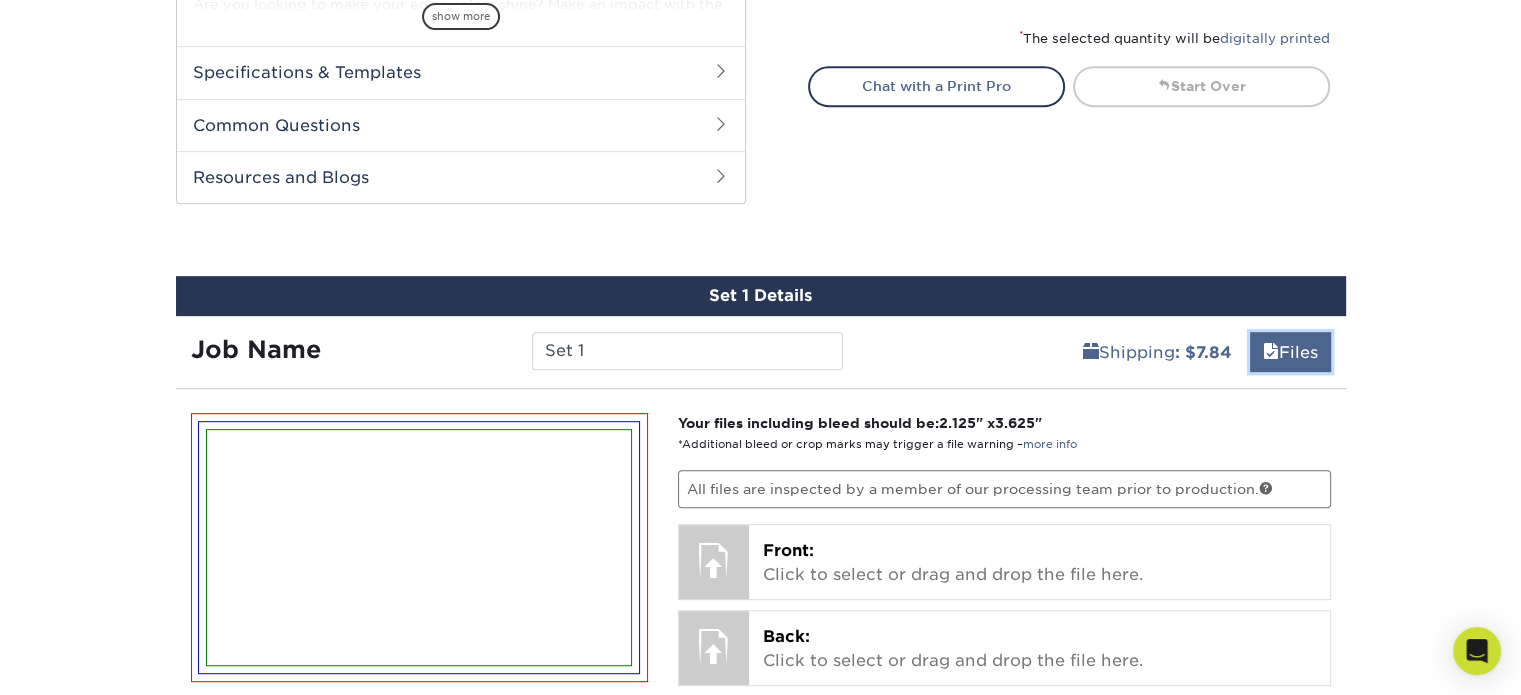 click on "Files" at bounding box center [1290, 352] 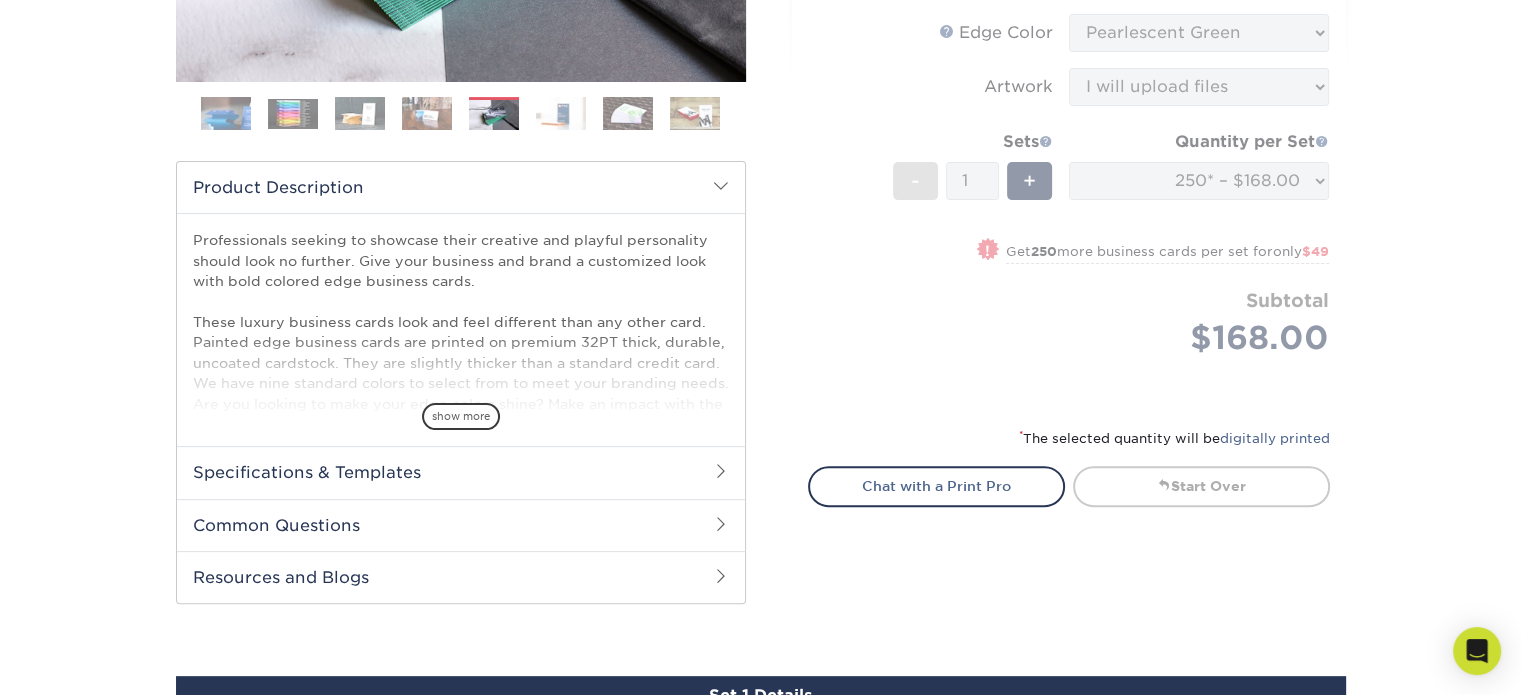 scroll, scrollTop: 612, scrollLeft: 0, axis: vertical 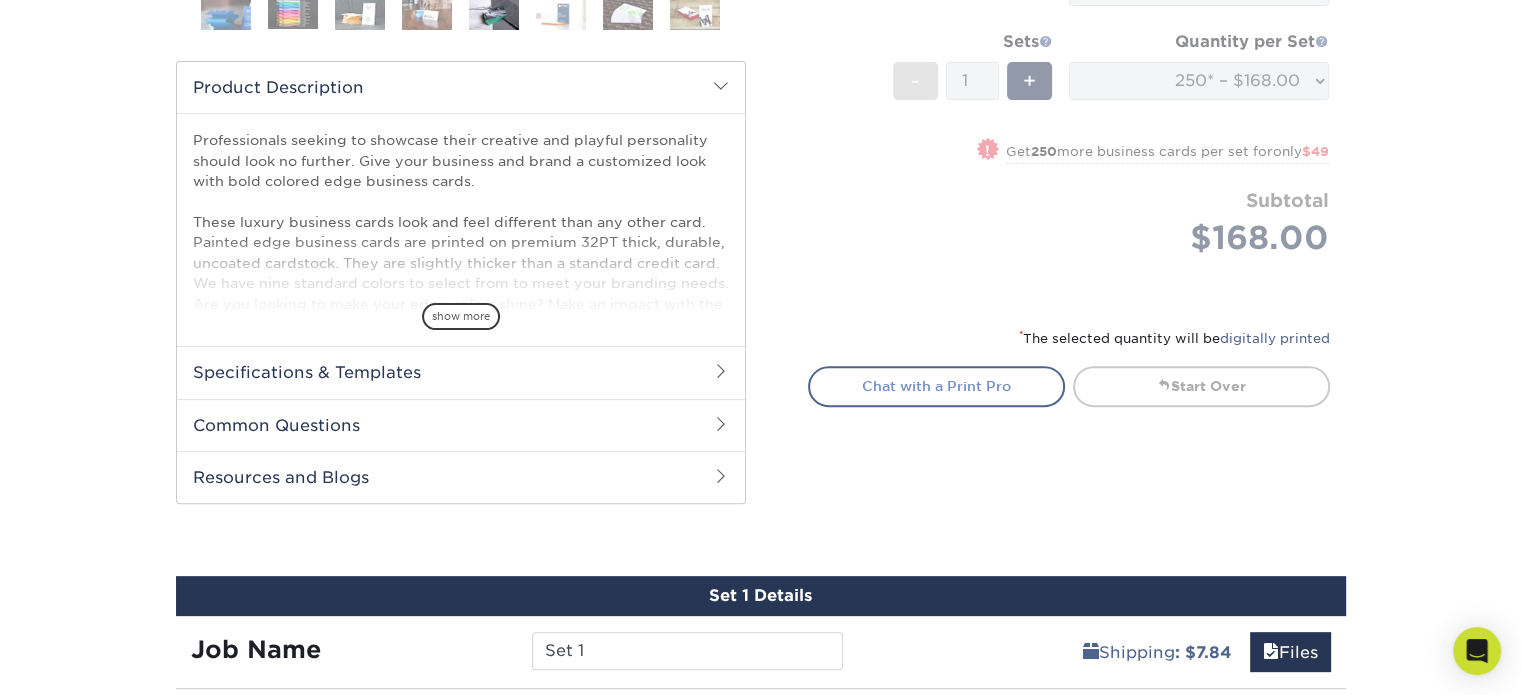 click on "Chat with a Print Pro" at bounding box center (936, 386) 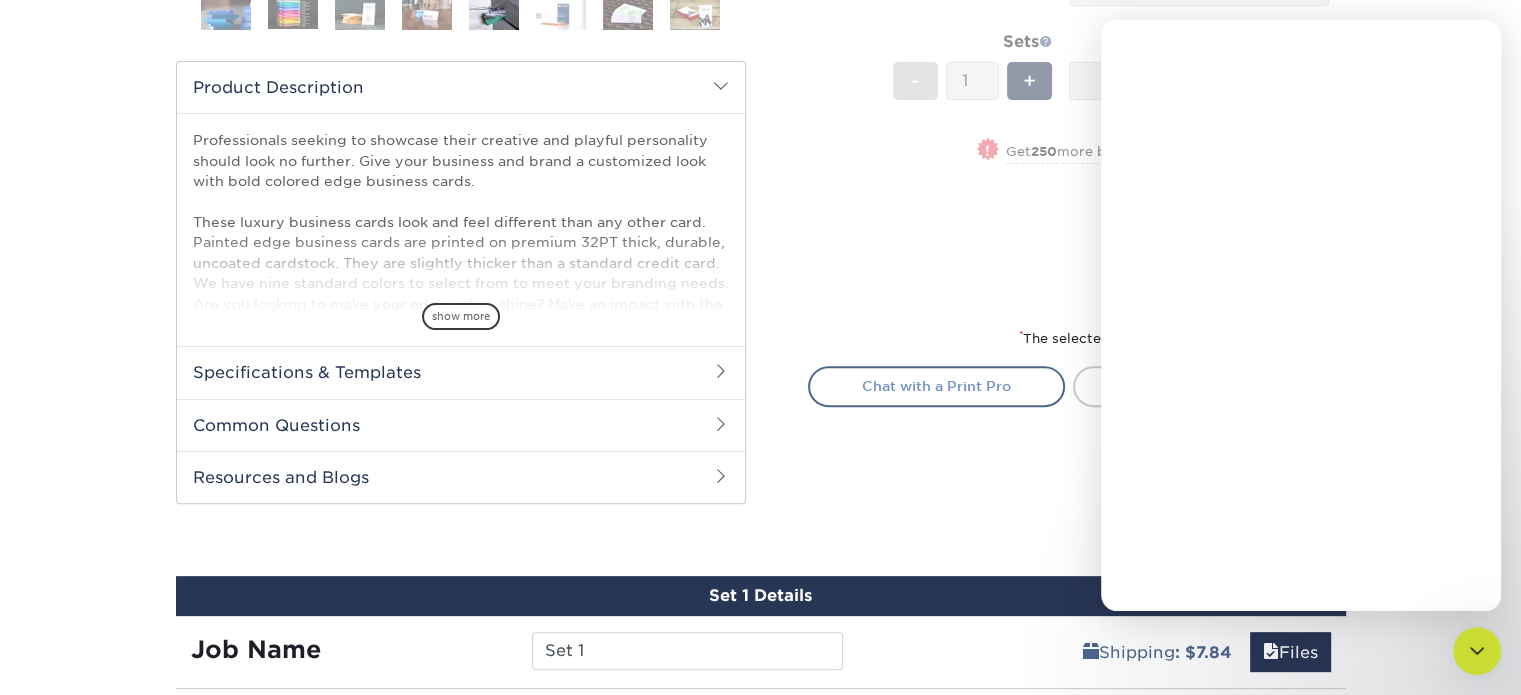 scroll, scrollTop: 0, scrollLeft: 0, axis: both 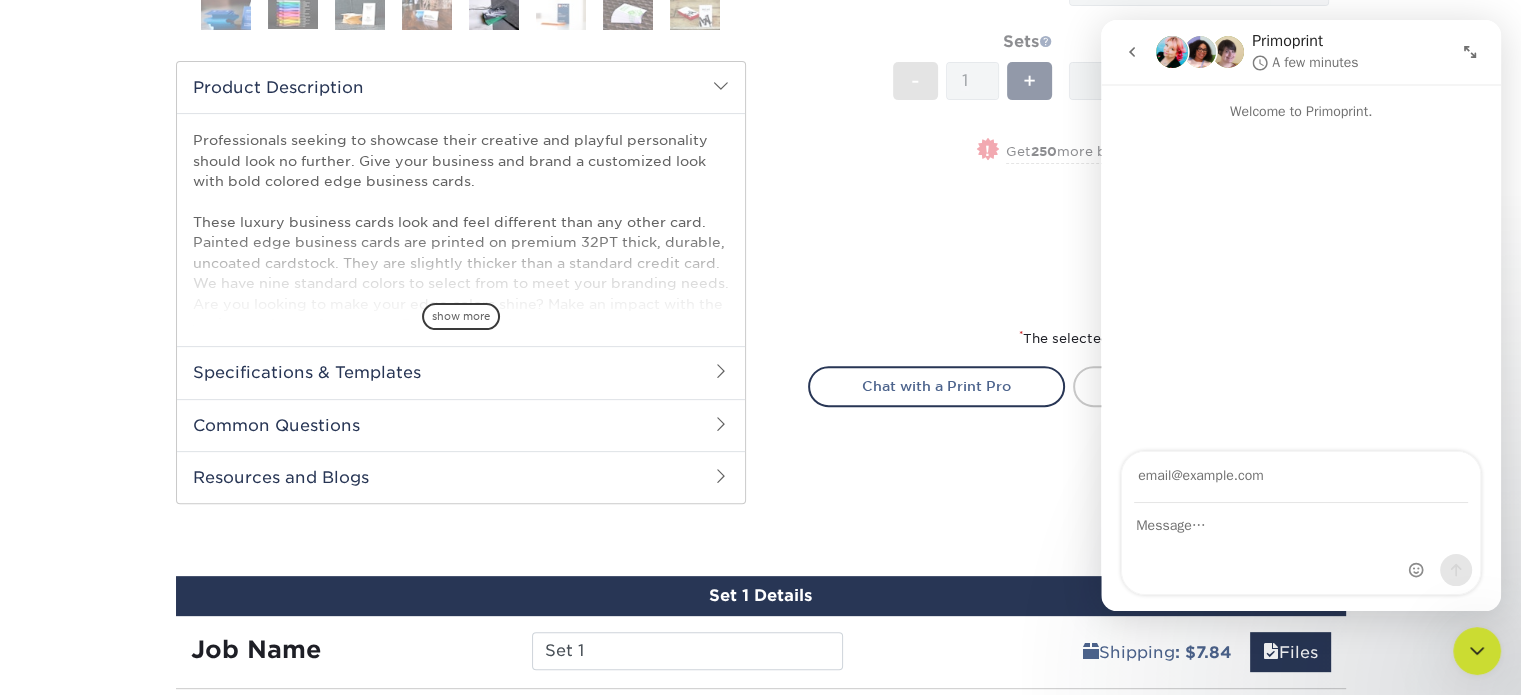 click 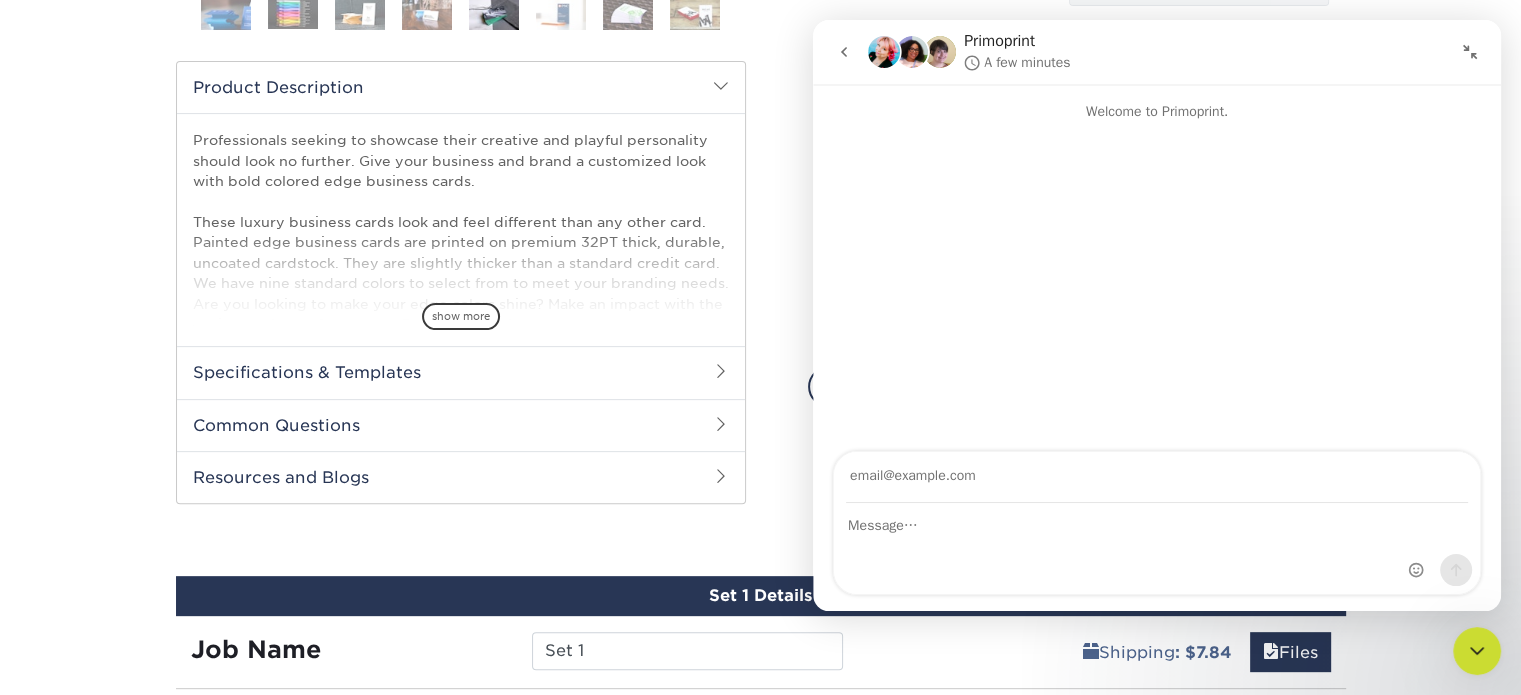 click 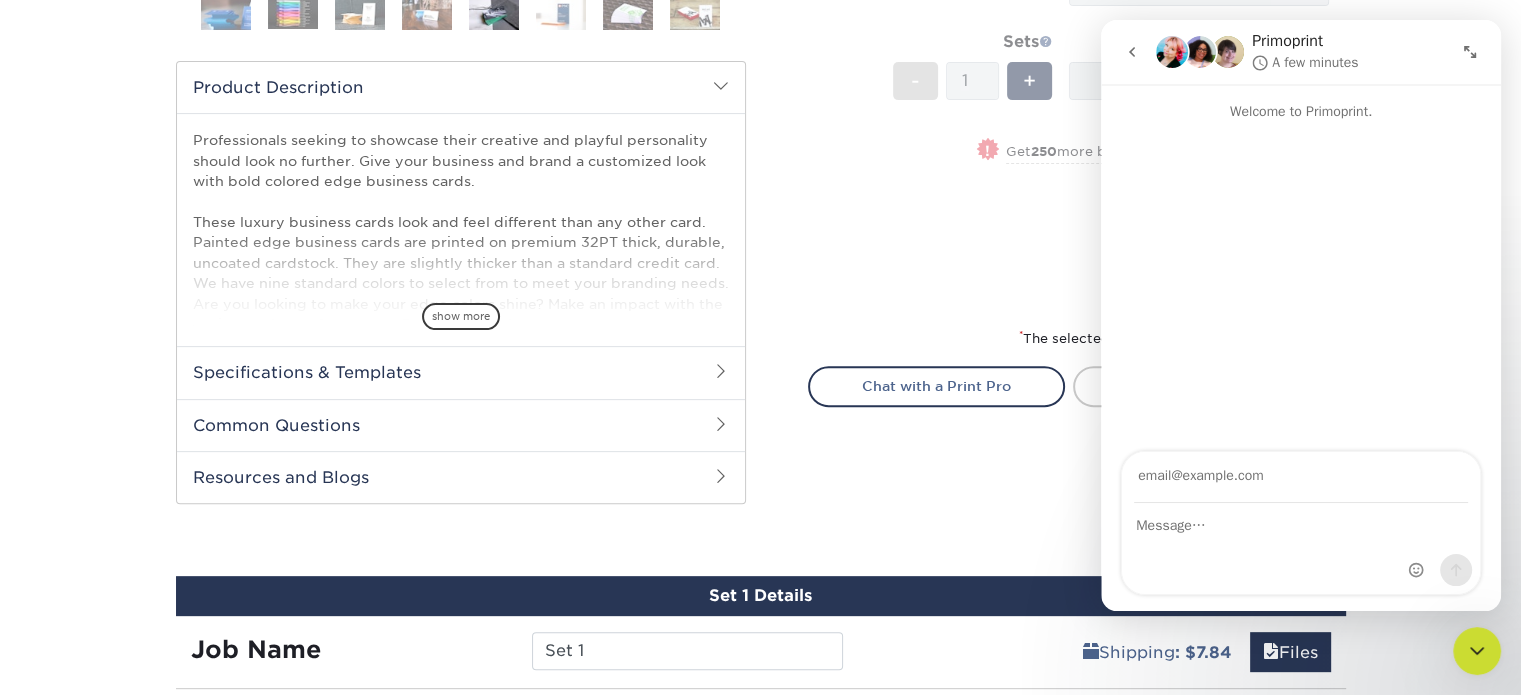 click on "Select your options:
Sizes Help Sizes
Please Select 2" x 3.5" - Standard" at bounding box center [1061, 42] 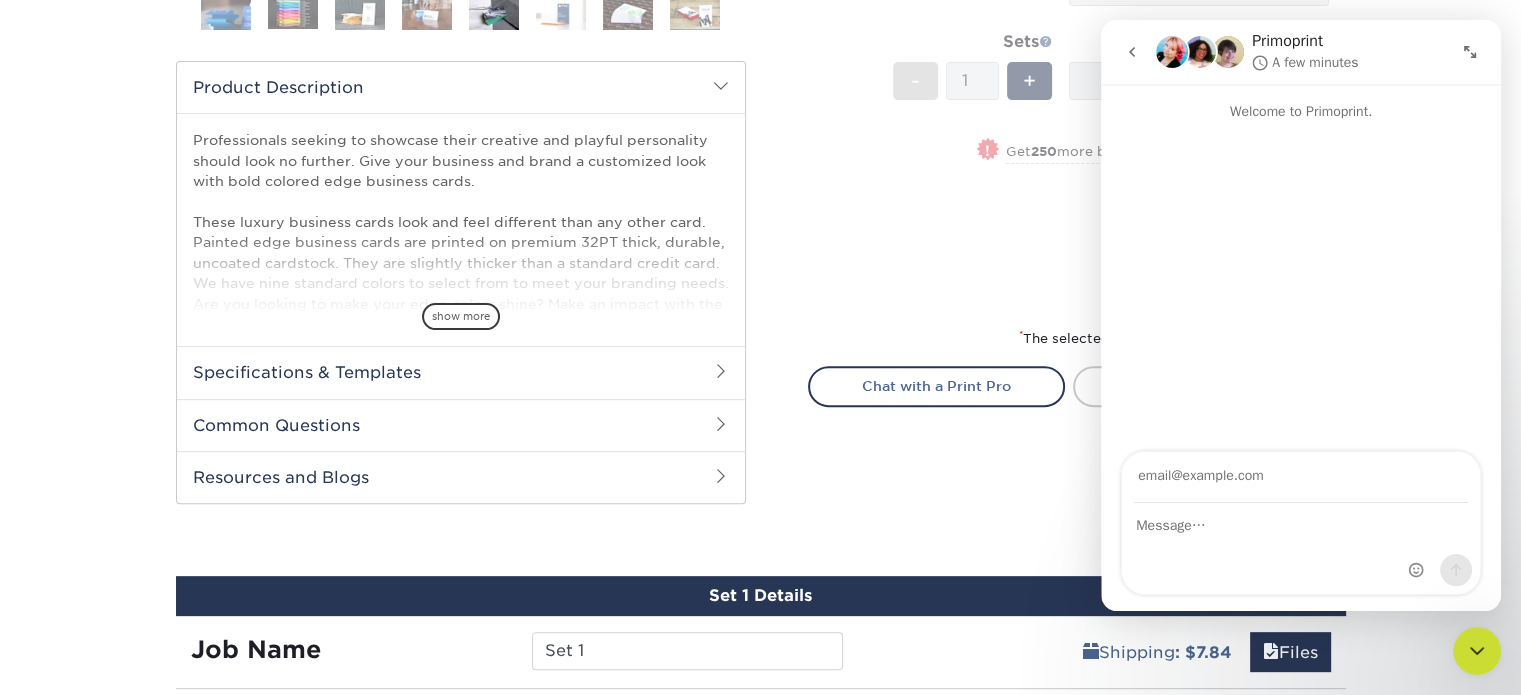 click 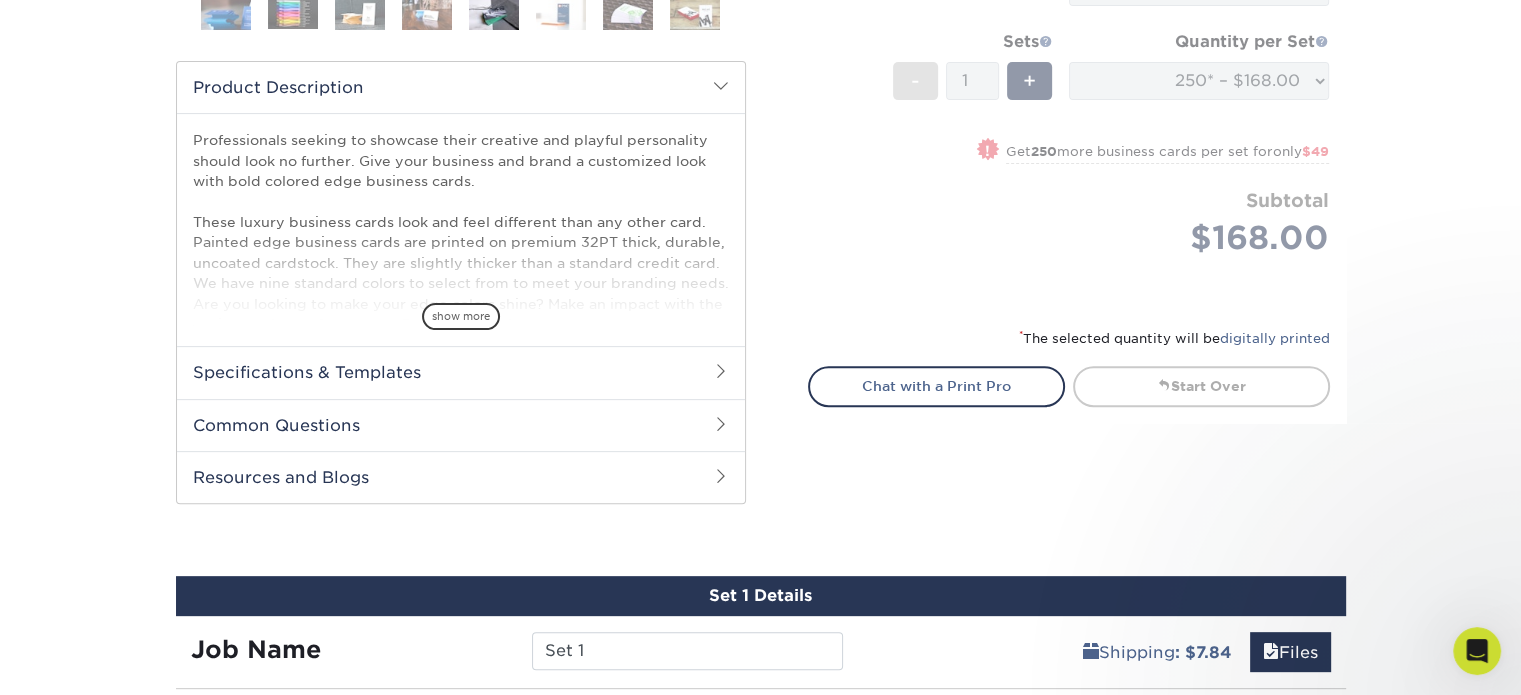 scroll, scrollTop: 0, scrollLeft: 0, axis: both 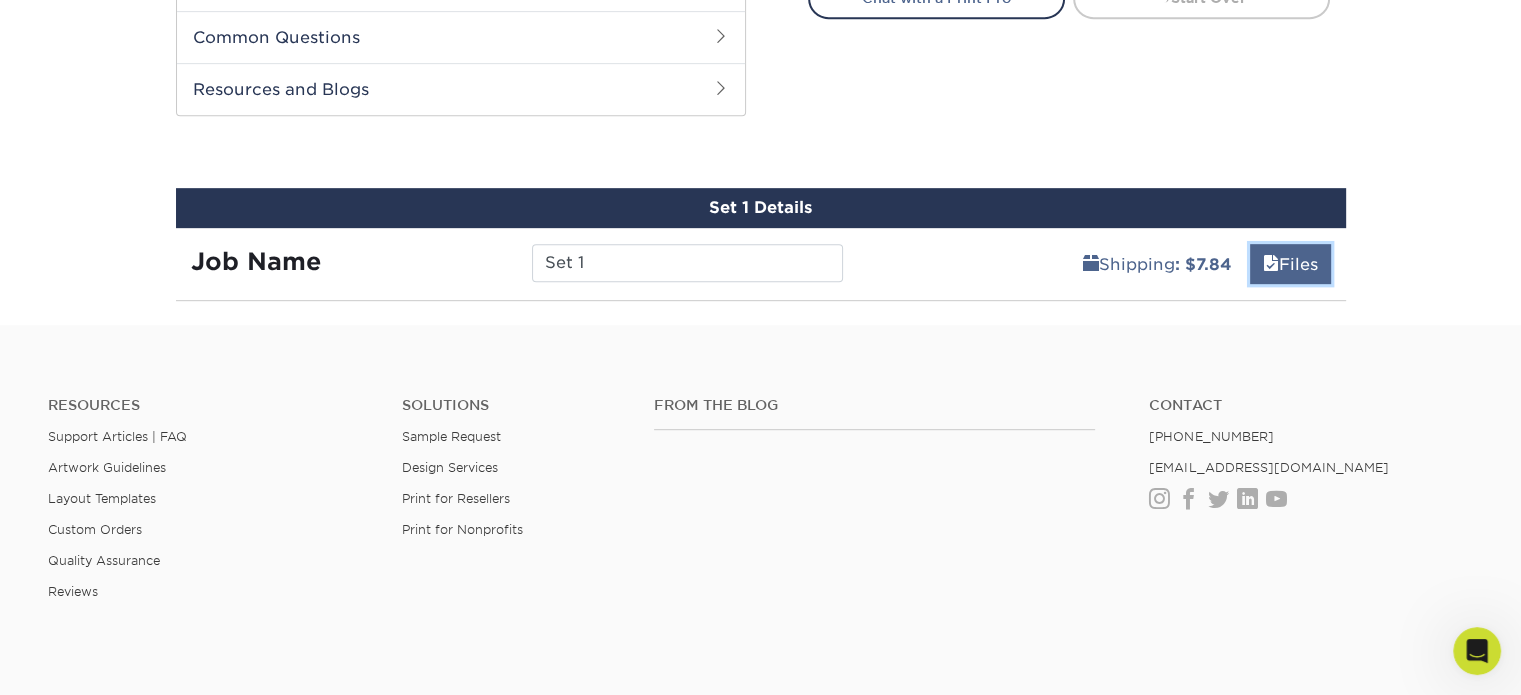 click on "Files" at bounding box center (1290, 264) 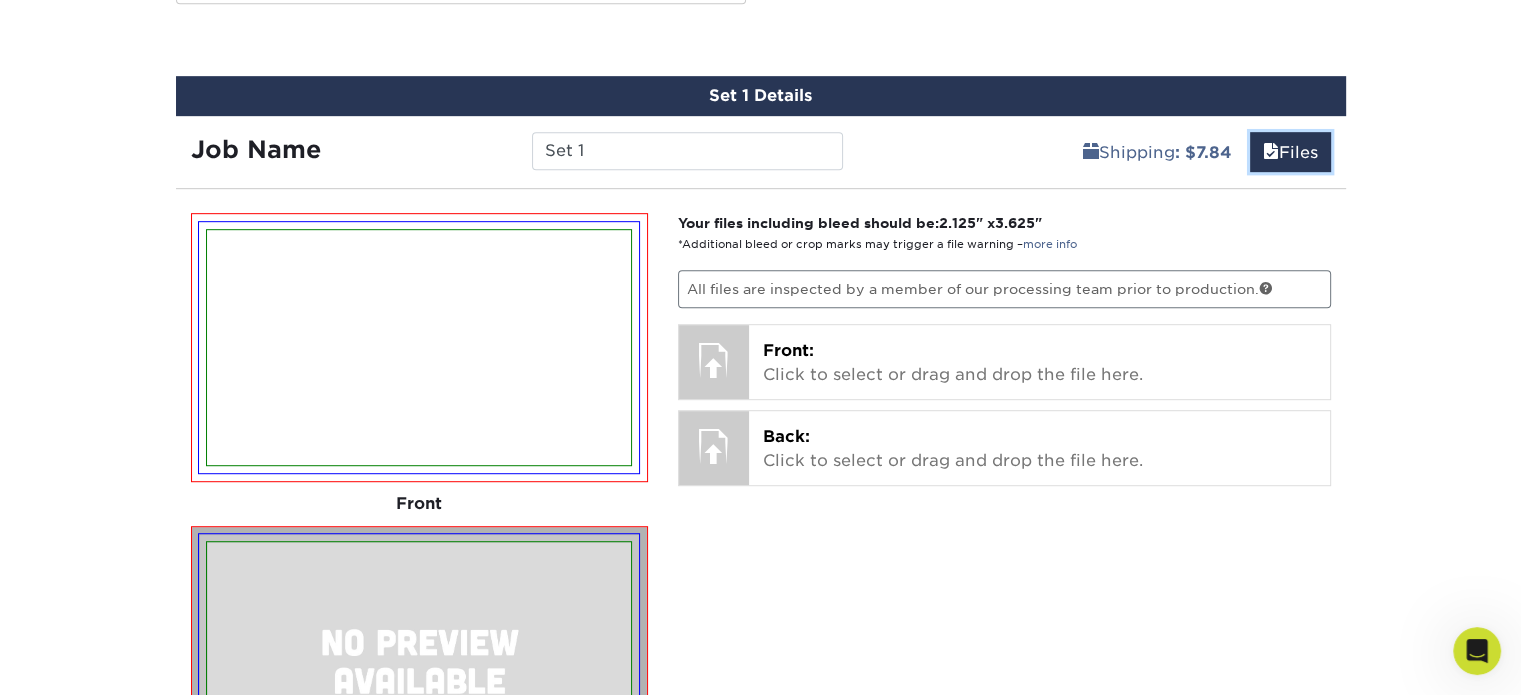 scroll, scrollTop: 1100, scrollLeft: 0, axis: vertical 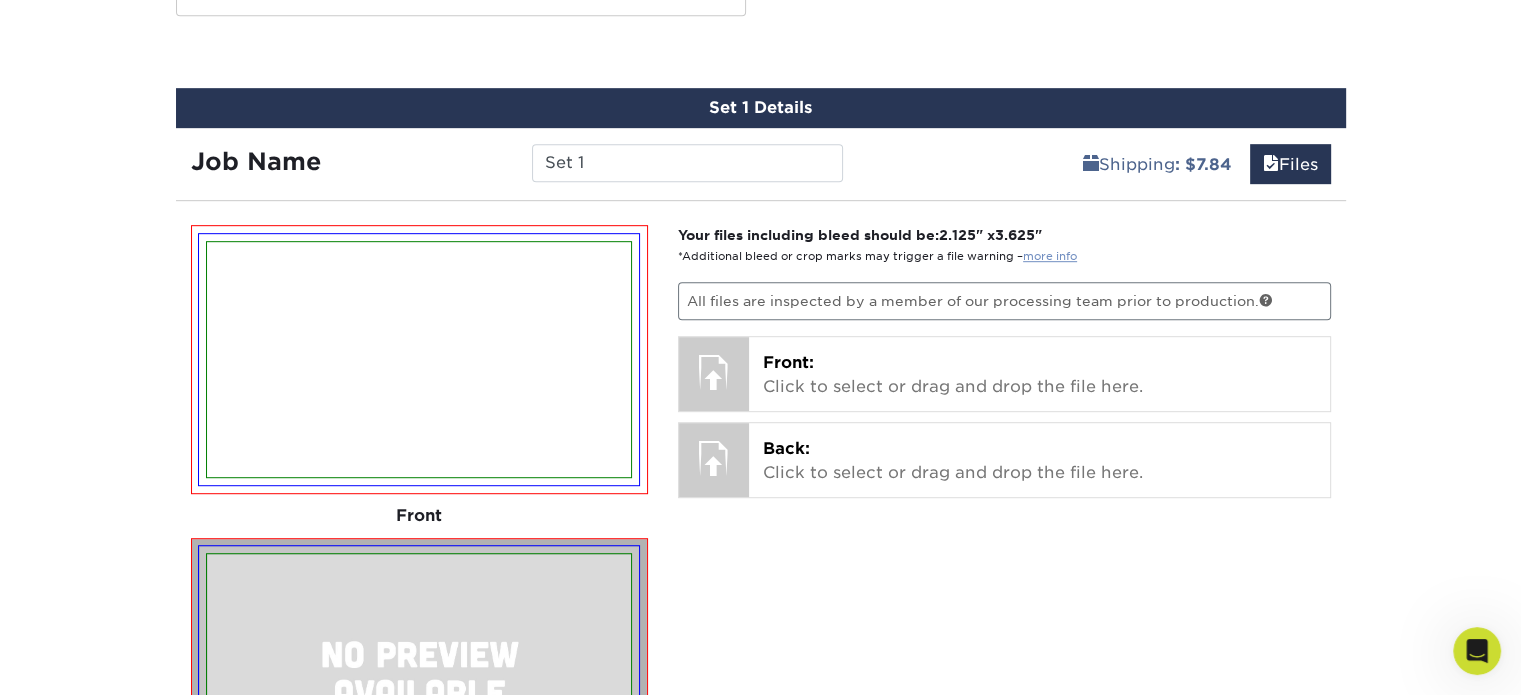 click on "more info" at bounding box center (1050, 256) 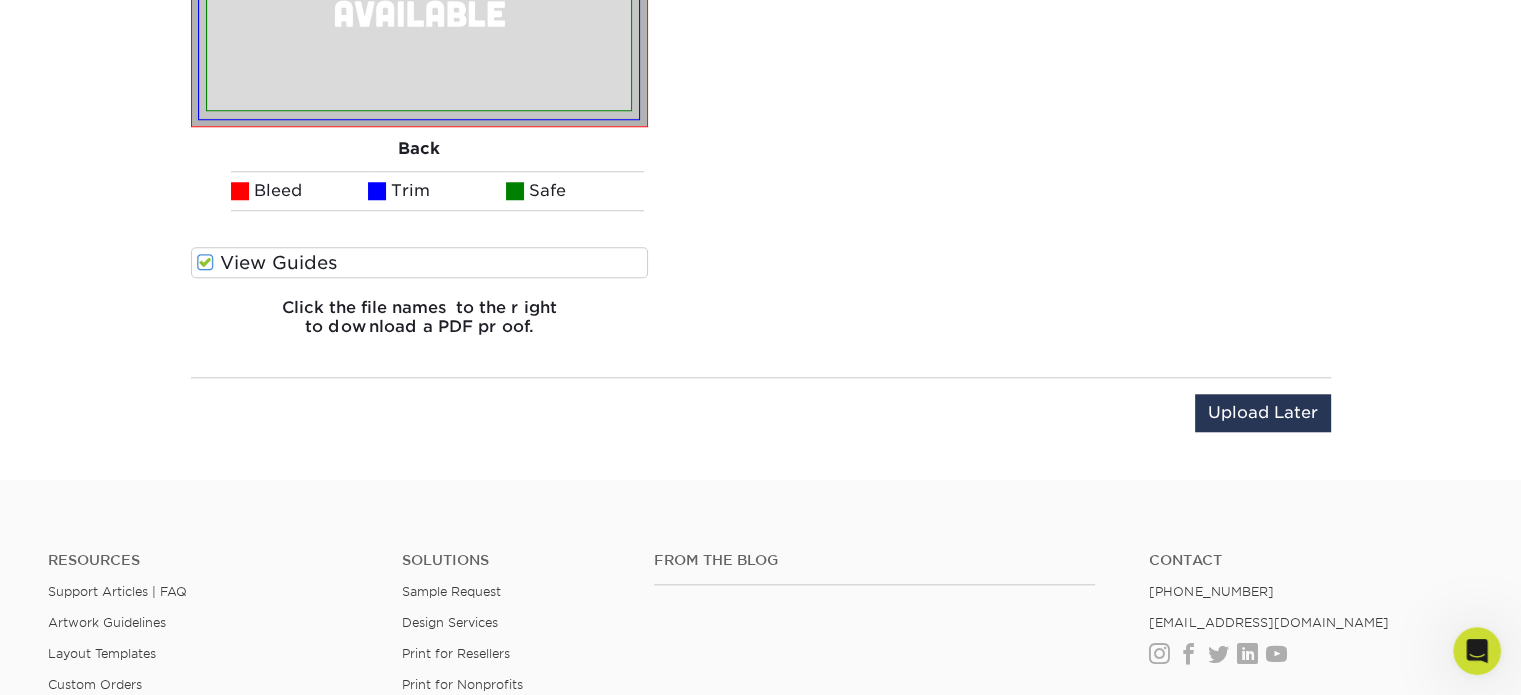 scroll, scrollTop: 1800, scrollLeft: 0, axis: vertical 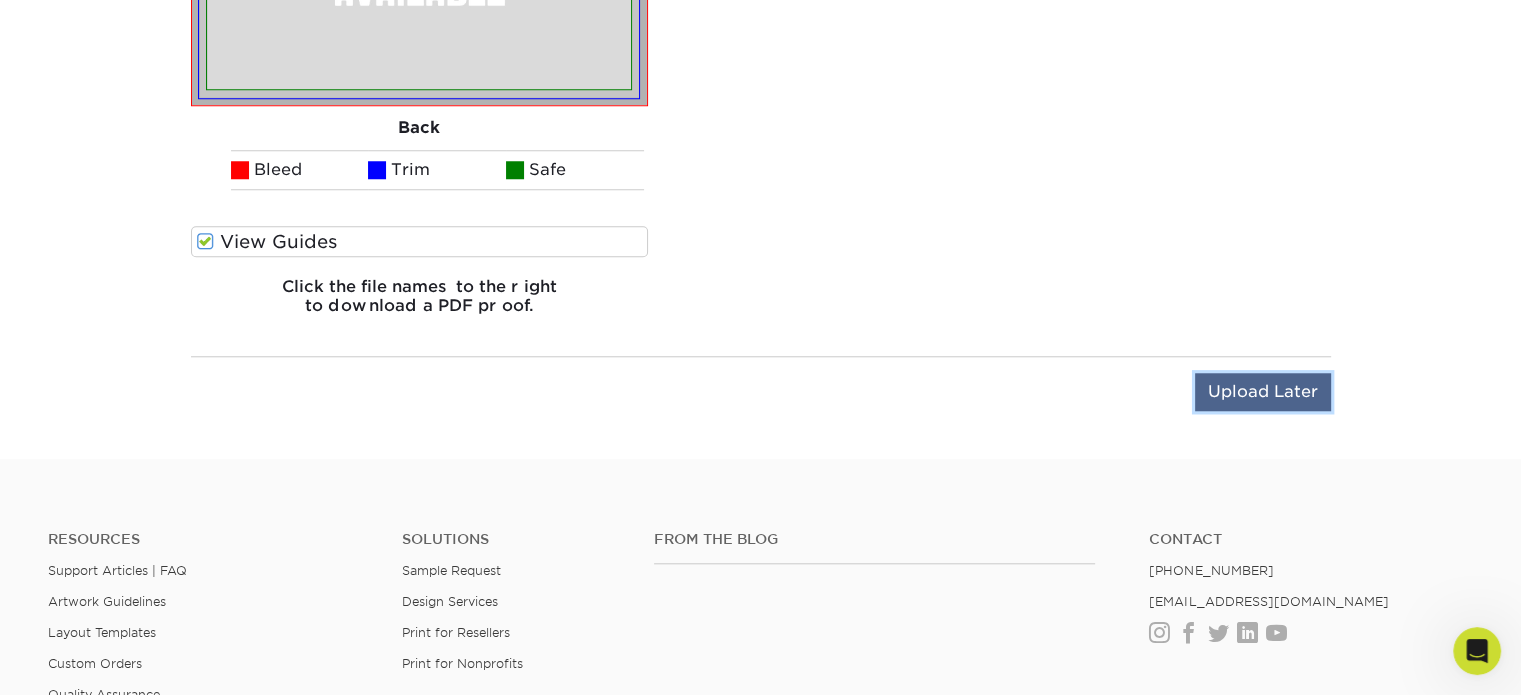 click on "Upload Later" at bounding box center (1263, 392) 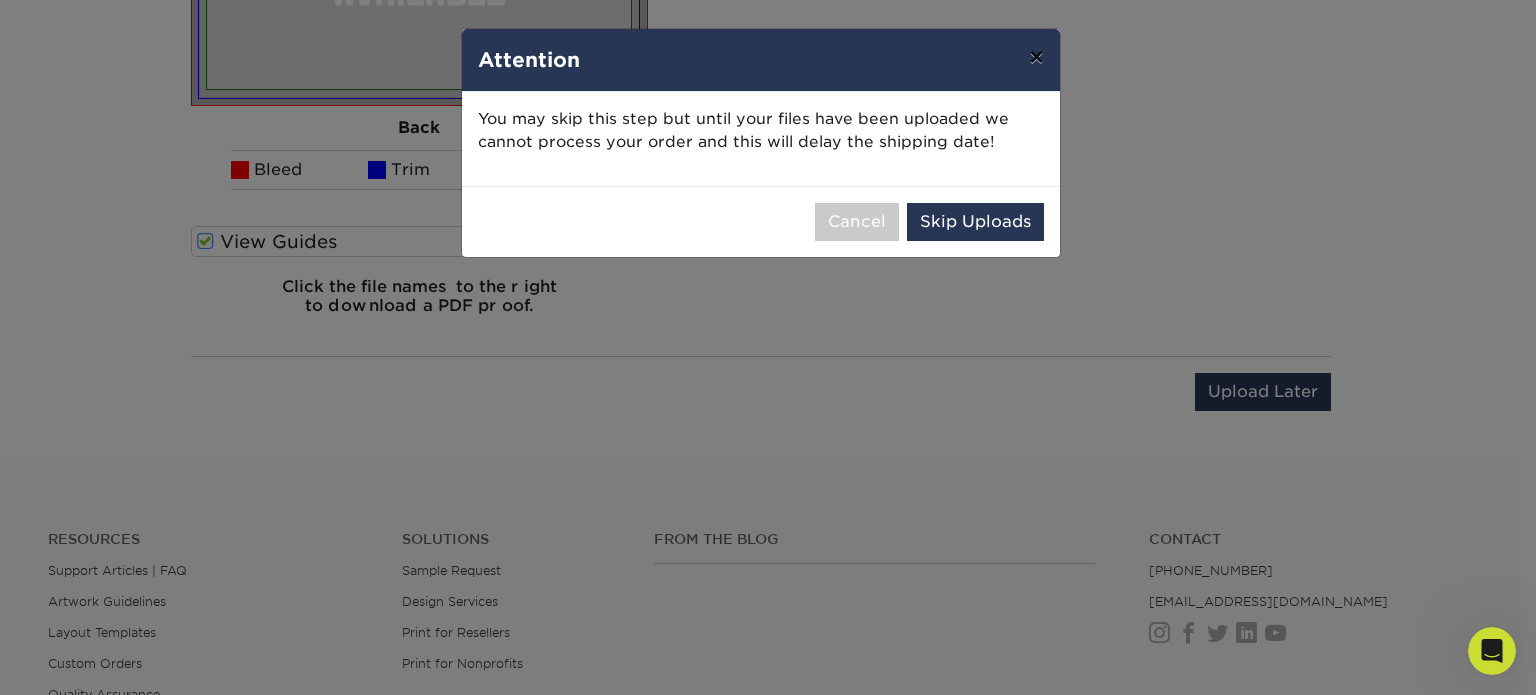 click on "×" at bounding box center (1036, 57) 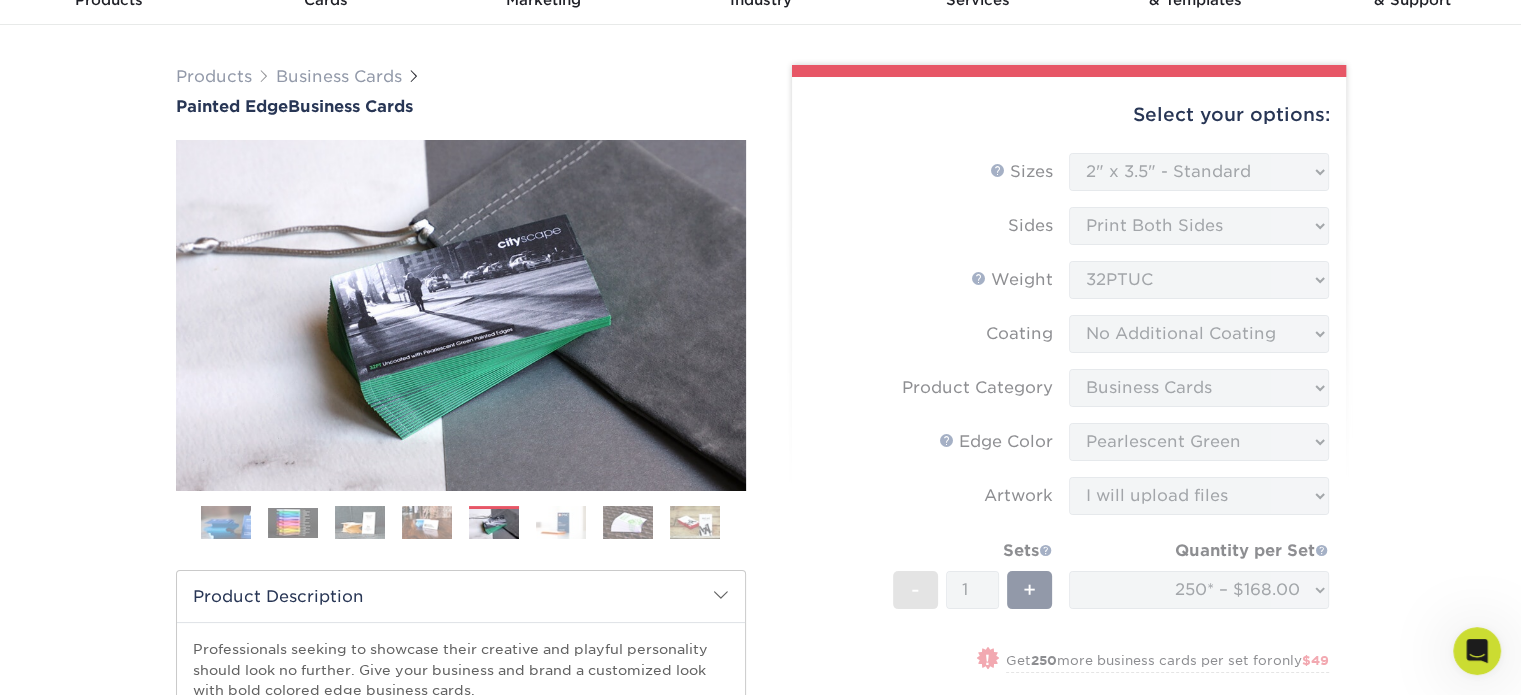 scroll, scrollTop: 0, scrollLeft: 0, axis: both 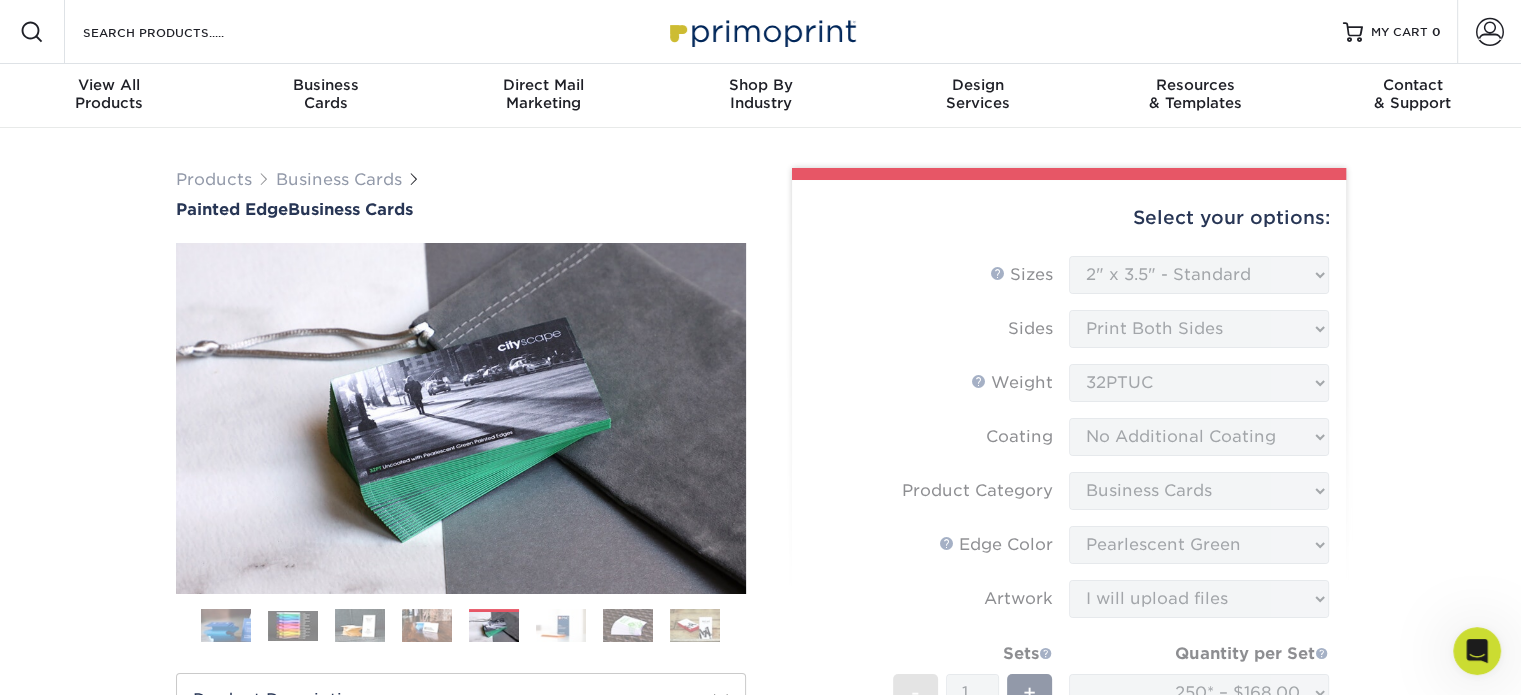 click on "Sizes Help Sizes
Please Select
2" x 3.5" - Standard
2.125" x 3.375" - European 2.5" x 2.5" - Square Sides" at bounding box center (1069, 585) 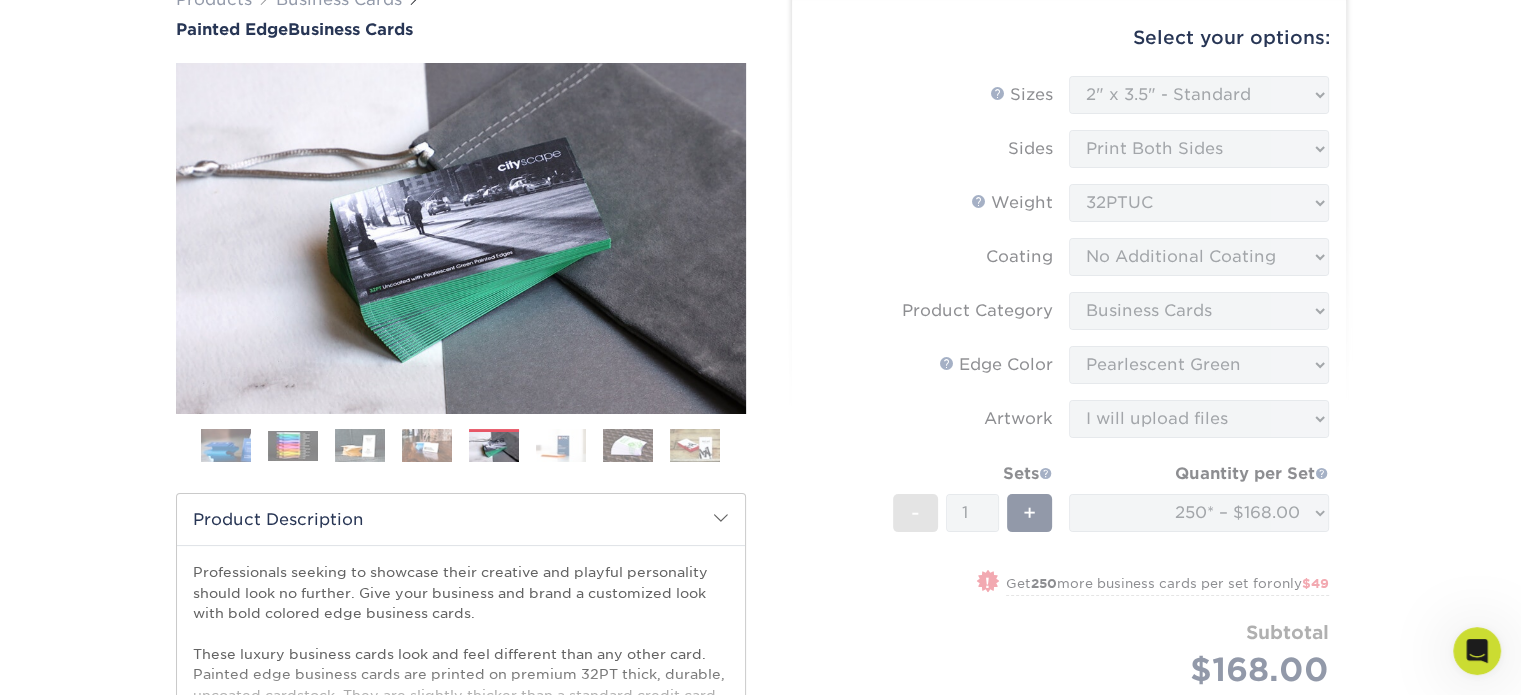 scroll, scrollTop: 0, scrollLeft: 0, axis: both 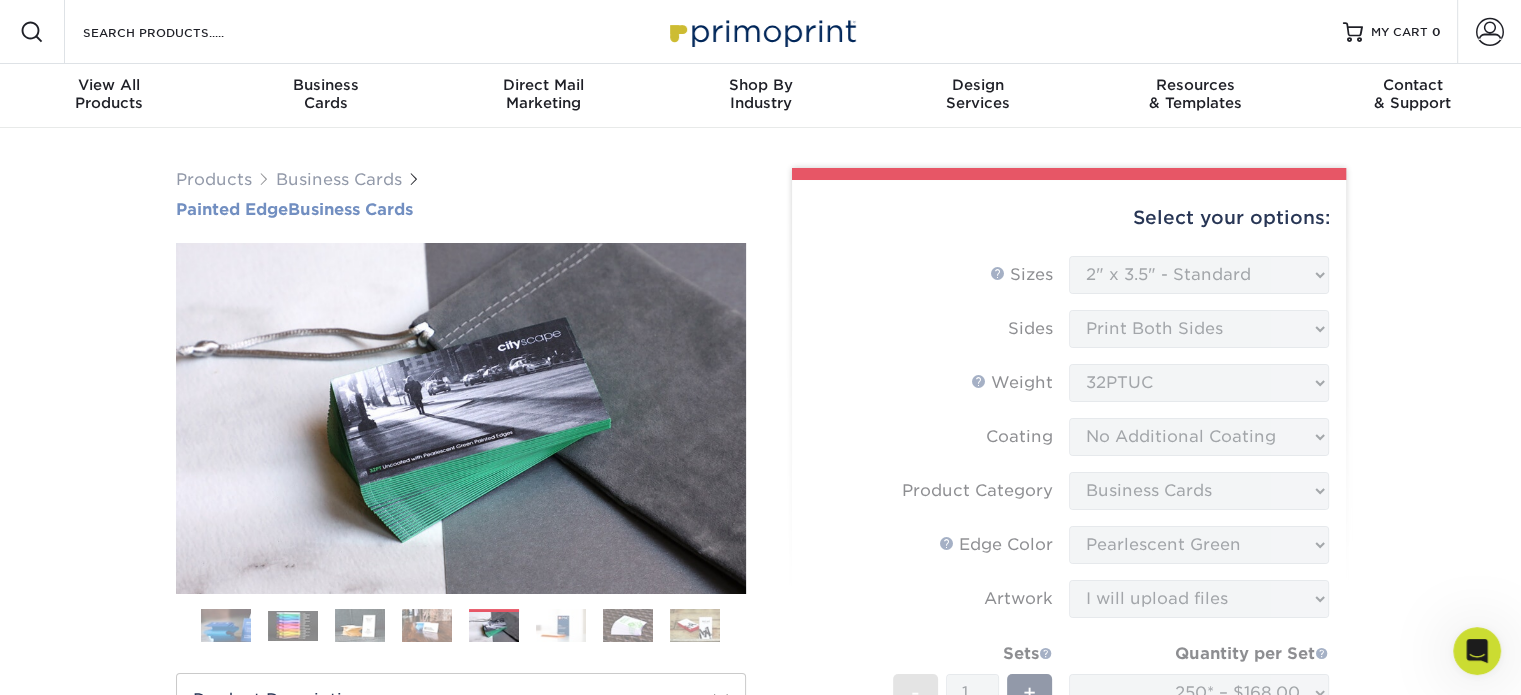 click on "Painted Edge  Business Cards" at bounding box center [461, 209] 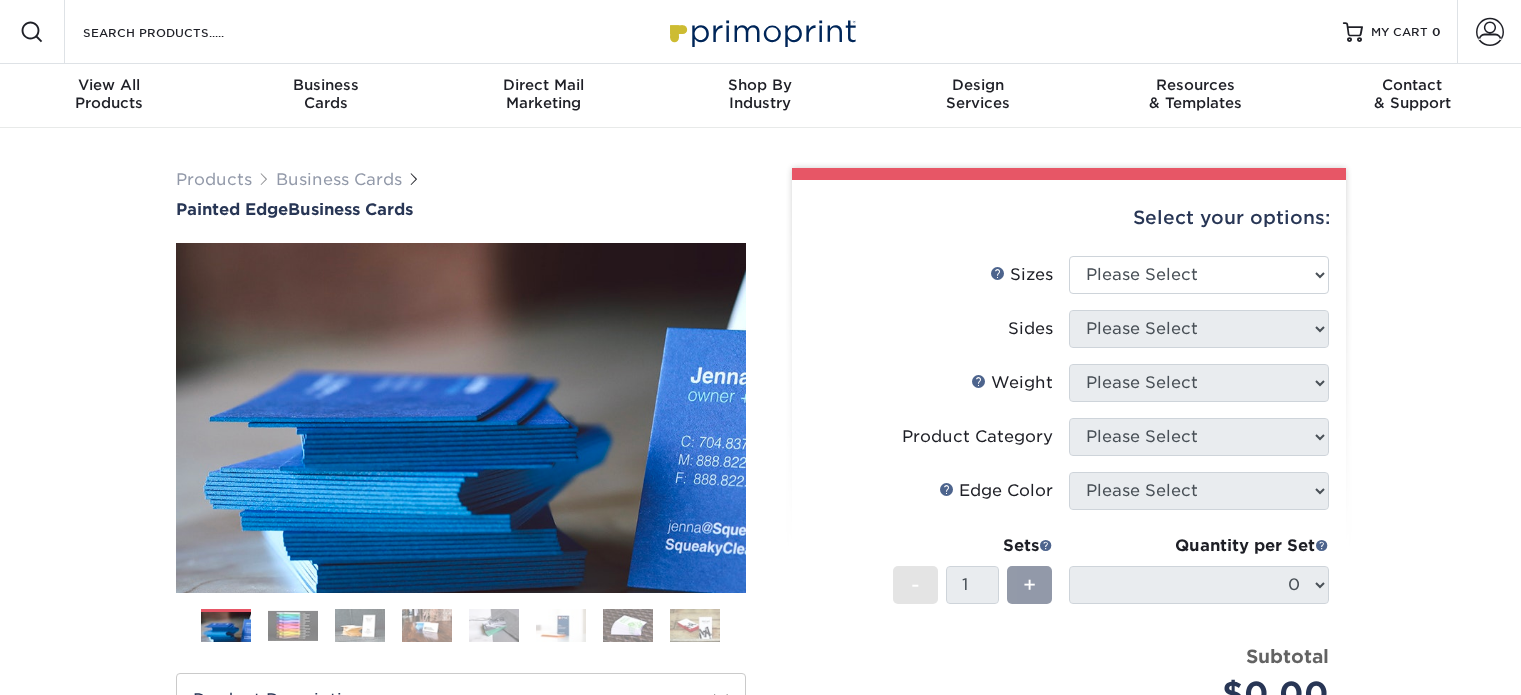 scroll, scrollTop: 0, scrollLeft: 0, axis: both 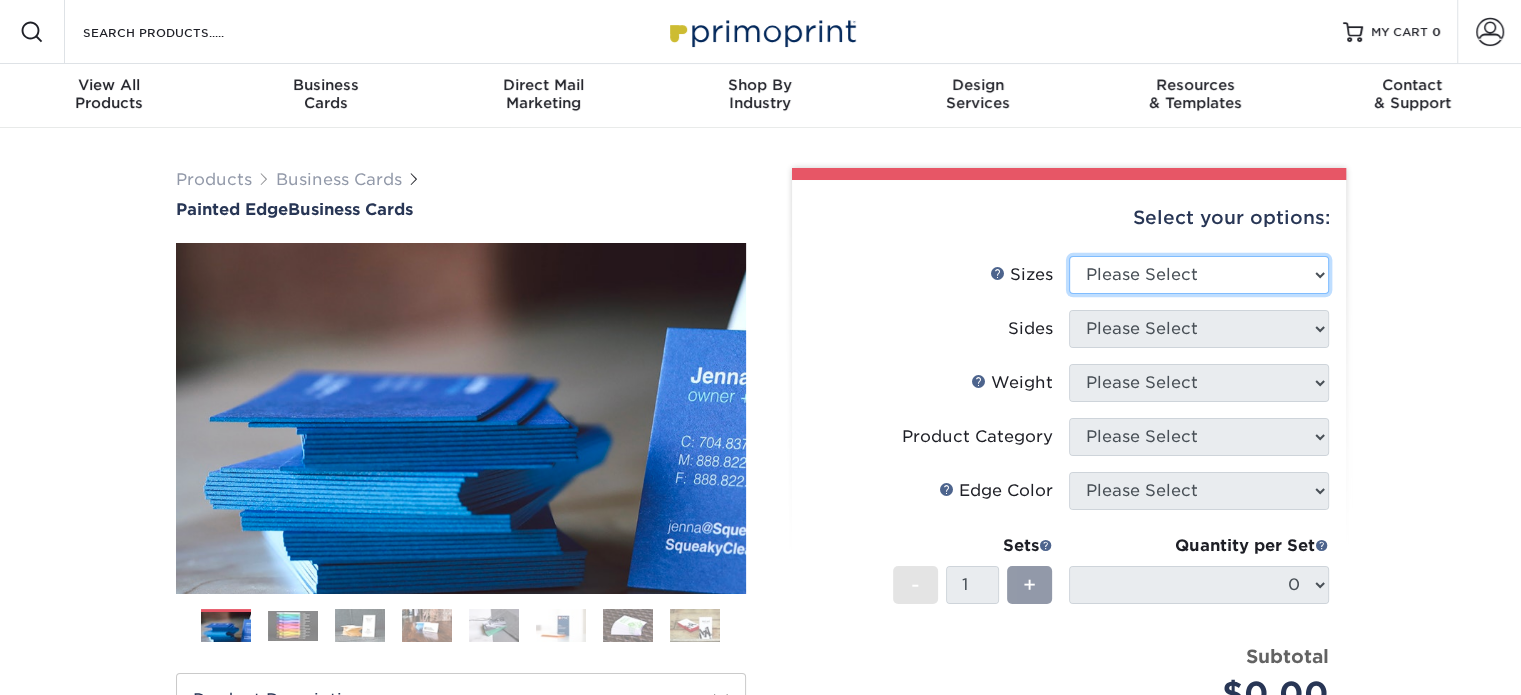 click on "Please Select
2" x 3.5" - Standard
2.125" x 3.375" - European
2.5" x 2.5" - Square" at bounding box center (1199, 275) 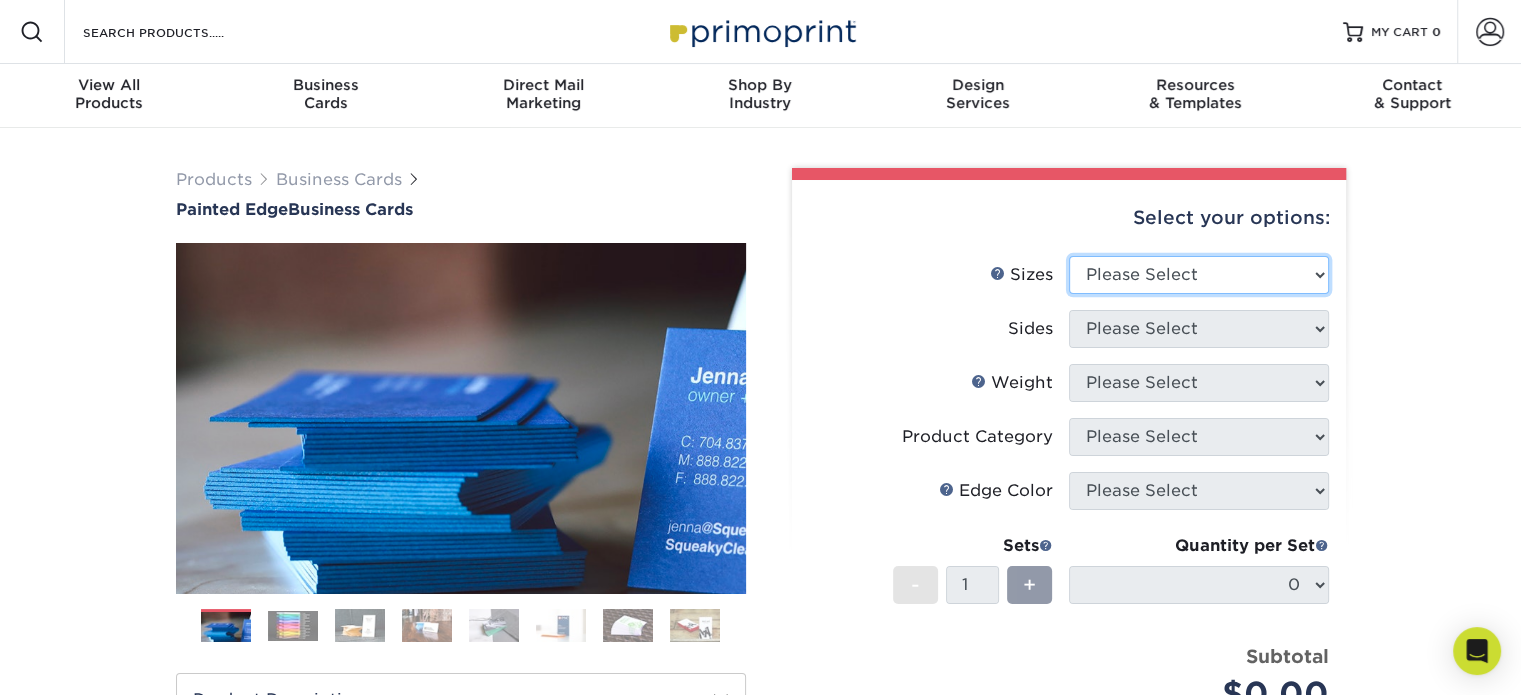 select on "2.12x3.38" 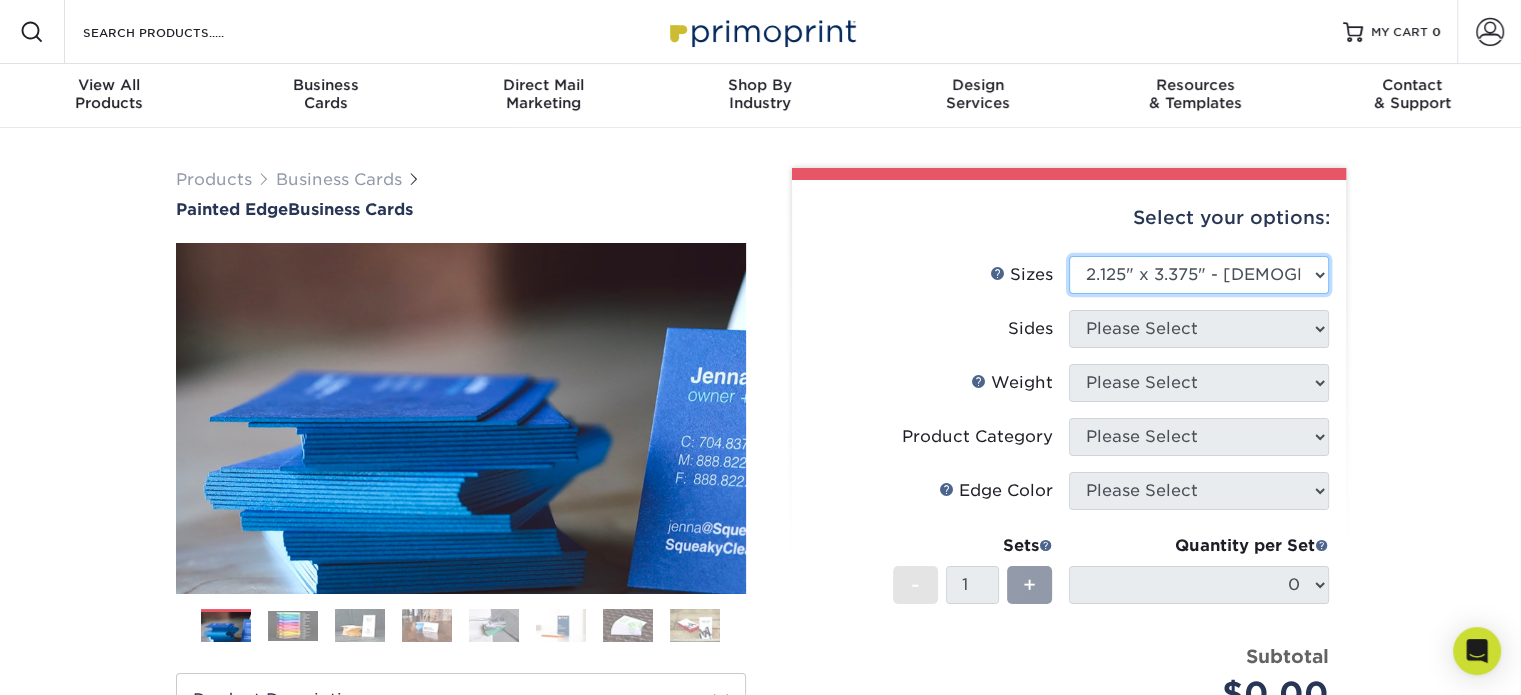 click on "Please Select
2" x 3.5" - Standard
2.125" x 3.375" - European
2.5" x 2.5" - Square" at bounding box center [1199, 275] 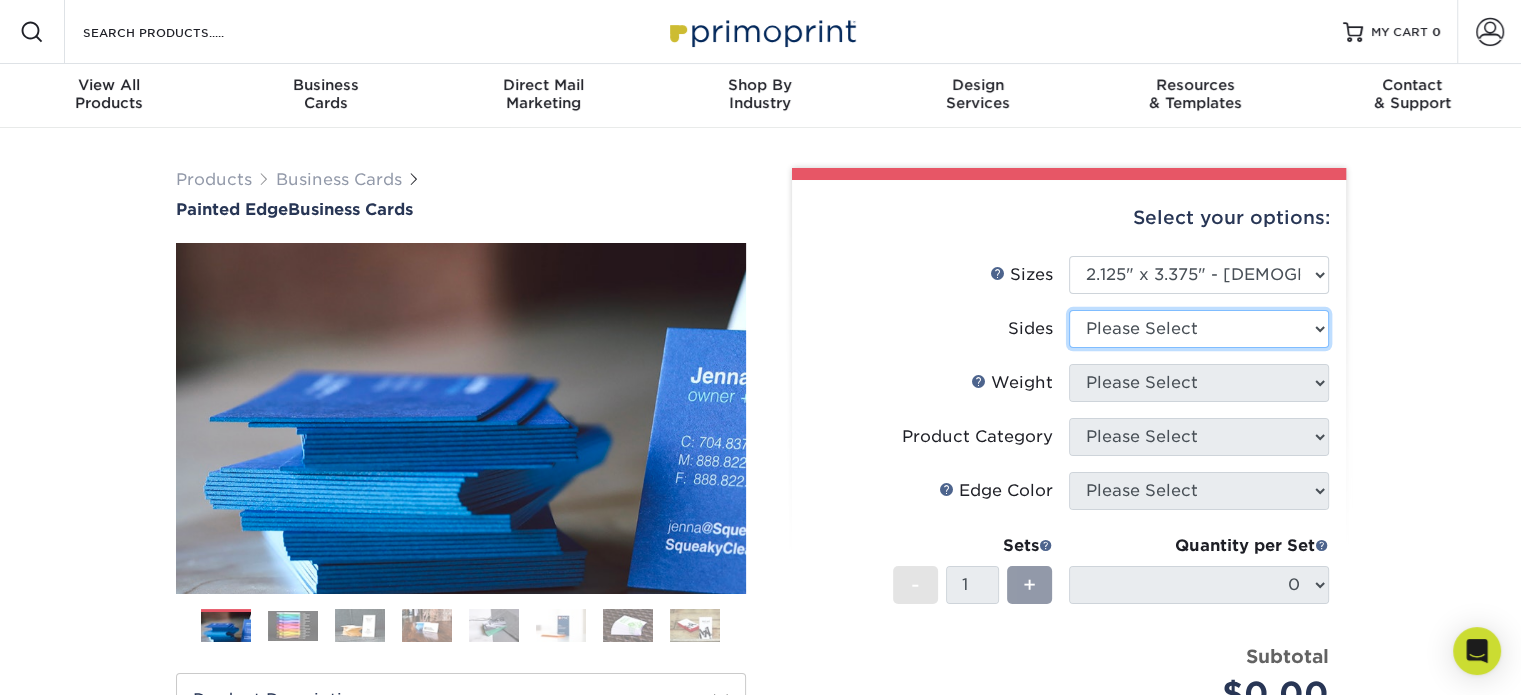 click on "Please Select Print Both Sides Print Front Only" at bounding box center [1199, 329] 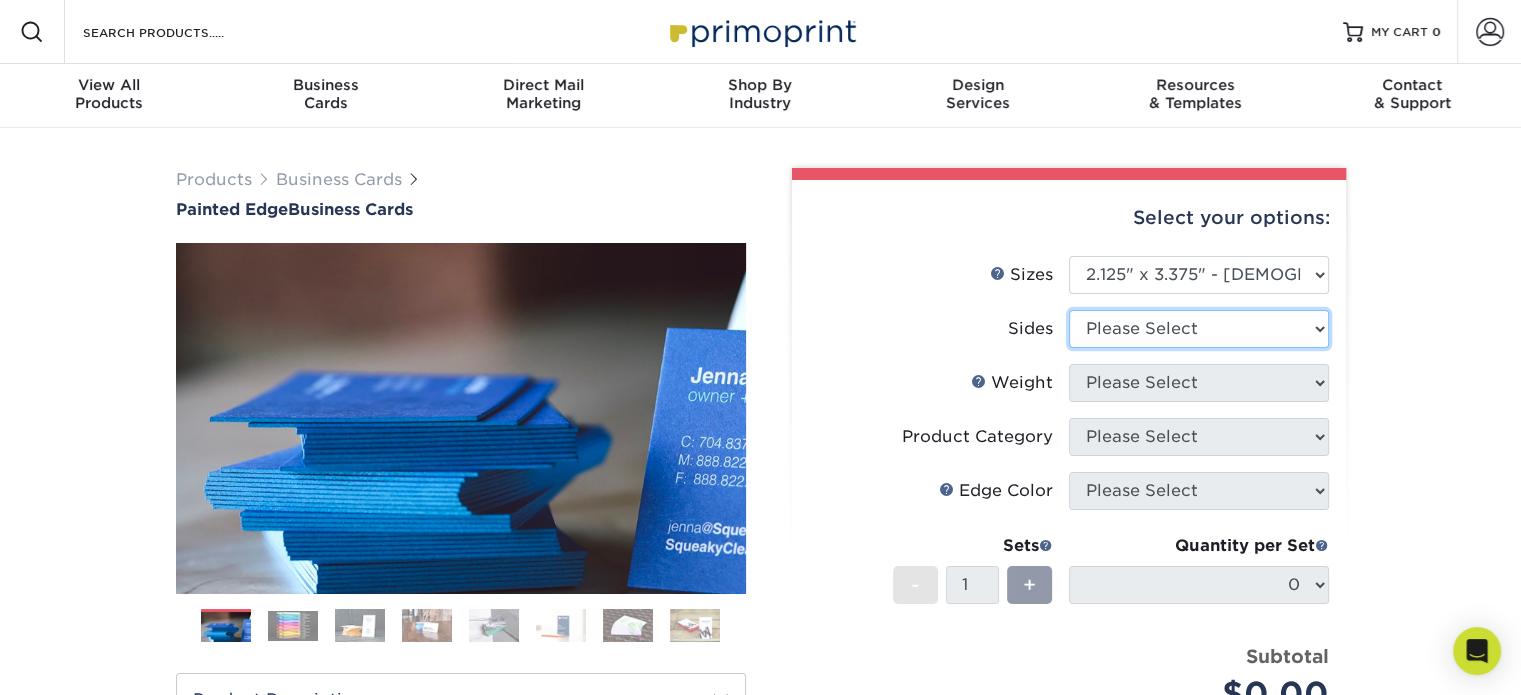 select on "13abbda7-1d64-4f25-8bb2-c179b224825d" 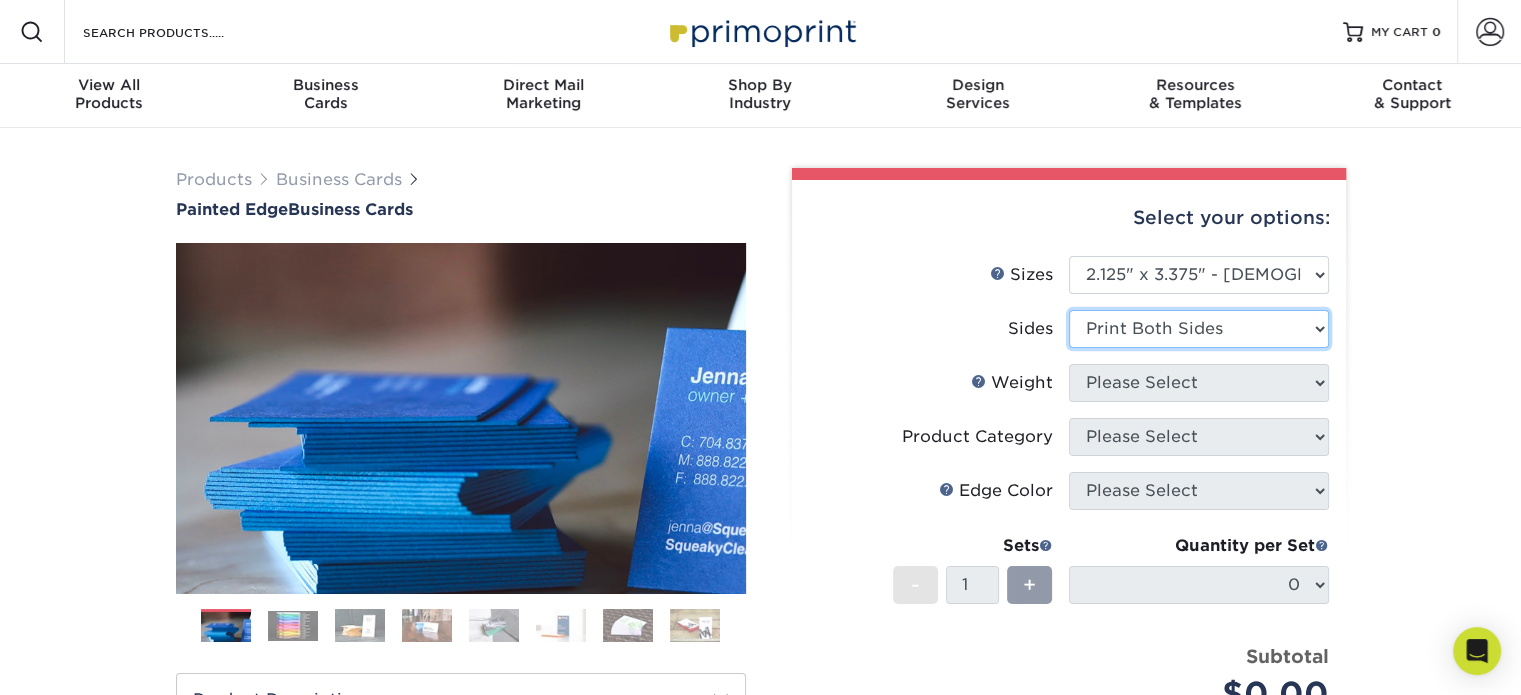 click on "Please Select Print Both Sides Print Front Only" at bounding box center (1199, 329) 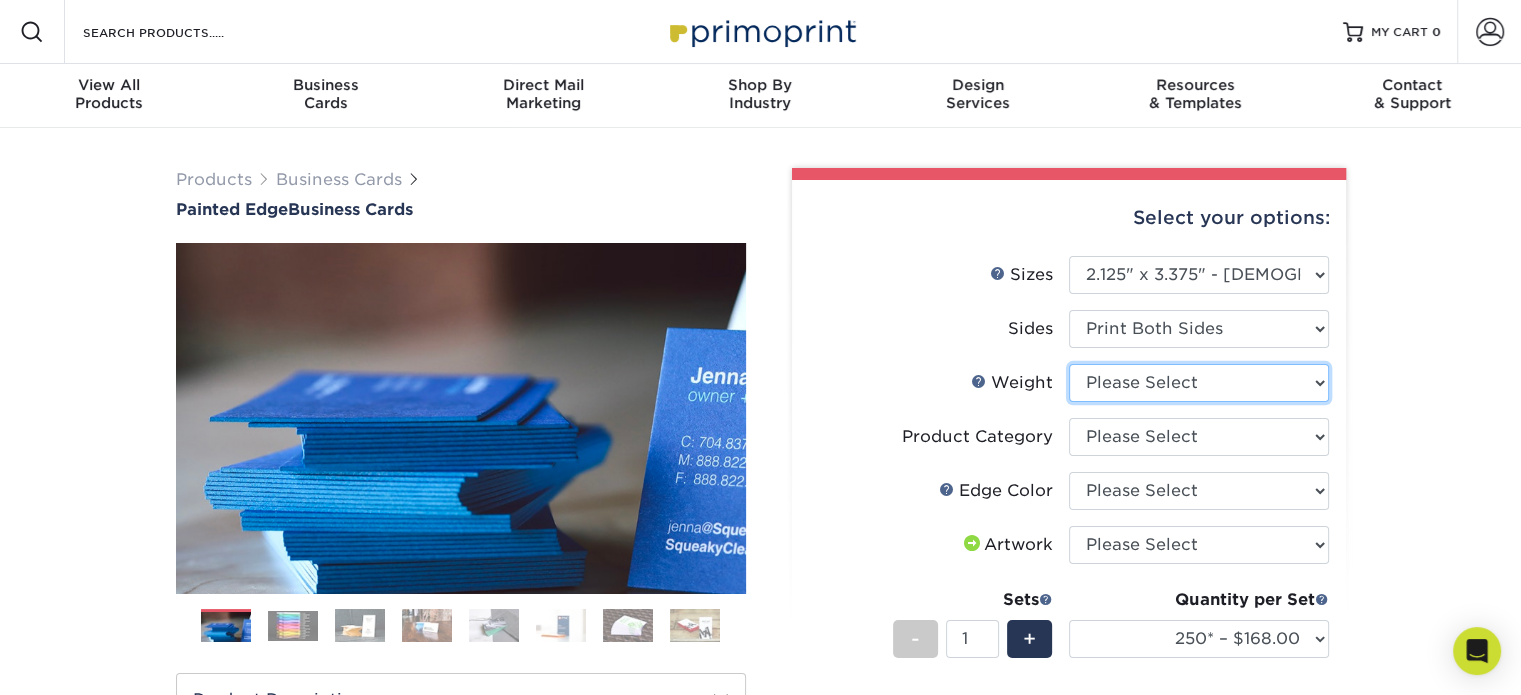 click on "Please Select 32PTUC" at bounding box center [1199, 383] 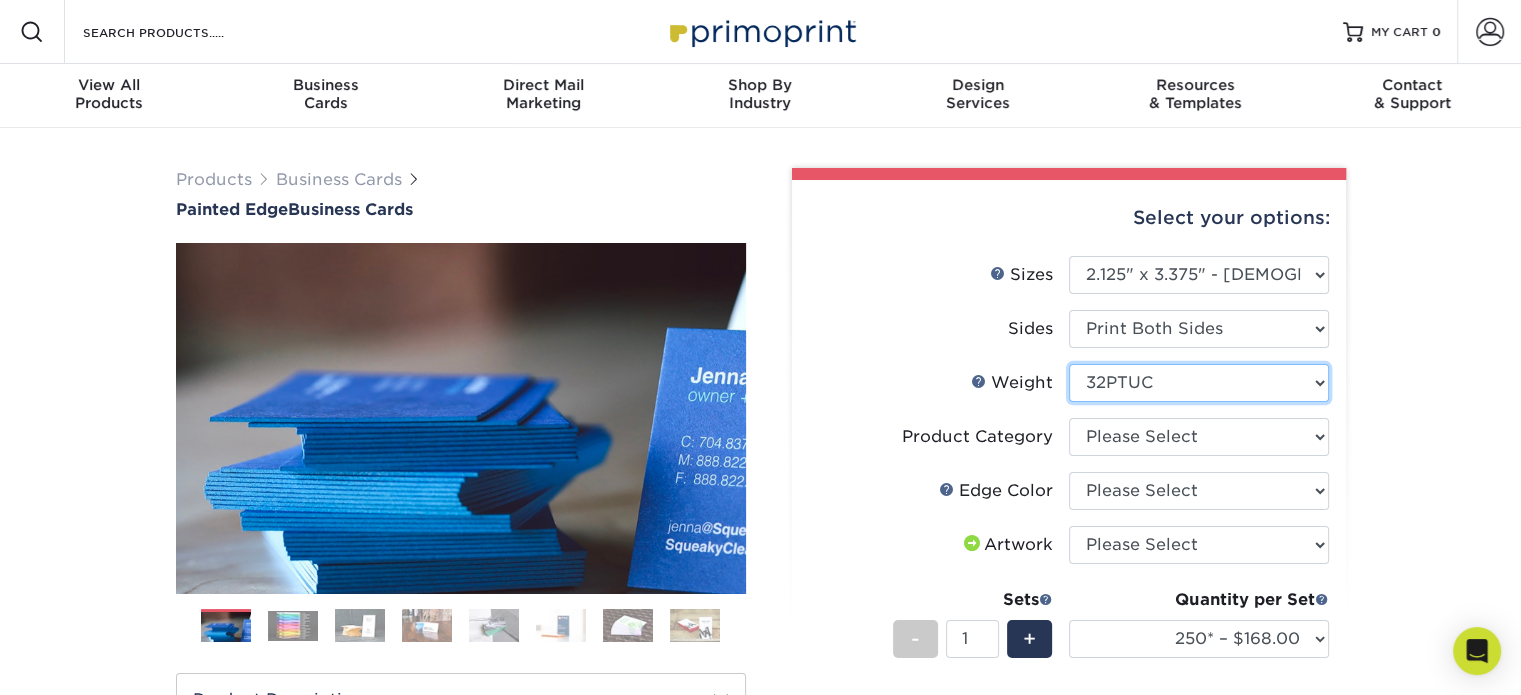 click on "Please Select 32PTUC" at bounding box center (1199, 383) 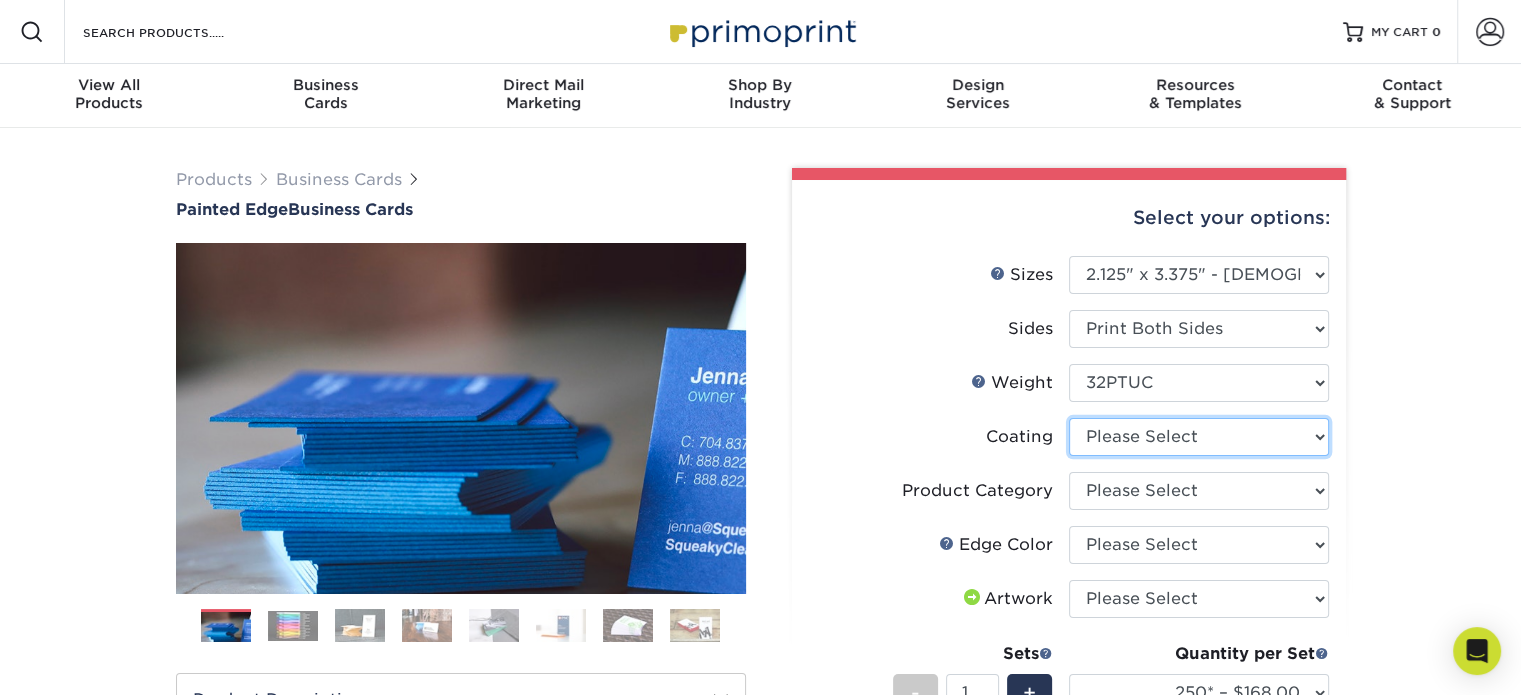 click at bounding box center [1199, 437] 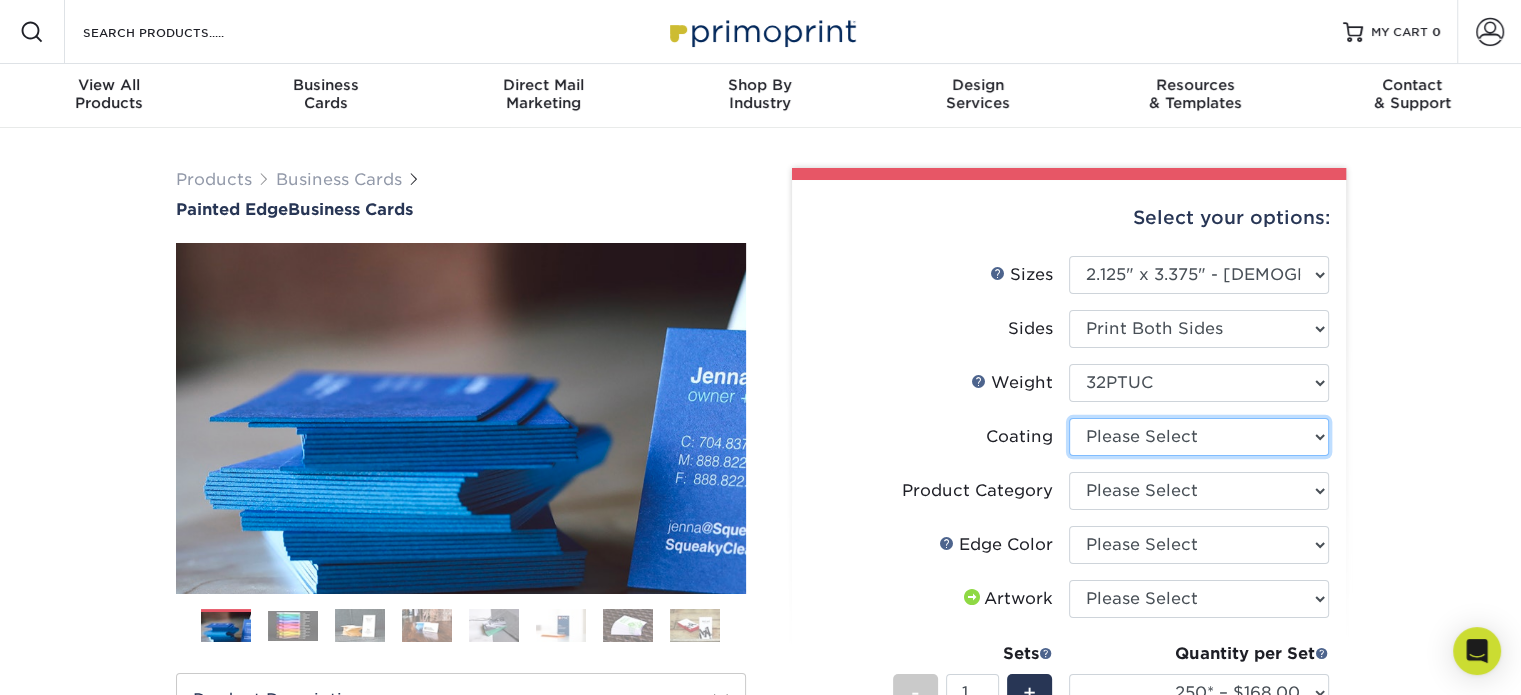 select on "3e7618de-abca-4bda-9f97-8b9129e913d8" 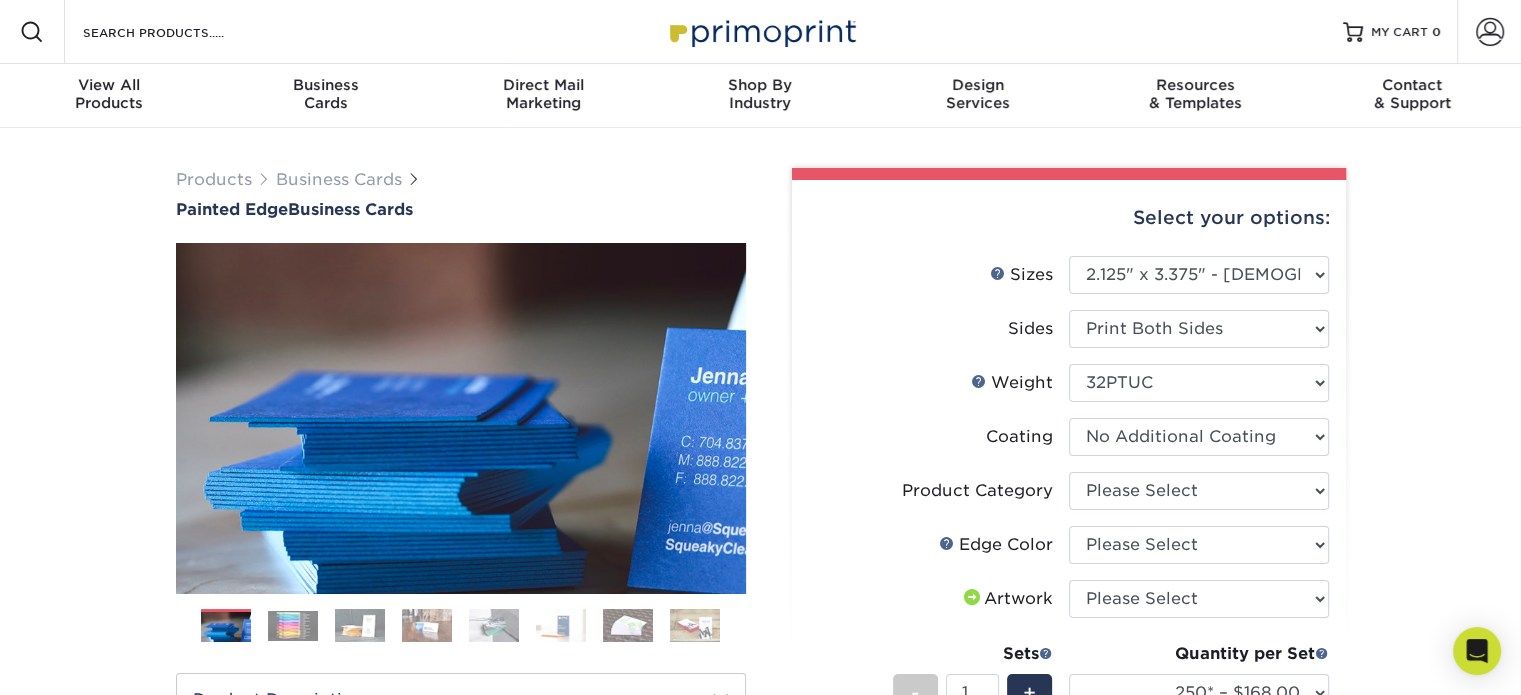 click at bounding box center (1199, 437) 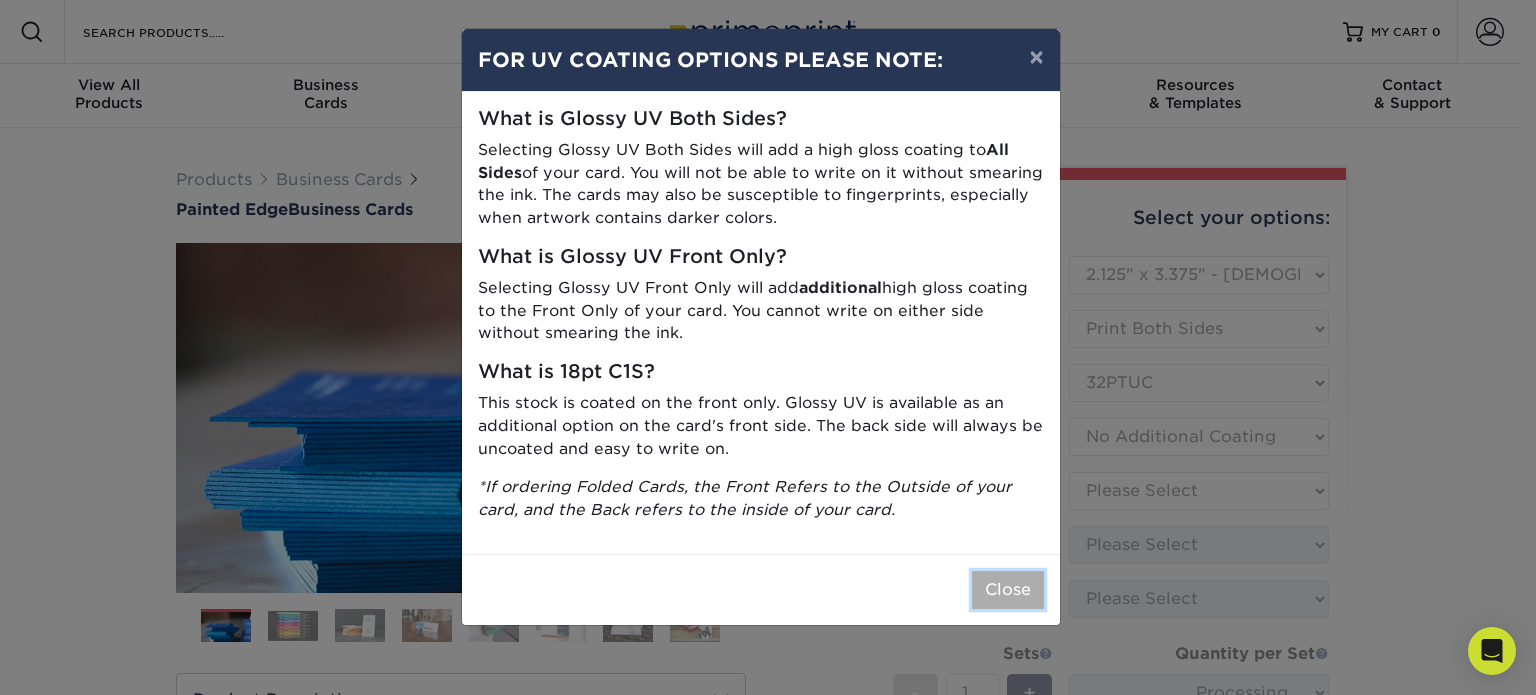 click on "Close" at bounding box center (1008, 590) 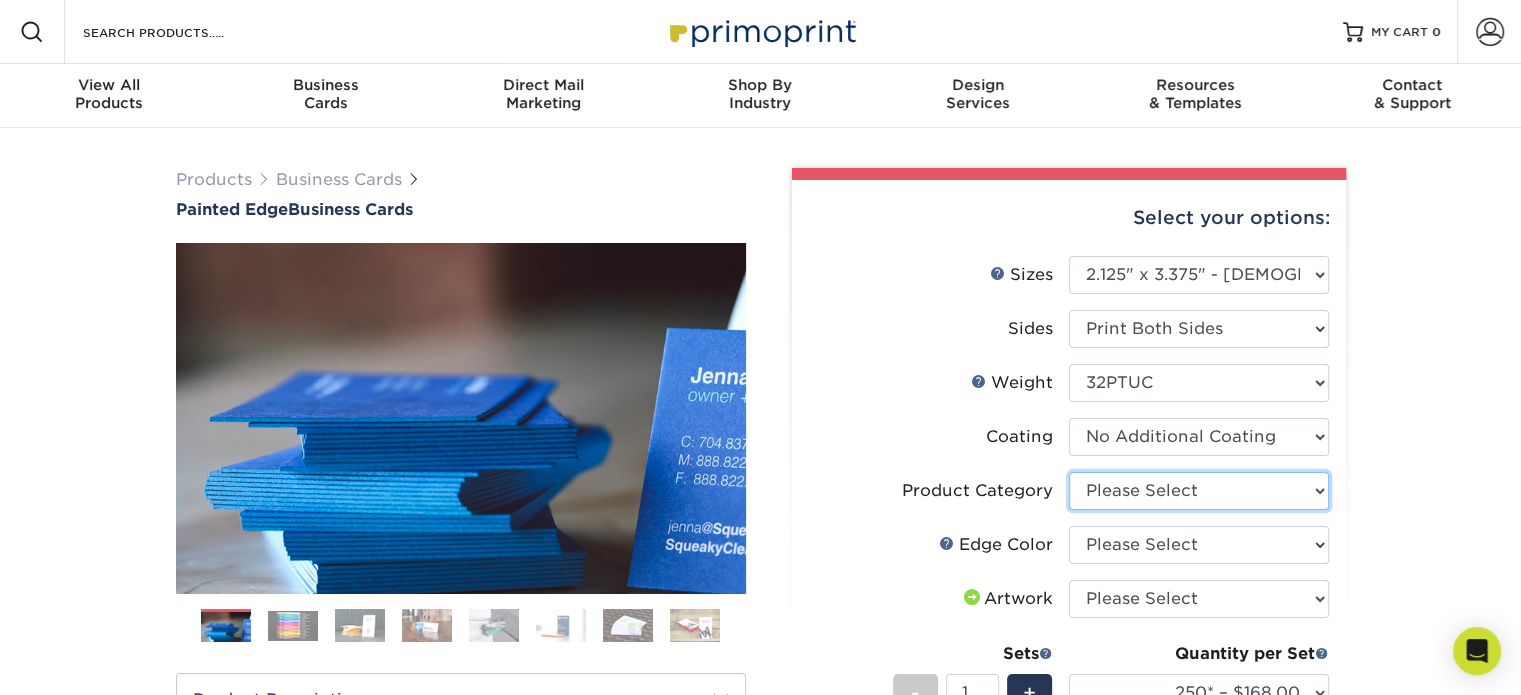click on "Please Select Business Cards" at bounding box center [1199, 491] 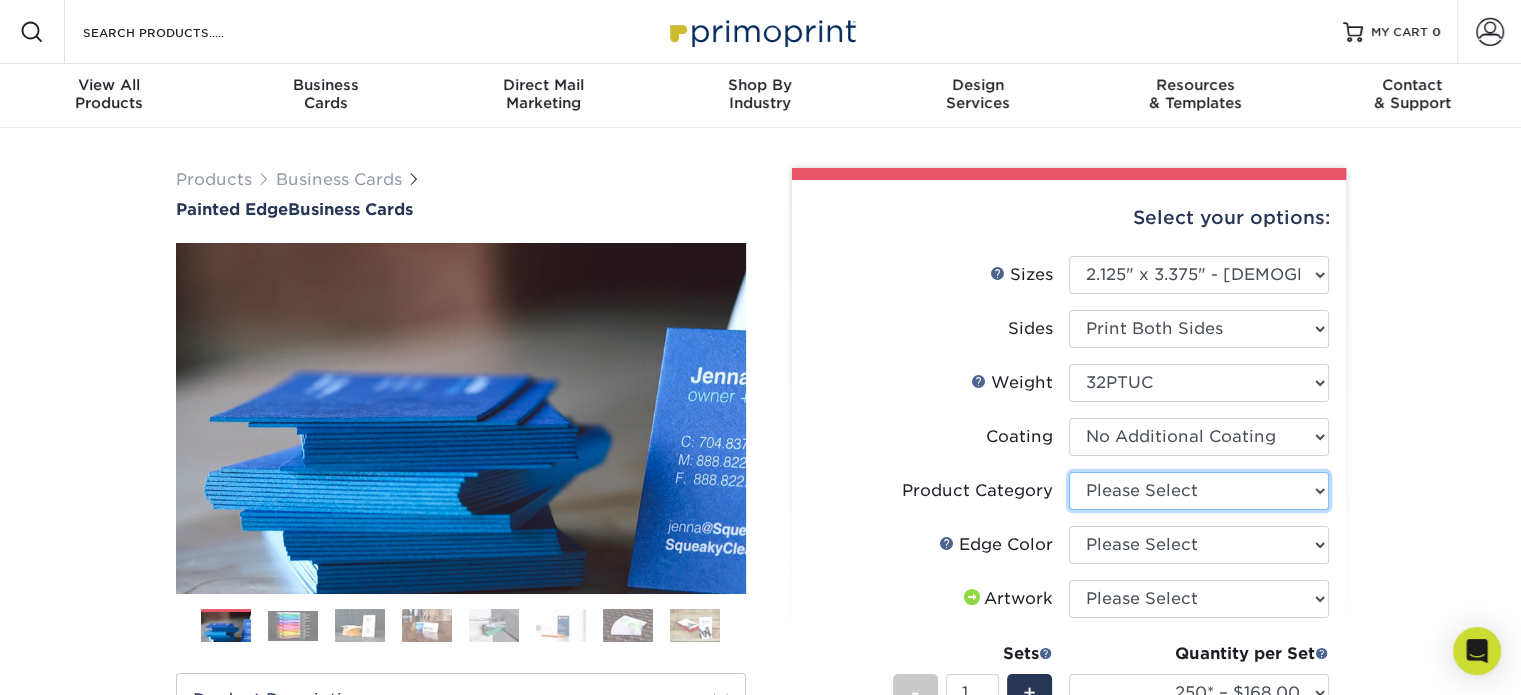 select on "3b5148f1-0588-4f88-a218-97bcfdce65c1" 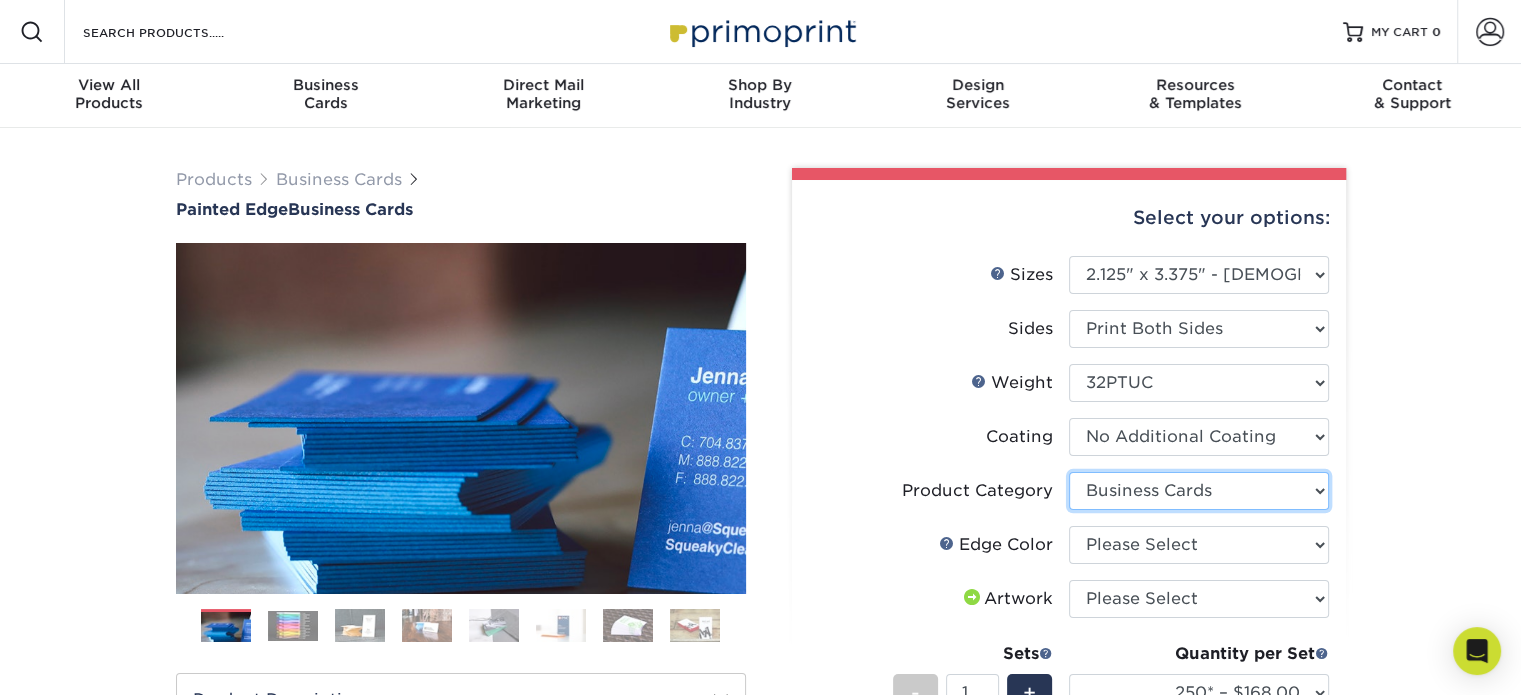 click on "Please Select Business Cards" at bounding box center [1199, 491] 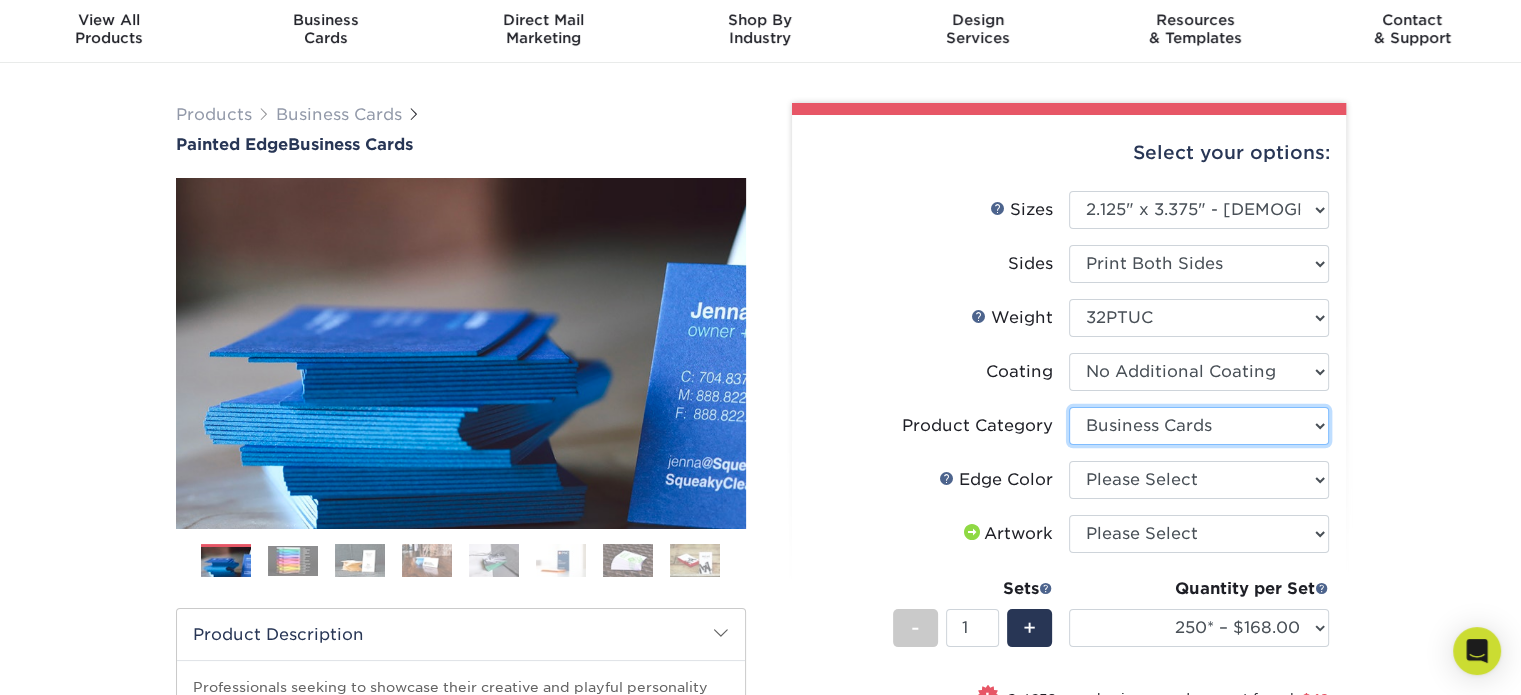 scroll, scrollTop: 100, scrollLeft: 0, axis: vertical 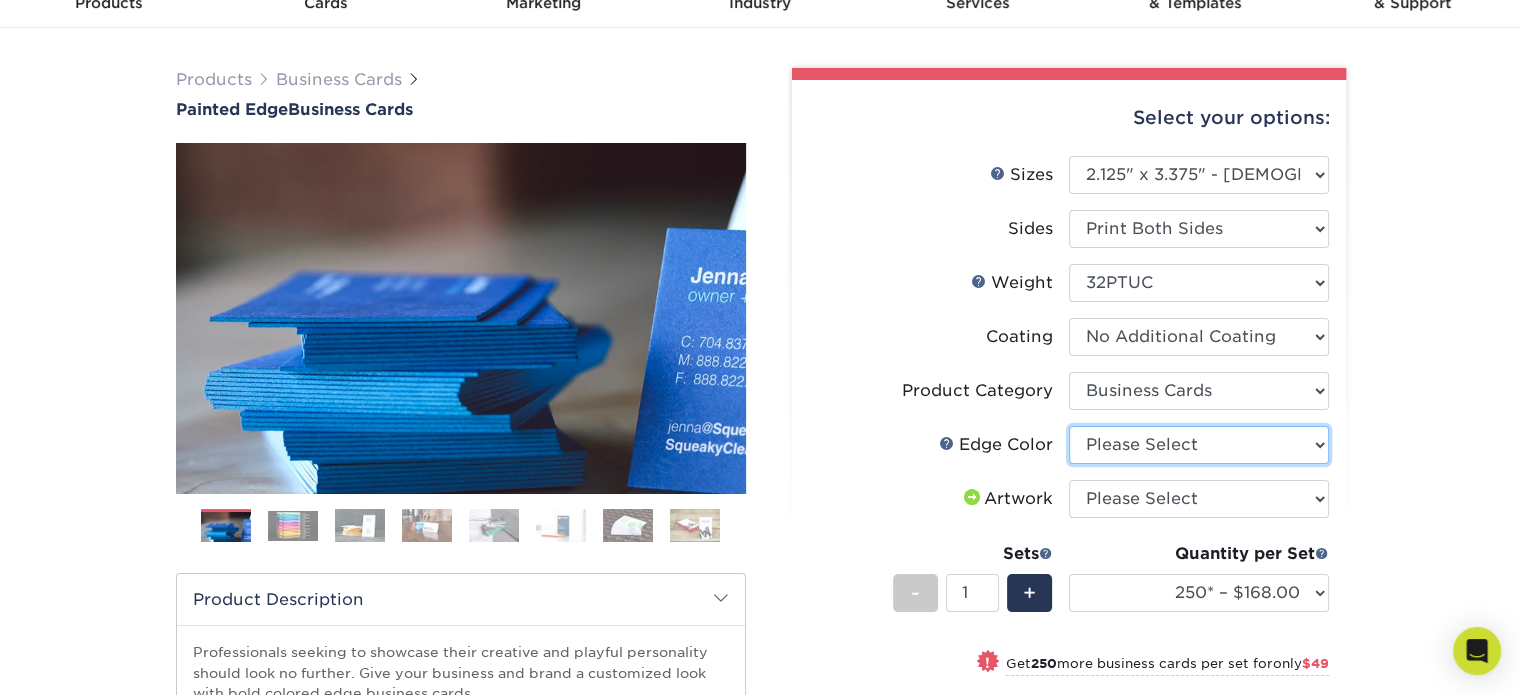 click on "Please Select Charcoal Black Brown Blue Pearlescent Blue Pearlescent Gold Pearlescent Green Pearlescent Pink Pearlescent Orange Pearlescent Purple Pearlescent Yellow Orange Pink Purple Red Turquoise White (Not Painted) Yellow" at bounding box center (1199, 445) 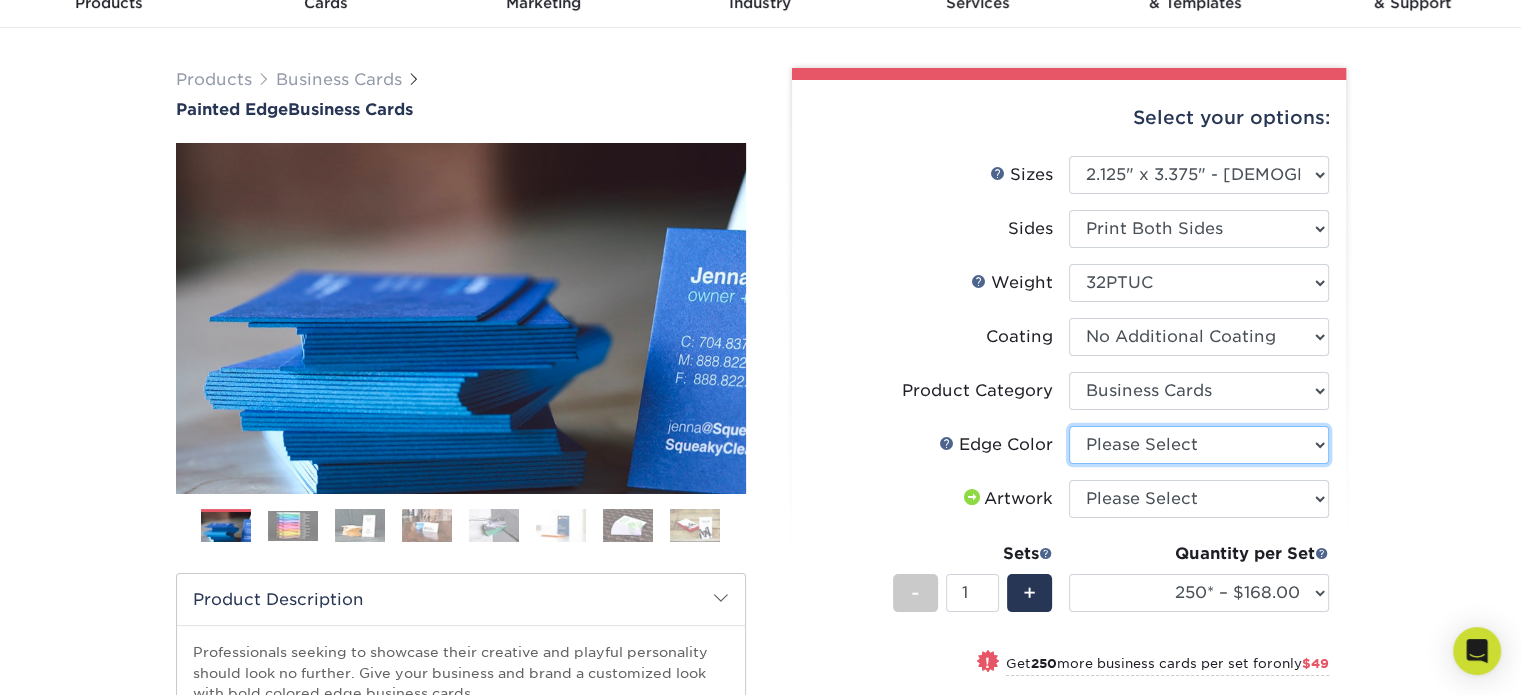 select on "e42633f1-b123-4179-bb8a-cf3a693d9207" 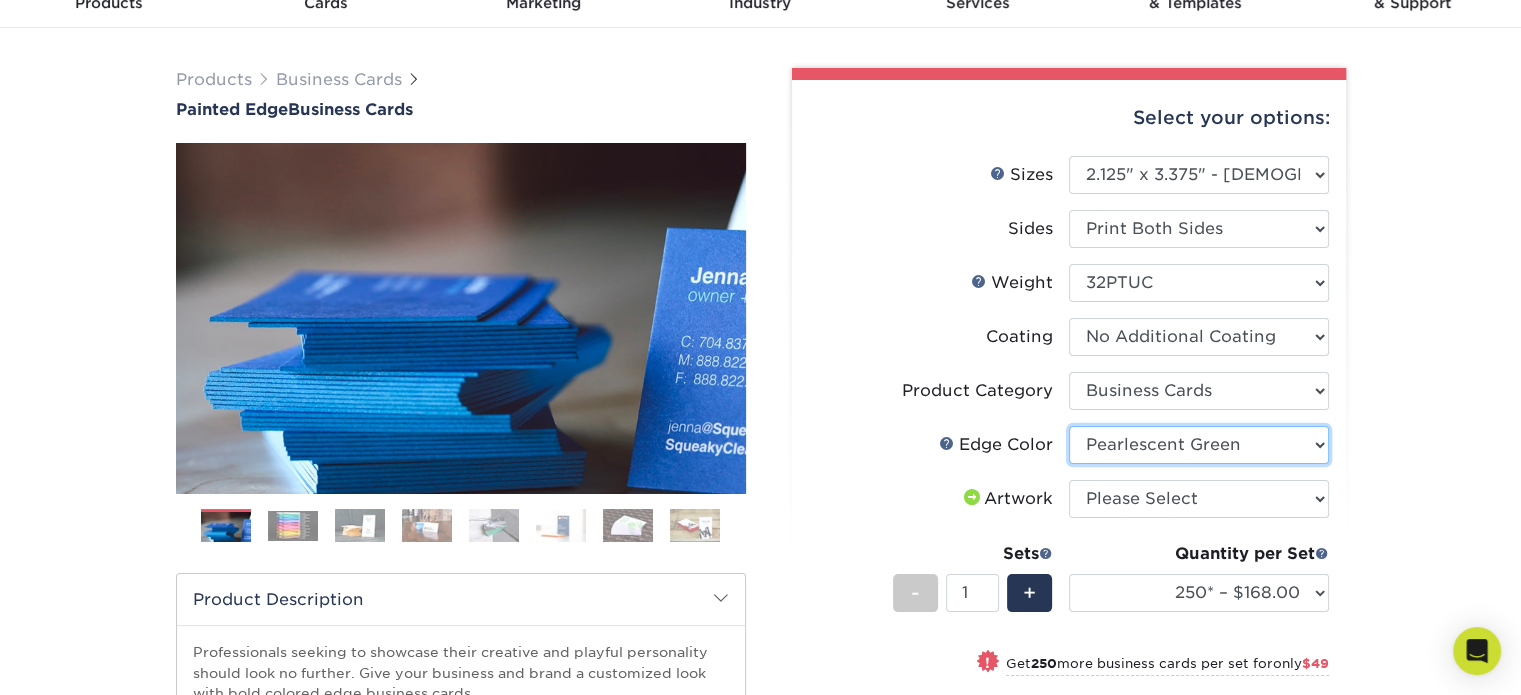 click on "Please Select Charcoal Black Brown Blue Pearlescent Blue Pearlescent Gold Pearlescent Green Pearlescent Pink Pearlescent Orange Pearlescent Purple Pearlescent Yellow Orange Pink Purple Red Turquoise White (Not Painted) Yellow" at bounding box center (1199, 445) 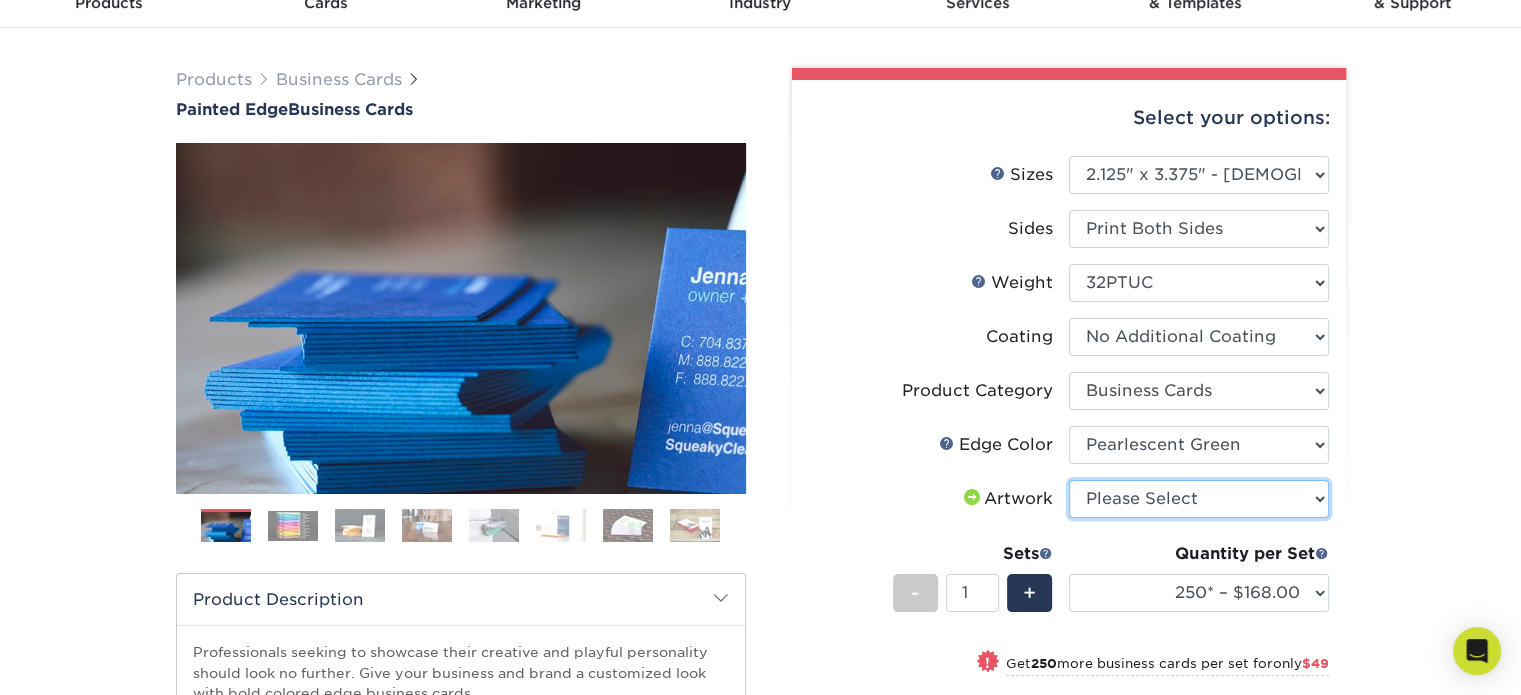 click on "Please Select I will upload files I need a design - $100" at bounding box center (1199, 499) 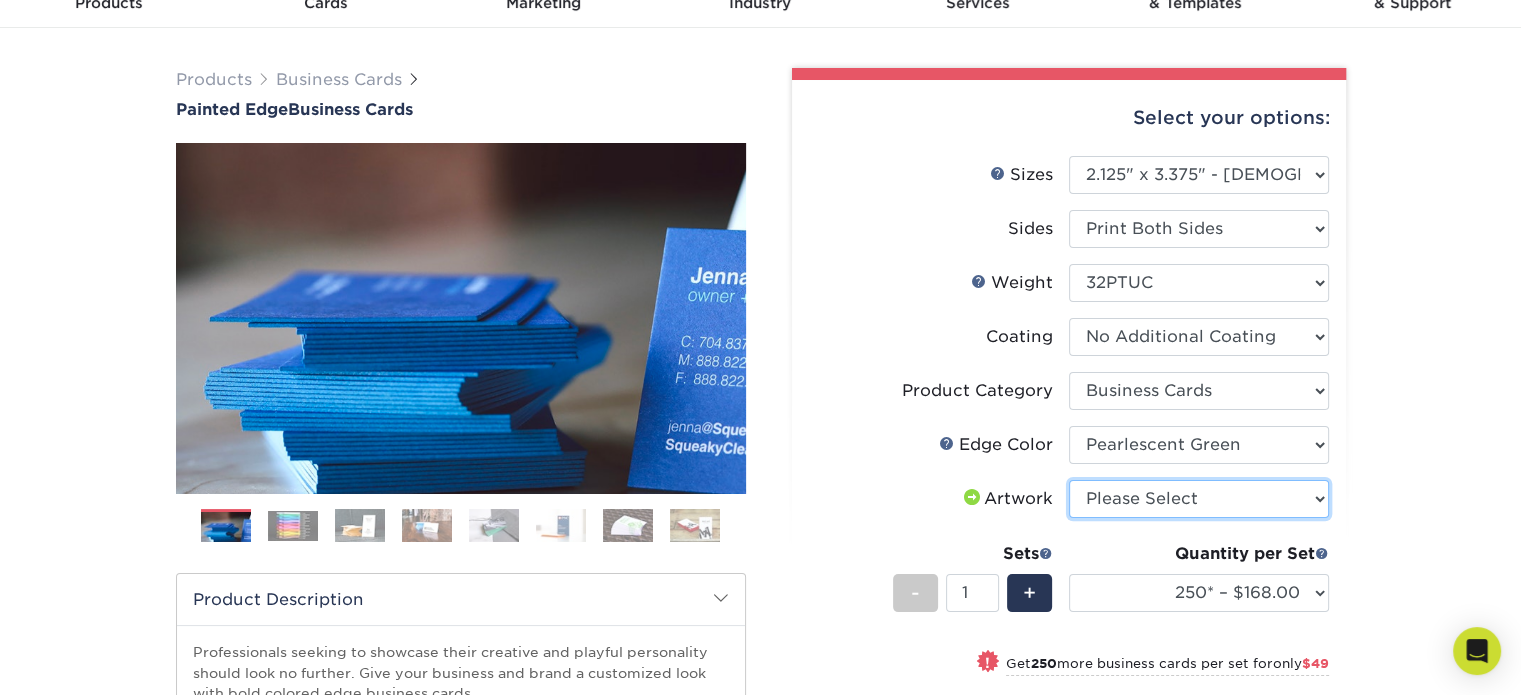 select on "upload" 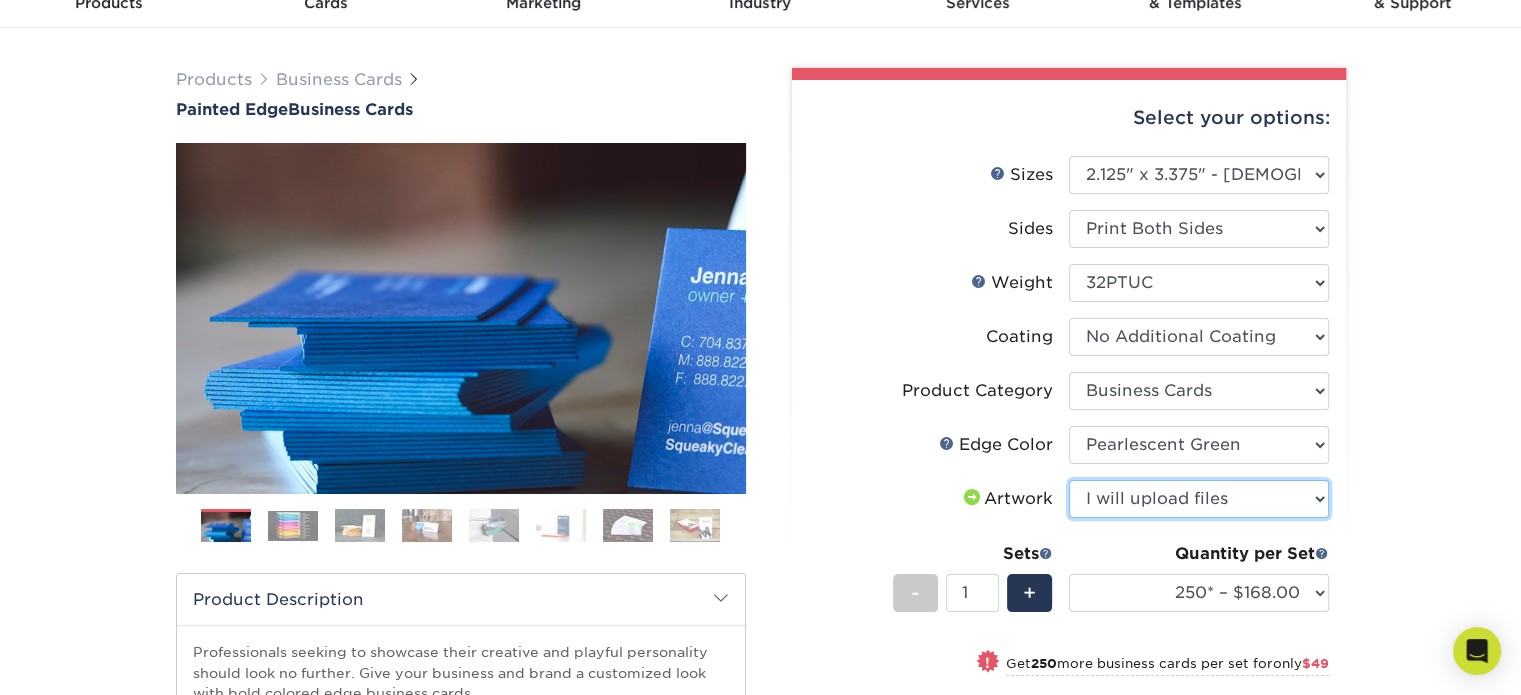 click on "Please Select I will upload files I need a design - $100" at bounding box center (1199, 499) 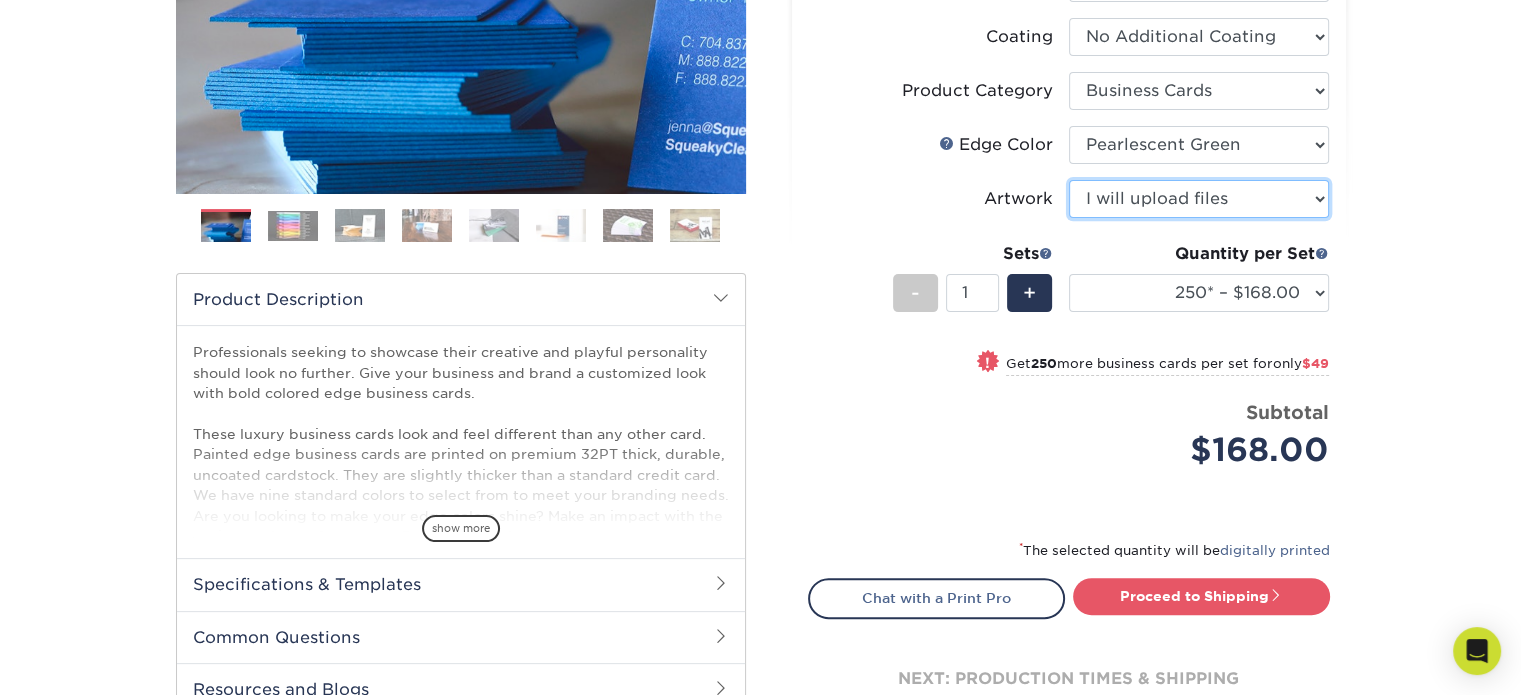 scroll, scrollTop: 600, scrollLeft: 0, axis: vertical 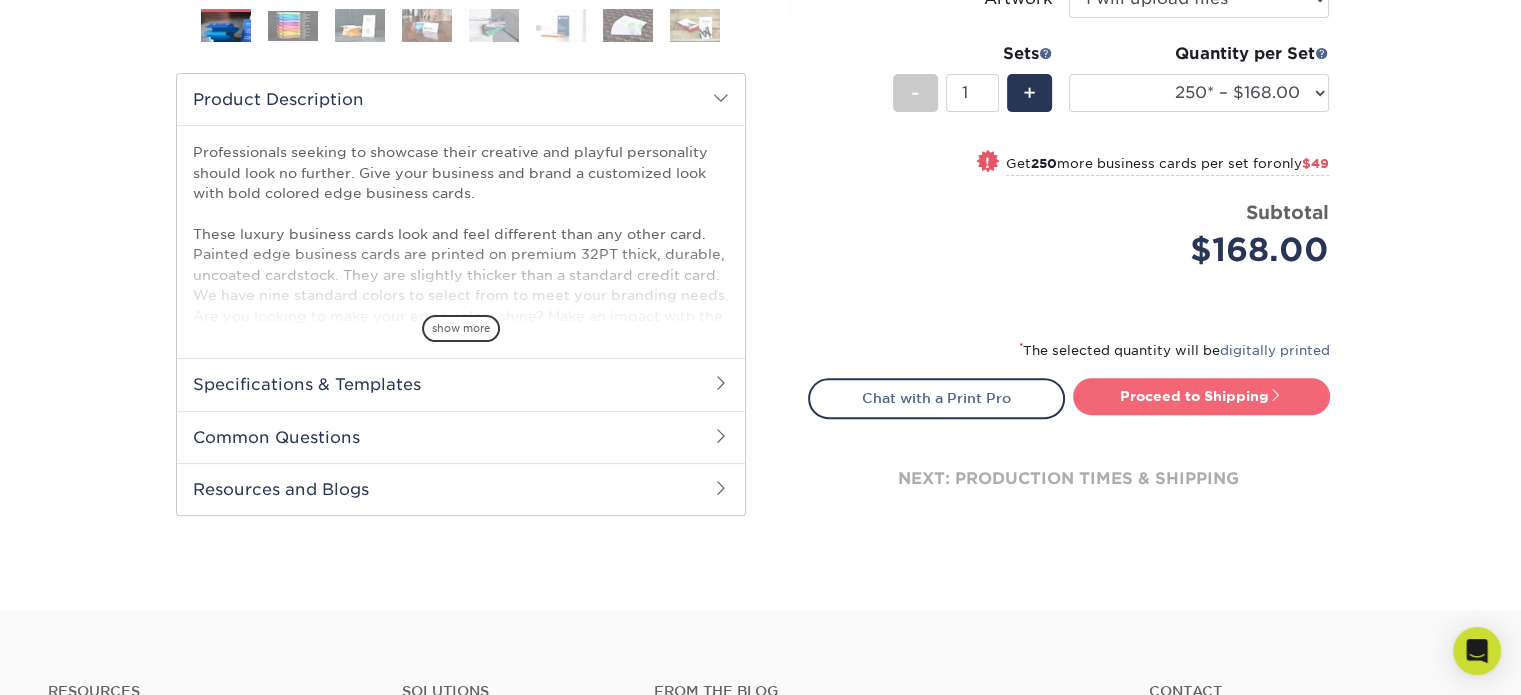 click on "Proceed to Shipping" at bounding box center (1201, 396) 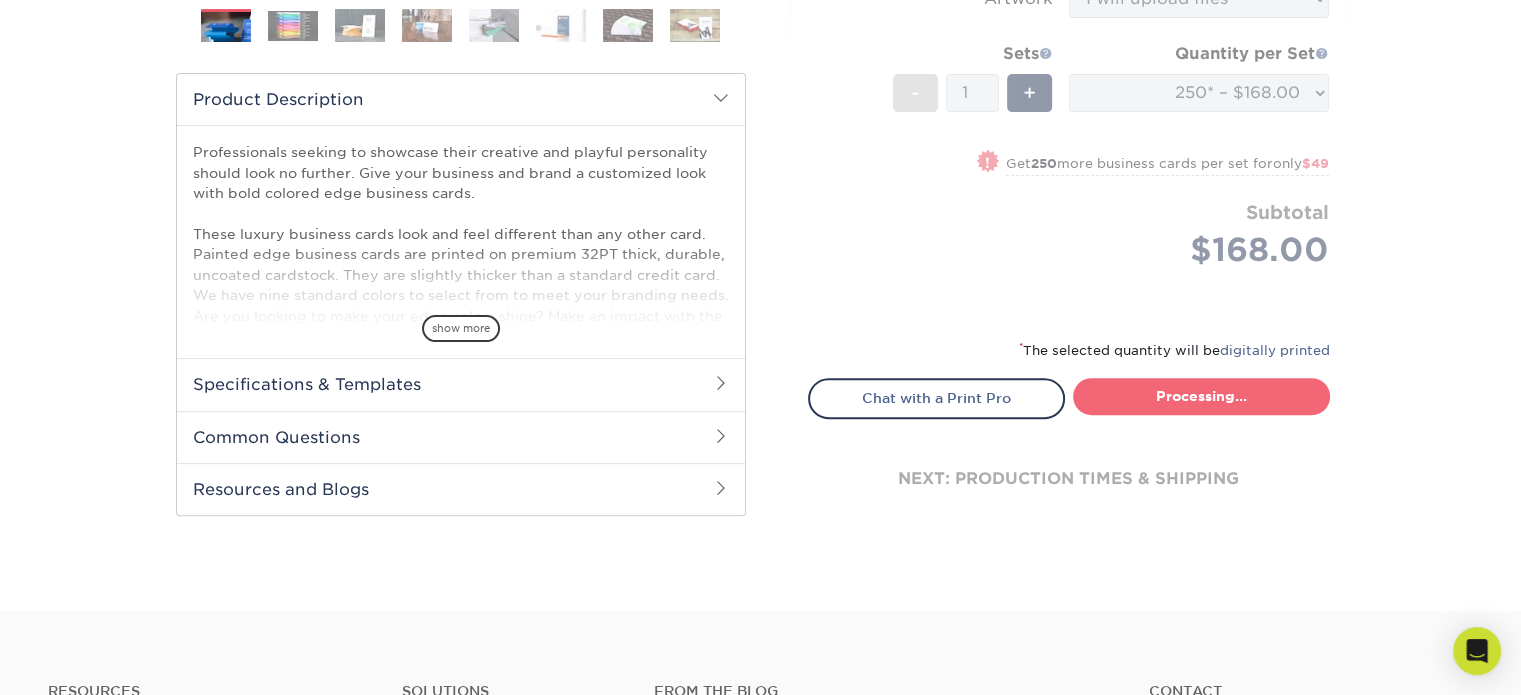 select on "27d3d523-c1ef-41f0-8df0-c5a3c109df5e" 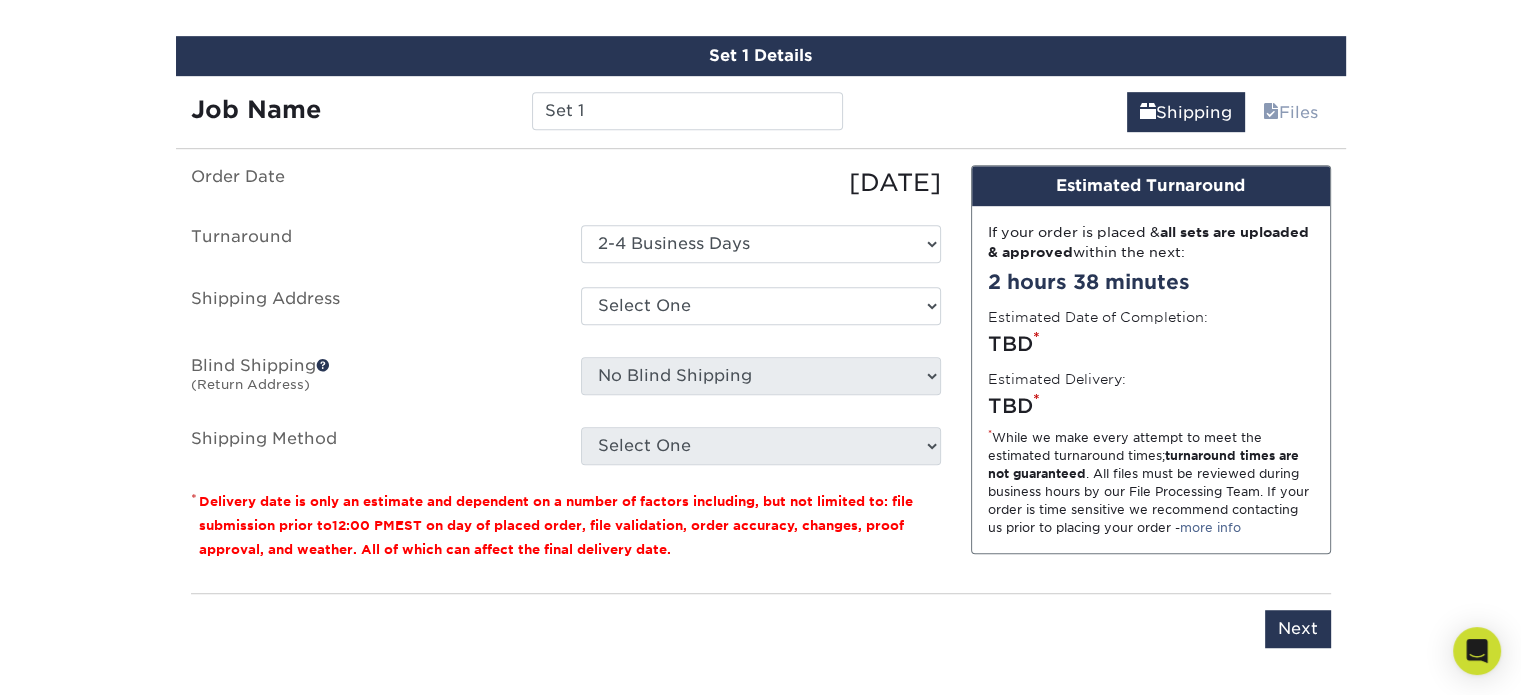 scroll, scrollTop: 1030, scrollLeft: 0, axis: vertical 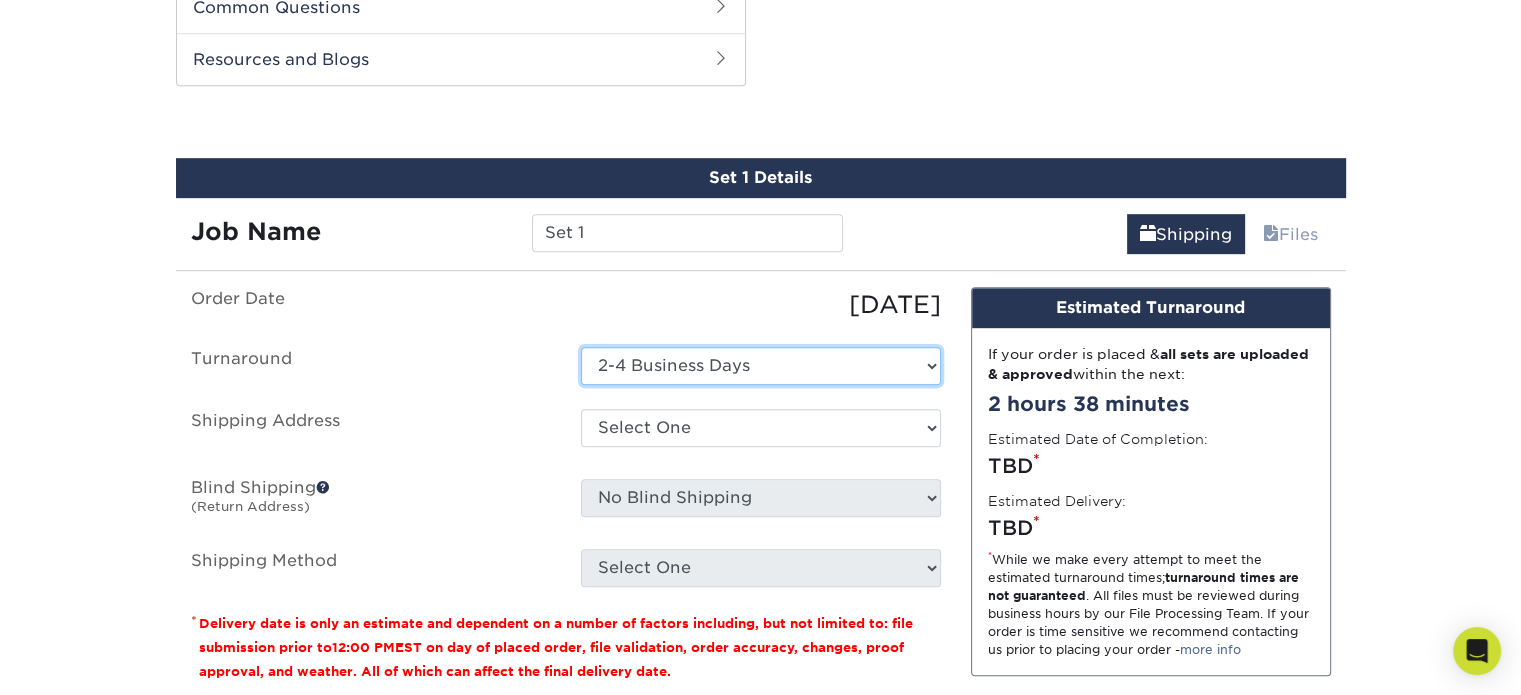 click on "Select One 2-4 Business Days" at bounding box center [761, 366] 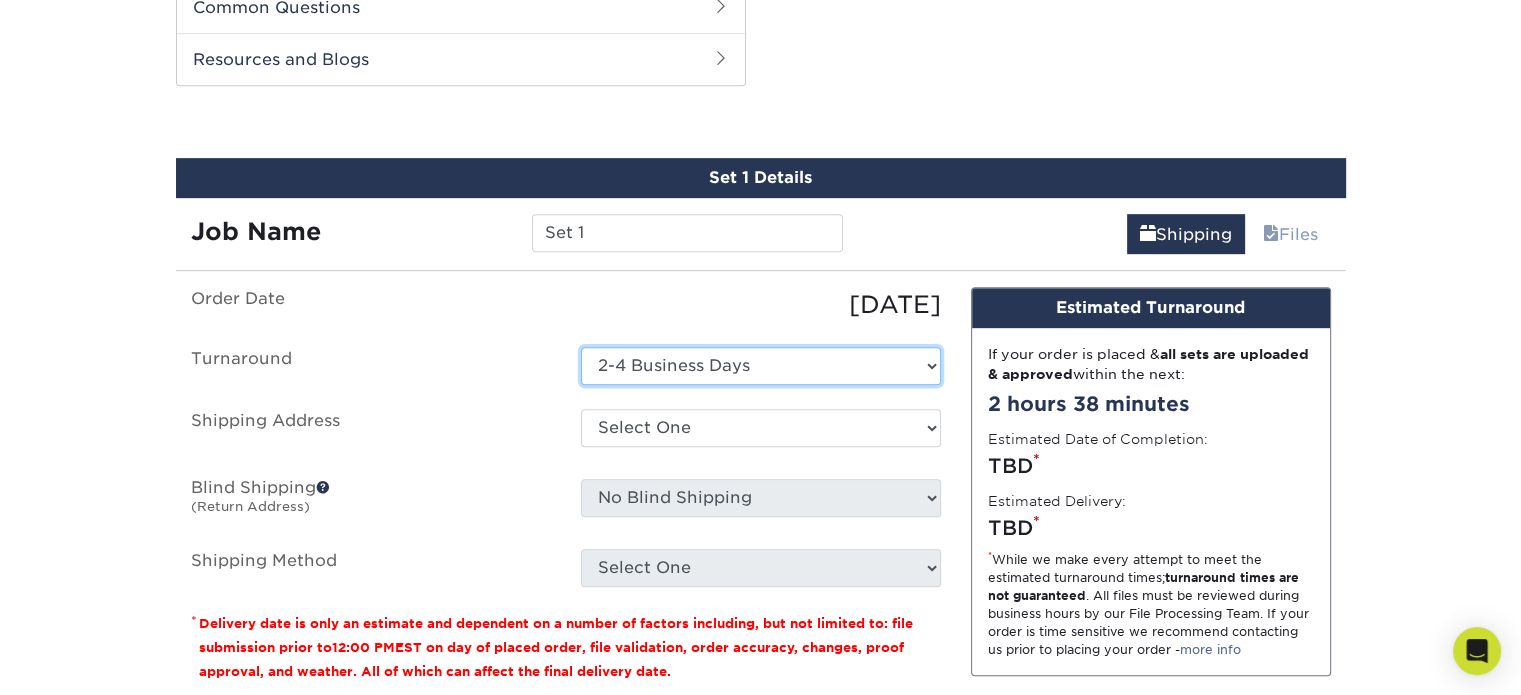 click on "Select One 2-4 Business Days" at bounding box center [761, 366] 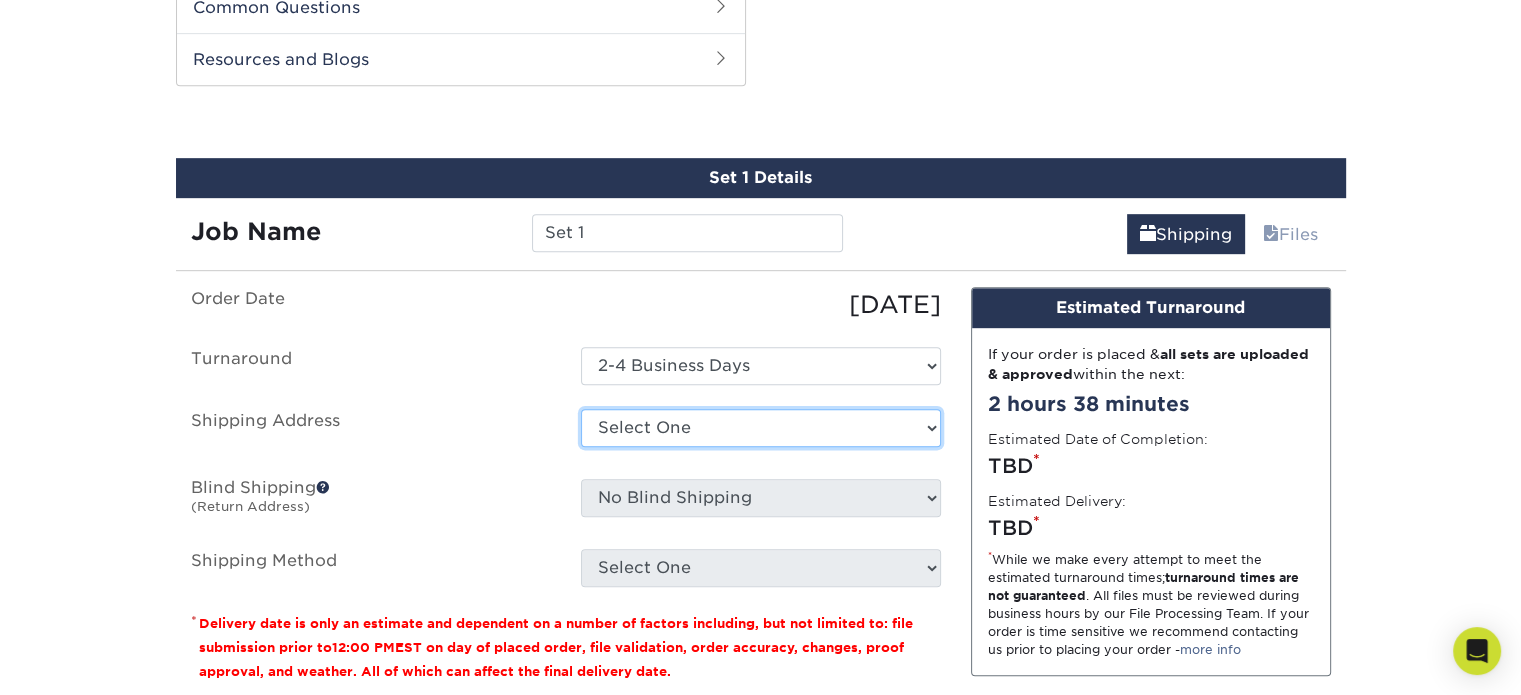 click on "Select One
Umailla
+ Add New Address
- Login" at bounding box center [761, 428] 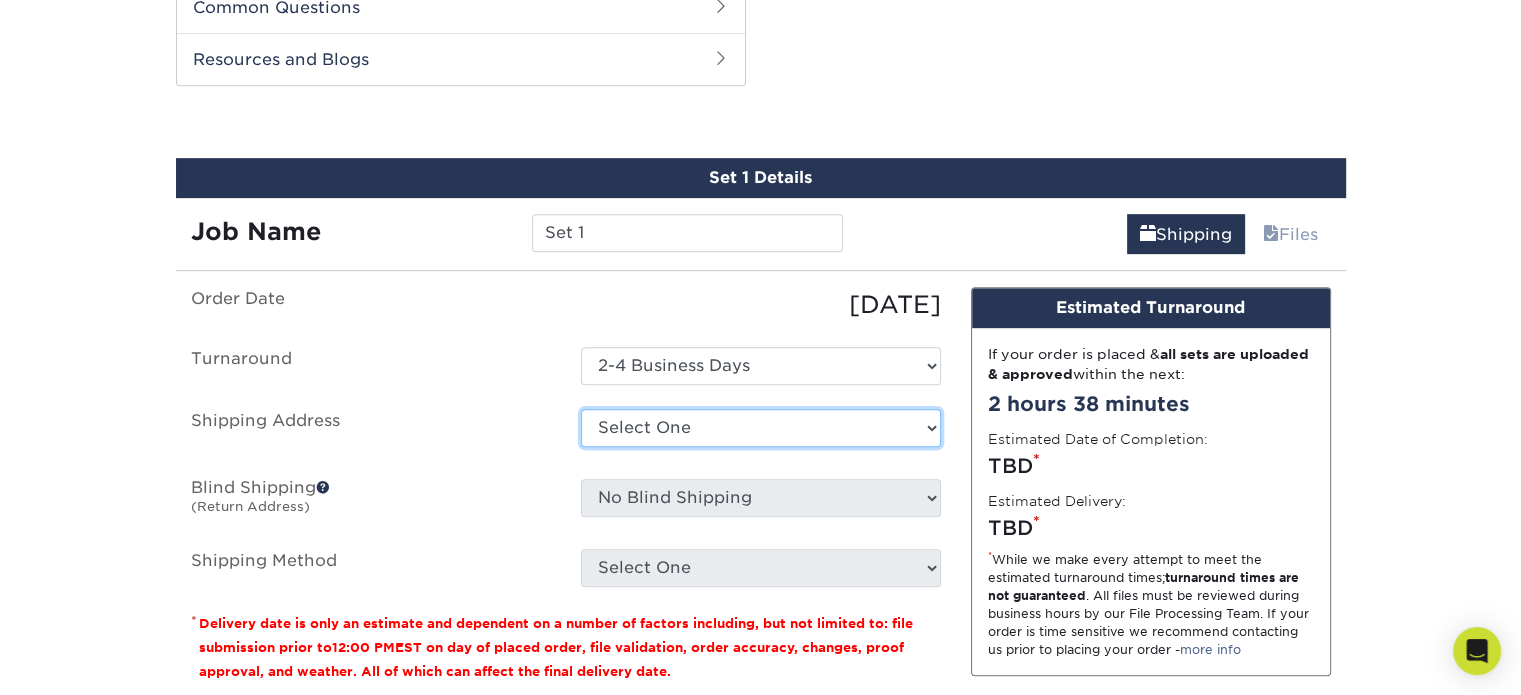 select on "283846" 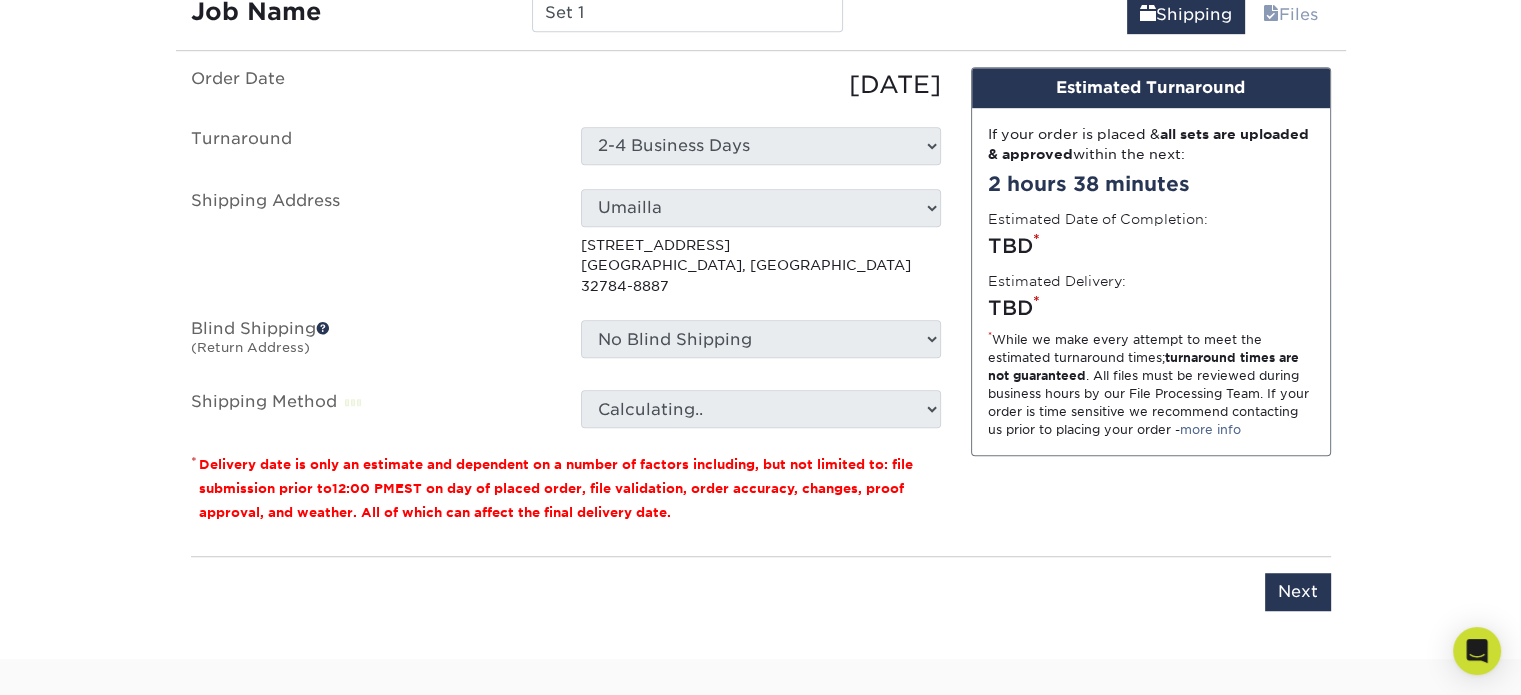 scroll, scrollTop: 1330, scrollLeft: 0, axis: vertical 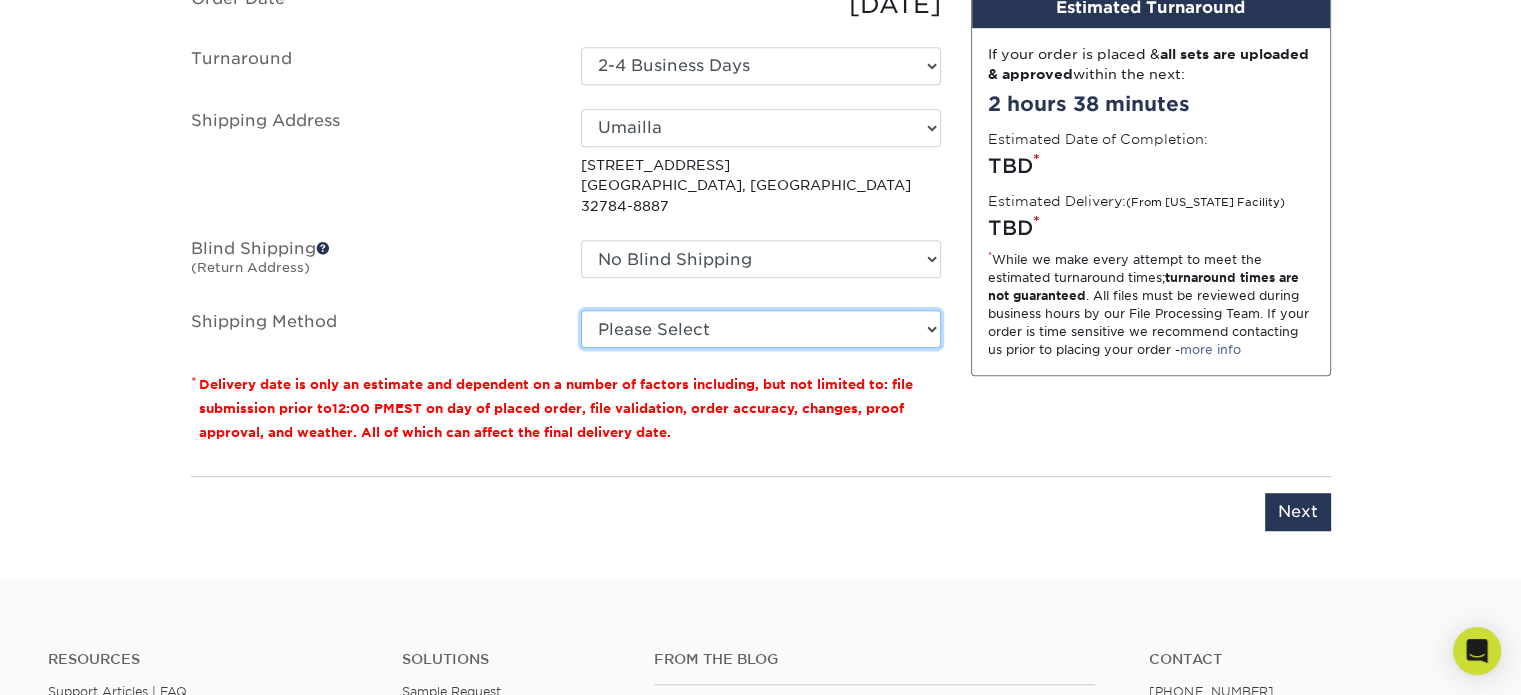 click on "Please Select Ground Shipping (+$7.84) 3 Day Shipping Service (+$18.09) 2 Day Air Shipping (+$18.55) Next Day Shipping by 12 noon (+$27.85) Next Day Air Early A.M. (+$140.71)" at bounding box center (761, 329) 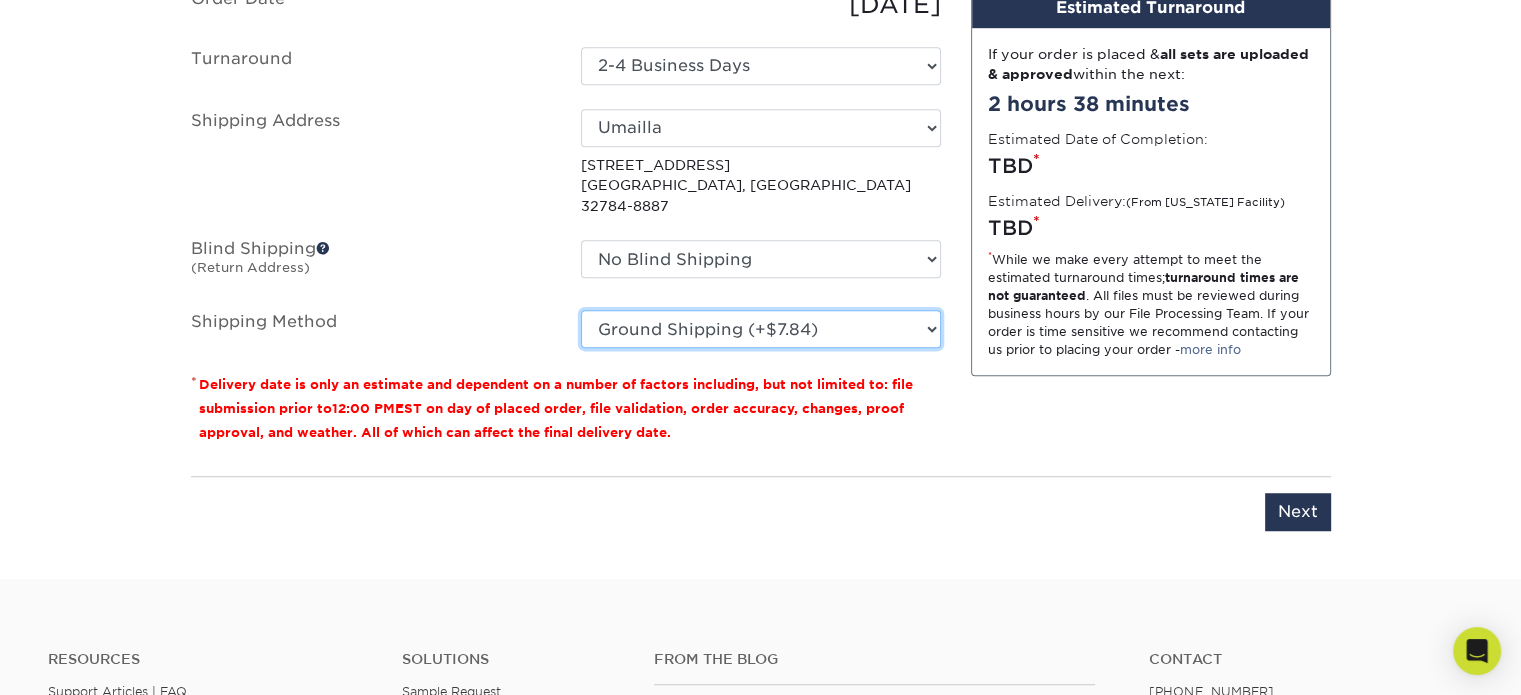 click on "Please Select Ground Shipping (+$7.84) 3 Day Shipping Service (+$18.09) 2 Day Air Shipping (+$18.55) Next Day Shipping by 12 noon (+$27.85) Next Day Air Early A.M. (+$140.71)" at bounding box center [761, 329] 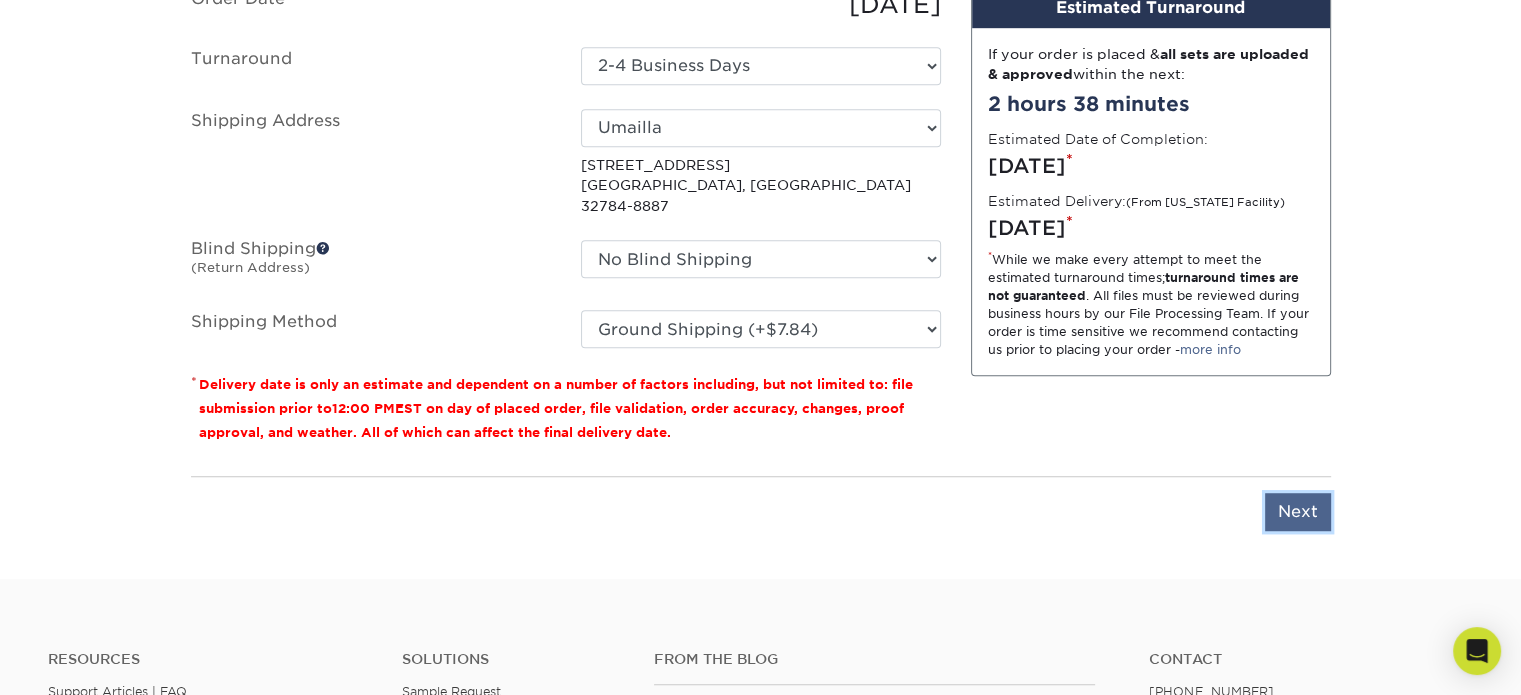click on "Next" at bounding box center (1298, 512) 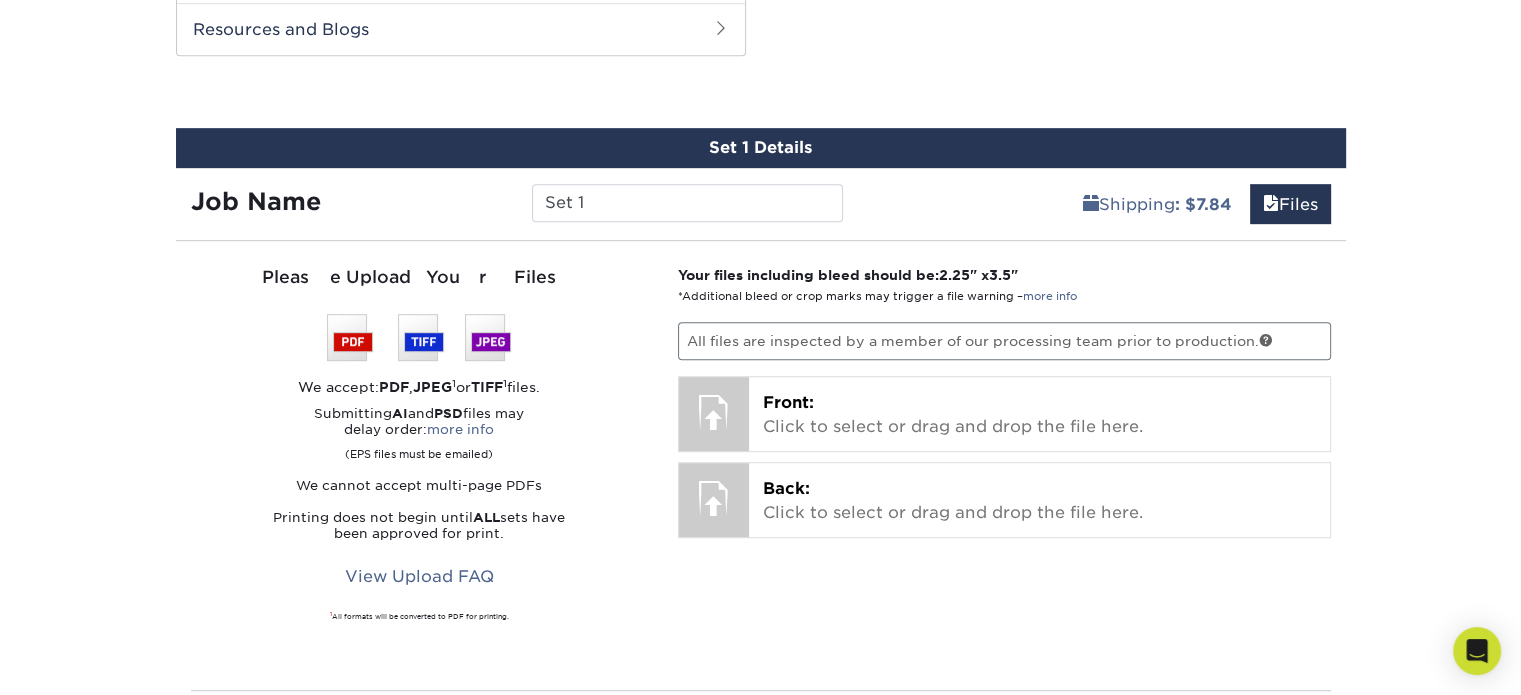 scroll, scrollTop: 1030, scrollLeft: 0, axis: vertical 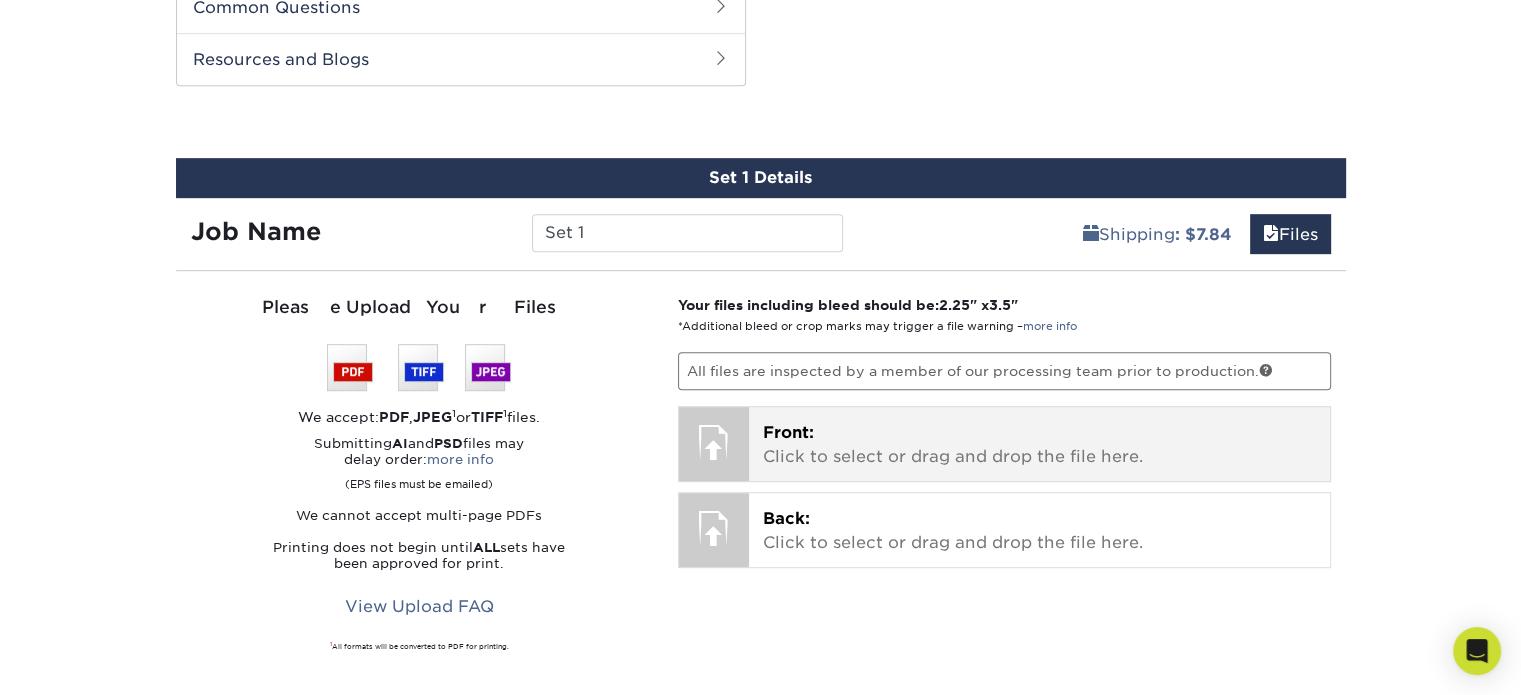 click on "Front:" at bounding box center (788, 432) 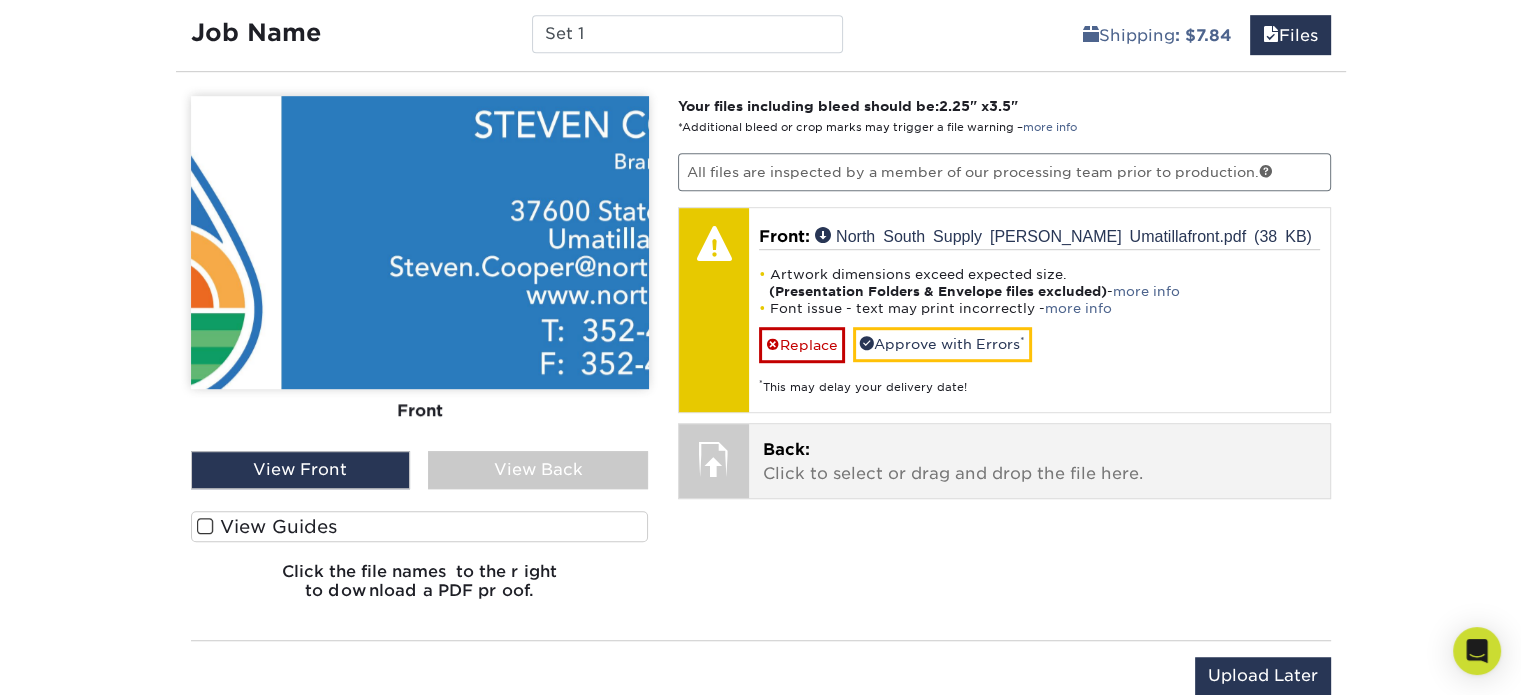 scroll, scrollTop: 1230, scrollLeft: 0, axis: vertical 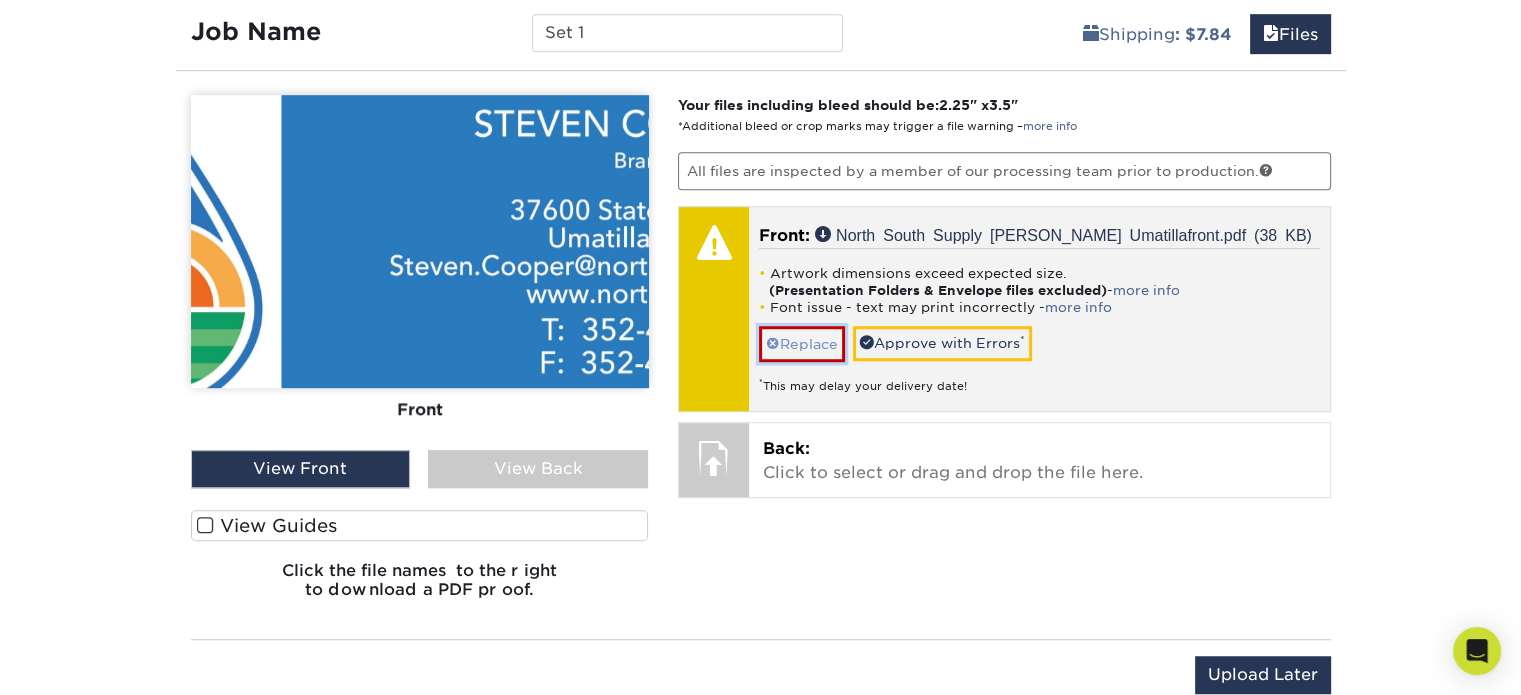 click on "Replace" at bounding box center [802, 343] 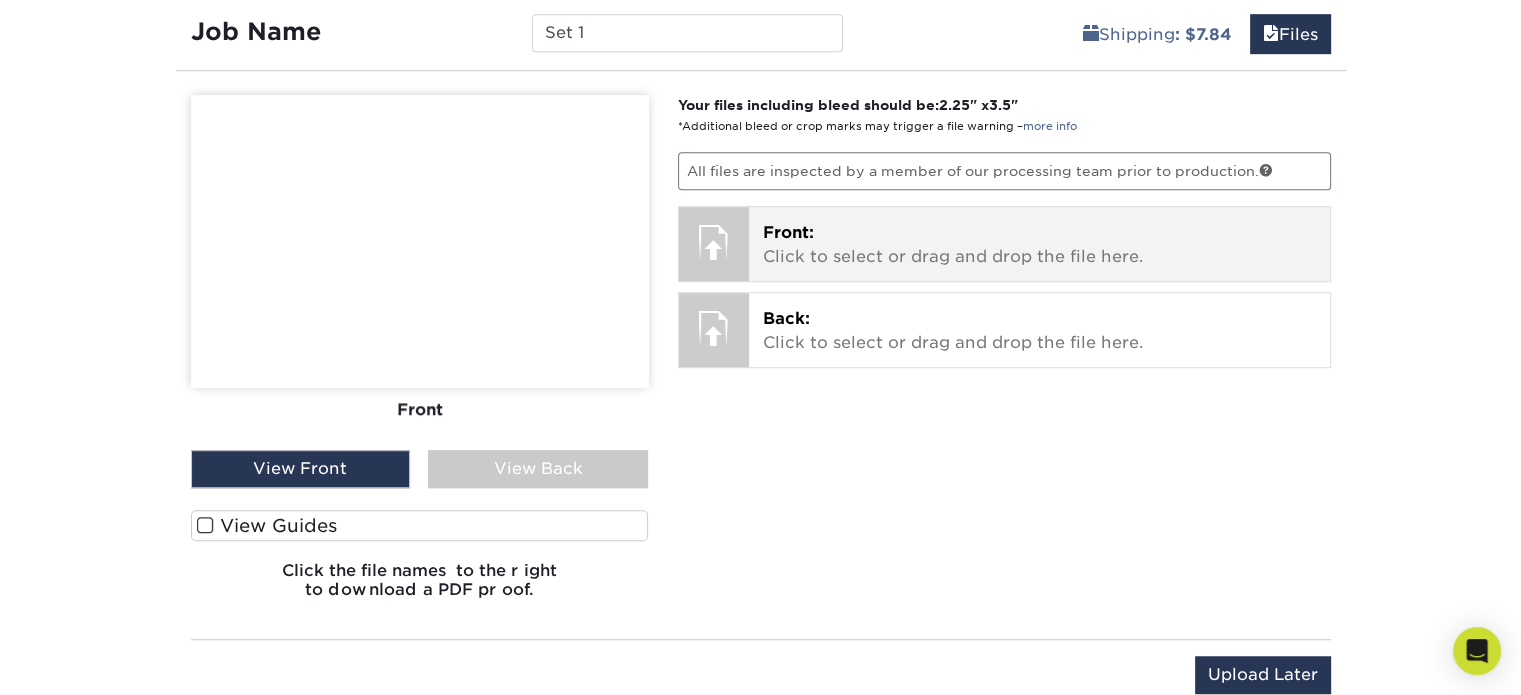 click on "Front:" at bounding box center (788, 232) 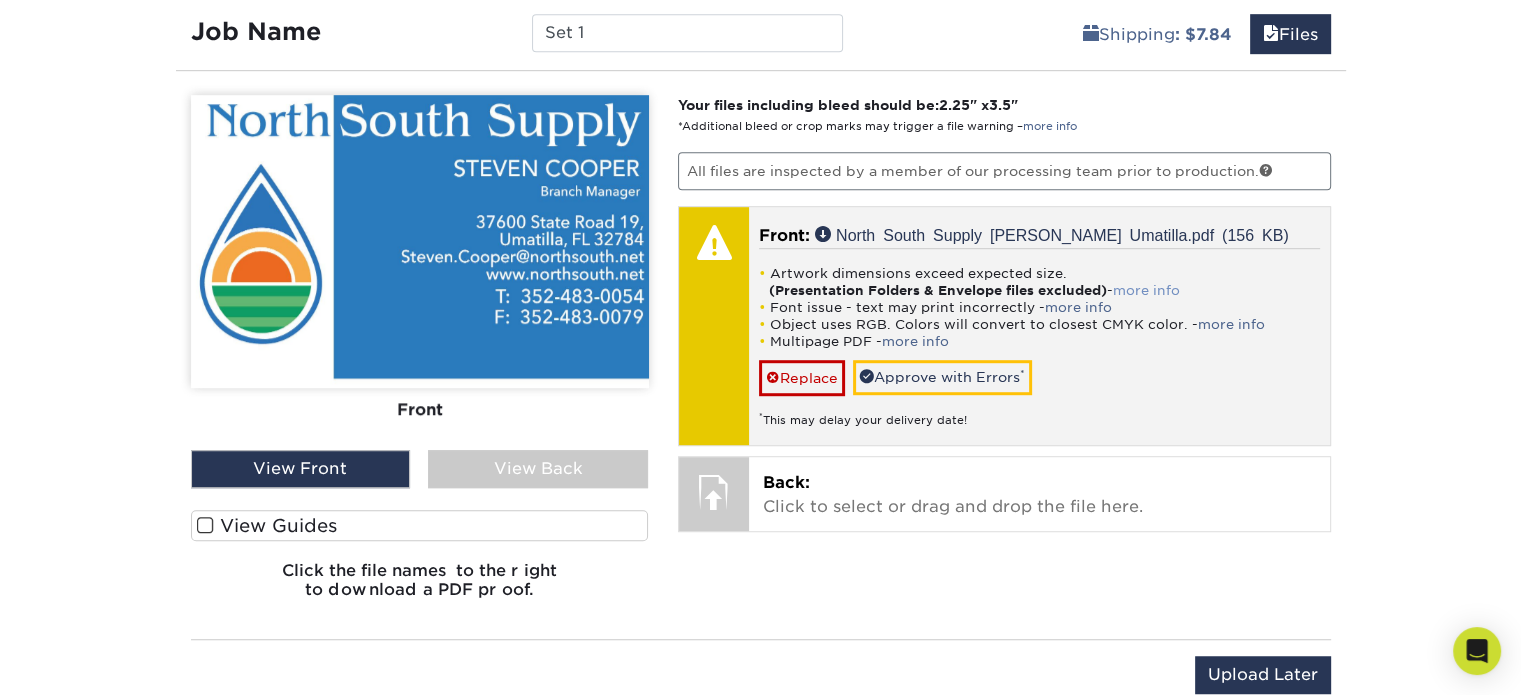 click on "more info" at bounding box center (1146, 290) 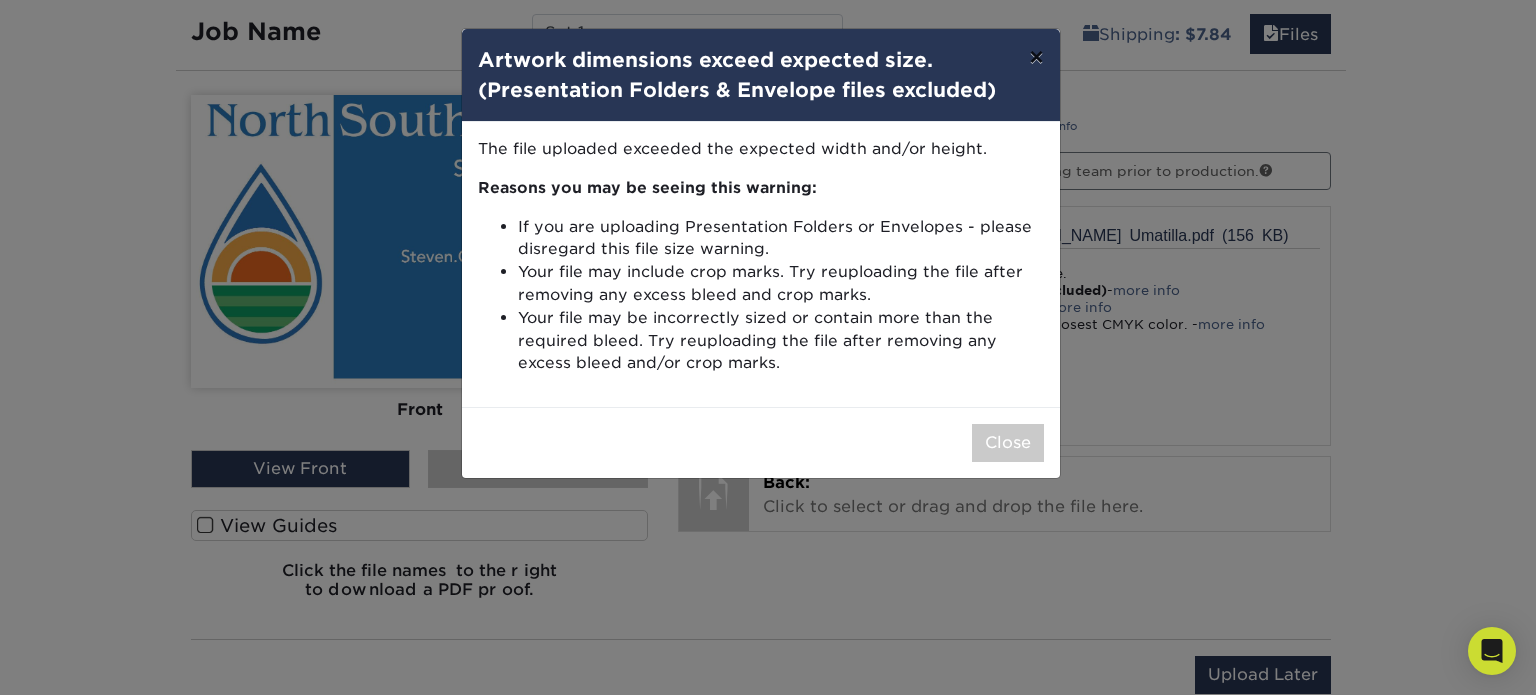 click on "×" at bounding box center [1036, 57] 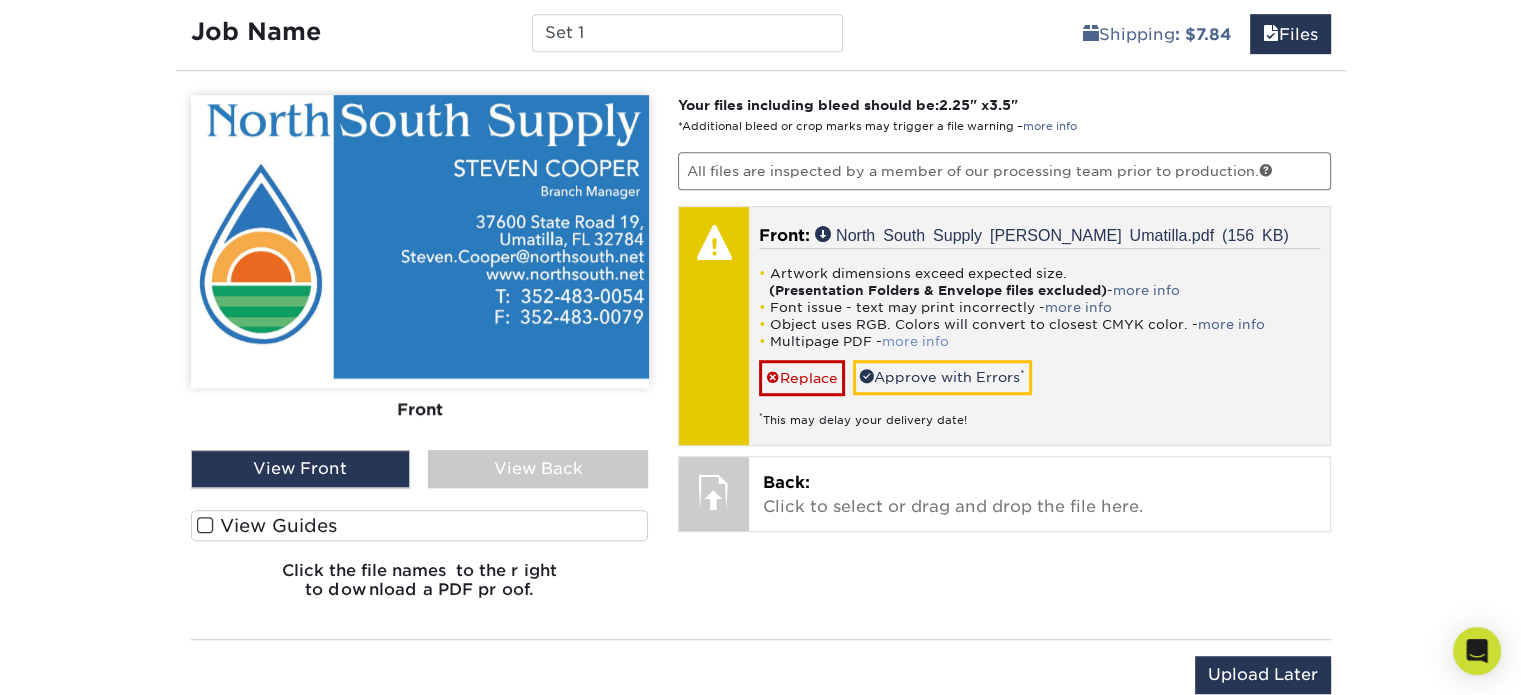 click on "more info" at bounding box center [915, 341] 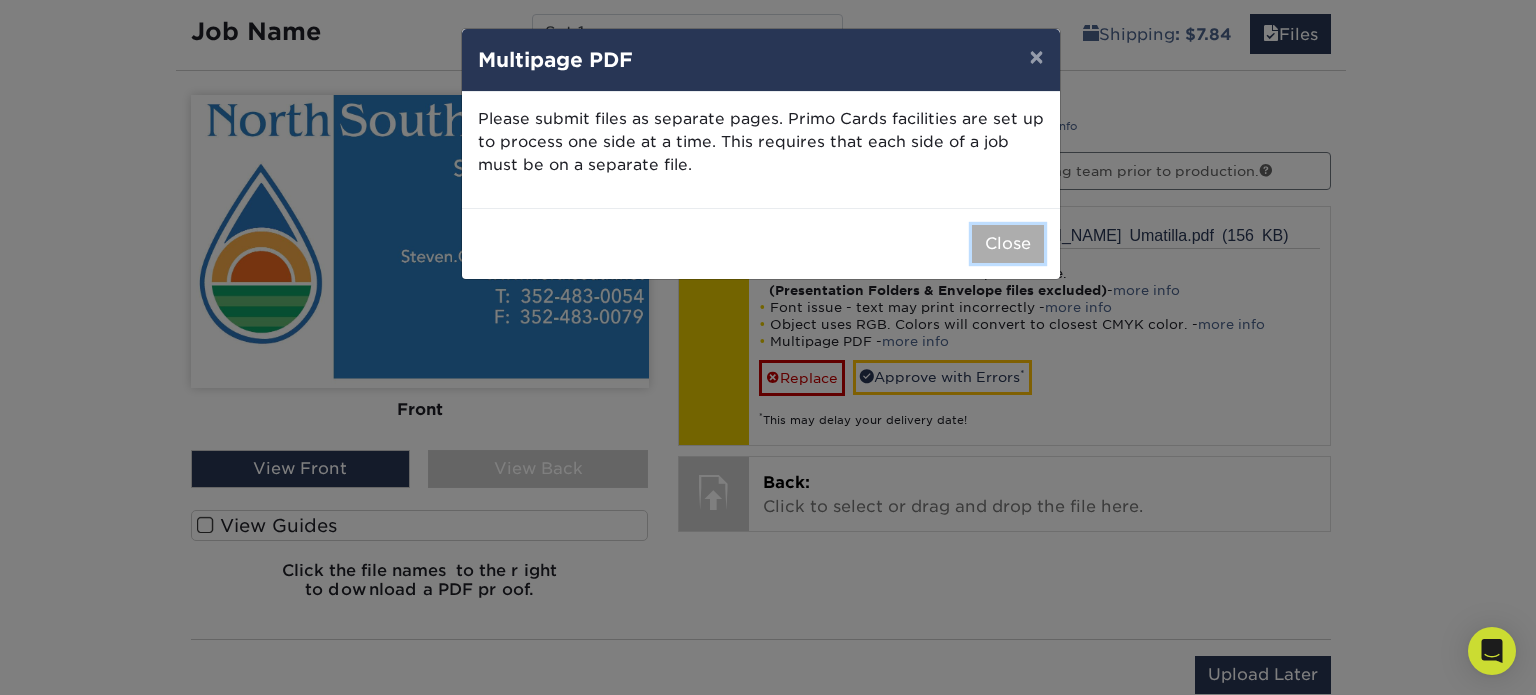 click on "Close" at bounding box center (1008, 244) 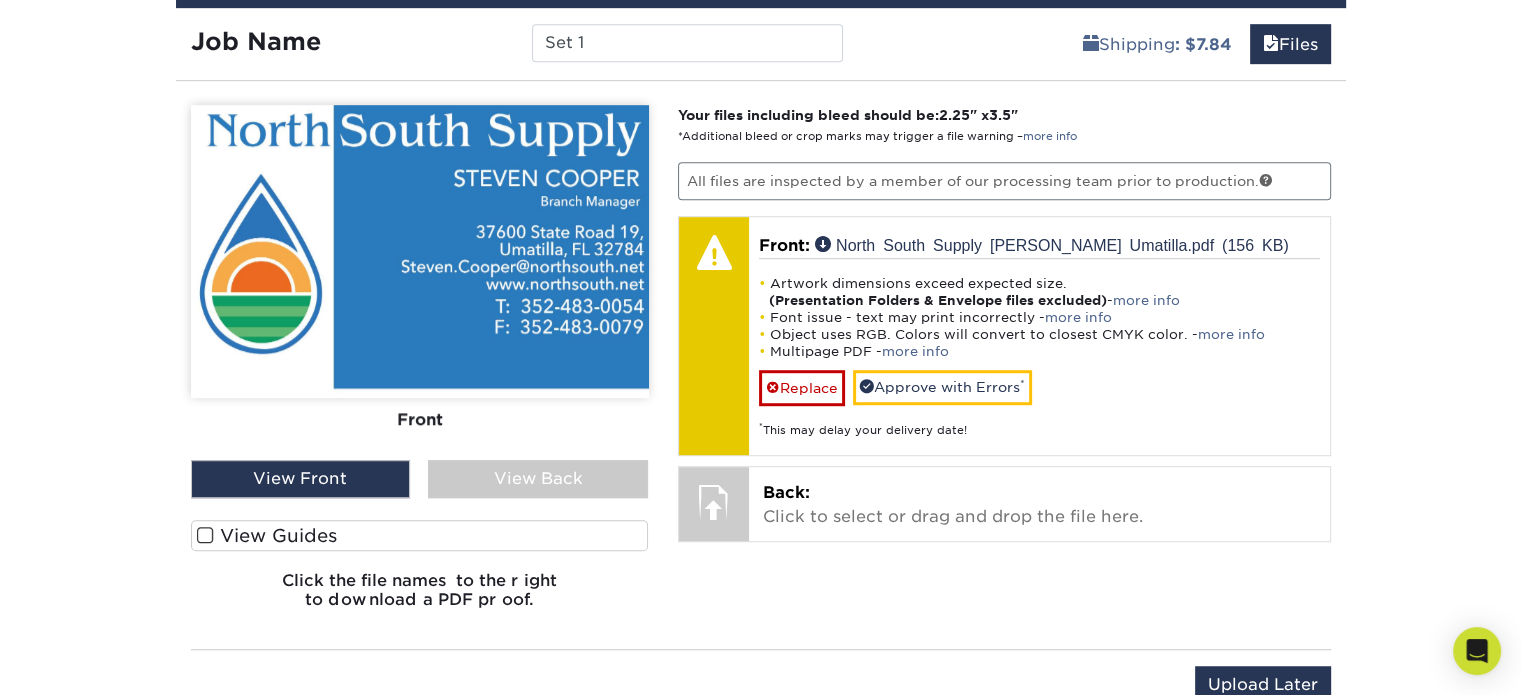 scroll, scrollTop: 1230, scrollLeft: 0, axis: vertical 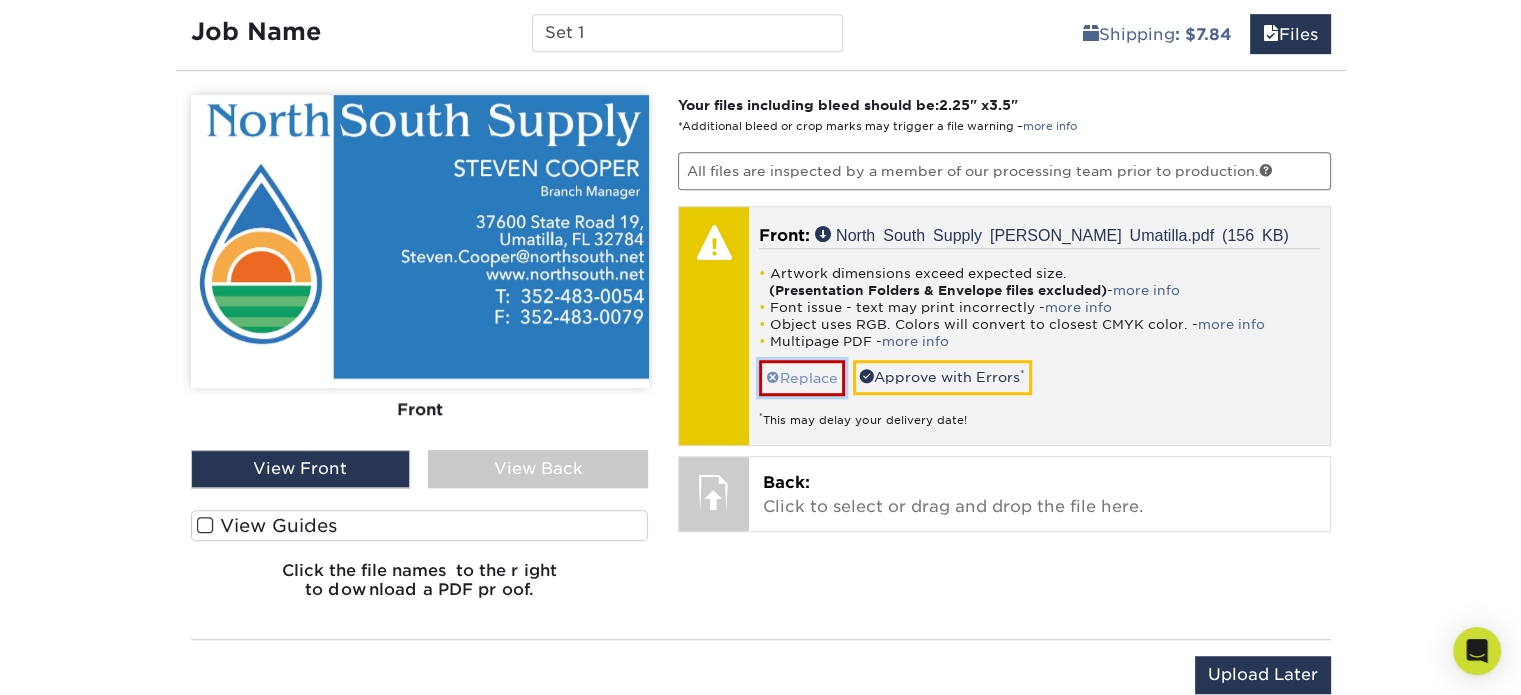 click on "Replace" at bounding box center (802, 377) 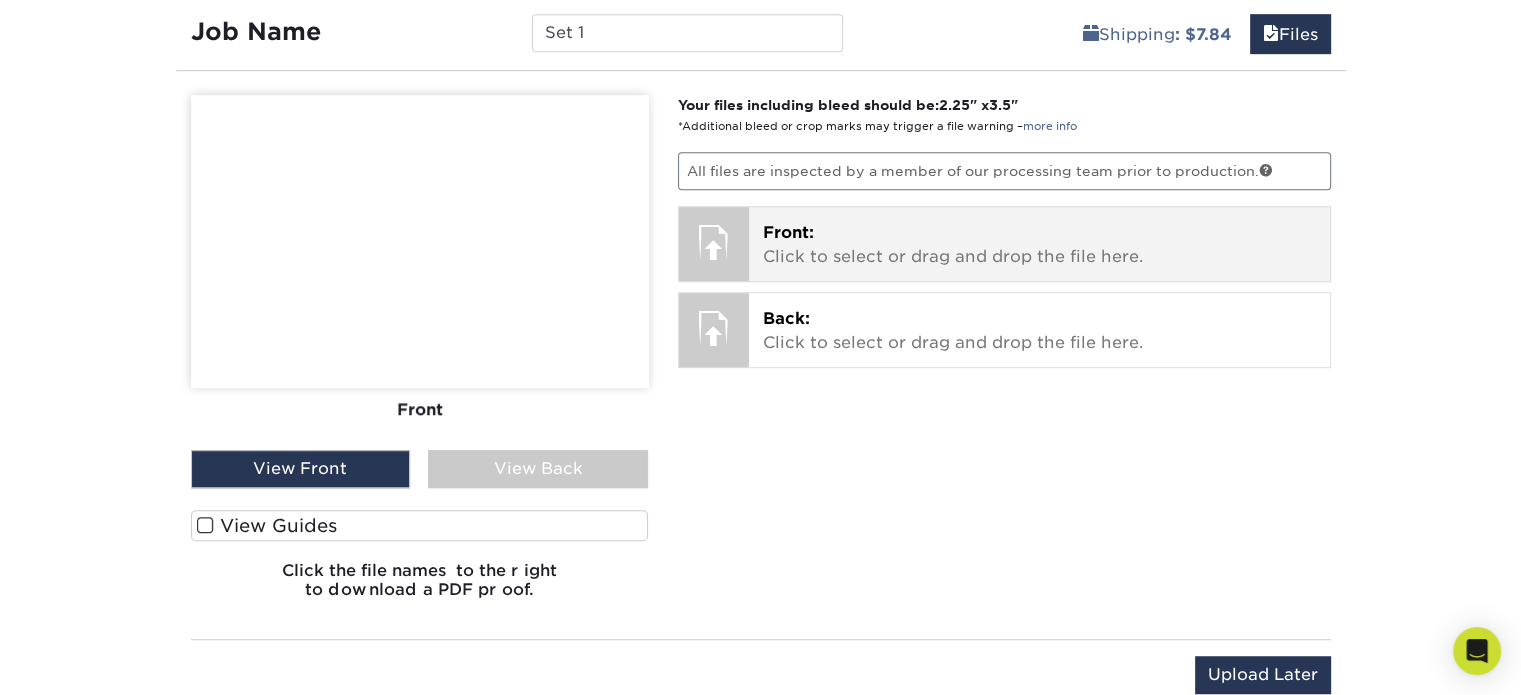 click on "Front:" at bounding box center [788, 232] 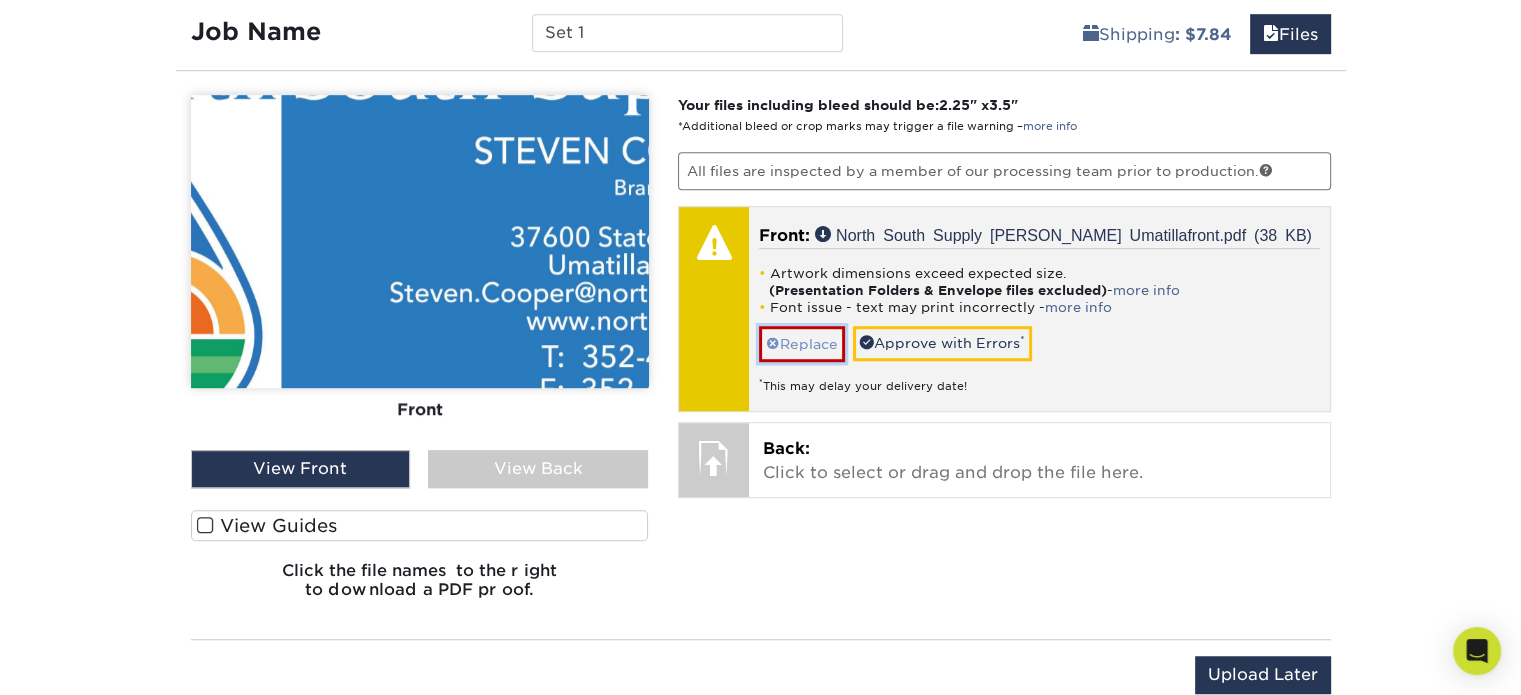 click on "Replace" at bounding box center [802, 343] 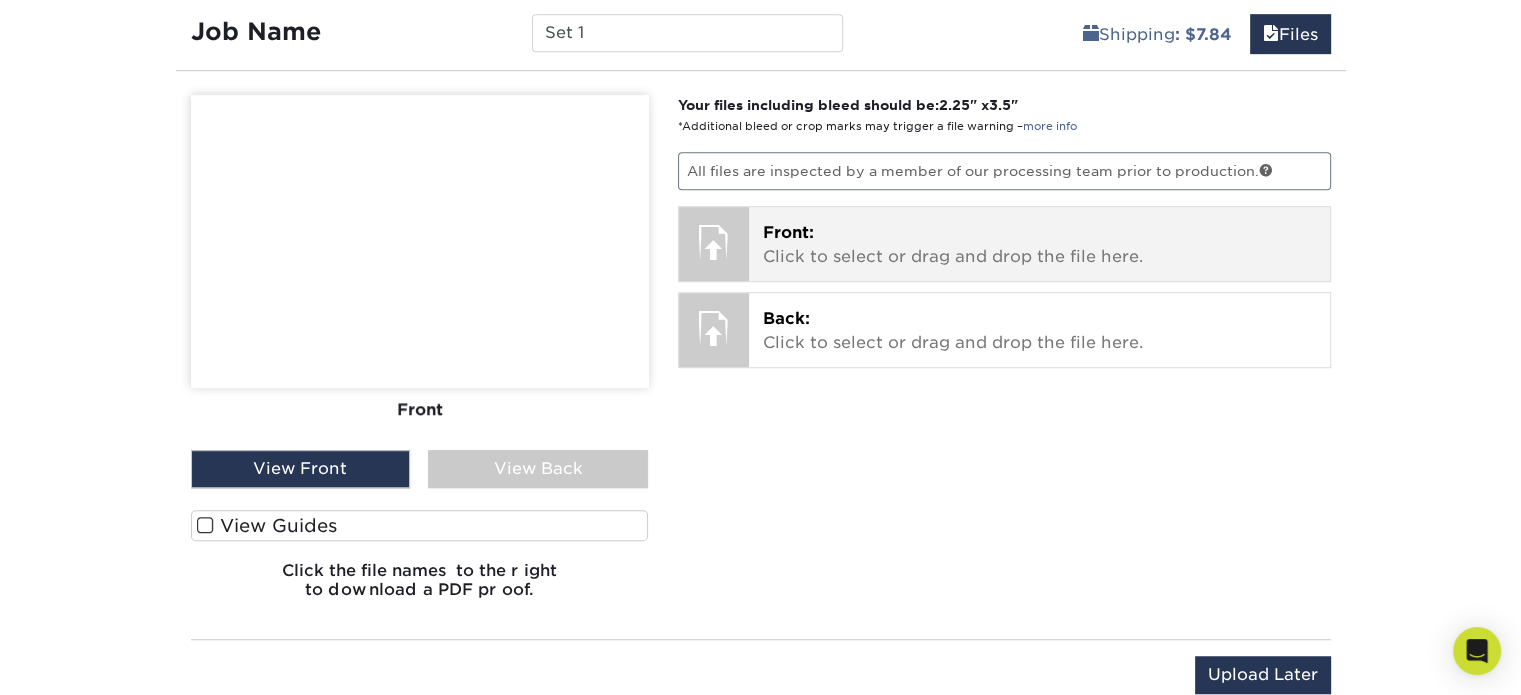 click on "Front: Click to select or drag and drop the file here." at bounding box center (1039, 245) 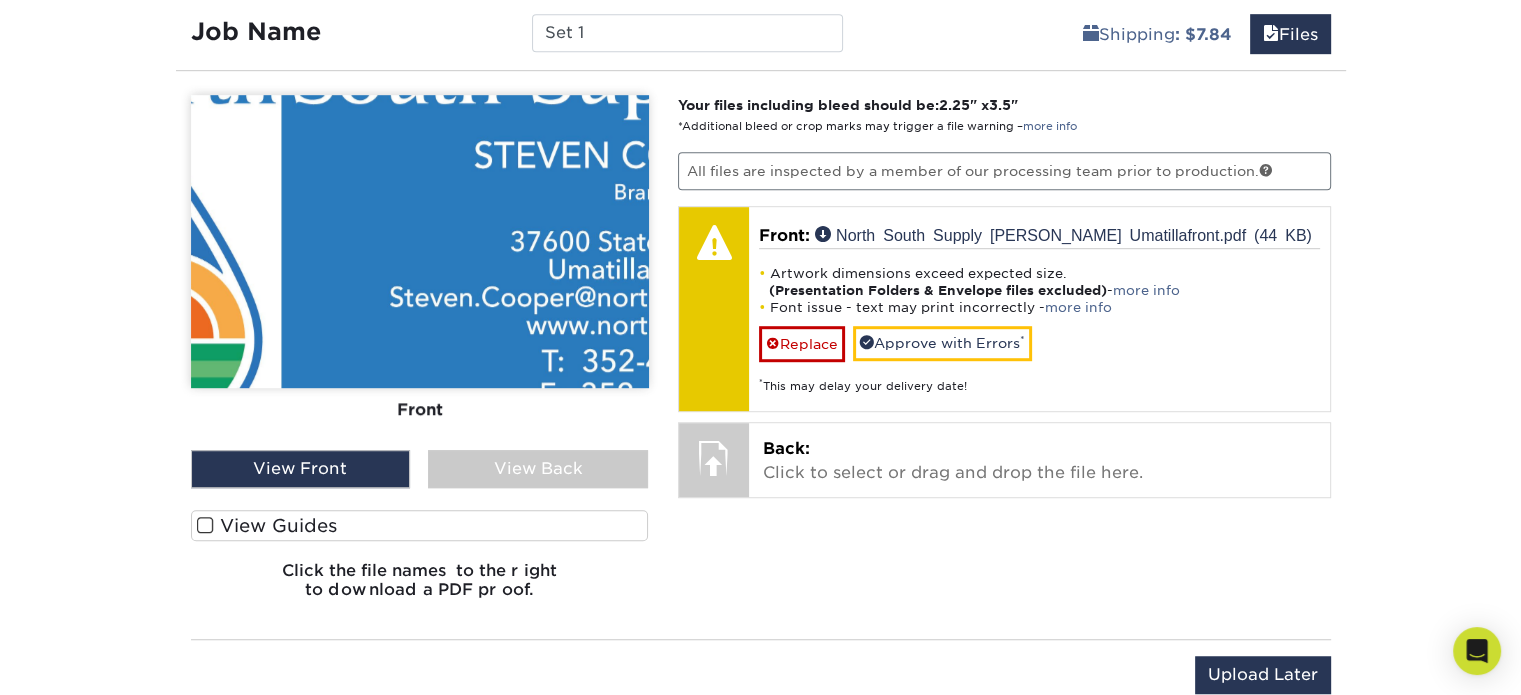 click on "View Front" at bounding box center (301, 469) 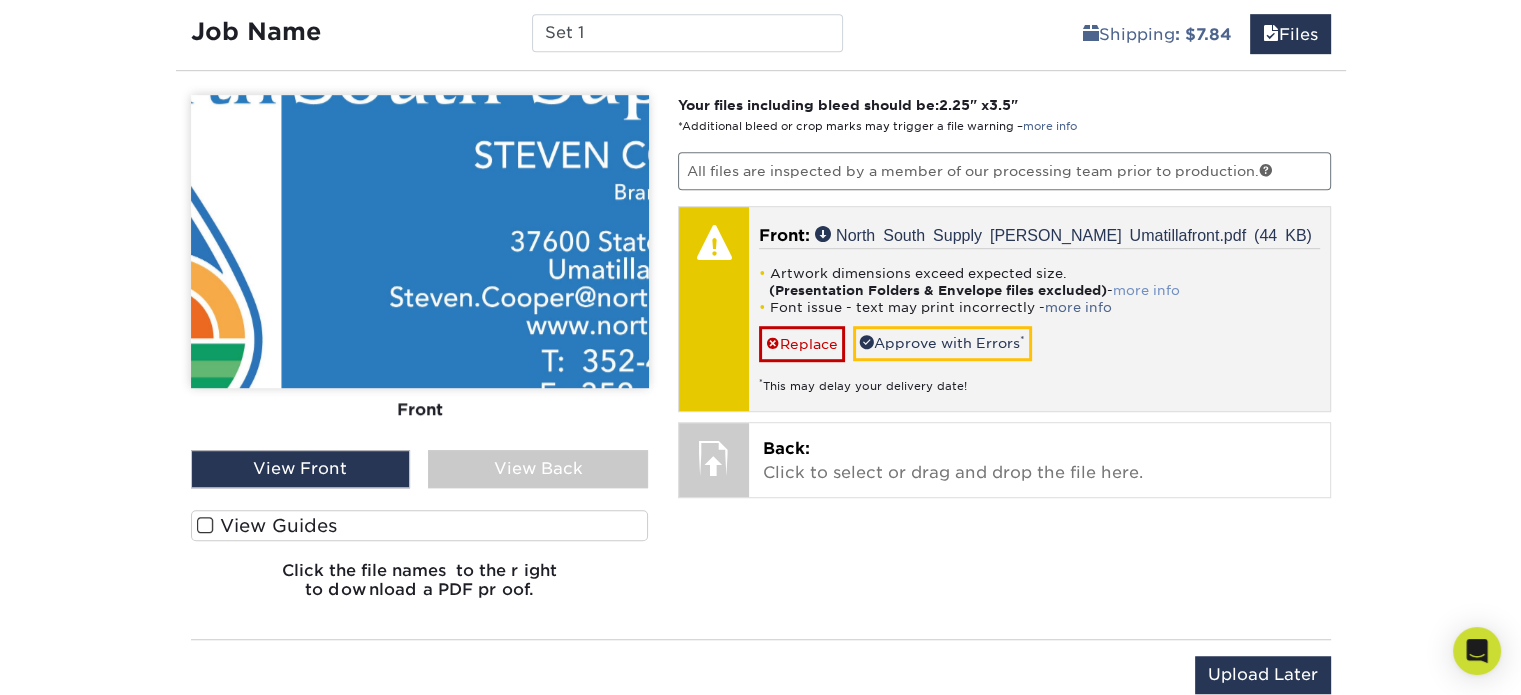 click on "more info" at bounding box center [1146, 290] 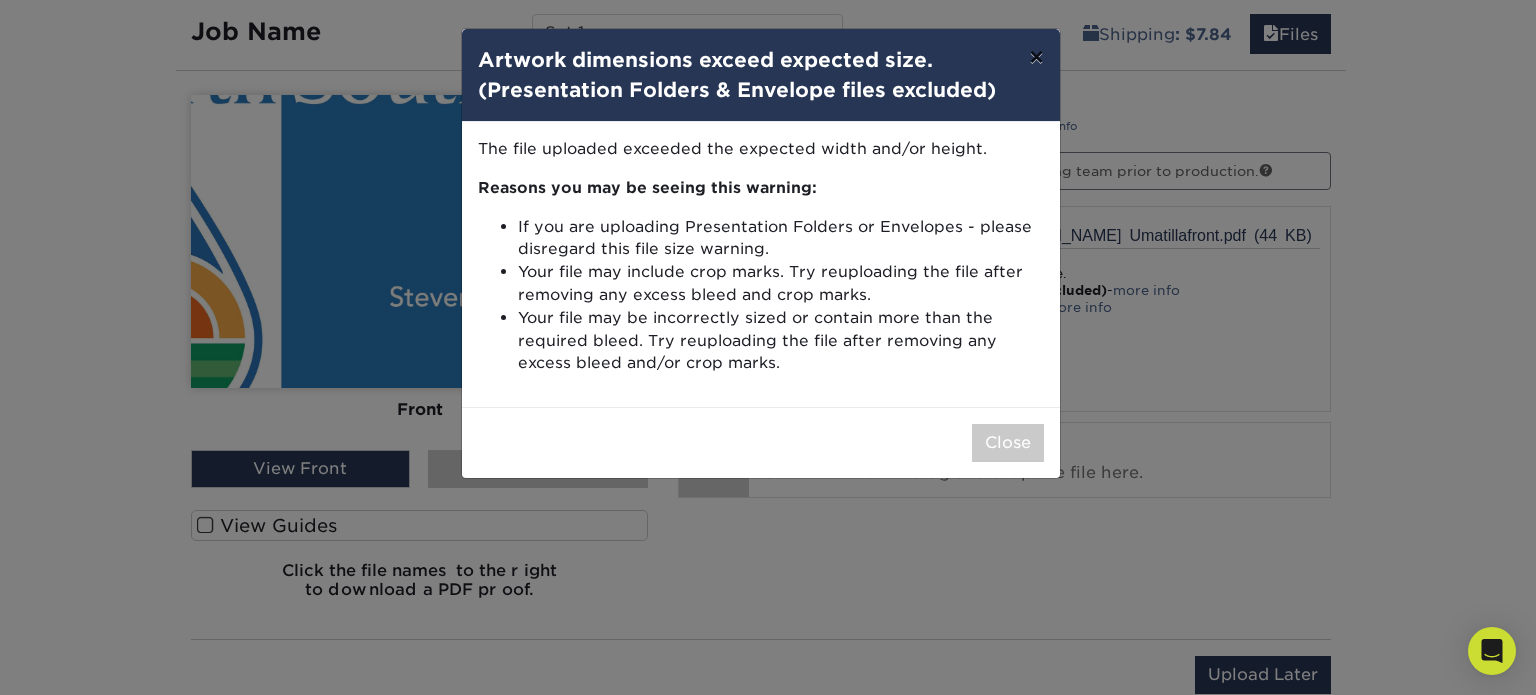 click on "×" at bounding box center [1036, 57] 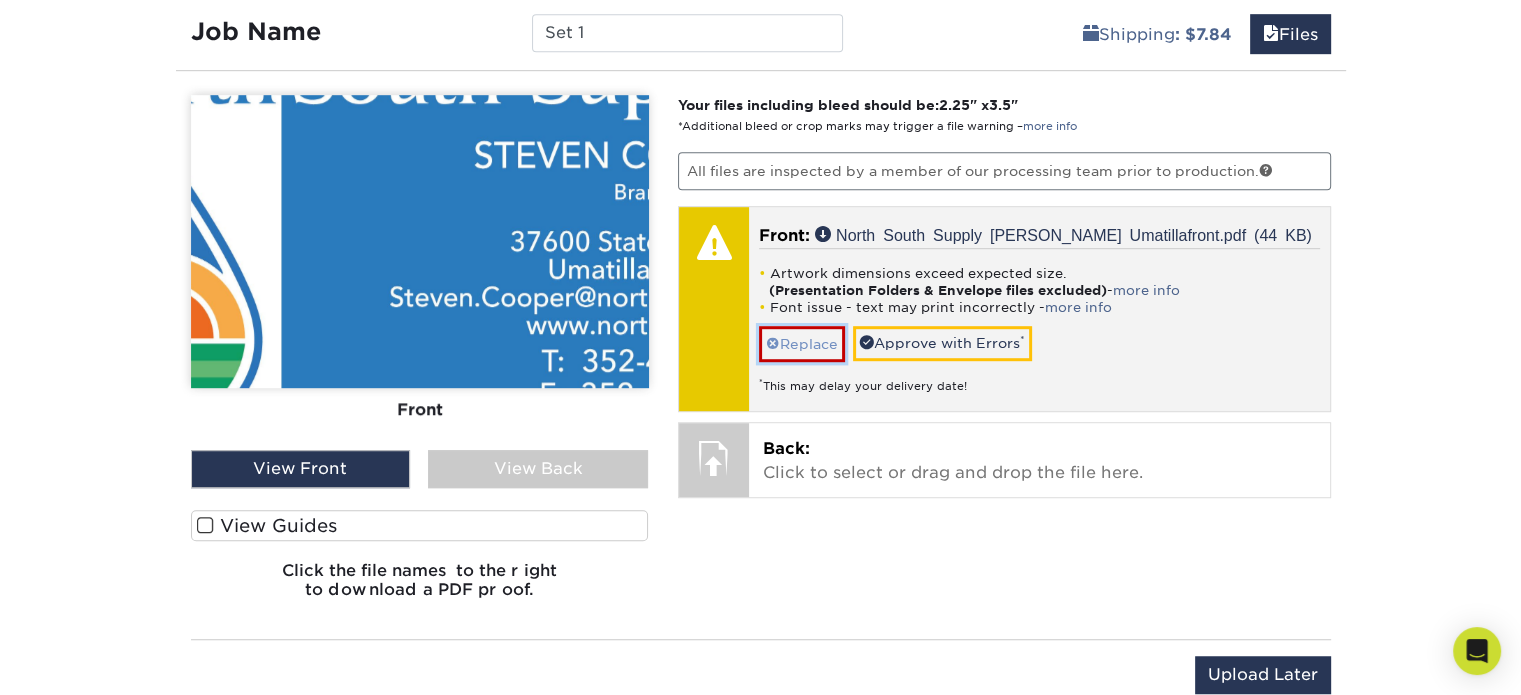 click on "Replace" at bounding box center (802, 343) 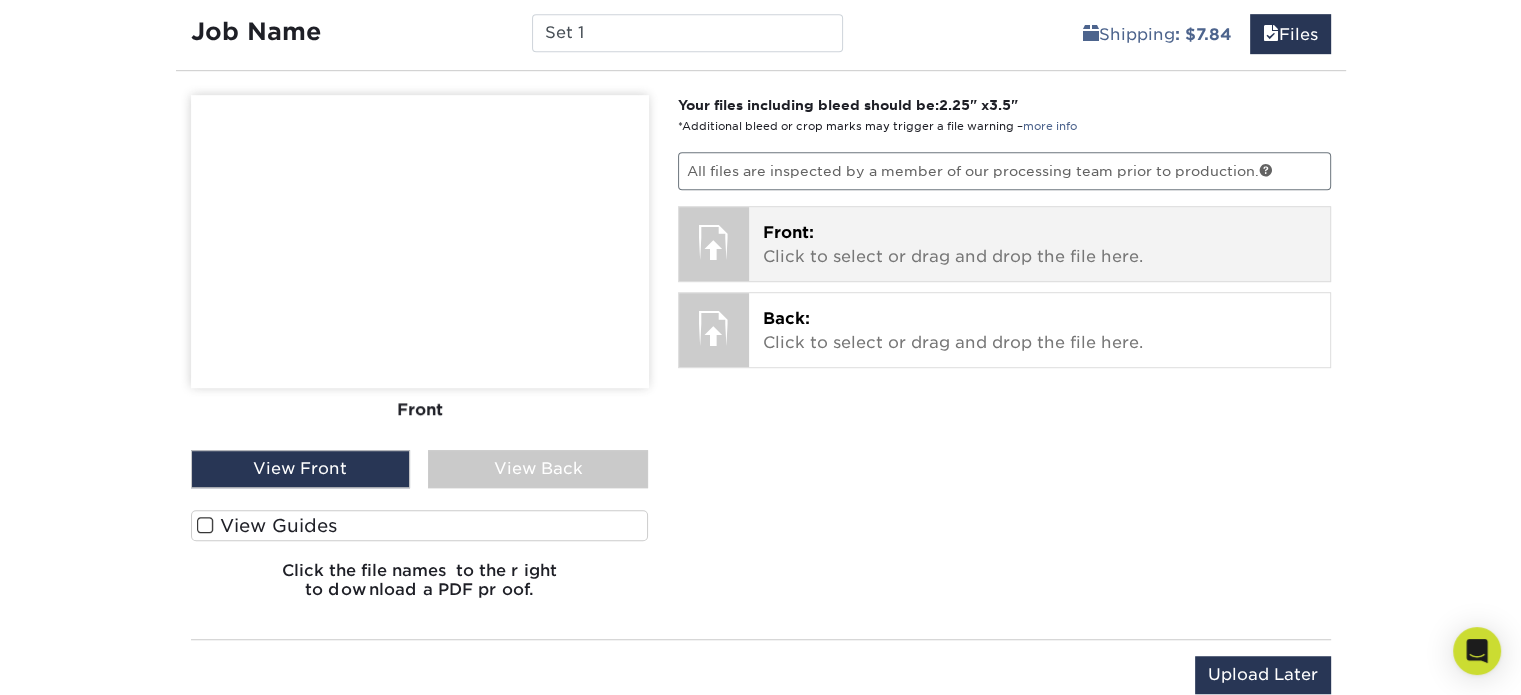 click on "Front: Click to select or drag and drop the file here." at bounding box center [1039, 245] 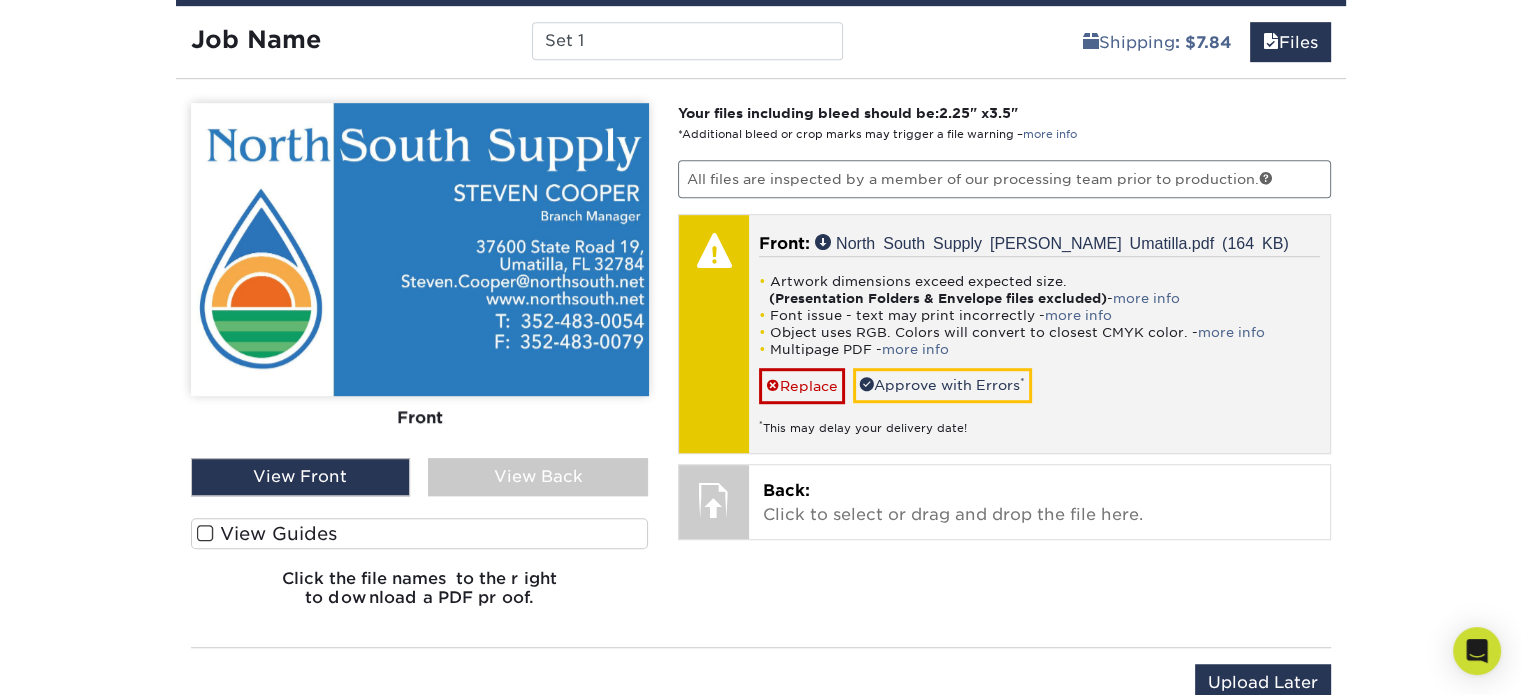 scroll, scrollTop: 1230, scrollLeft: 0, axis: vertical 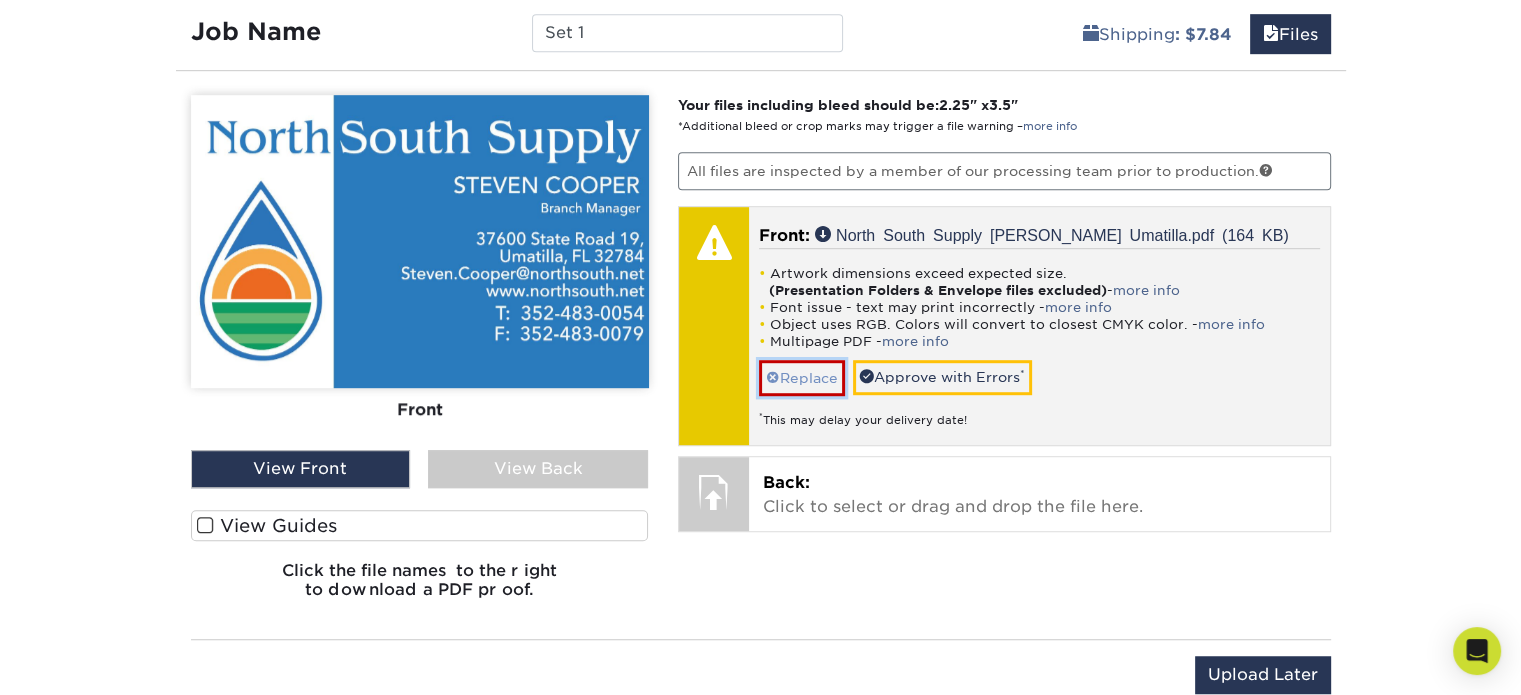 click on "Replace" at bounding box center (802, 377) 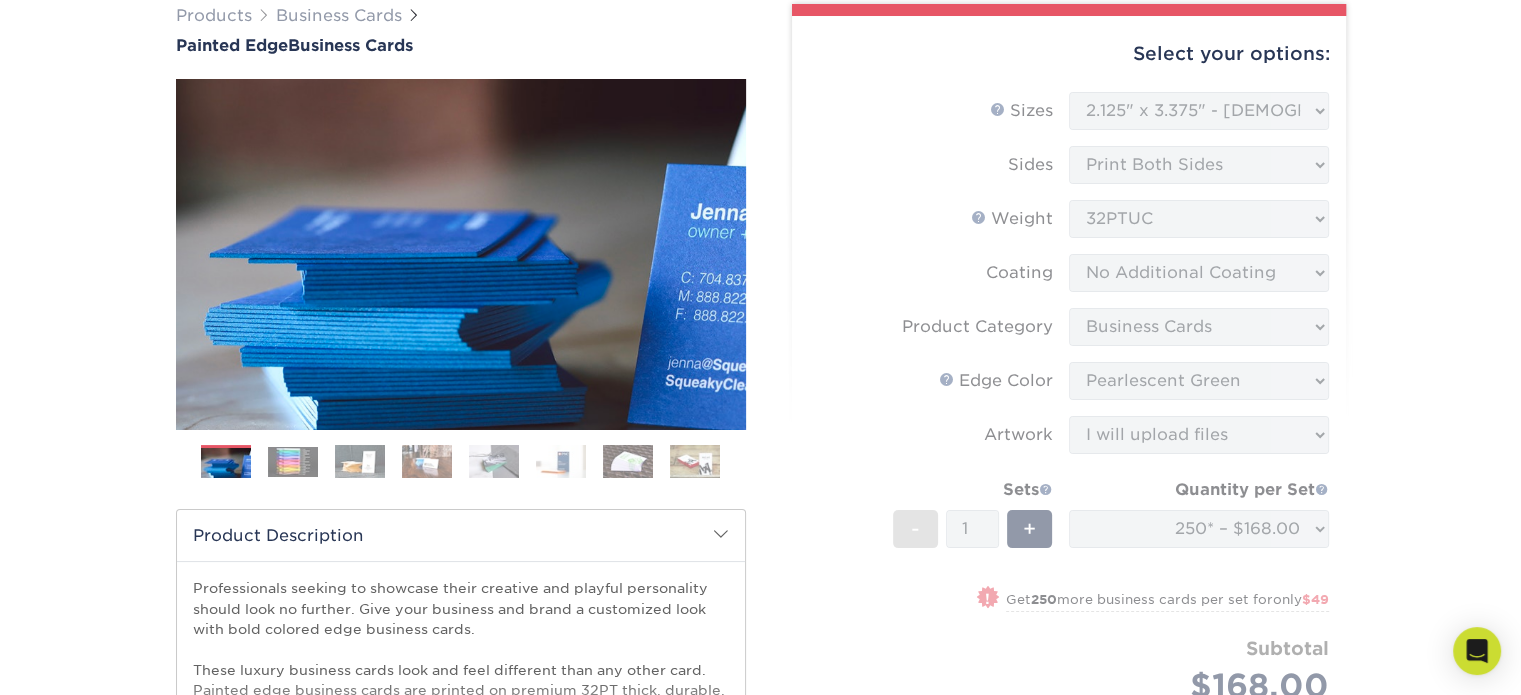 scroll, scrollTop: 130, scrollLeft: 0, axis: vertical 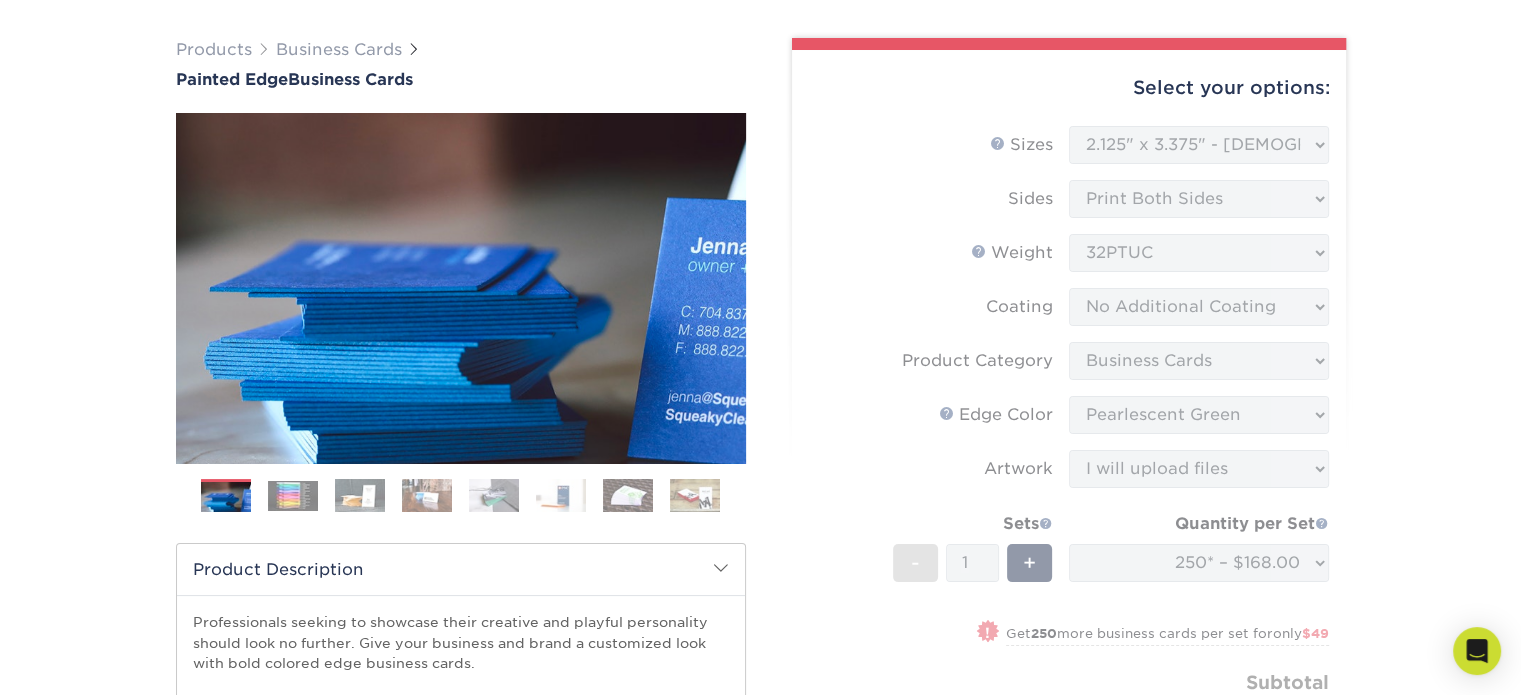 click on "Sizes Help Sizes
Please Select
2" x 3.5" - Standard
2.125" x 3.375" - European 2.5" x 2.5" - Square Sides" at bounding box center (1069, 455) 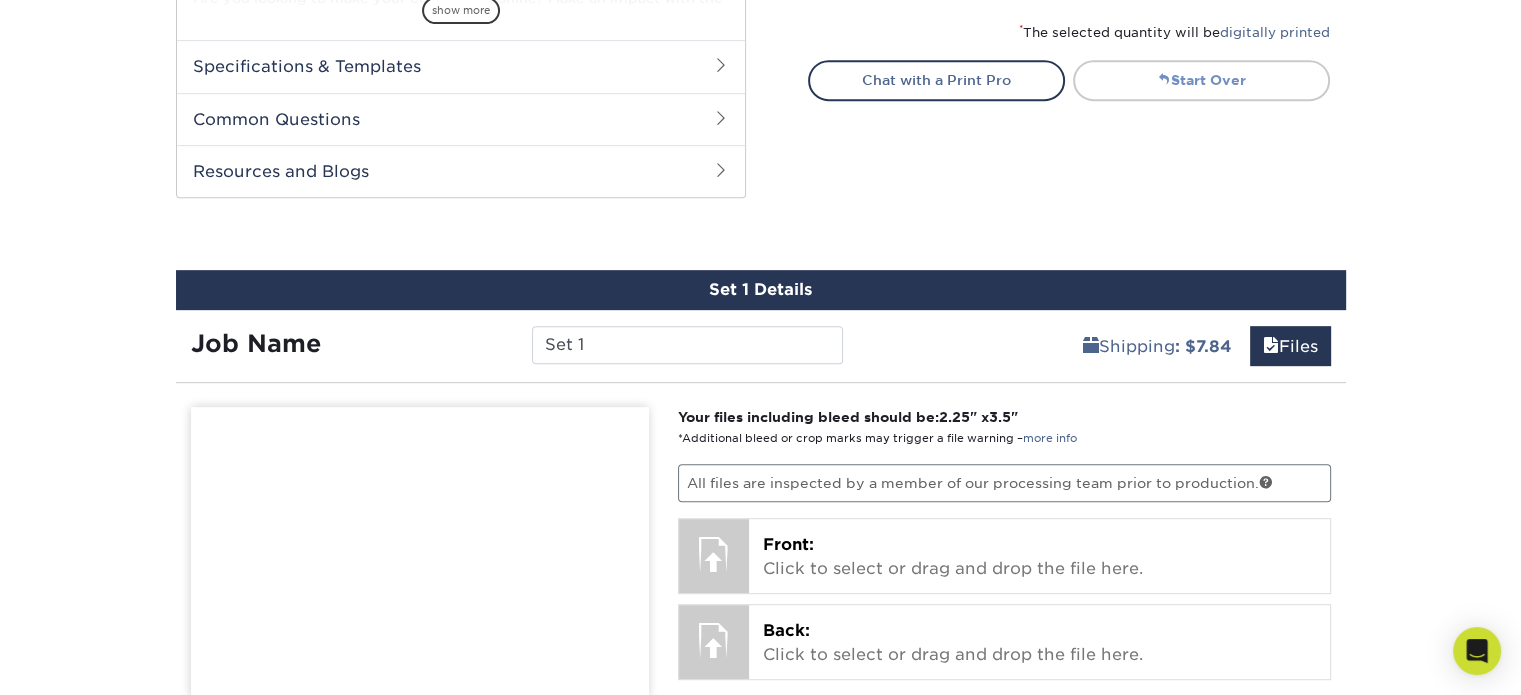 scroll, scrollTop: 830, scrollLeft: 0, axis: vertical 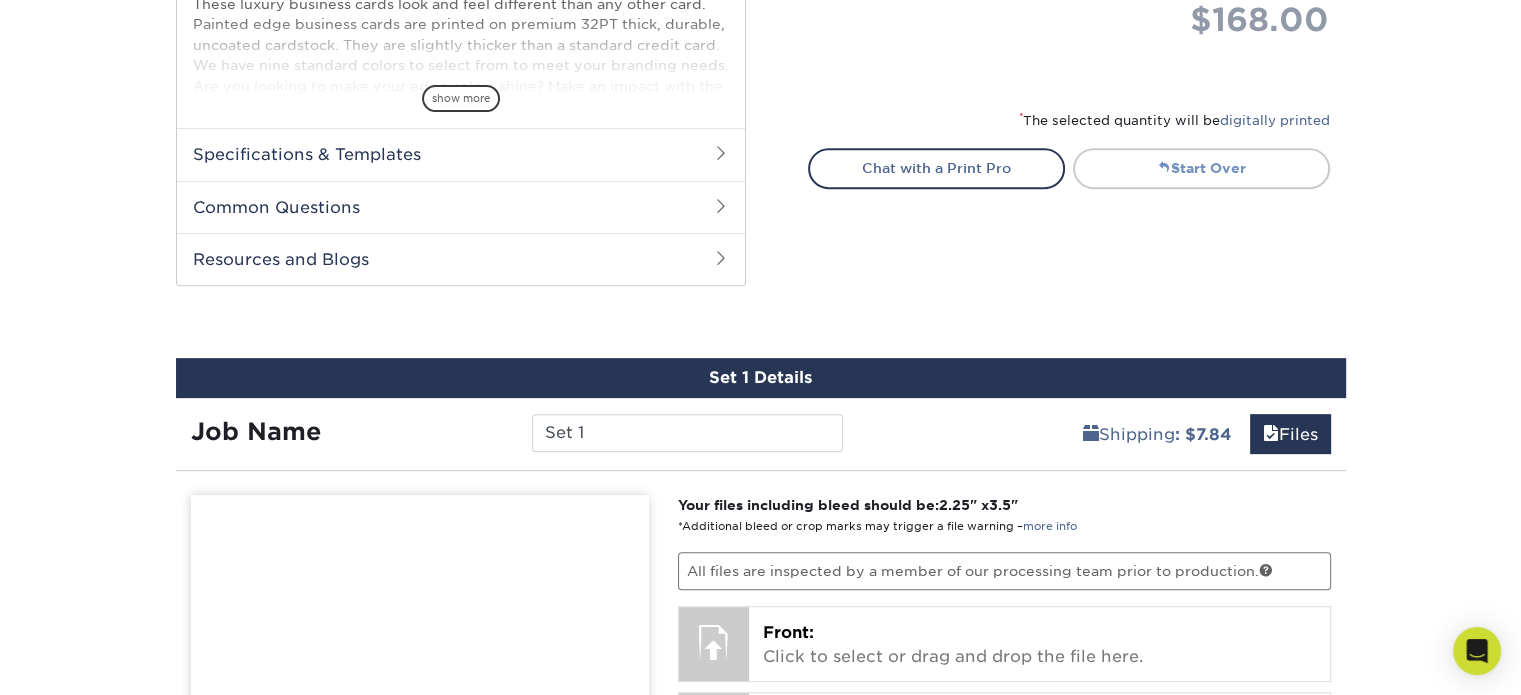 click on "Start Over" at bounding box center [1201, 168] 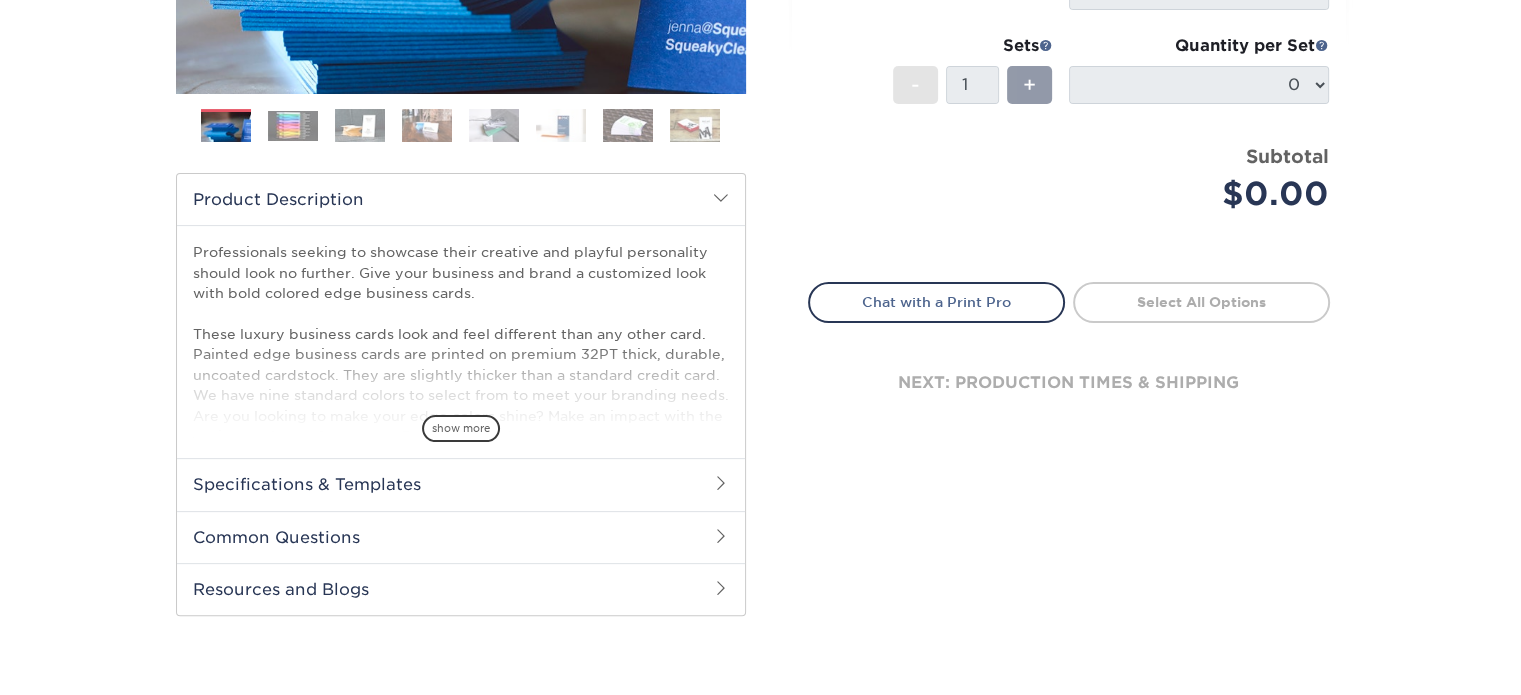 scroll, scrollTop: 0, scrollLeft: 0, axis: both 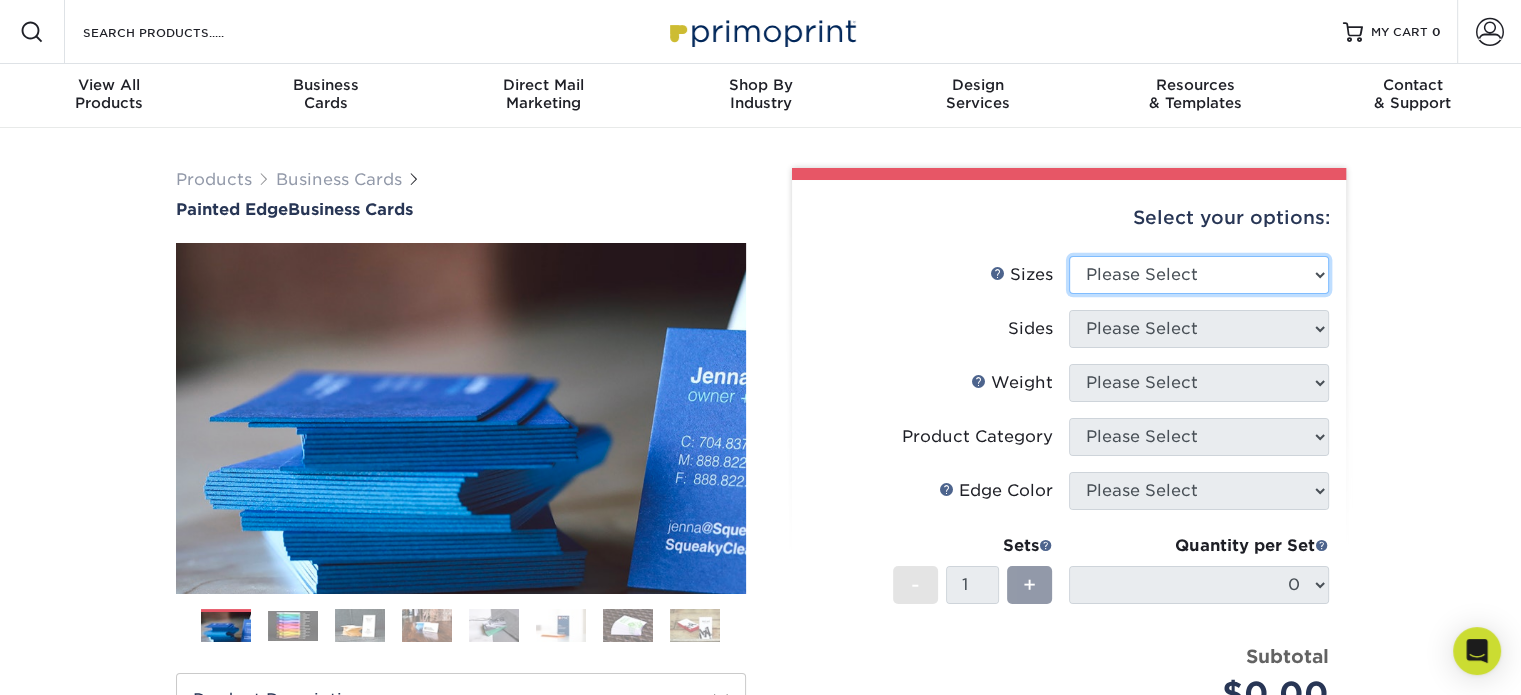click on "Please Select
2" x 3.5" - Standard
2.125" x 3.375" - European
2.5" x 2.5" - Square" at bounding box center (1199, 275) 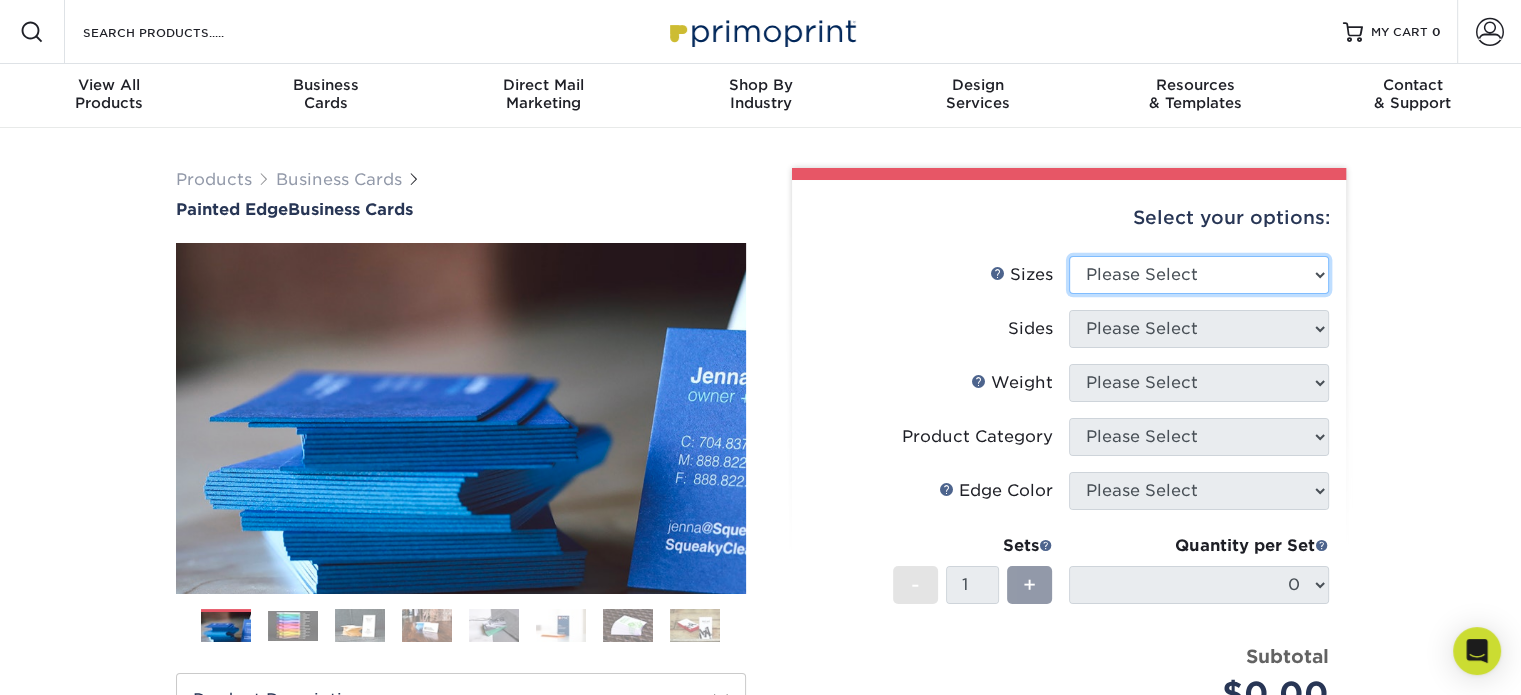 select on "2.00x3.50" 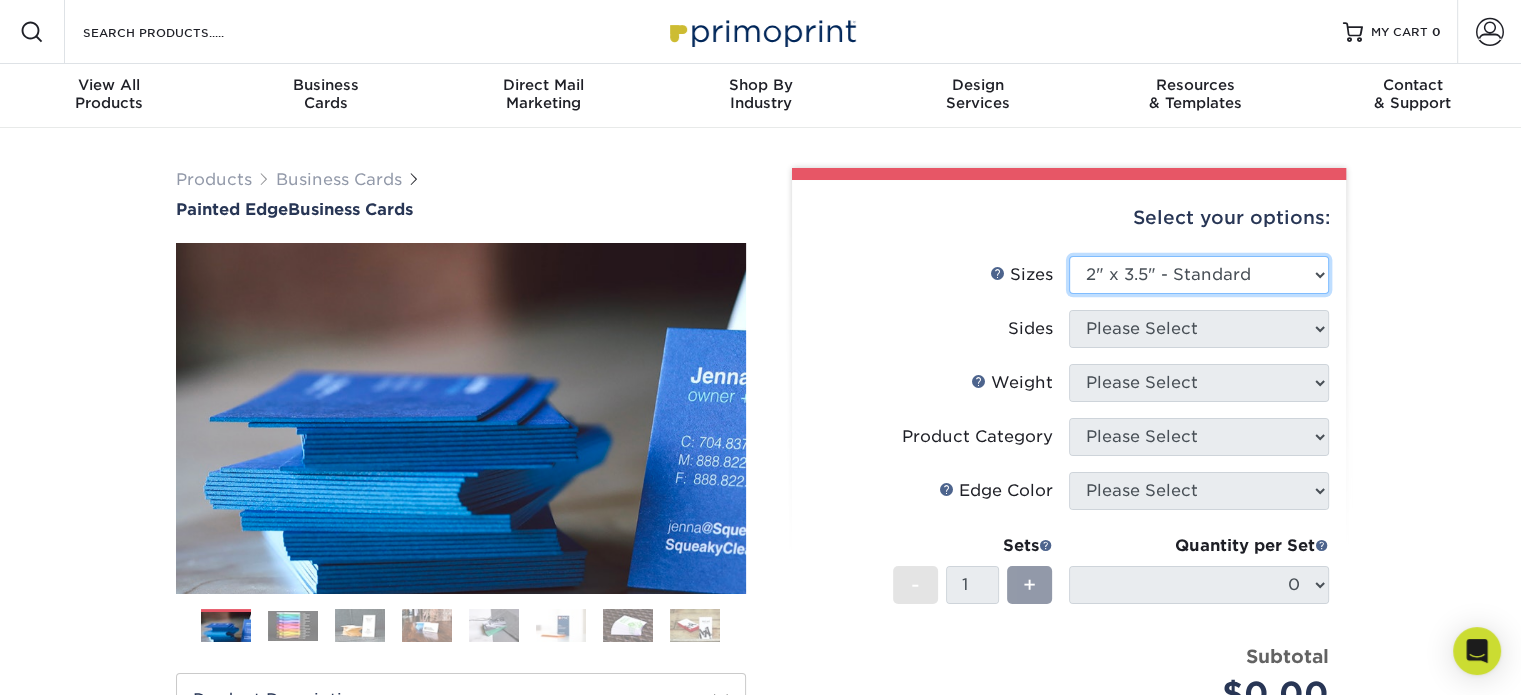 click on "Please Select
2" x 3.5" - Standard
2.125" x 3.375" - European
2.5" x 2.5" - Square" at bounding box center [1199, 275] 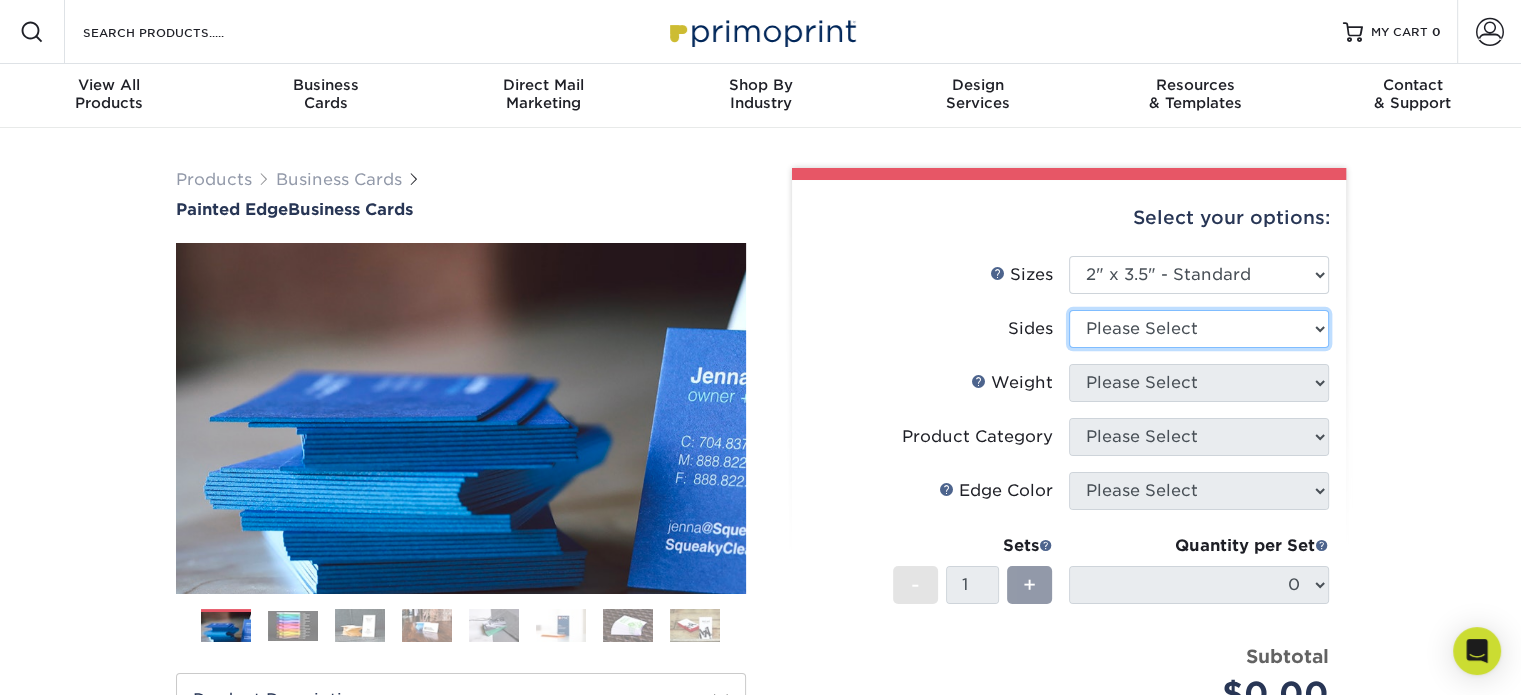 click on "Please Select Print Both Sides Print Front Only" at bounding box center (1199, 329) 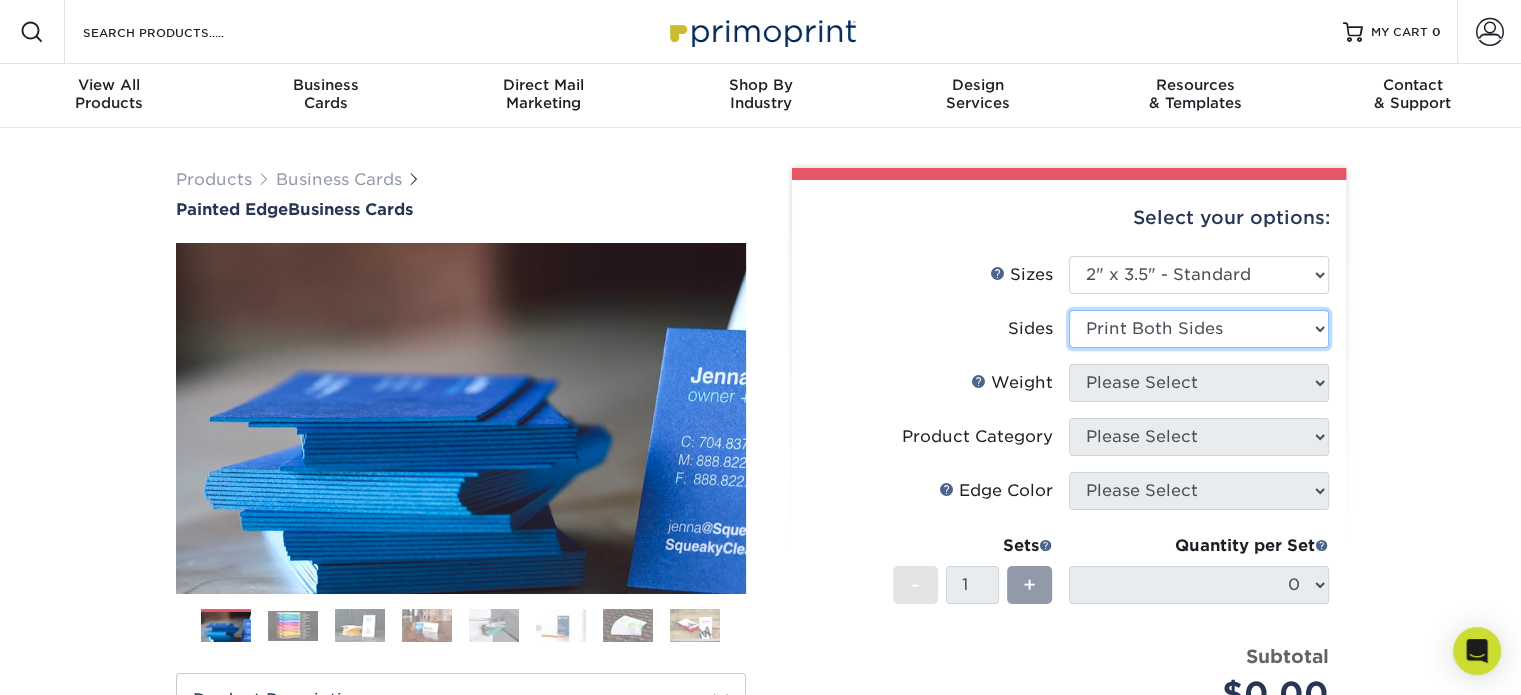 click on "Please Select Print Both Sides Print Front Only" at bounding box center (1199, 329) 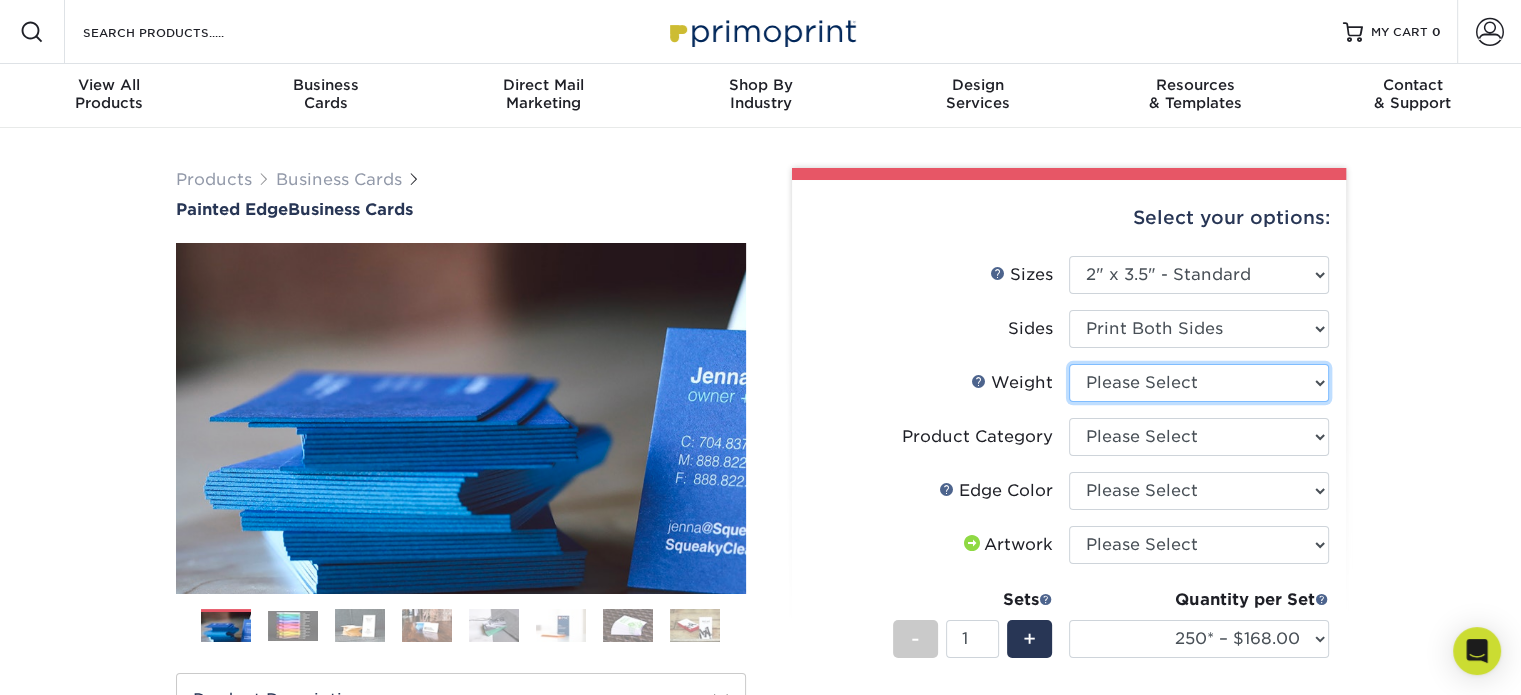 click on "Please Select 32PTUC" at bounding box center (1199, 383) 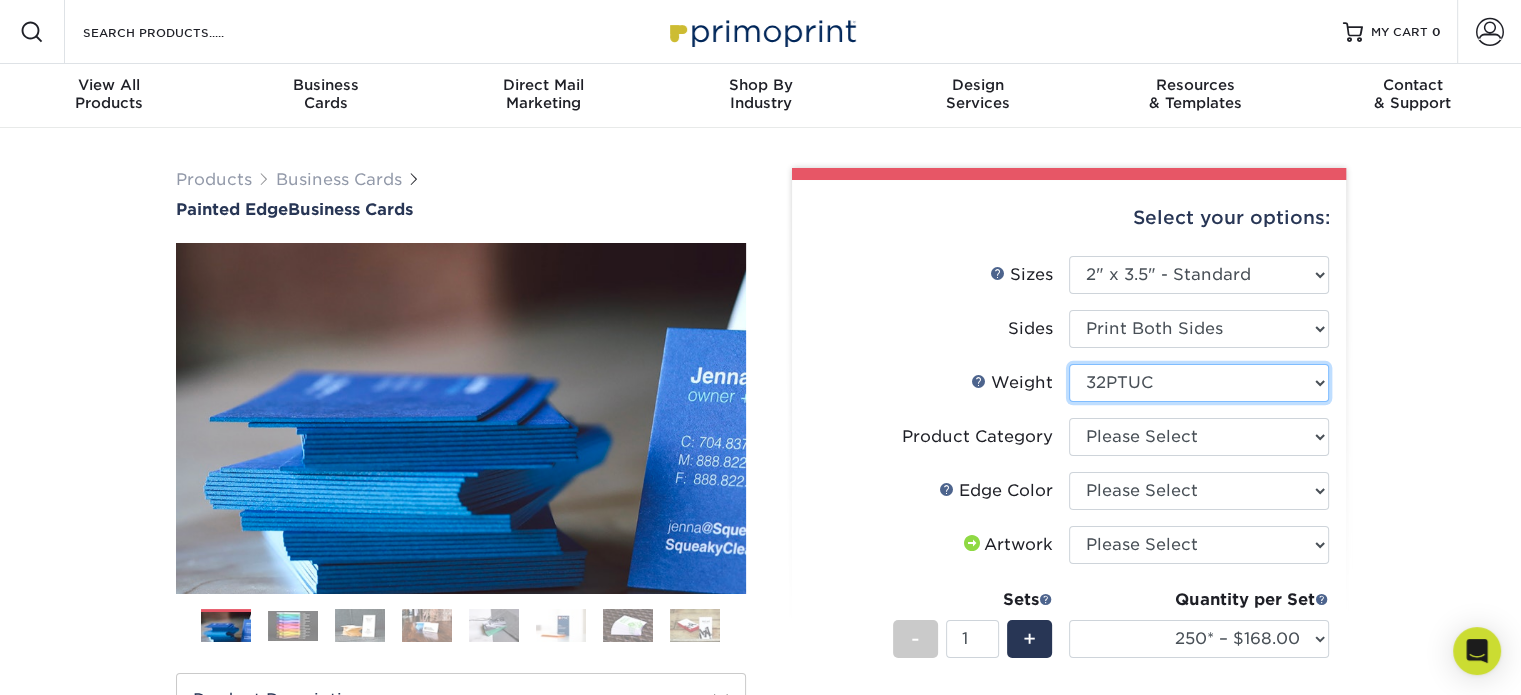 click on "Please Select 32PTUC" at bounding box center [1199, 383] 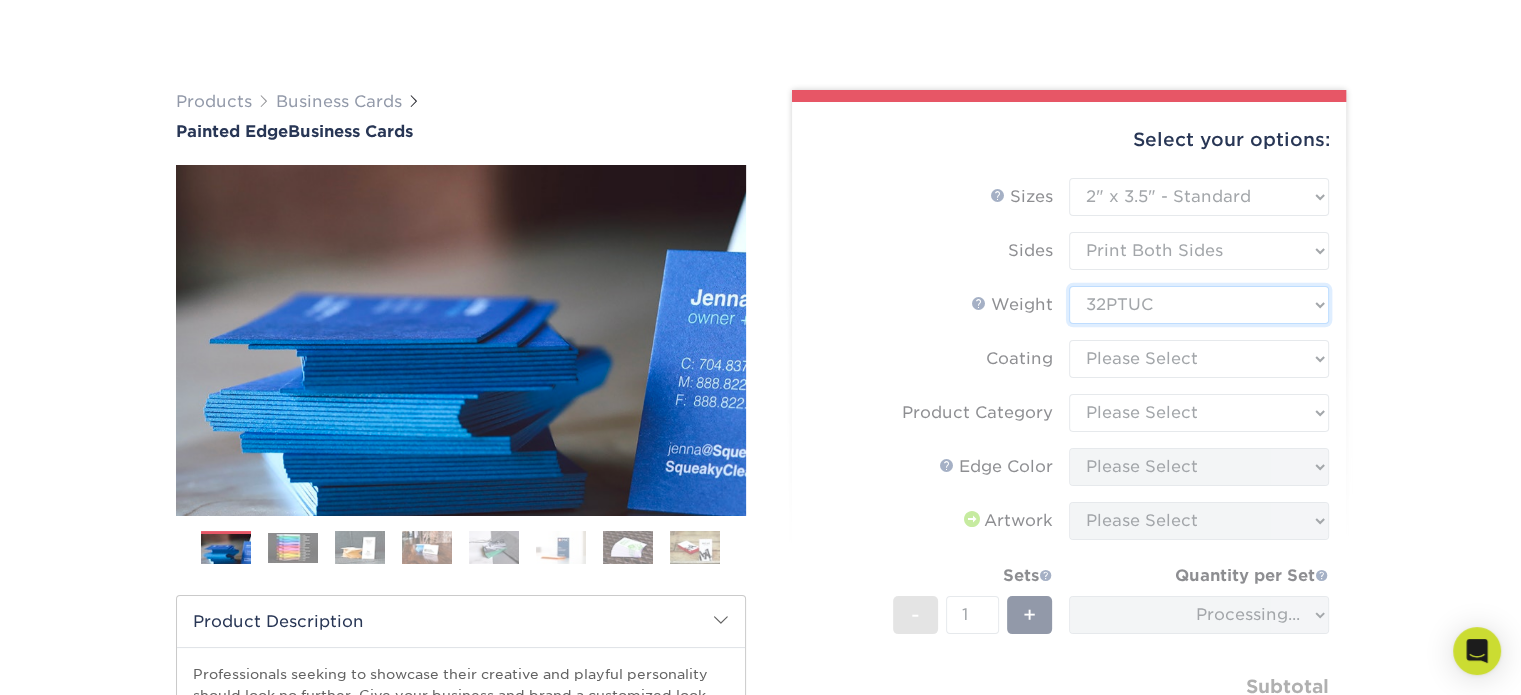 scroll, scrollTop: 200, scrollLeft: 0, axis: vertical 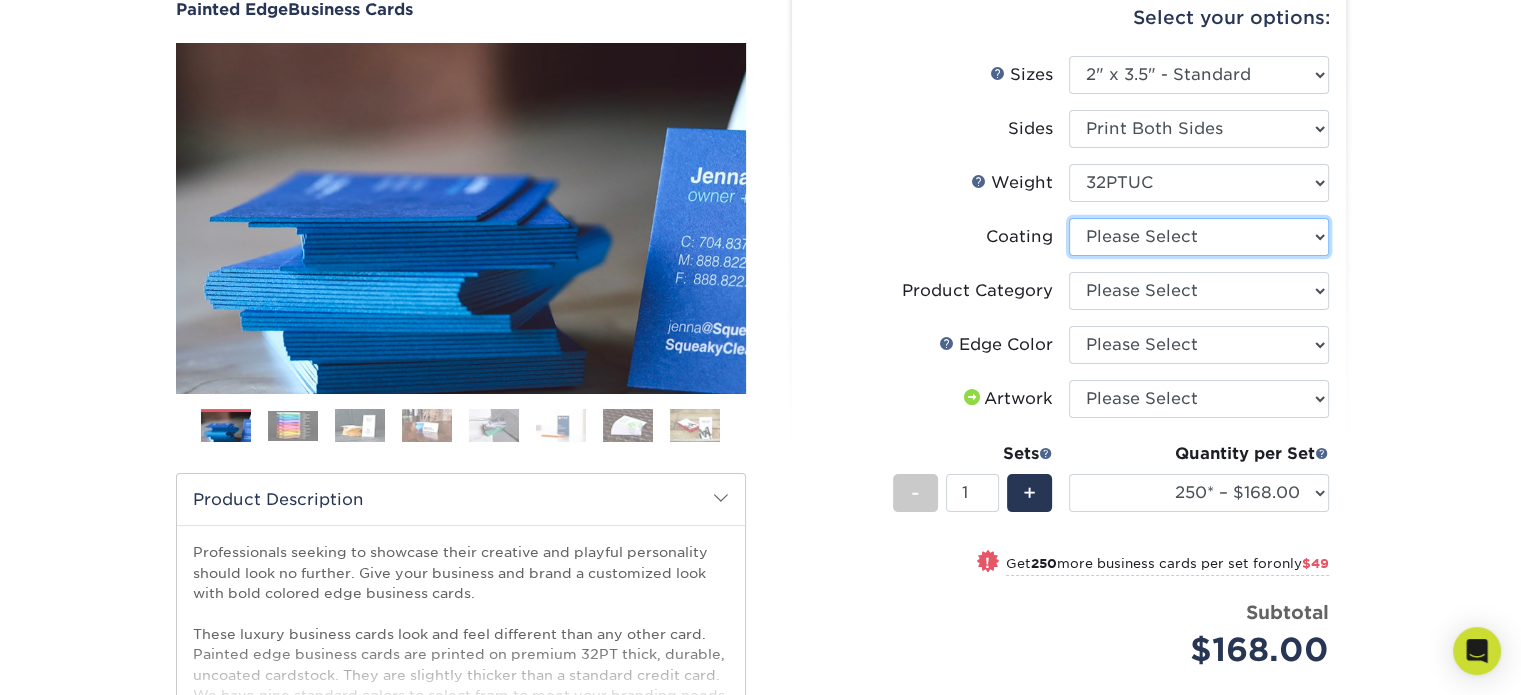 click at bounding box center [1199, 237] 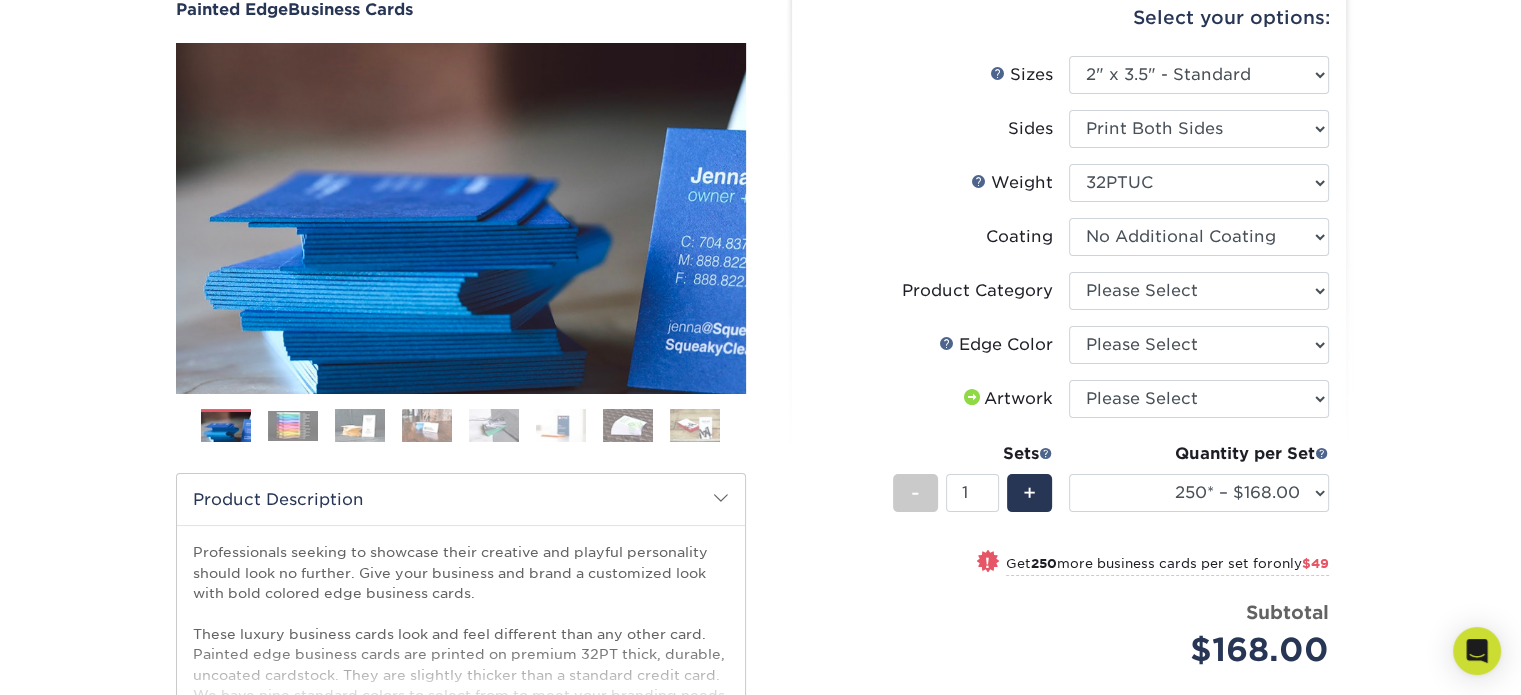 click at bounding box center (1199, 237) 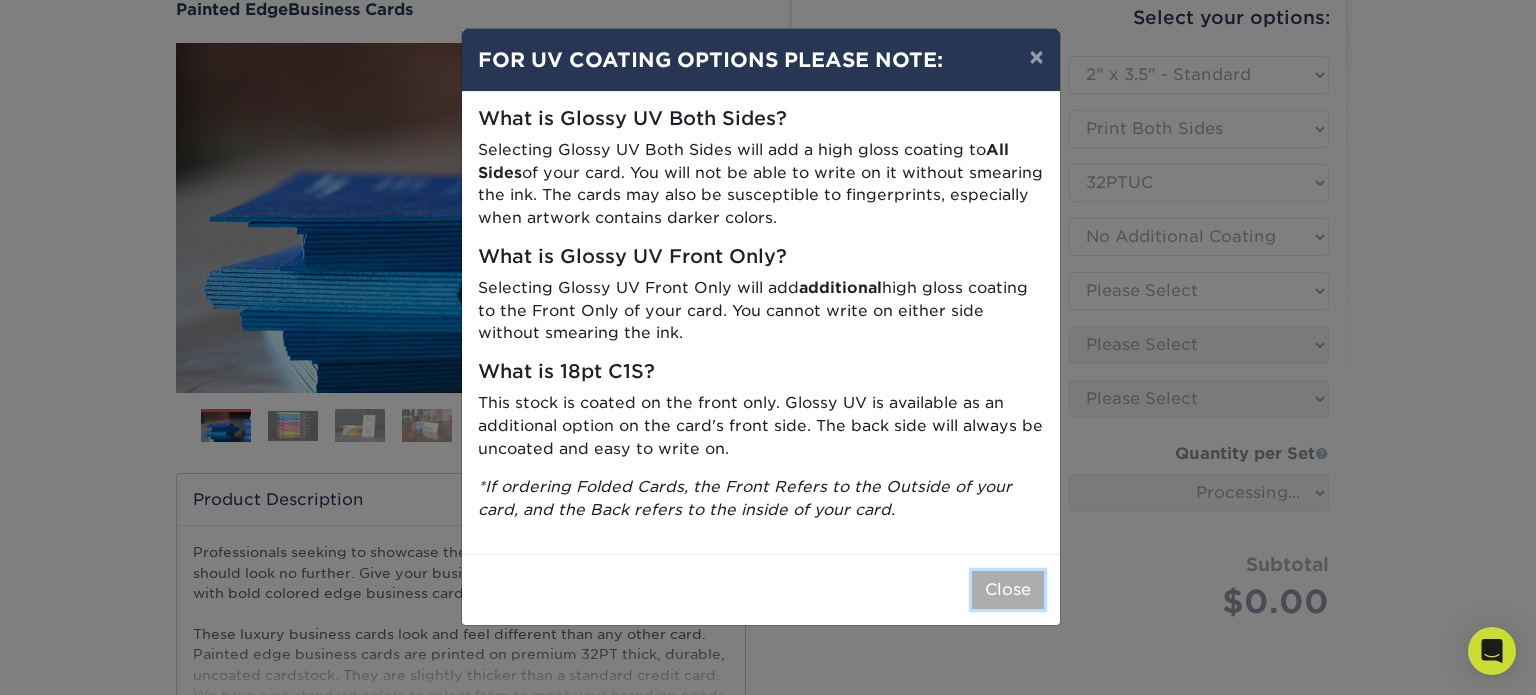 click on "Close" at bounding box center [1008, 590] 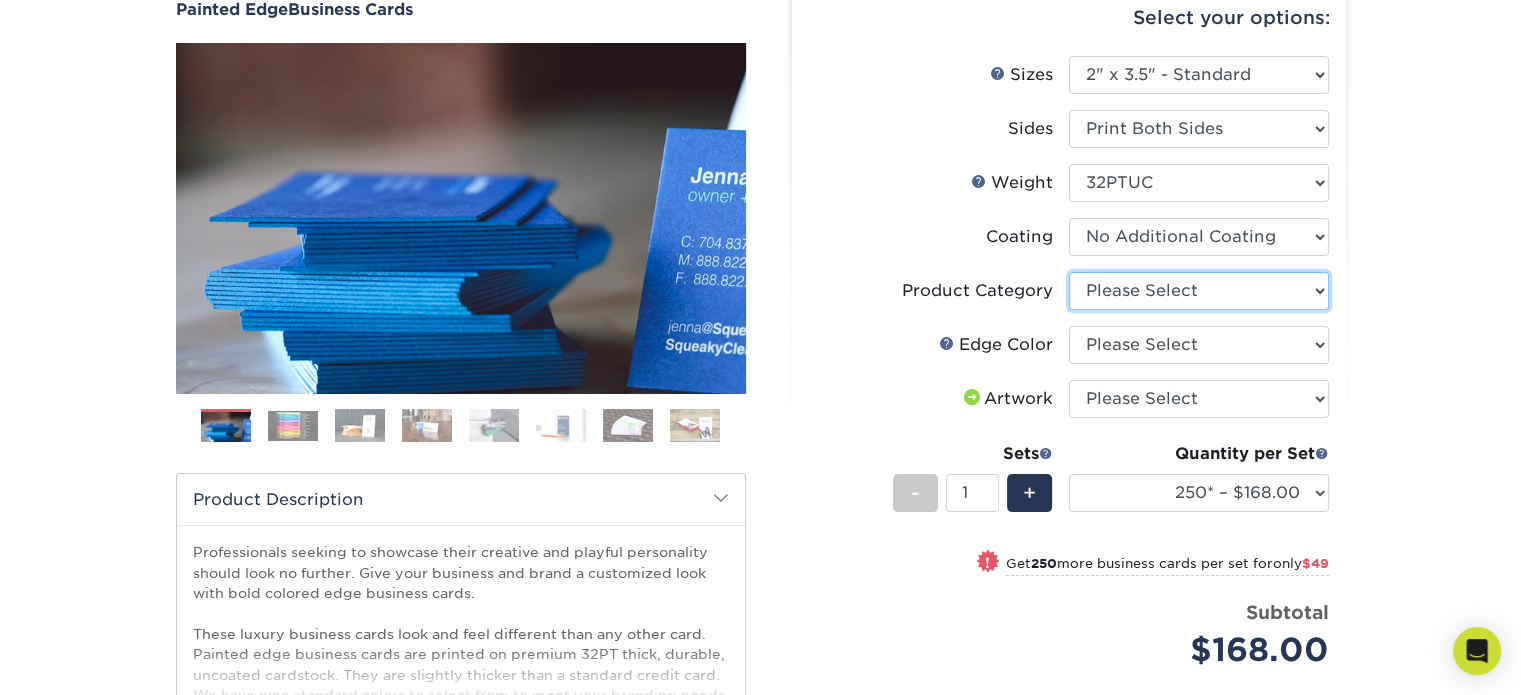 click on "Please Select Business Cards" at bounding box center (1199, 291) 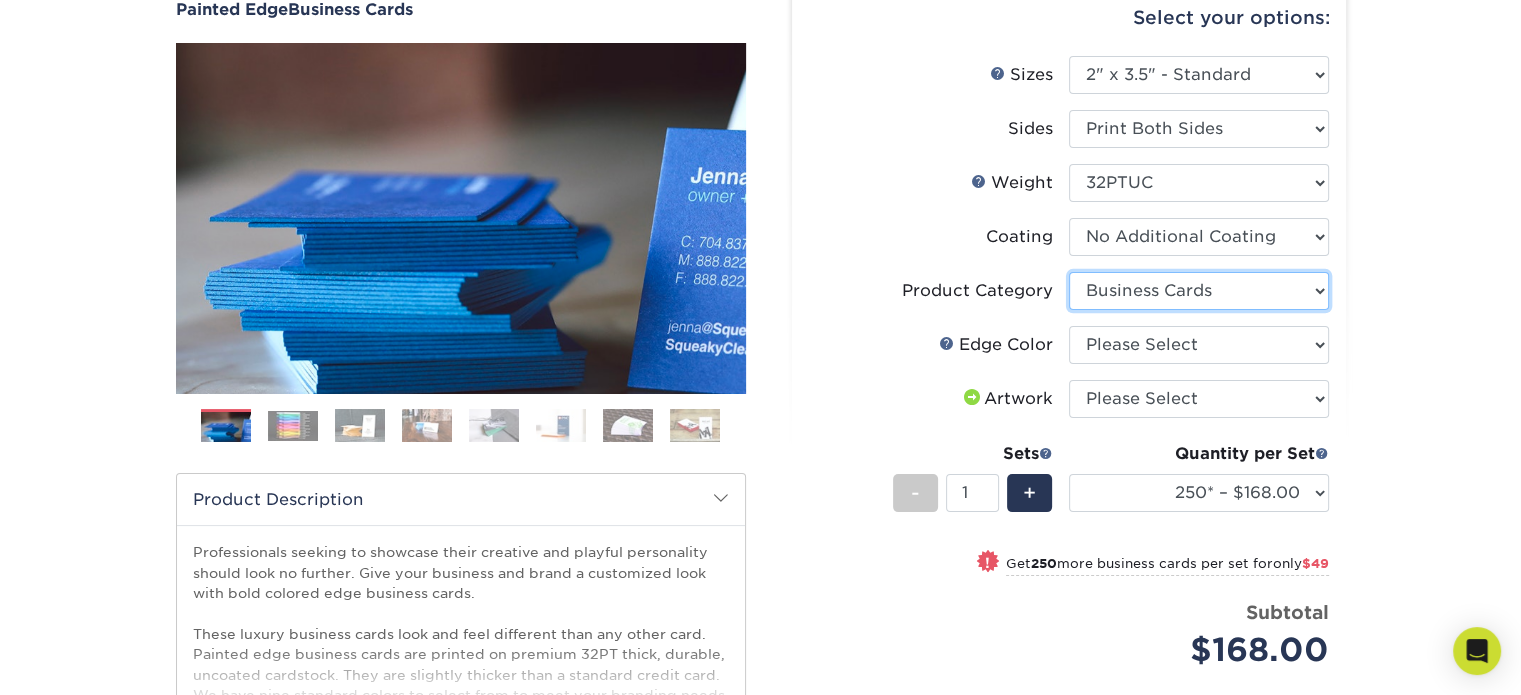 click on "Please Select Business Cards" at bounding box center [1199, 291] 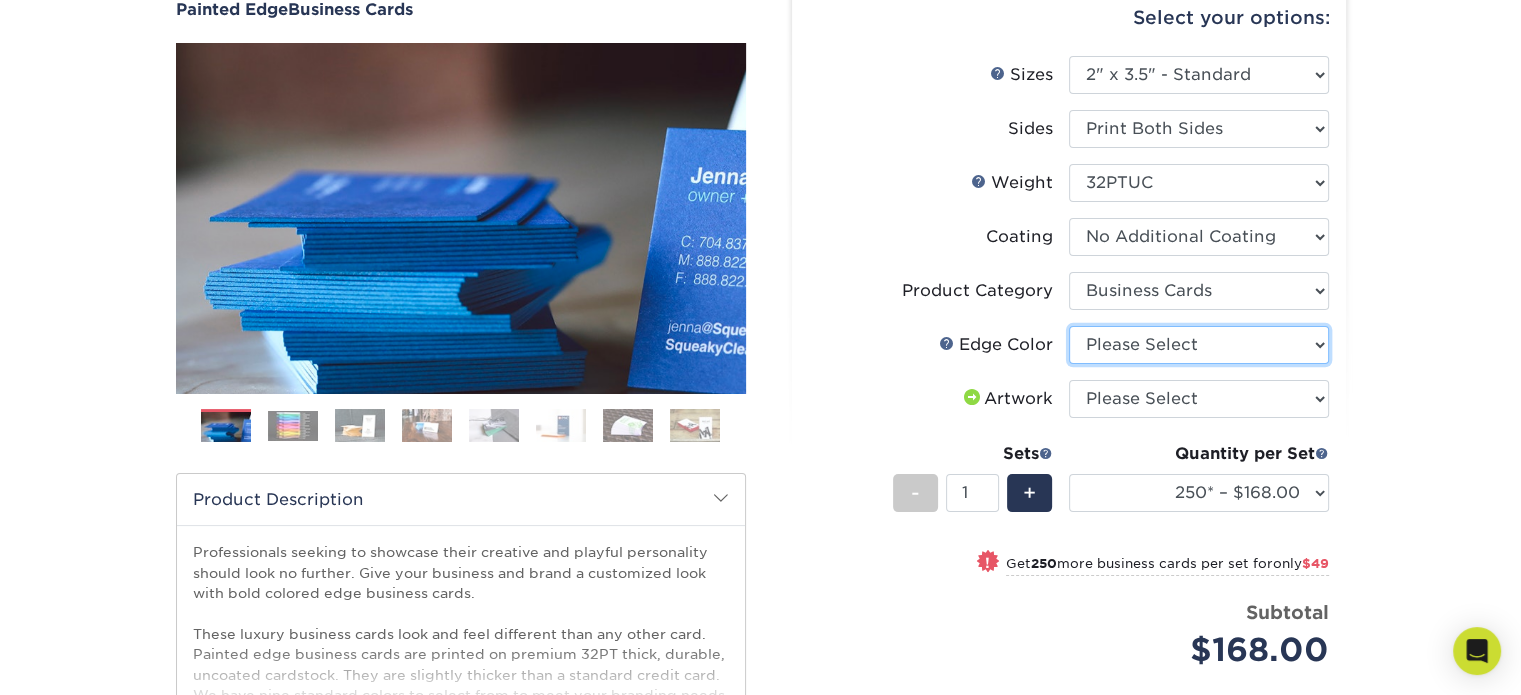 click on "Please Select Charcoal Black Brown Blue Pearlescent Blue Pearlescent Gold Pearlescent Green Pearlescent Pink Pearlescent Orange Pearlescent Purple Pearlescent Yellow Orange Pink Purple Red Turquoise White (Not Painted) Yellow" at bounding box center [1199, 345] 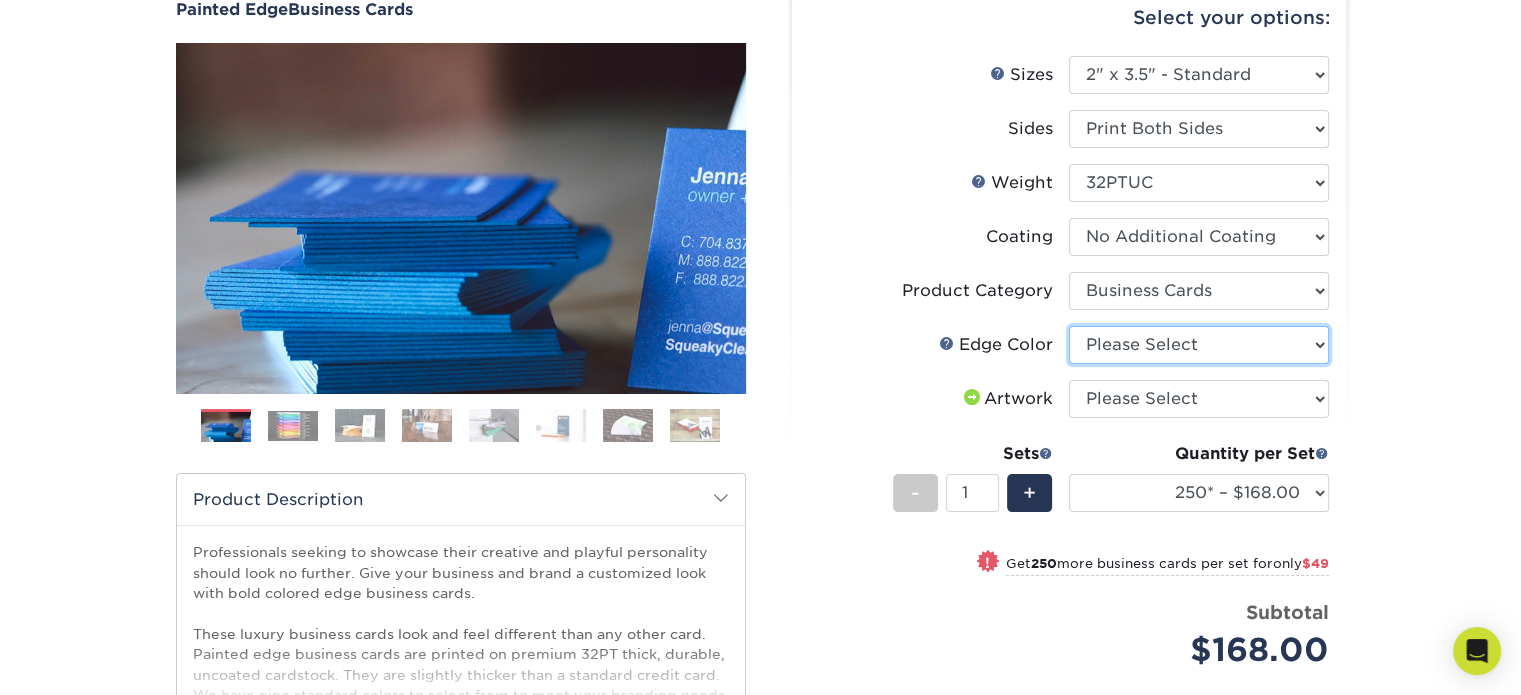 select on "e42633f1-b123-4179-bb8a-cf3a693d9207" 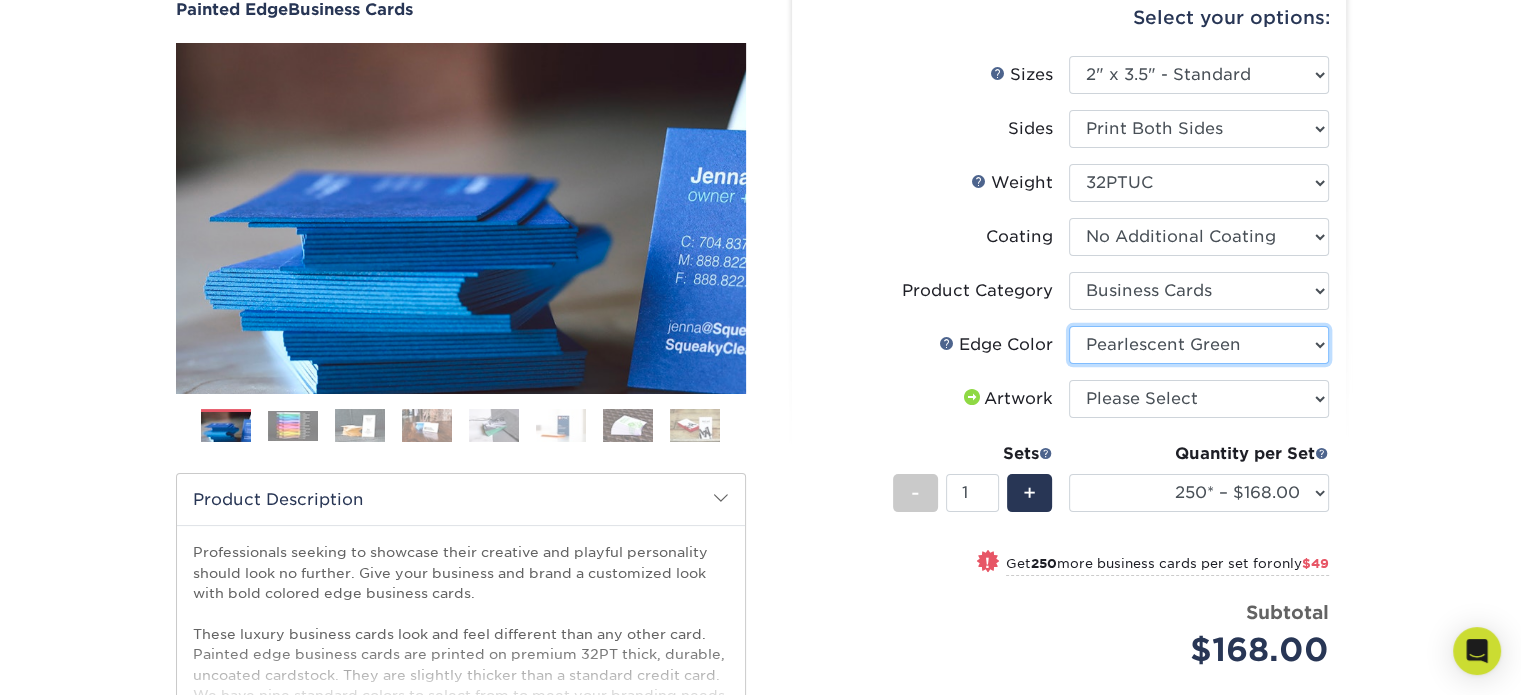 click on "Please Select Charcoal Black Brown Blue Pearlescent Blue Pearlescent Gold Pearlescent Green Pearlescent Pink Pearlescent Orange Pearlescent Purple Pearlescent Yellow Orange Pink Purple Red Turquoise White (Not Painted) Yellow" at bounding box center [1199, 345] 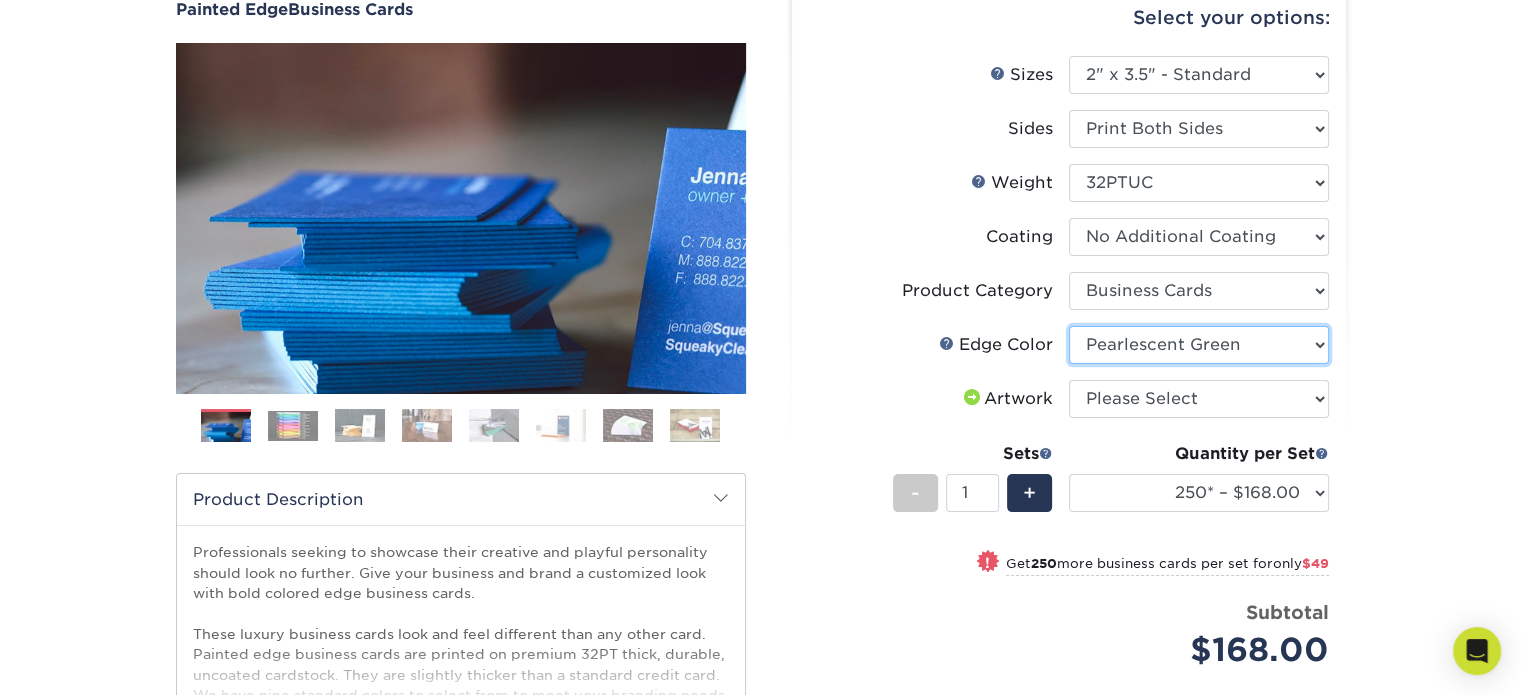 scroll, scrollTop: 300, scrollLeft: 0, axis: vertical 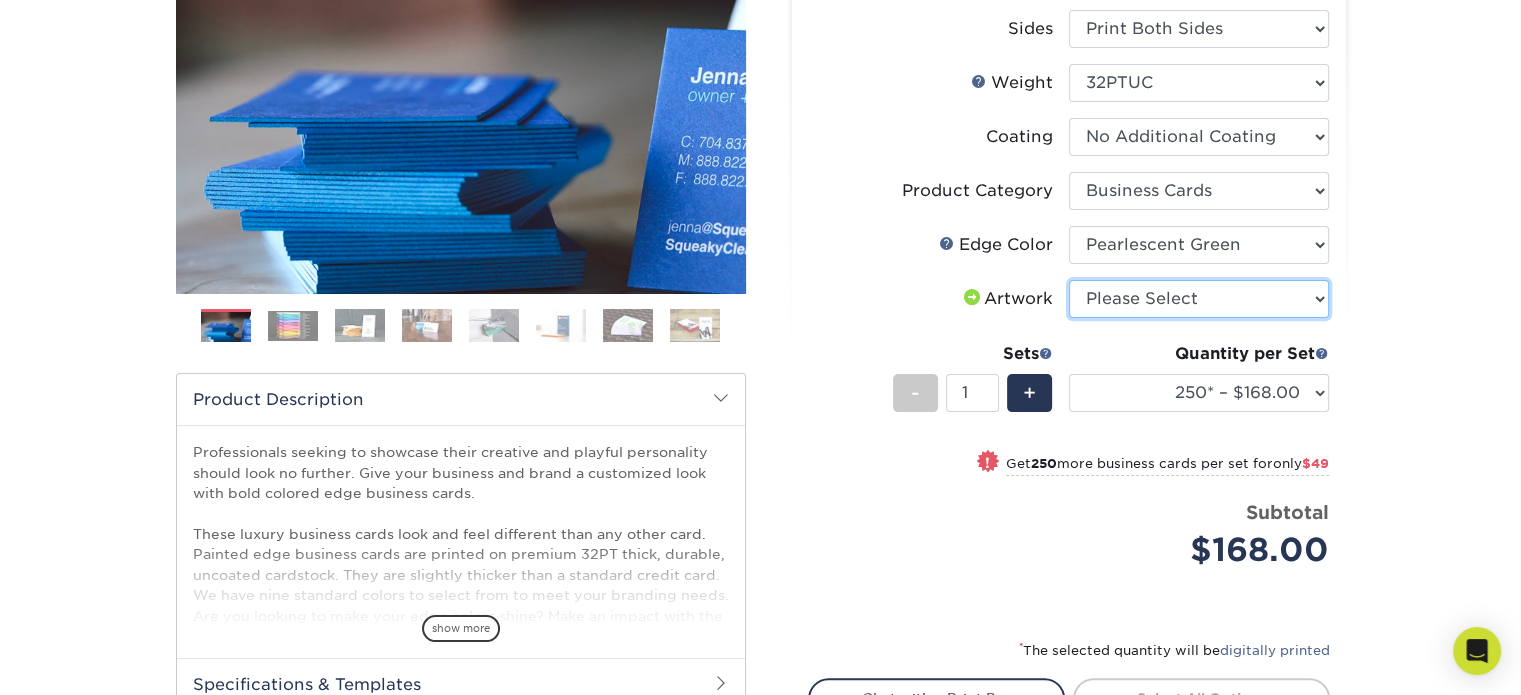click on "Please Select I will upload files I need a design - $100" at bounding box center (1199, 299) 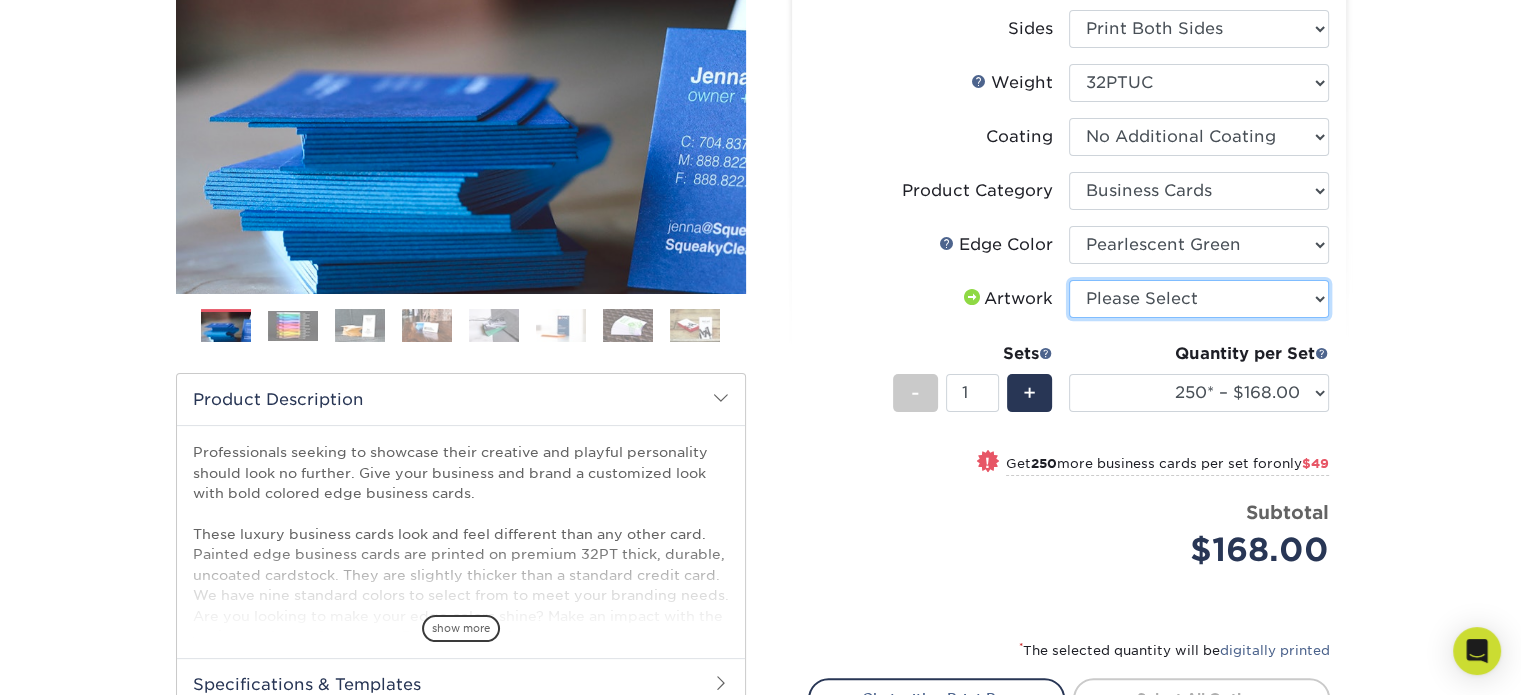 select on "upload" 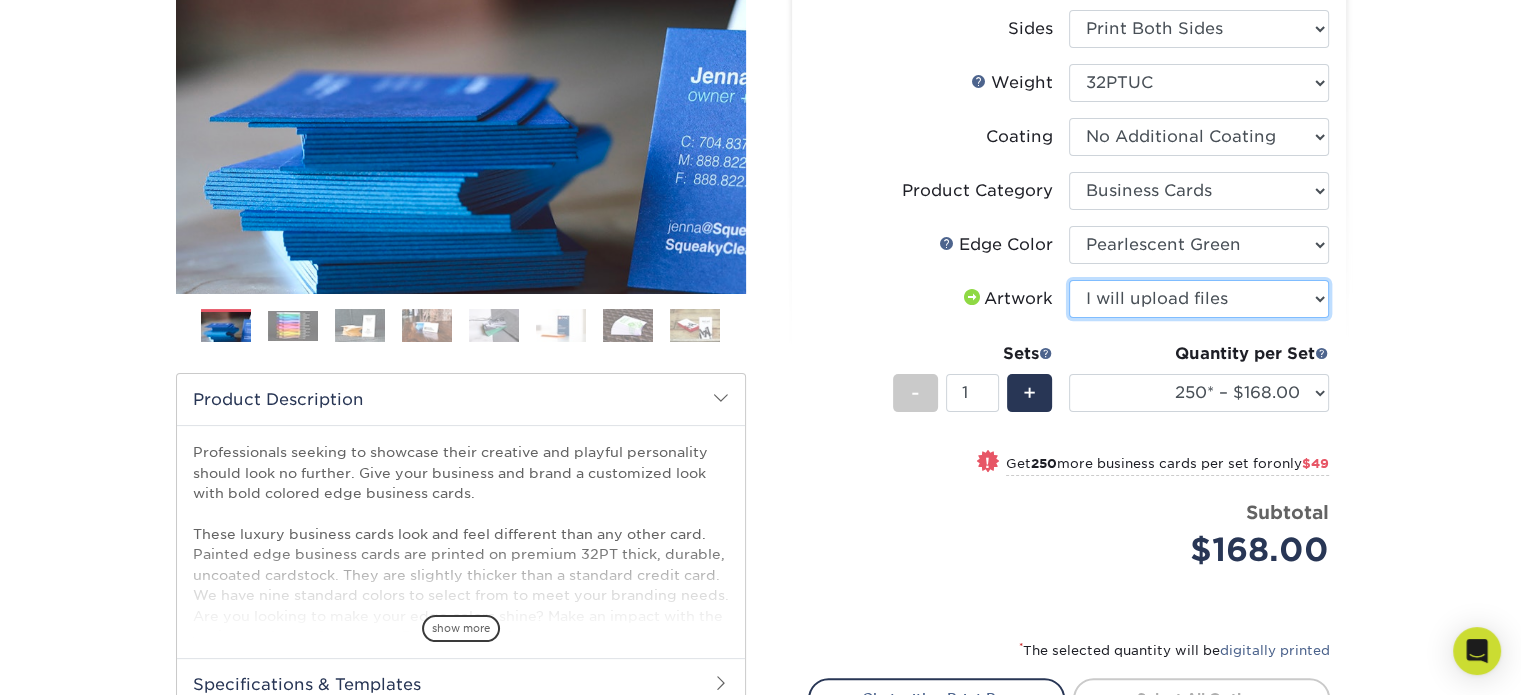 click on "Please Select I will upload files I need a design - $100" at bounding box center (1199, 299) 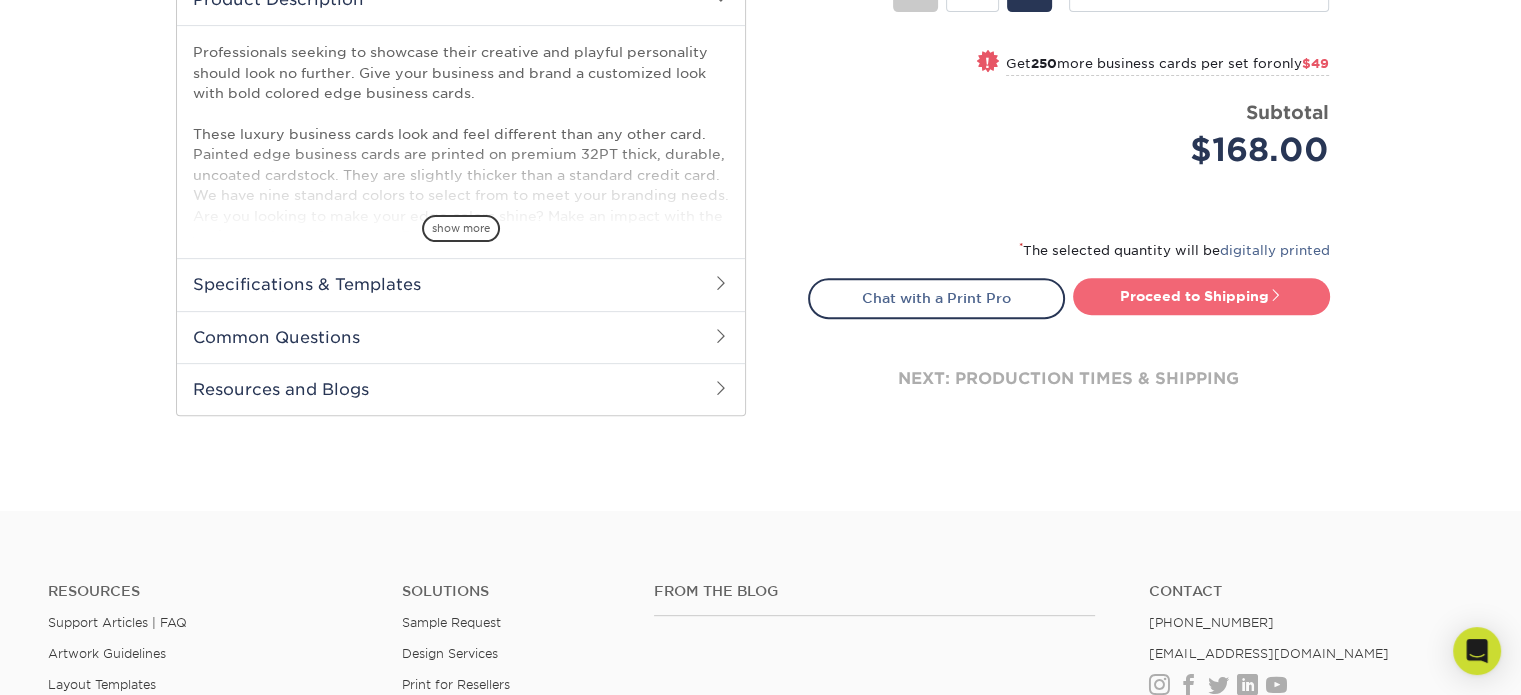 click on "Proceed to Shipping" at bounding box center [1201, 296] 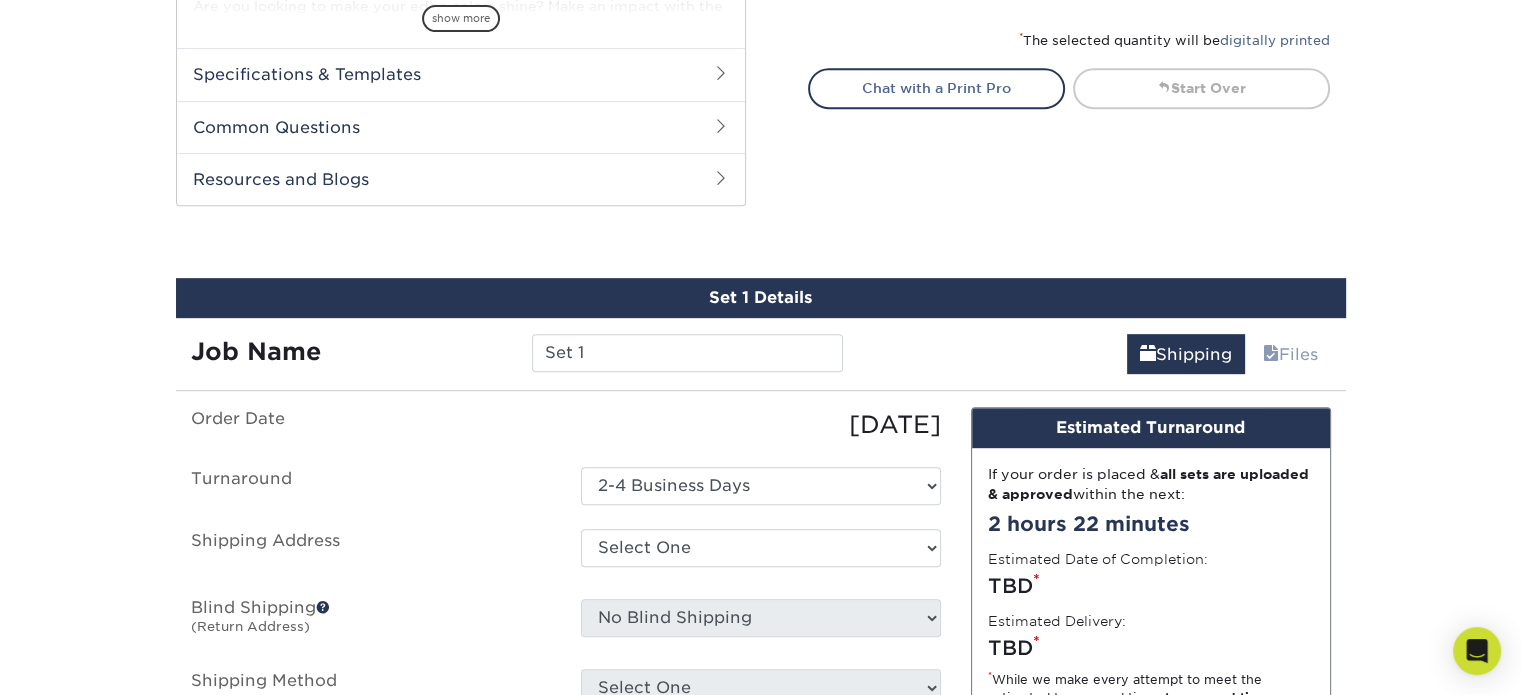 scroll, scrollTop: 1030, scrollLeft: 0, axis: vertical 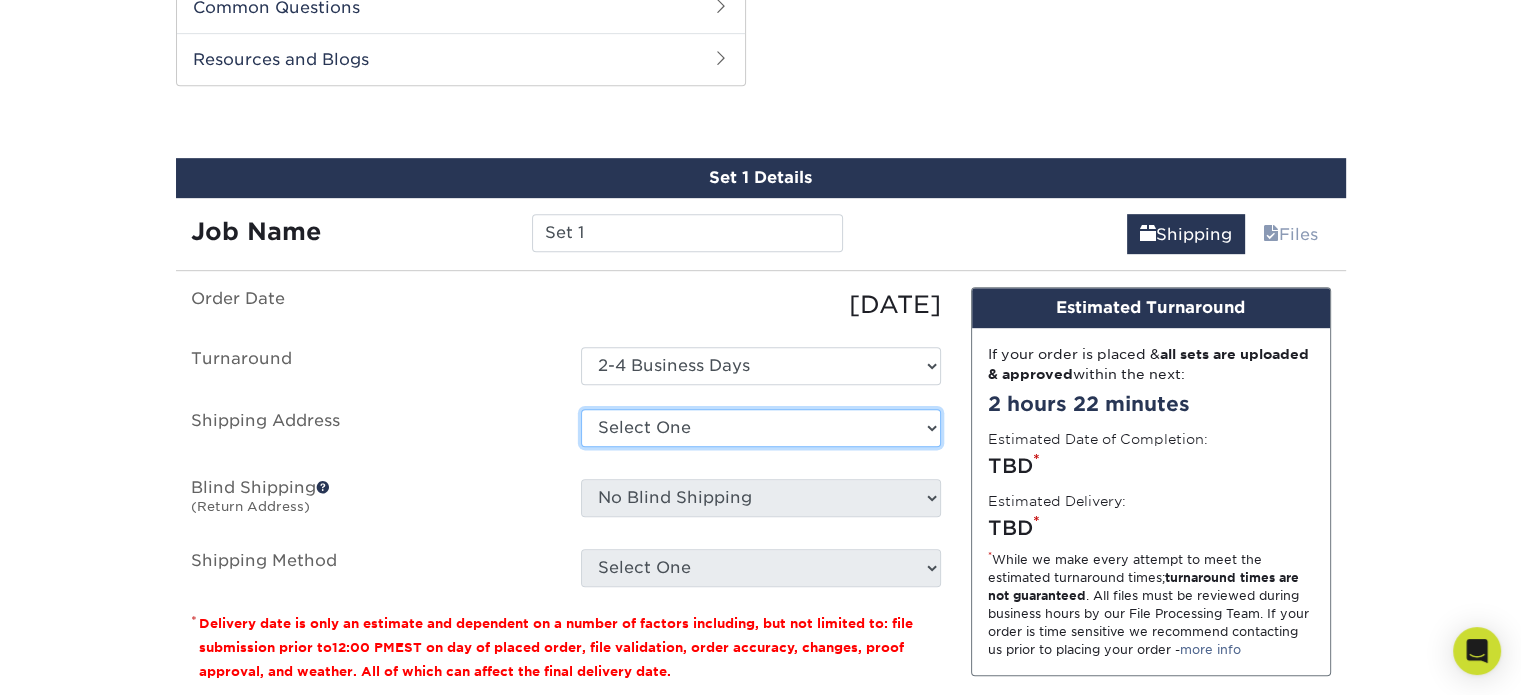 click on "Select One
Umailla
+ Add New Address
- Login" at bounding box center (761, 428) 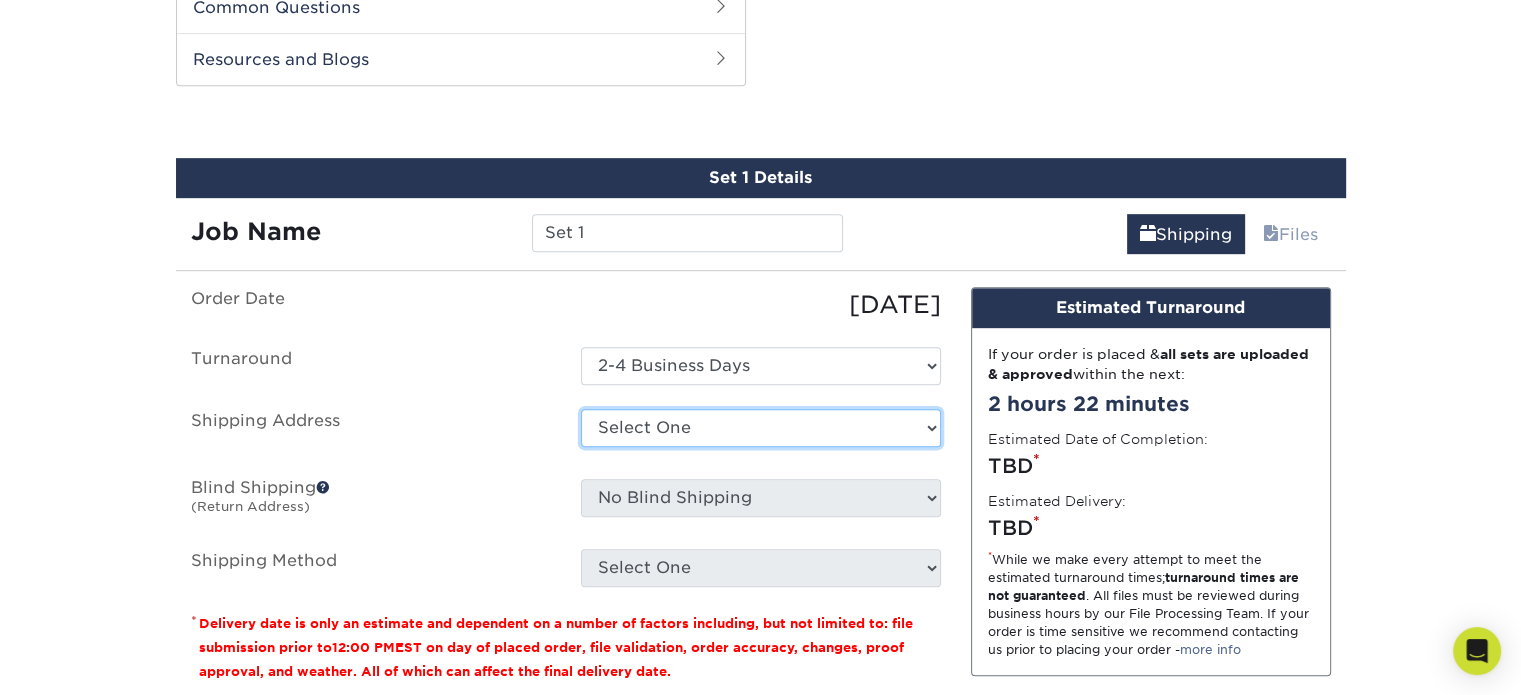 select on "283846" 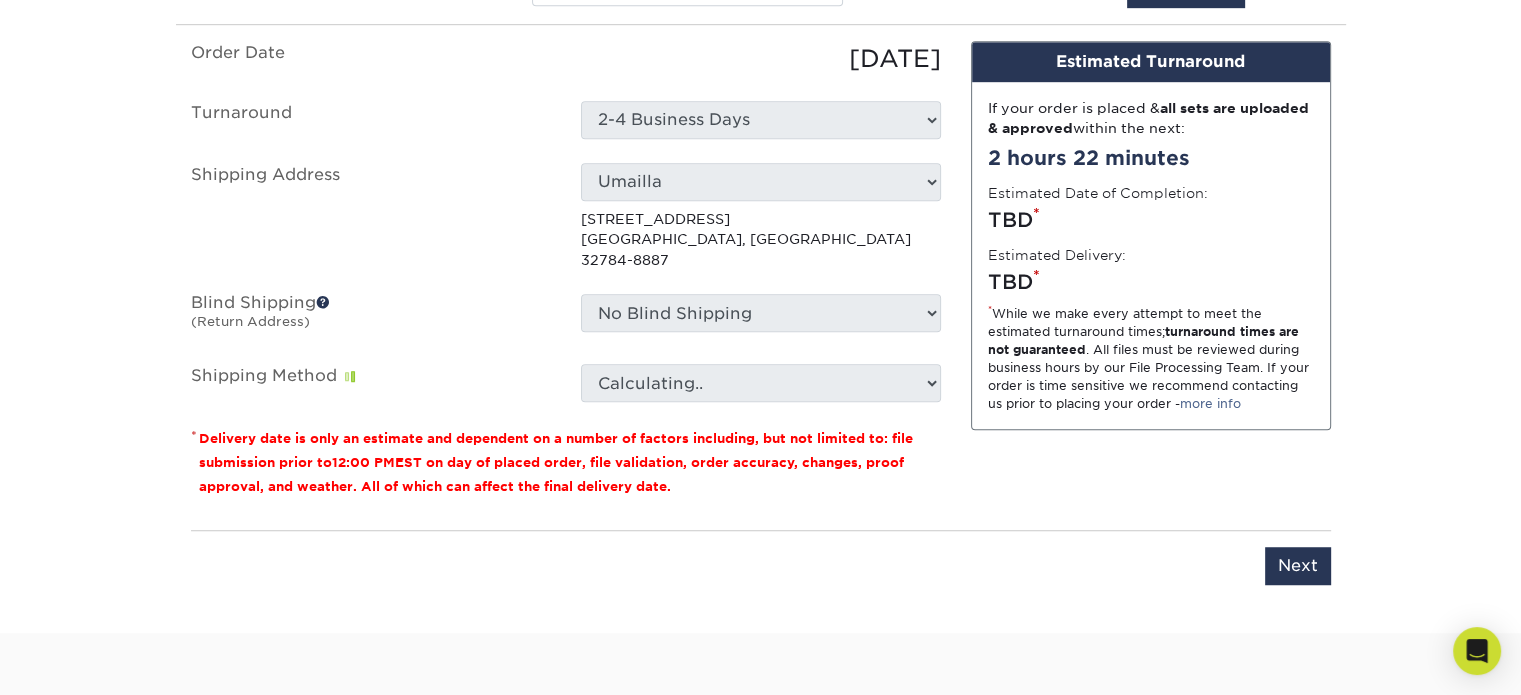 scroll, scrollTop: 1330, scrollLeft: 0, axis: vertical 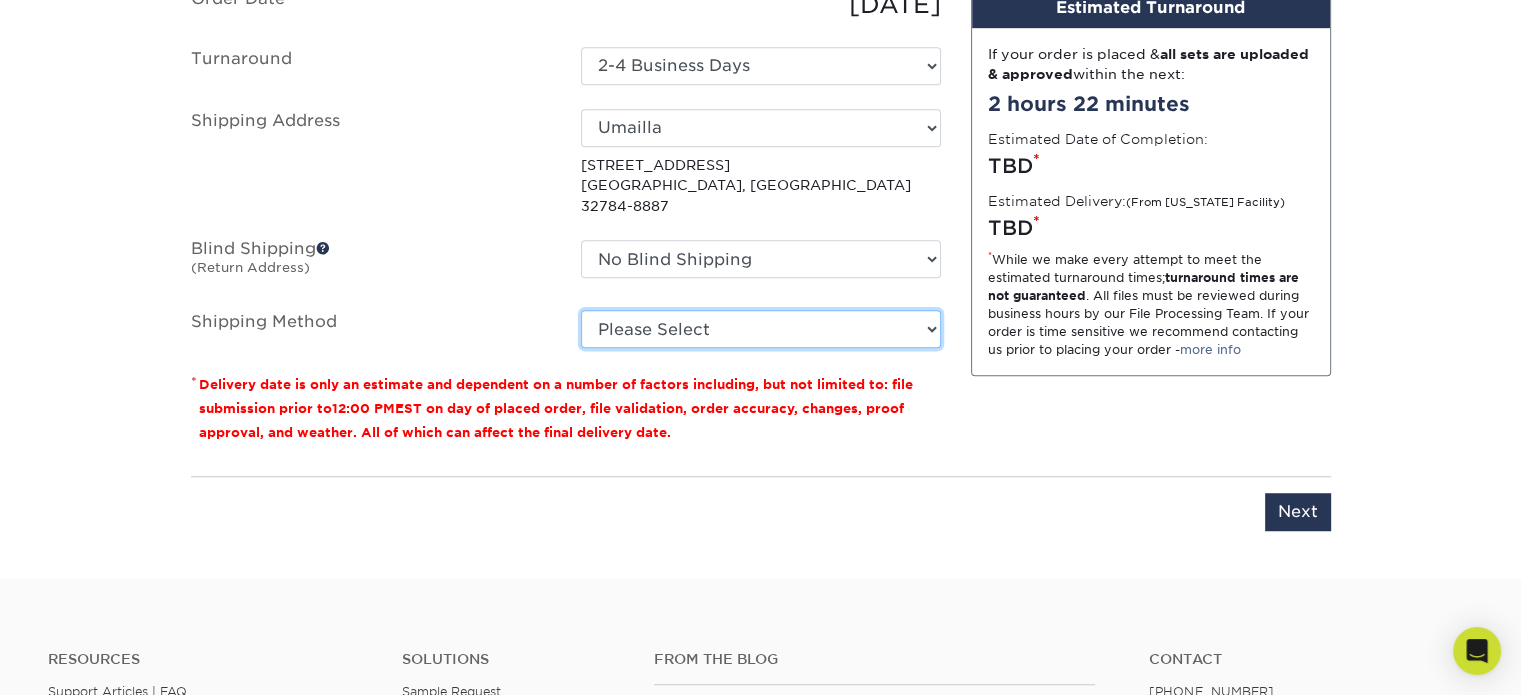 click on "Please Select Ground Shipping (+$7.84) 3 Day Shipping Service (+$18.09) 2 Day Air Shipping (+$18.55) Next Day Shipping by 12 noon (+$29.97) Next Day Air Early A.M. (+$148.70)" at bounding box center [761, 329] 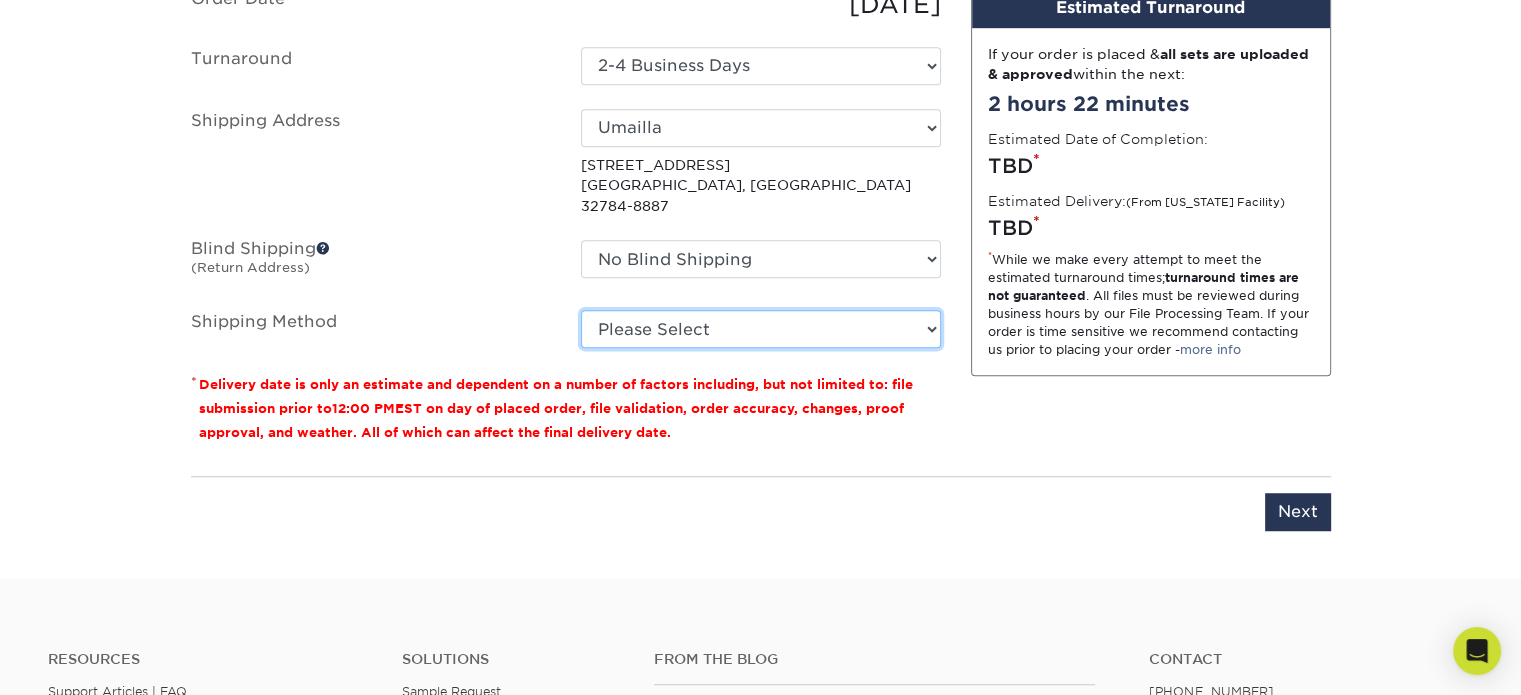 select on "03" 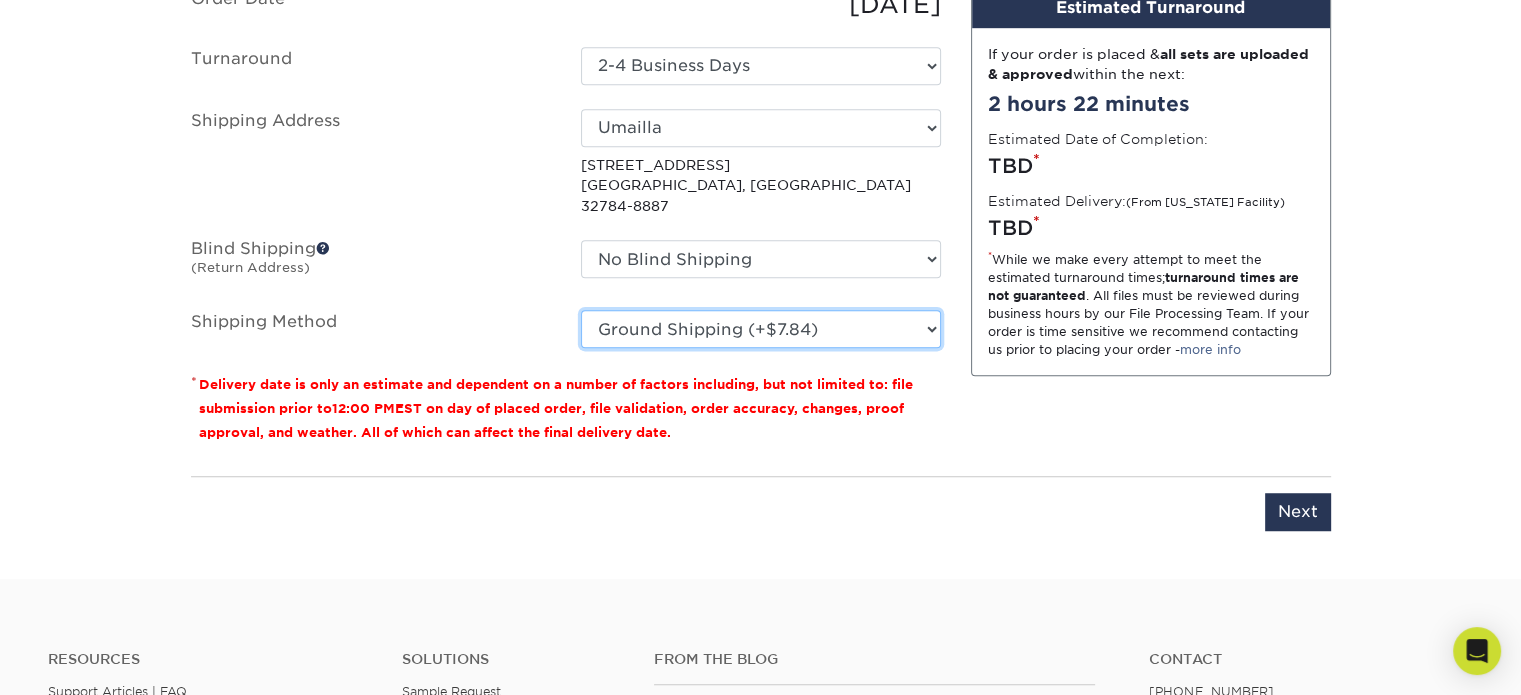 click on "Please Select Ground Shipping (+$7.84) 3 Day Shipping Service (+$18.09) 2 Day Air Shipping (+$18.55) Next Day Shipping by 12 noon (+$29.97) Next Day Air Early A.M. (+$148.70)" at bounding box center (761, 329) 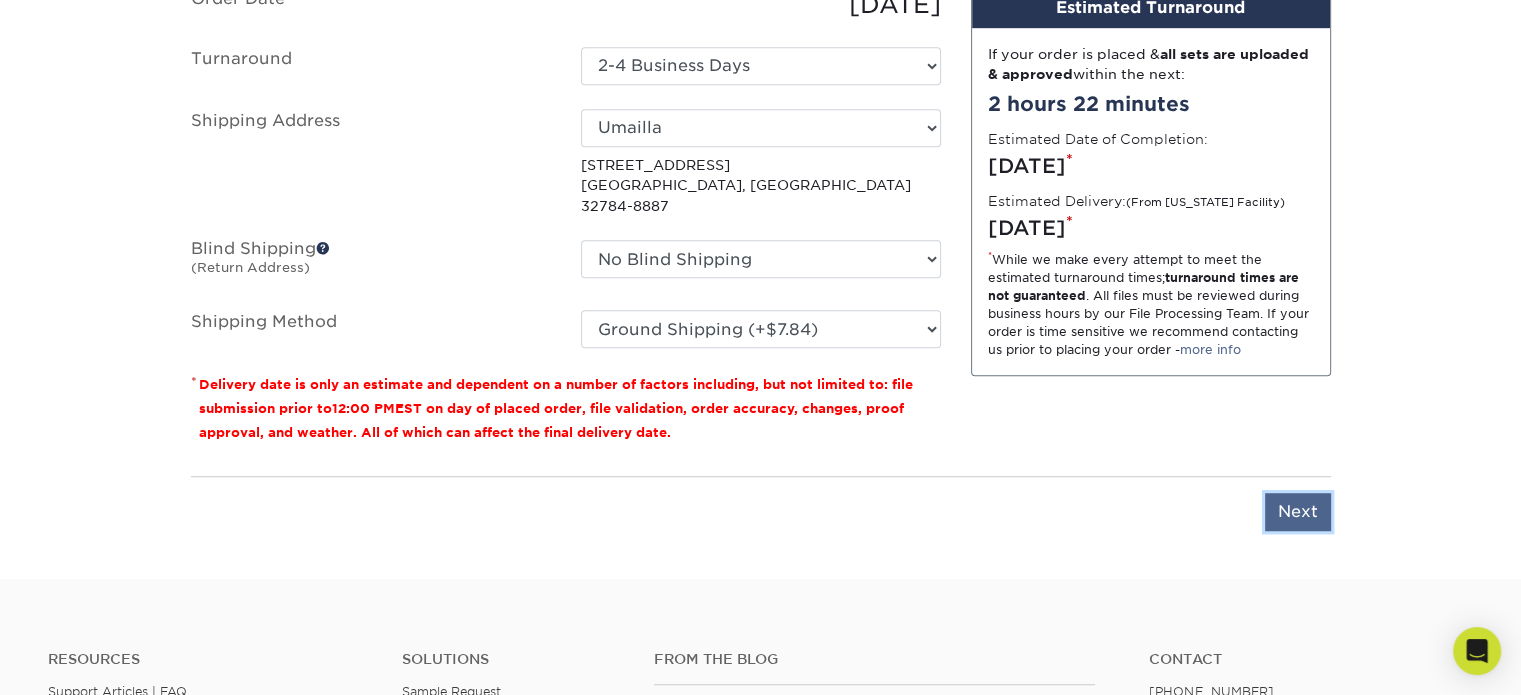 click on "Next" at bounding box center [1298, 512] 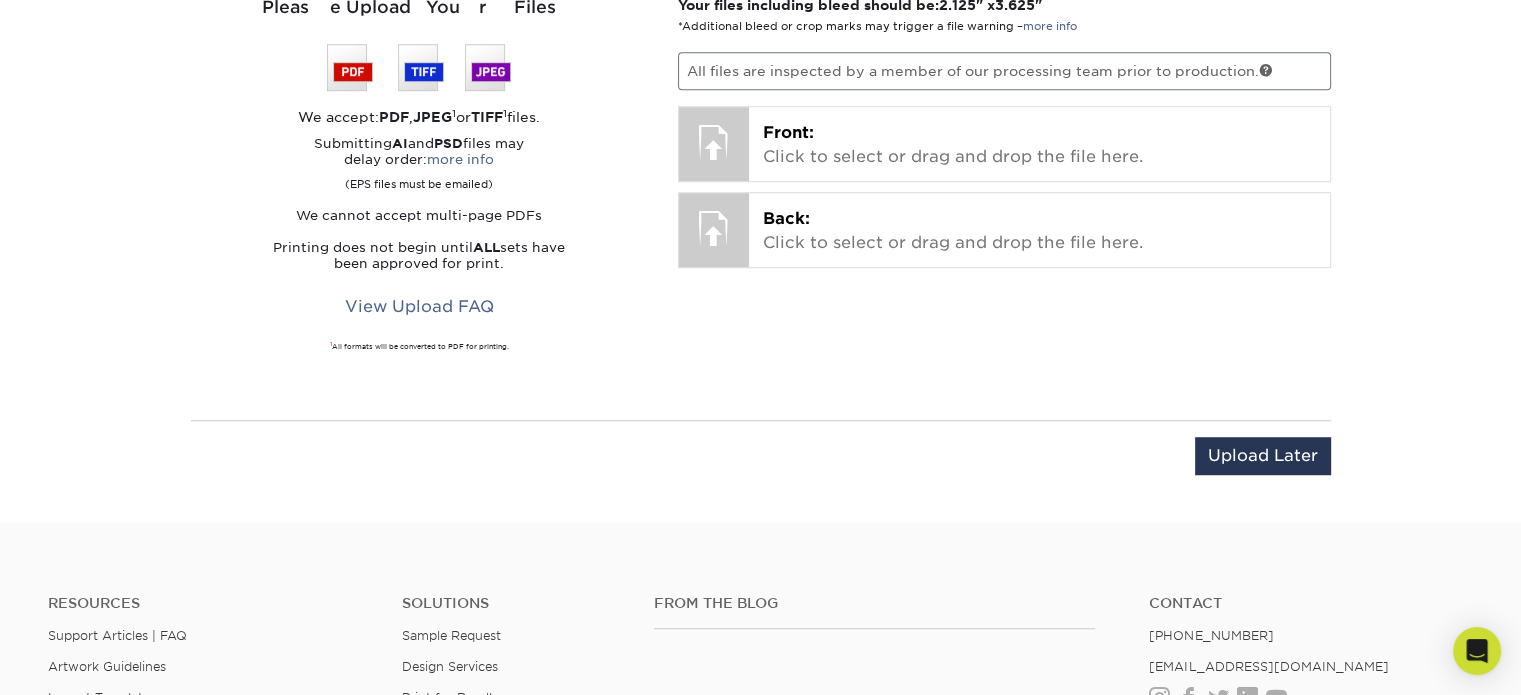 scroll, scrollTop: 1130, scrollLeft: 0, axis: vertical 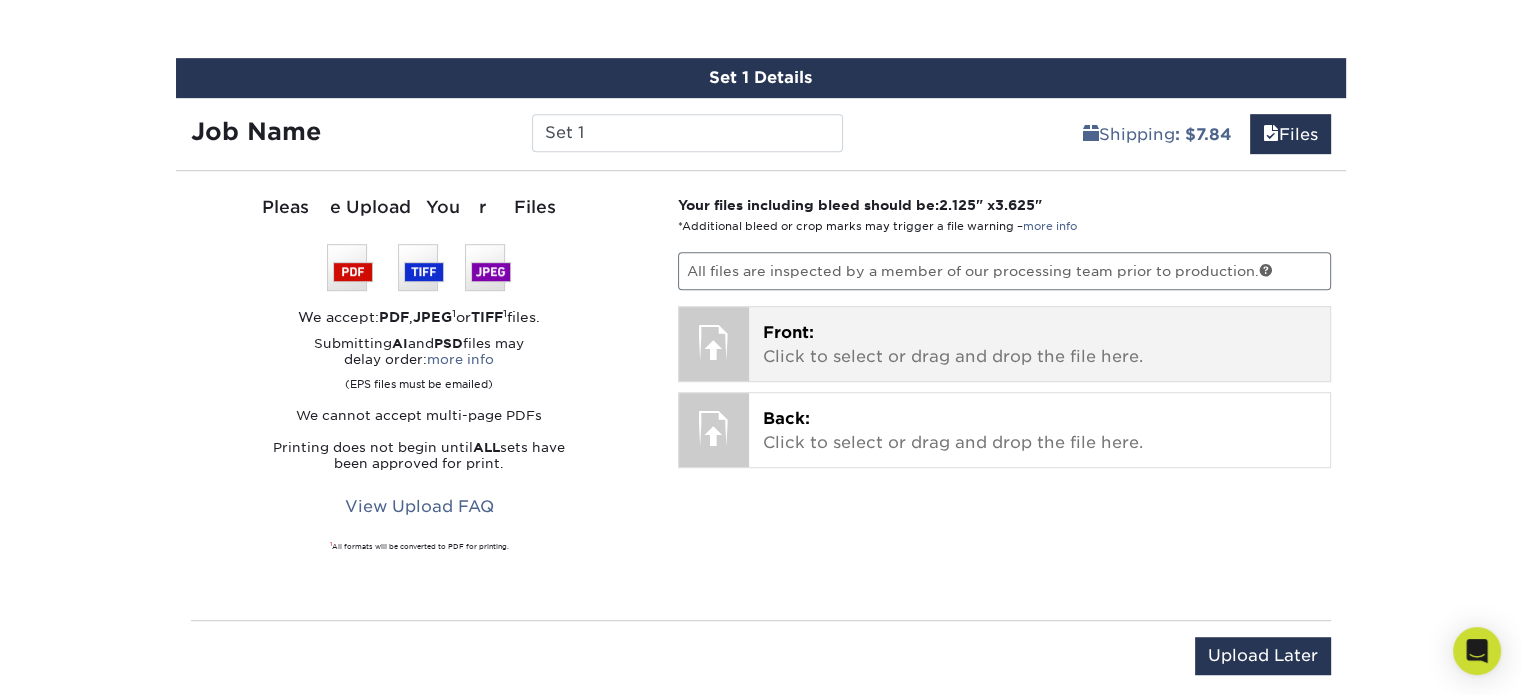 click on "Front: Click to select or drag and drop the file here." at bounding box center [1039, 345] 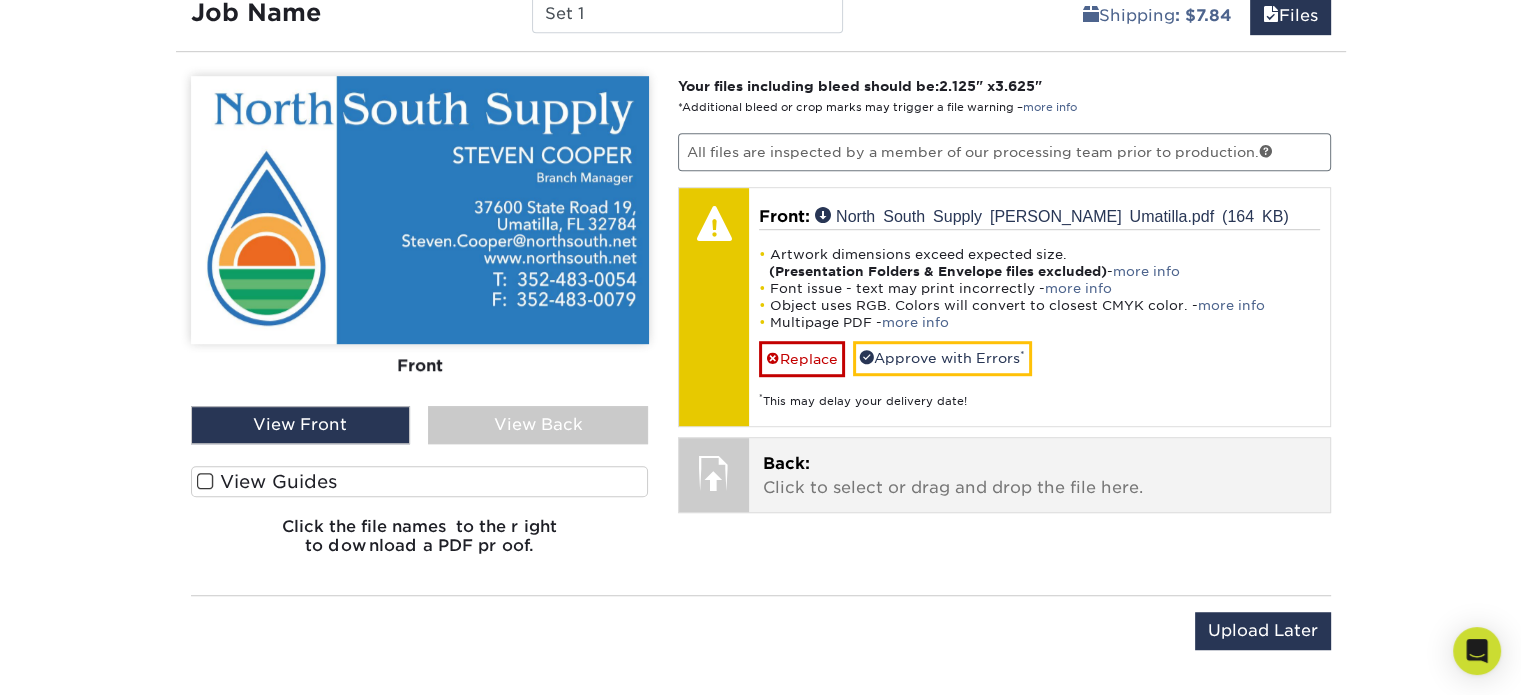 scroll, scrollTop: 1130, scrollLeft: 0, axis: vertical 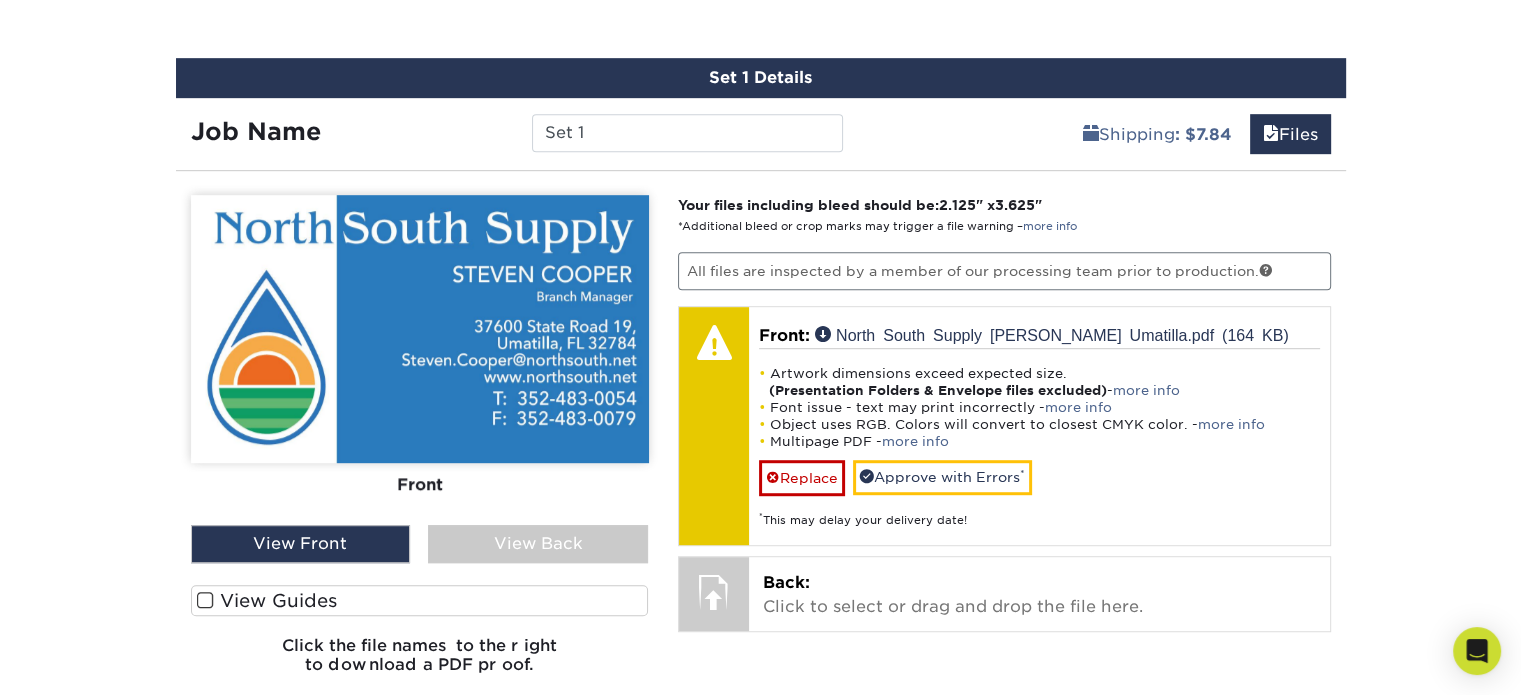 click on "View Guides" at bounding box center (420, 600) 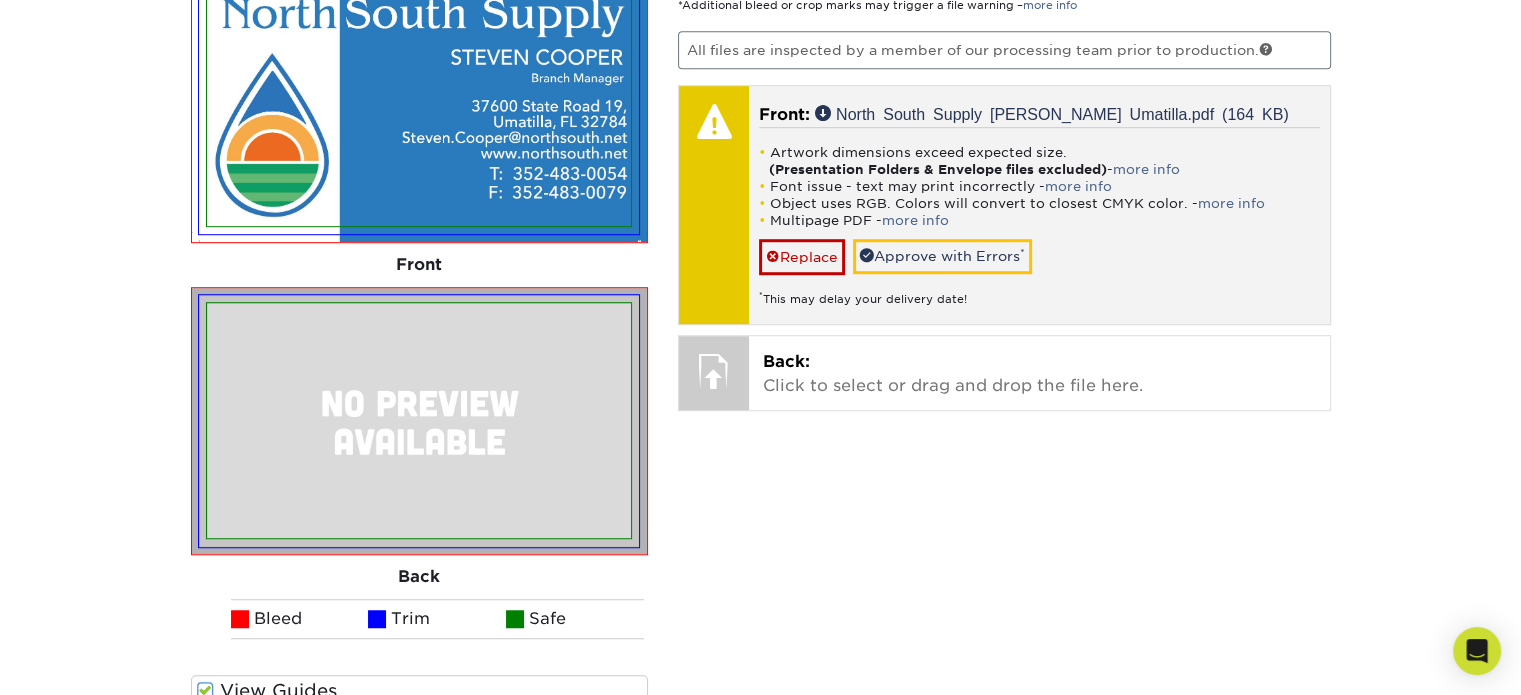 scroll, scrollTop: 1230, scrollLeft: 0, axis: vertical 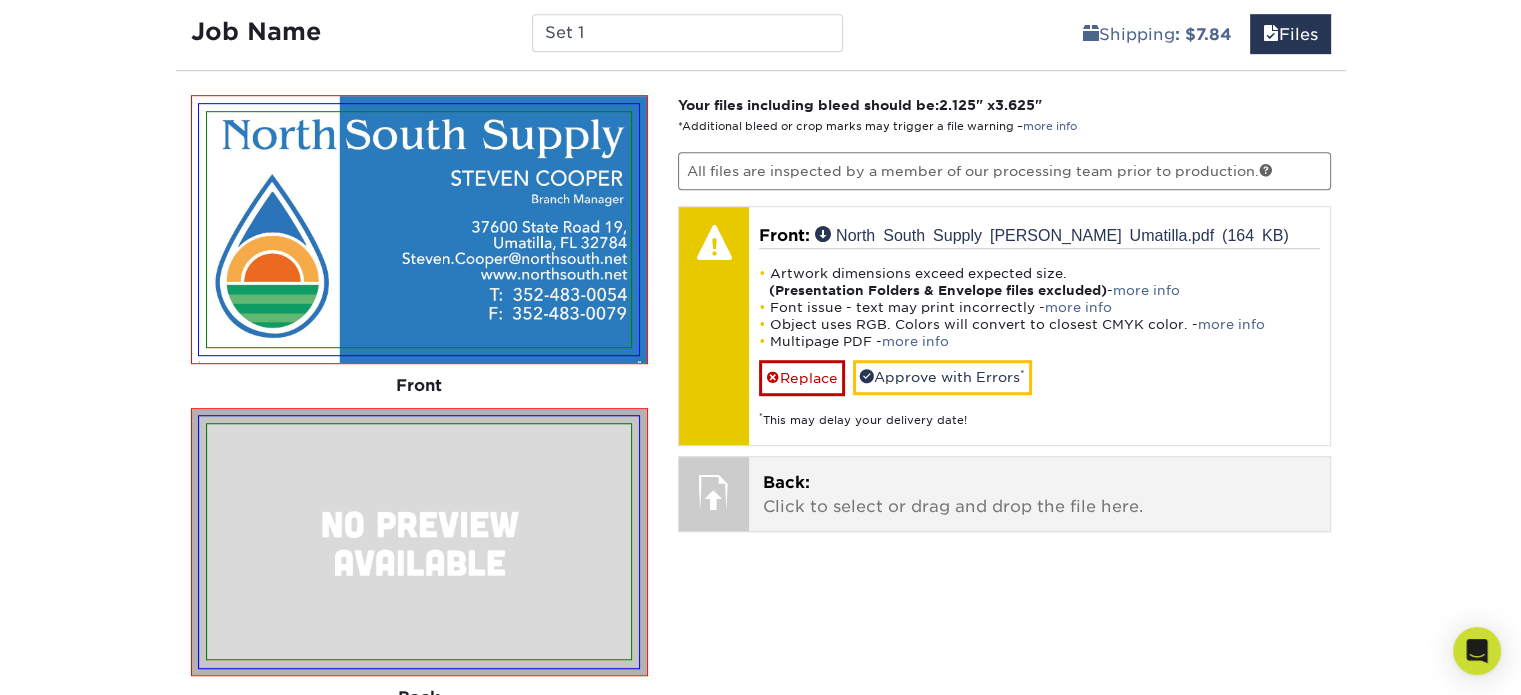 click on "Back: Click to select or drag and drop the file here." at bounding box center (1039, 495) 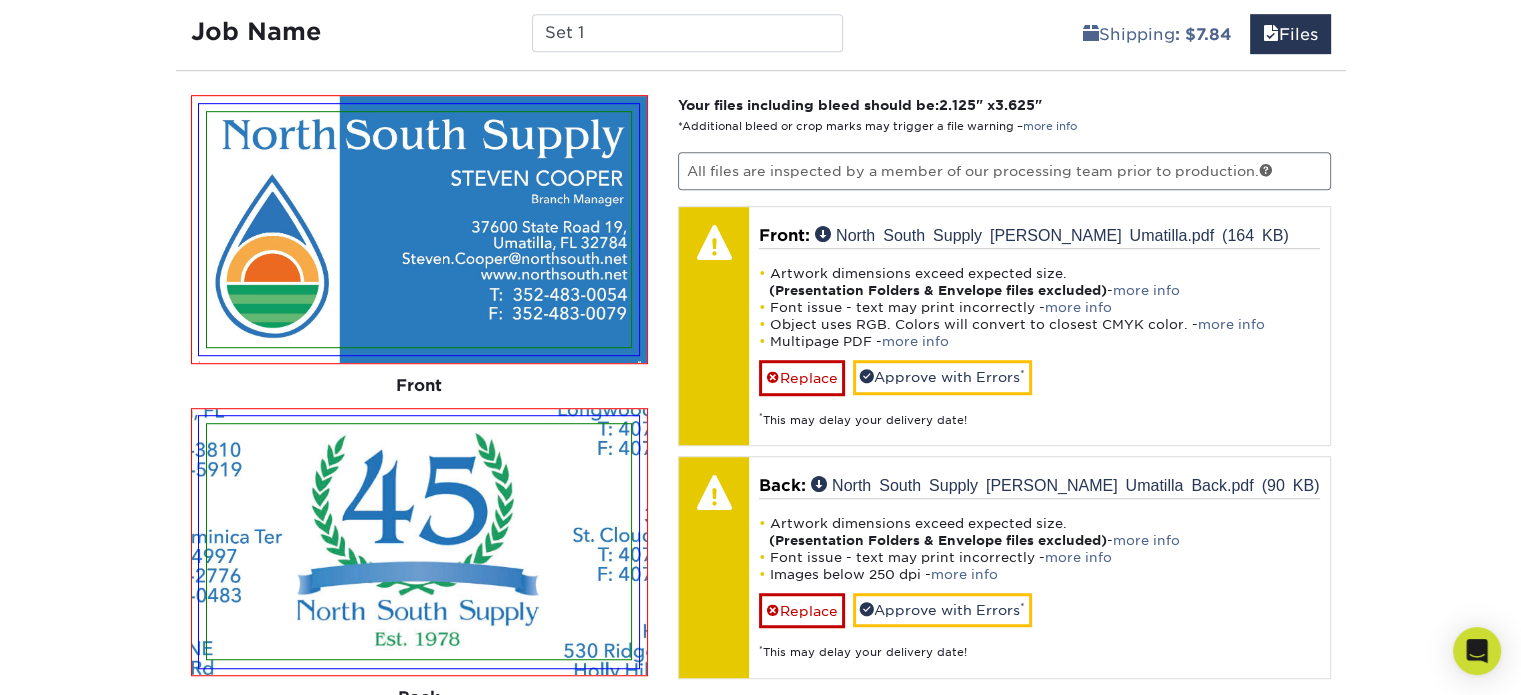 scroll, scrollTop: 1430, scrollLeft: 0, axis: vertical 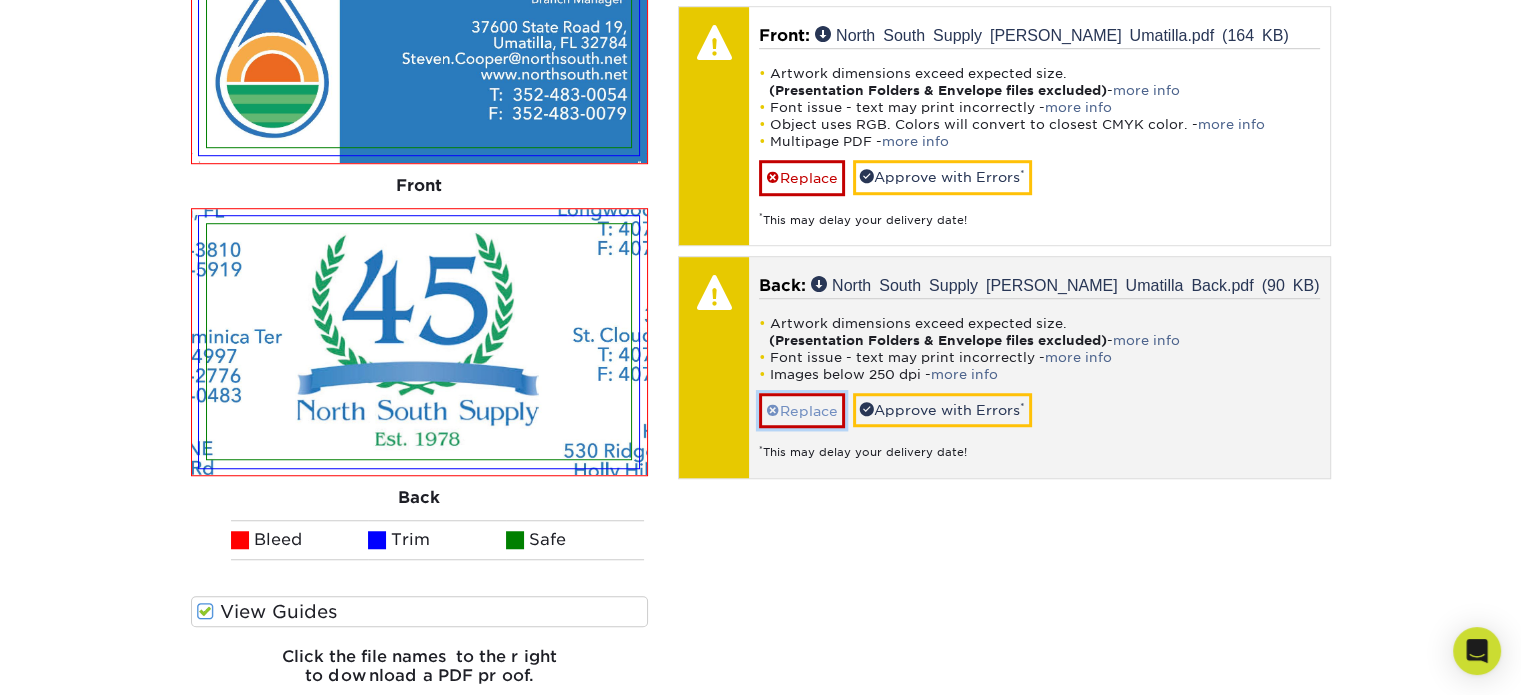 click on "Replace" at bounding box center (802, 410) 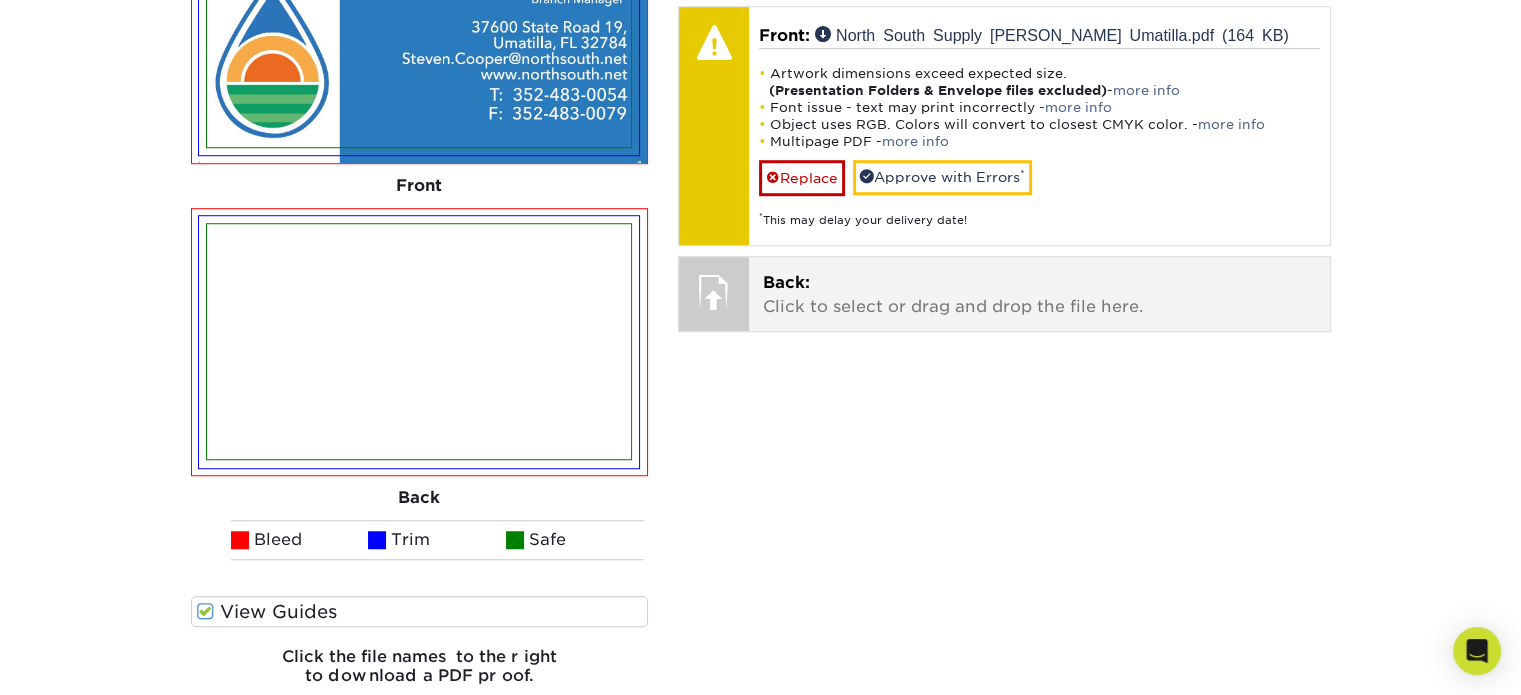 click on "Back: Click to select or drag and drop the file here." at bounding box center (1039, 295) 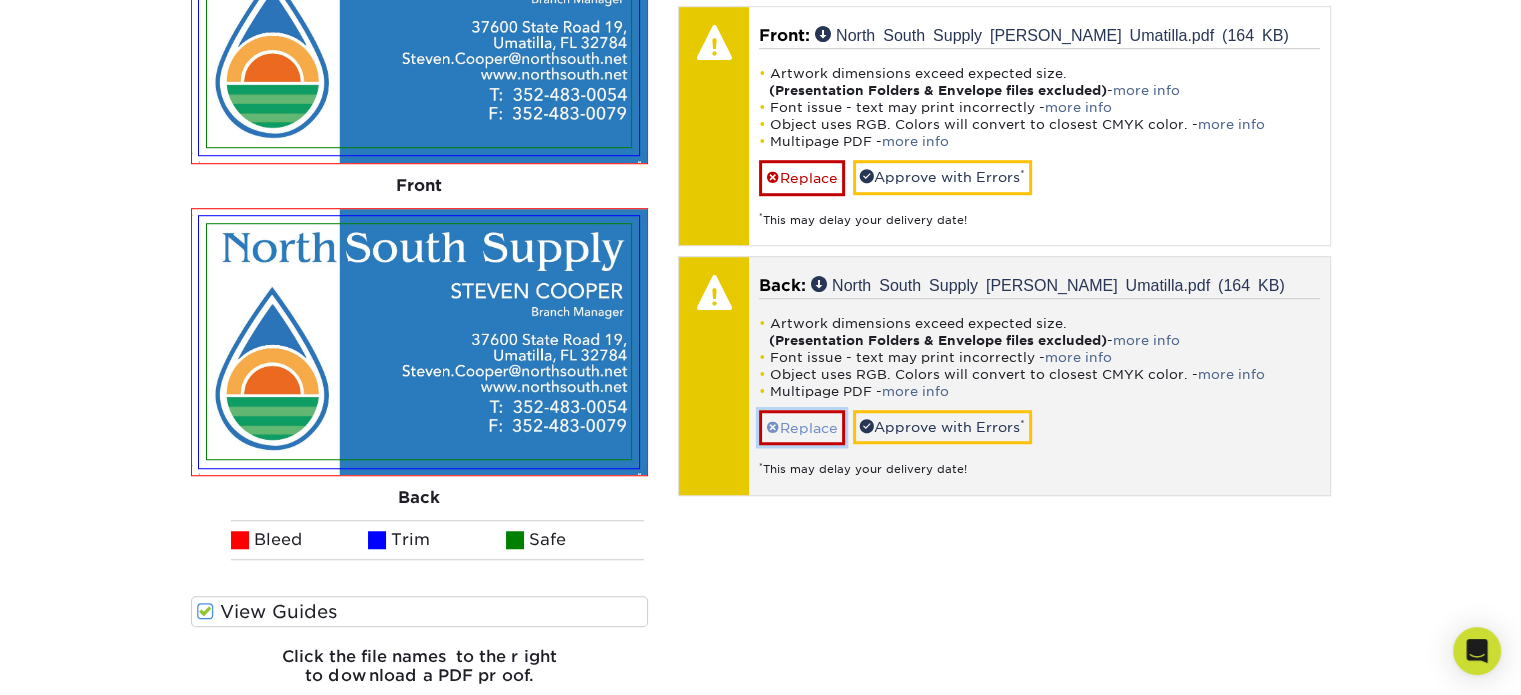 click on "Replace" at bounding box center (802, 427) 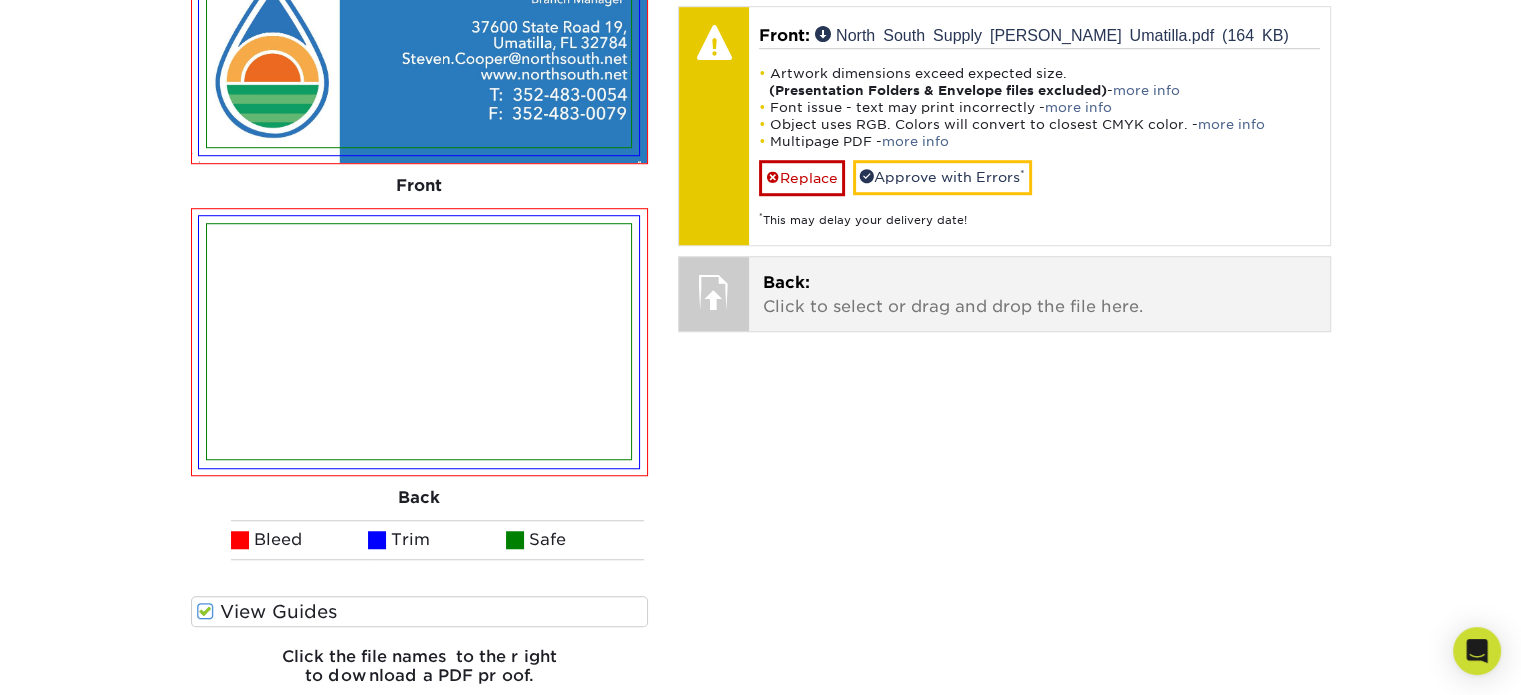 click on "Back: Click to select or drag and drop the file here.
Choose file
North South Supply Cooper Umatilla Back.pdf      90.1  KiB               ✔    ✘            North South Supply Cooper Umatilla.pdf      0.2  MiB               ✔    ✘" at bounding box center [1039, 294] 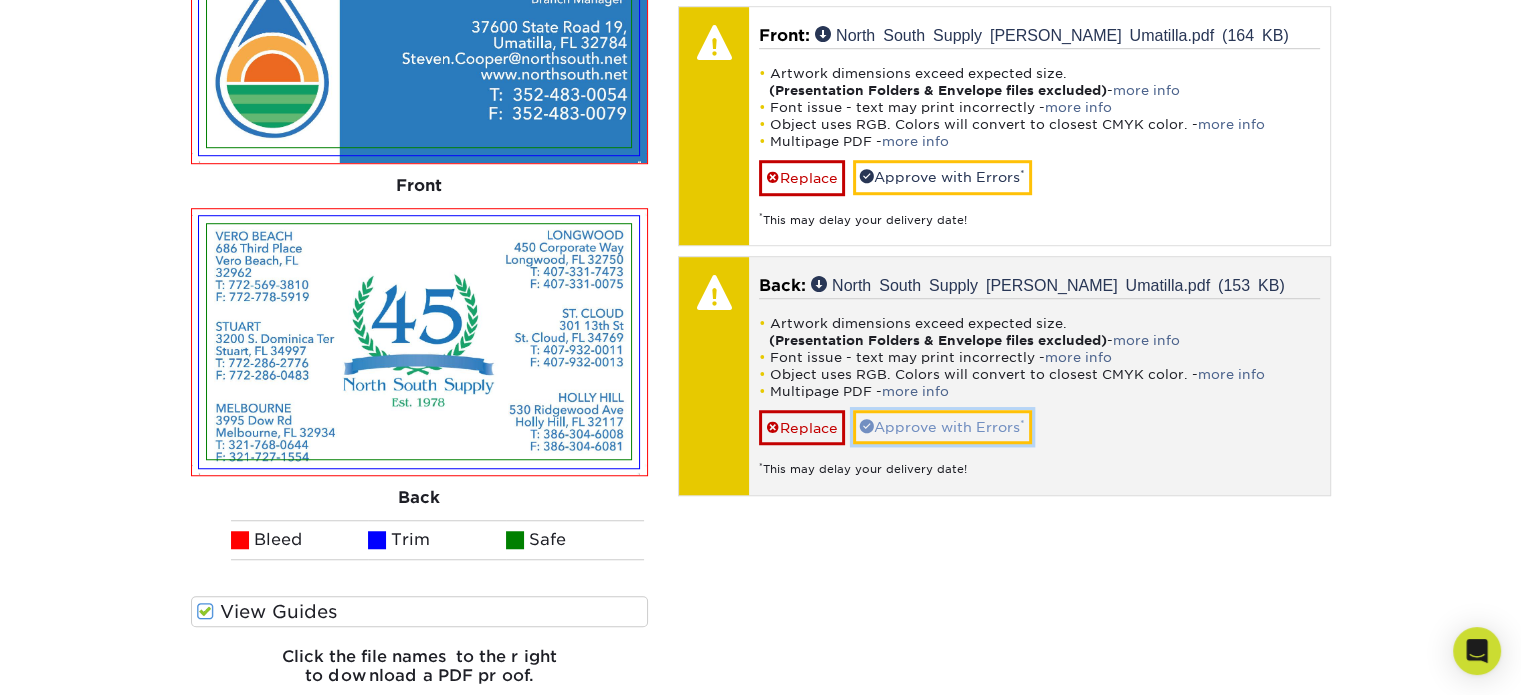 click on "Approve with Errors *" at bounding box center [942, 427] 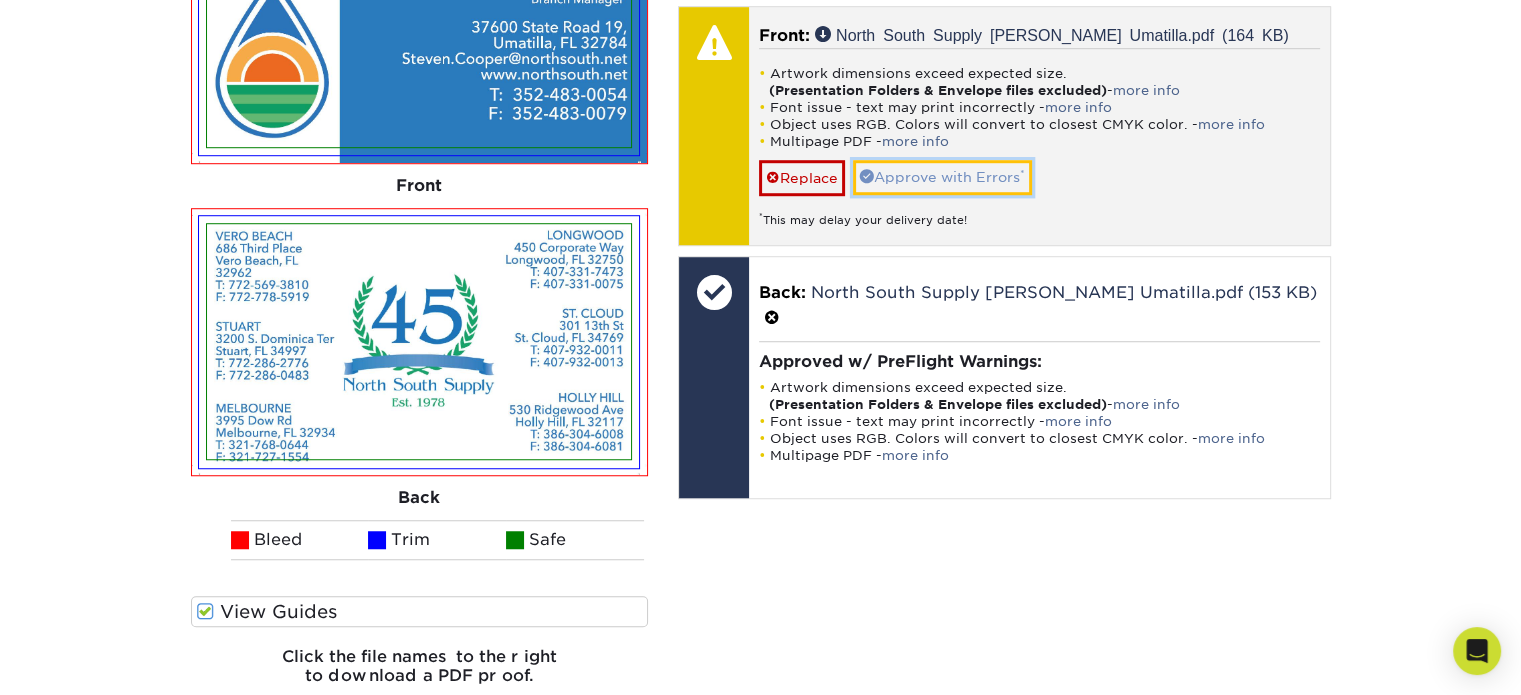 click on "Approve with Errors *" at bounding box center (942, 177) 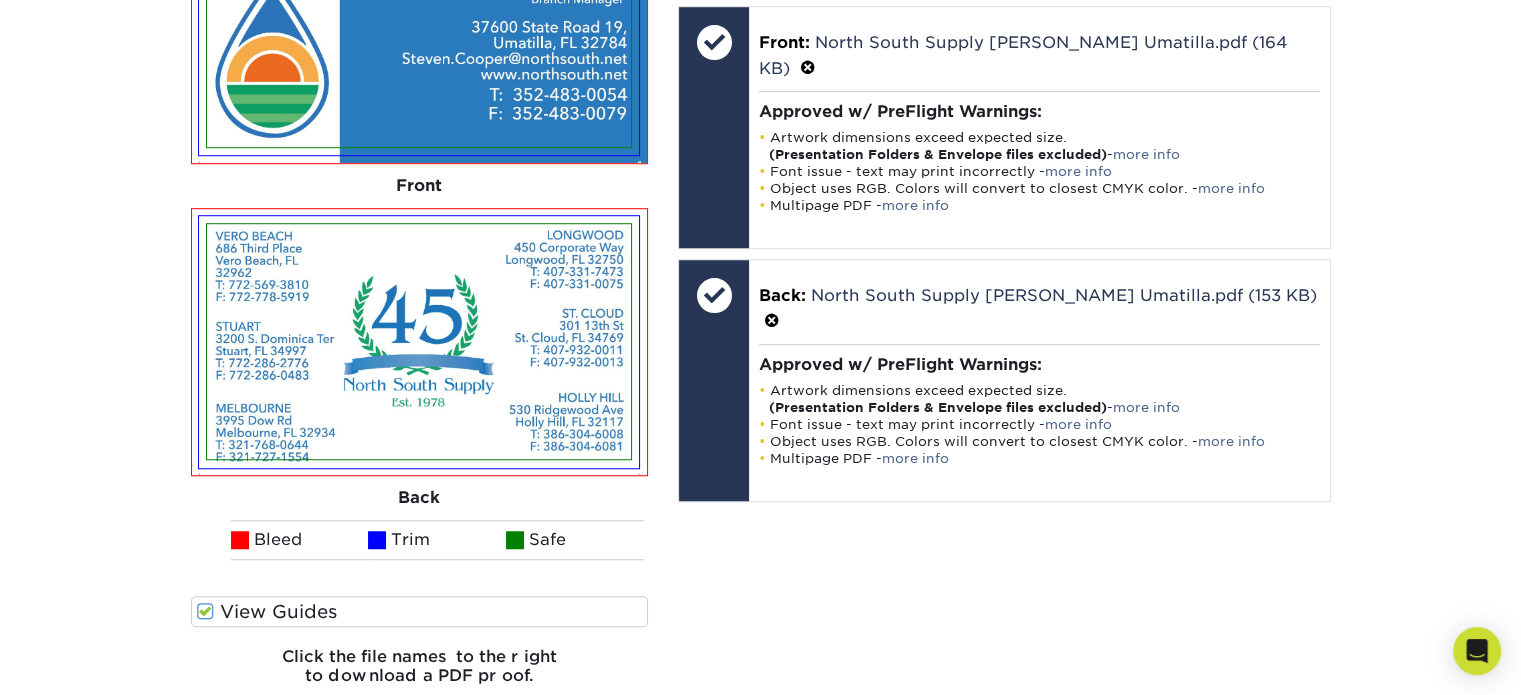 scroll, scrollTop: 1730, scrollLeft: 0, axis: vertical 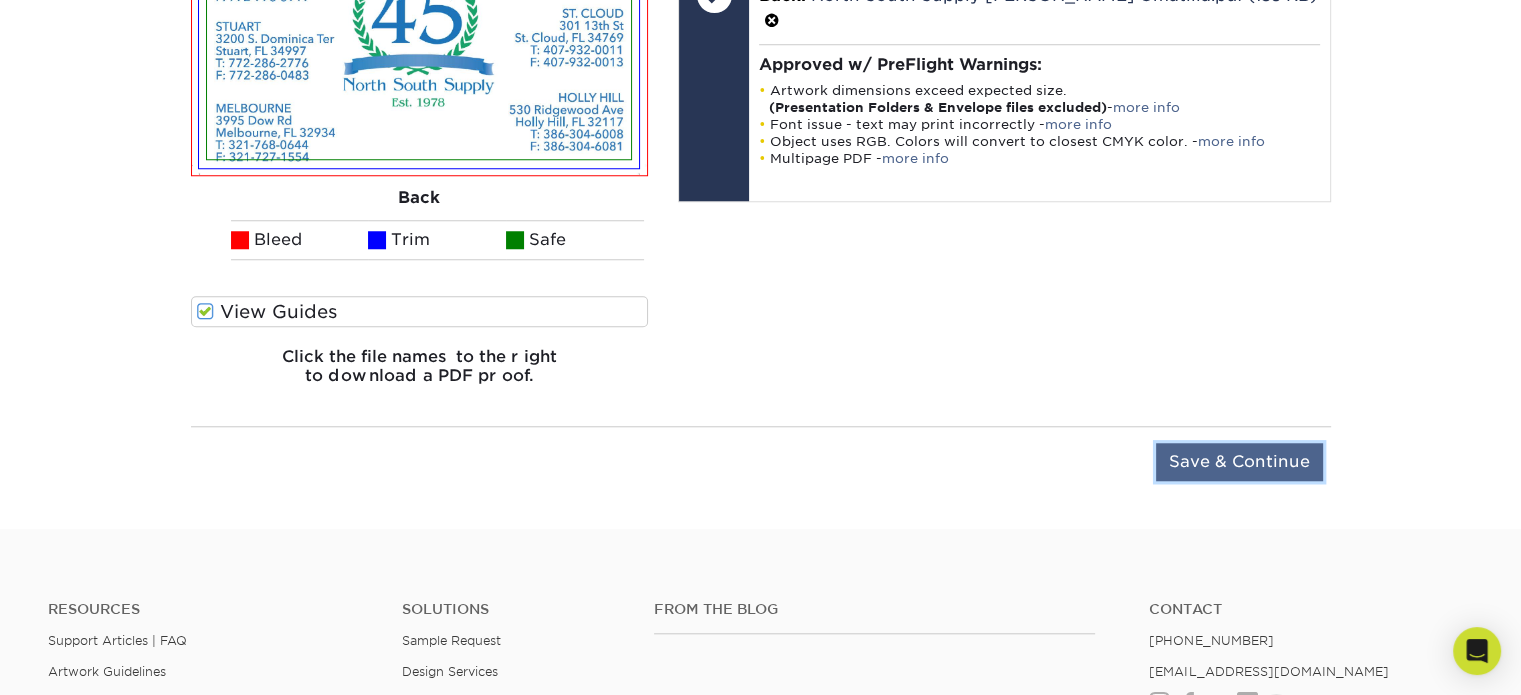click on "Save & Continue" at bounding box center [1239, 462] 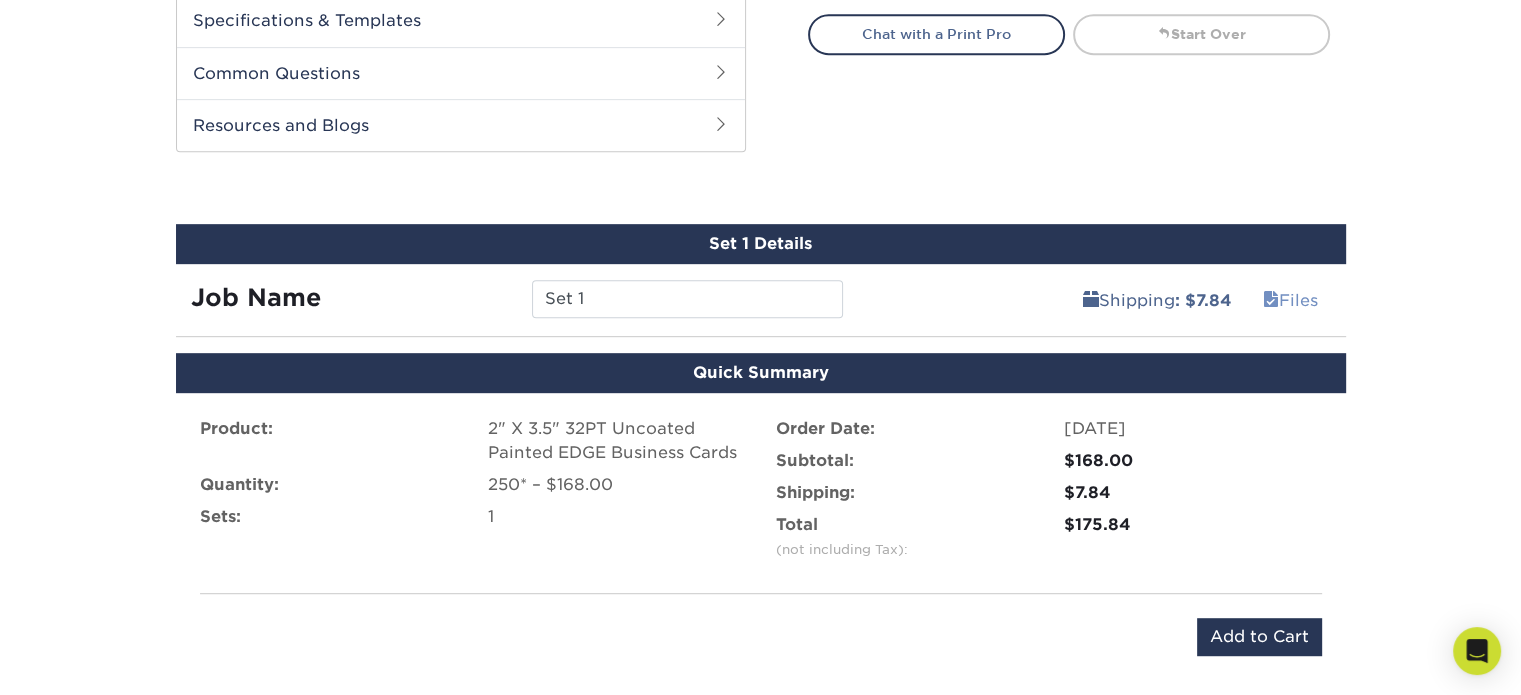 scroll, scrollTop: 1054, scrollLeft: 0, axis: vertical 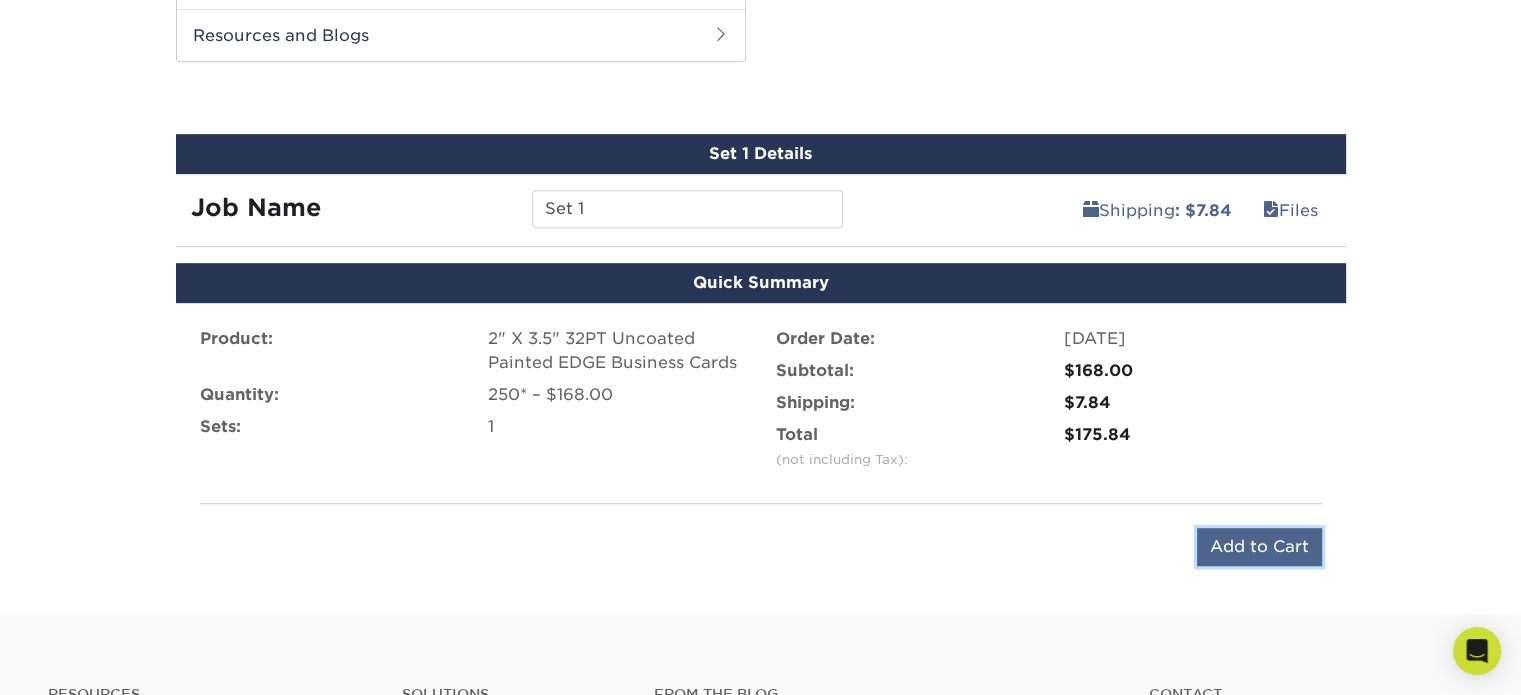 click on "Add to Cart" at bounding box center [1259, 547] 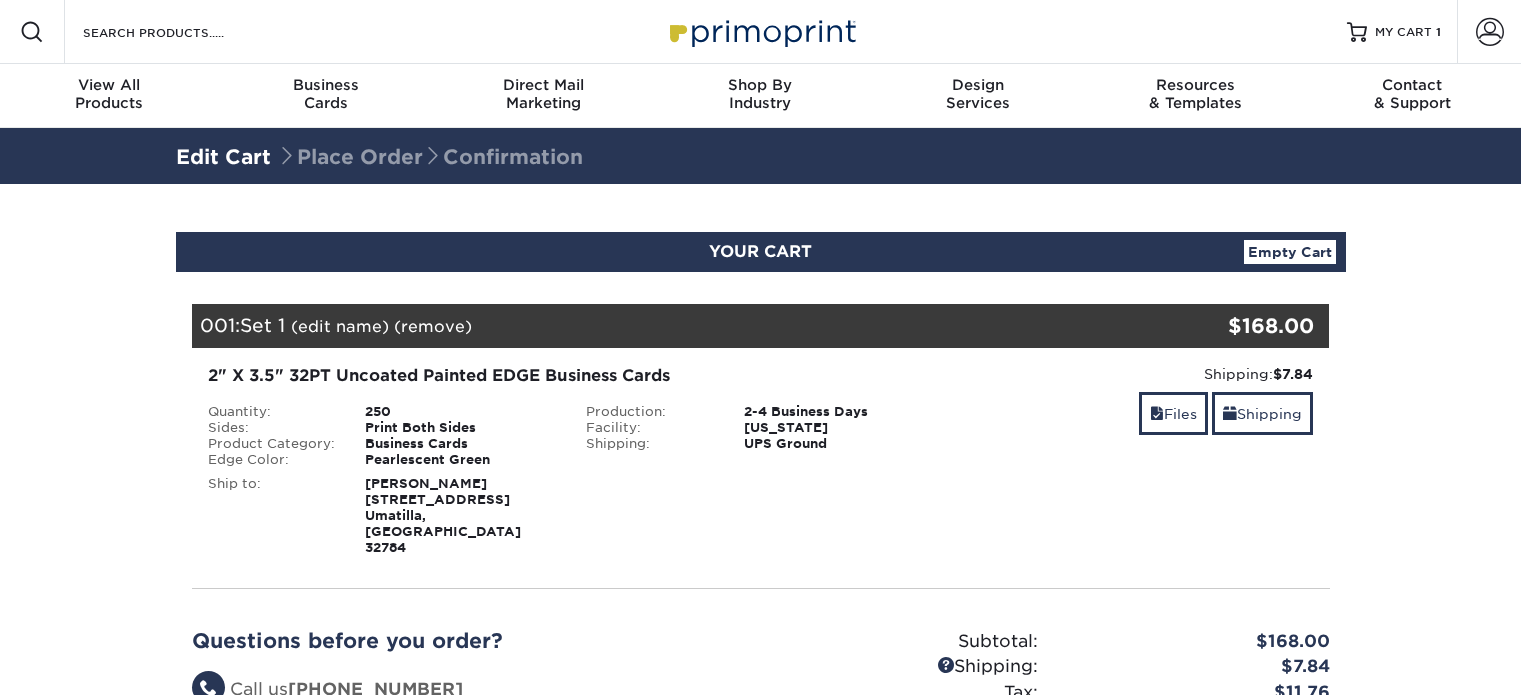 scroll, scrollTop: 0, scrollLeft: 0, axis: both 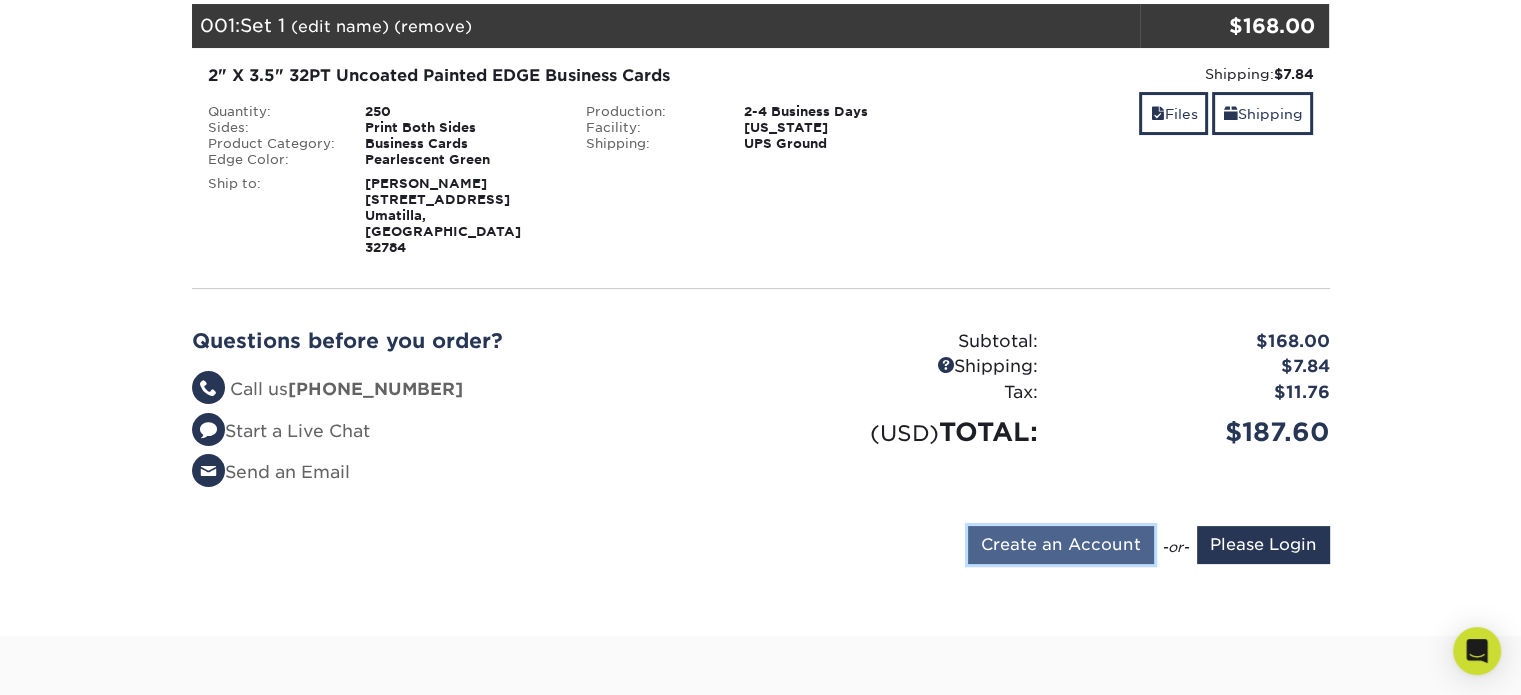click on "Create an Account" at bounding box center (1061, 545) 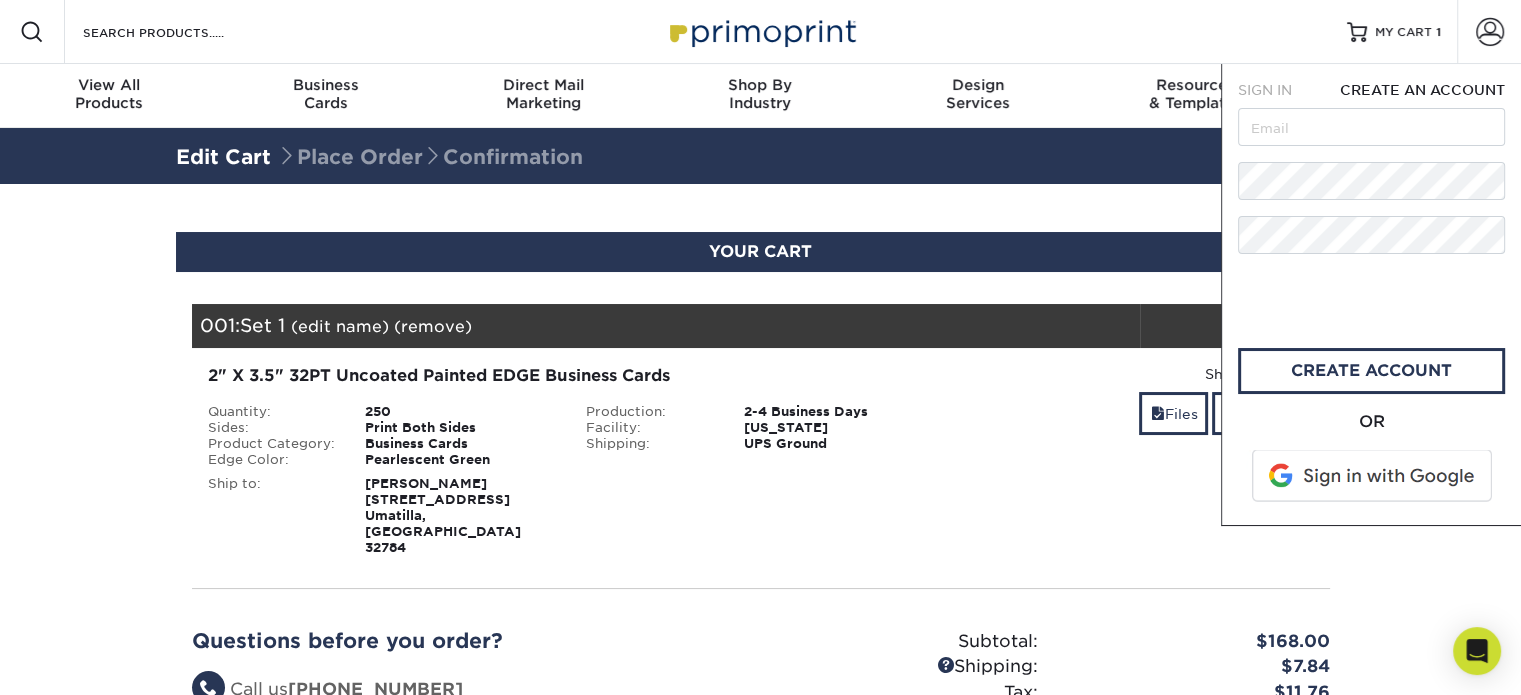 scroll, scrollTop: 0, scrollLeft: 0, axis: both 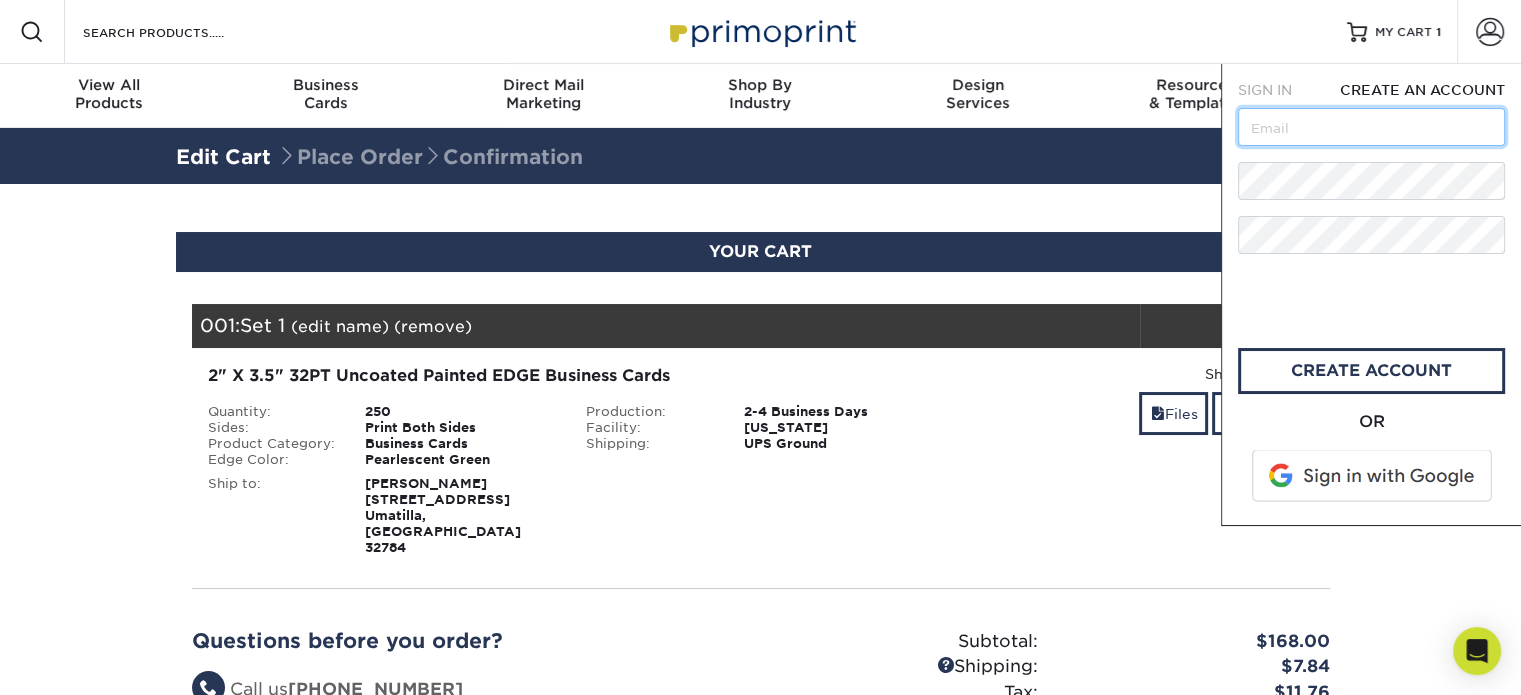 click at bounding box center (1371, 127) 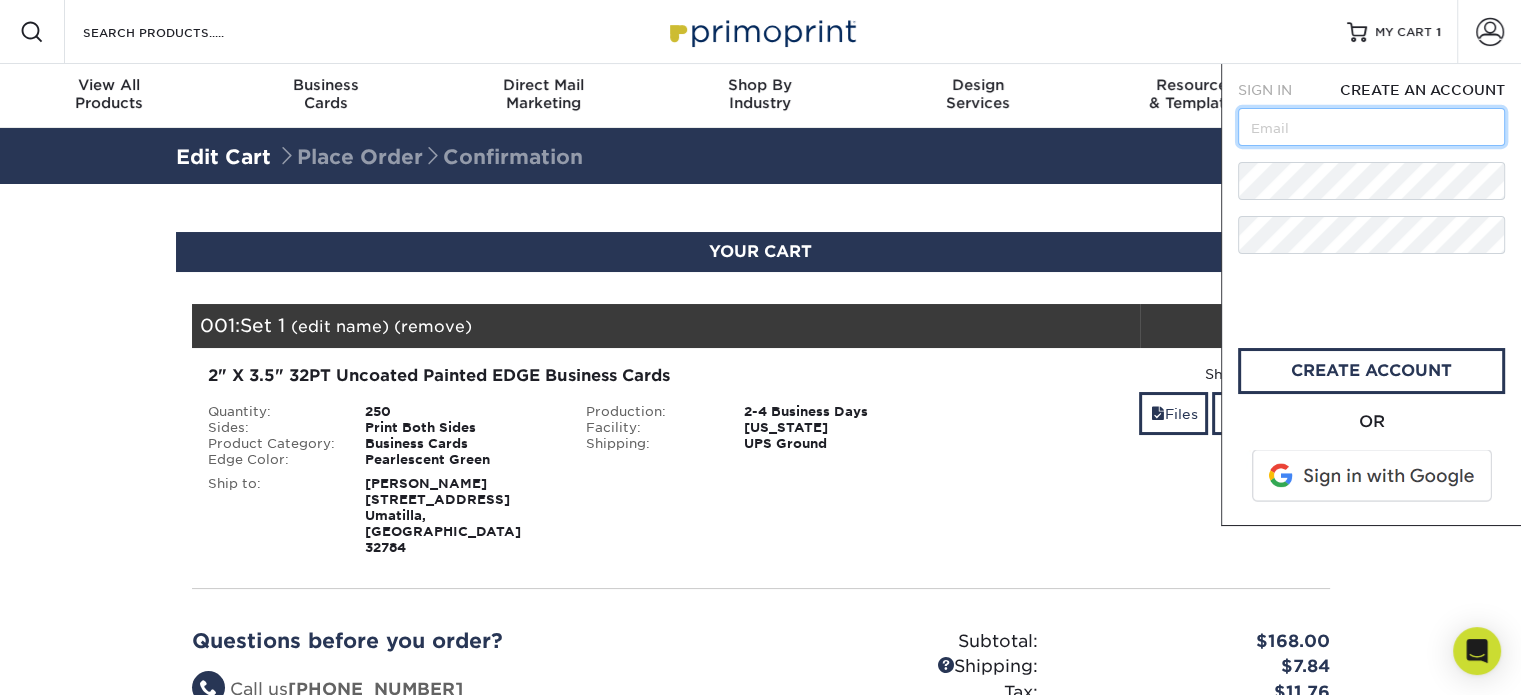 type on "[PERSON_NAME][EMAIL_ADDRESS][PERSON_NAME][DOMAIN_NAME]" 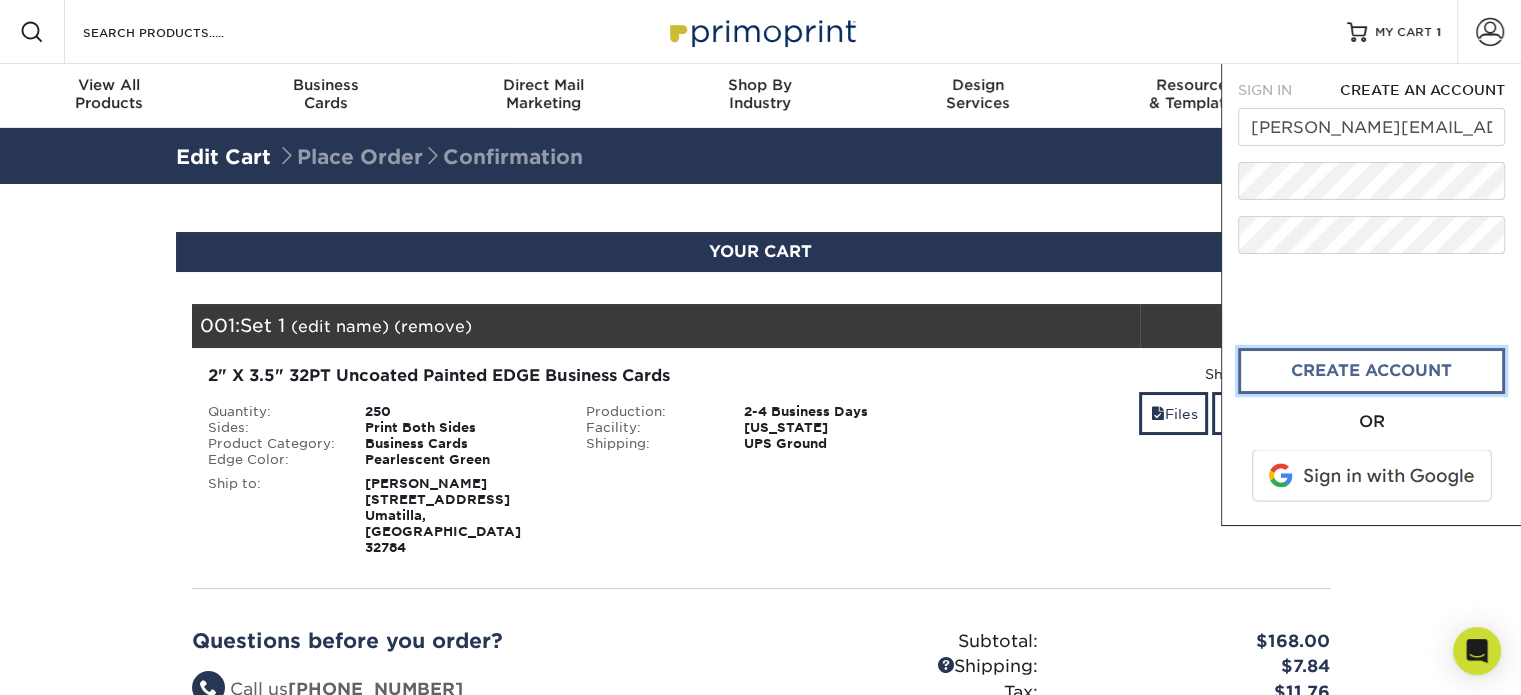 click on "create account" at bounding box center [1371, 371] 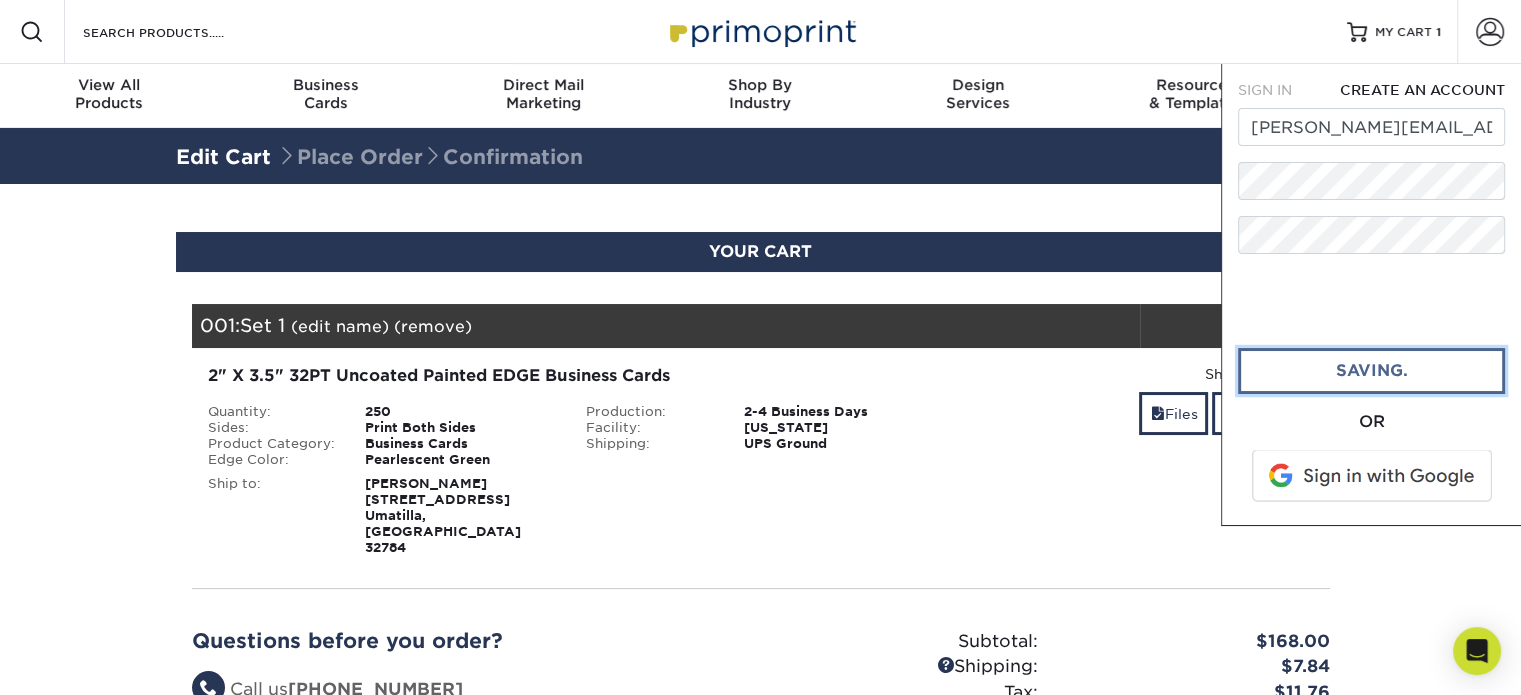 type 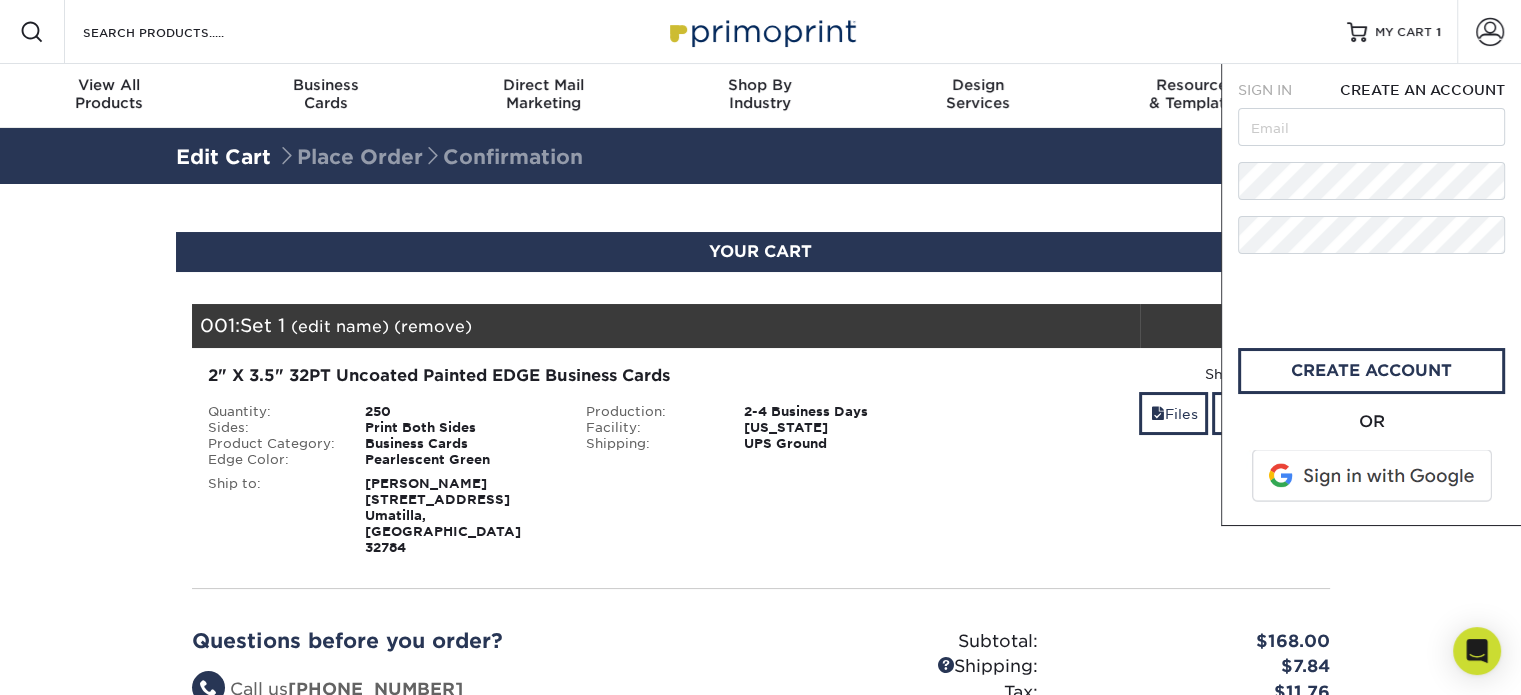 click on "Shipping:  $7.84
Discount:  - $0.00
Files
Shipping" at bounding box center [1139, 460] 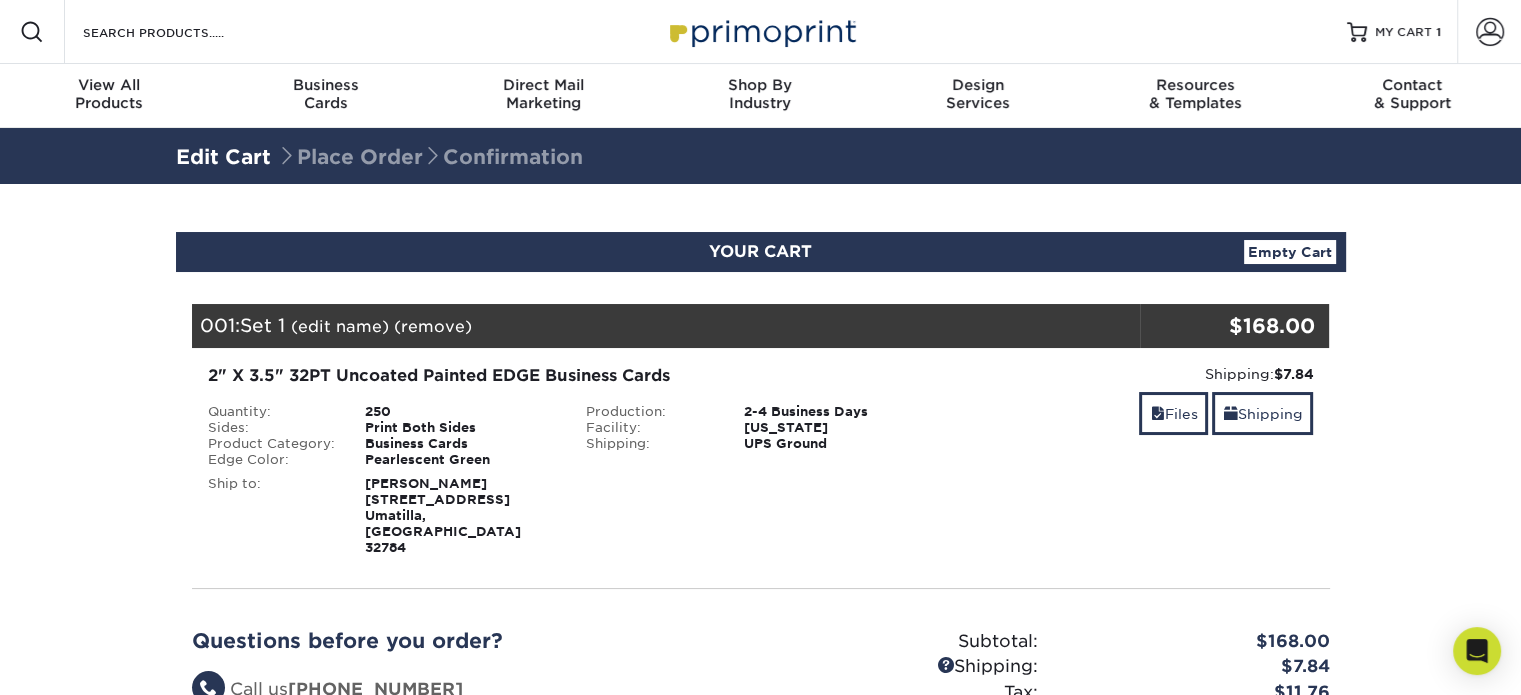 type on "[PERSON_NAME][EMAIL_ADDRESS][PERSON_NAME][DOMAIN_NAME]" 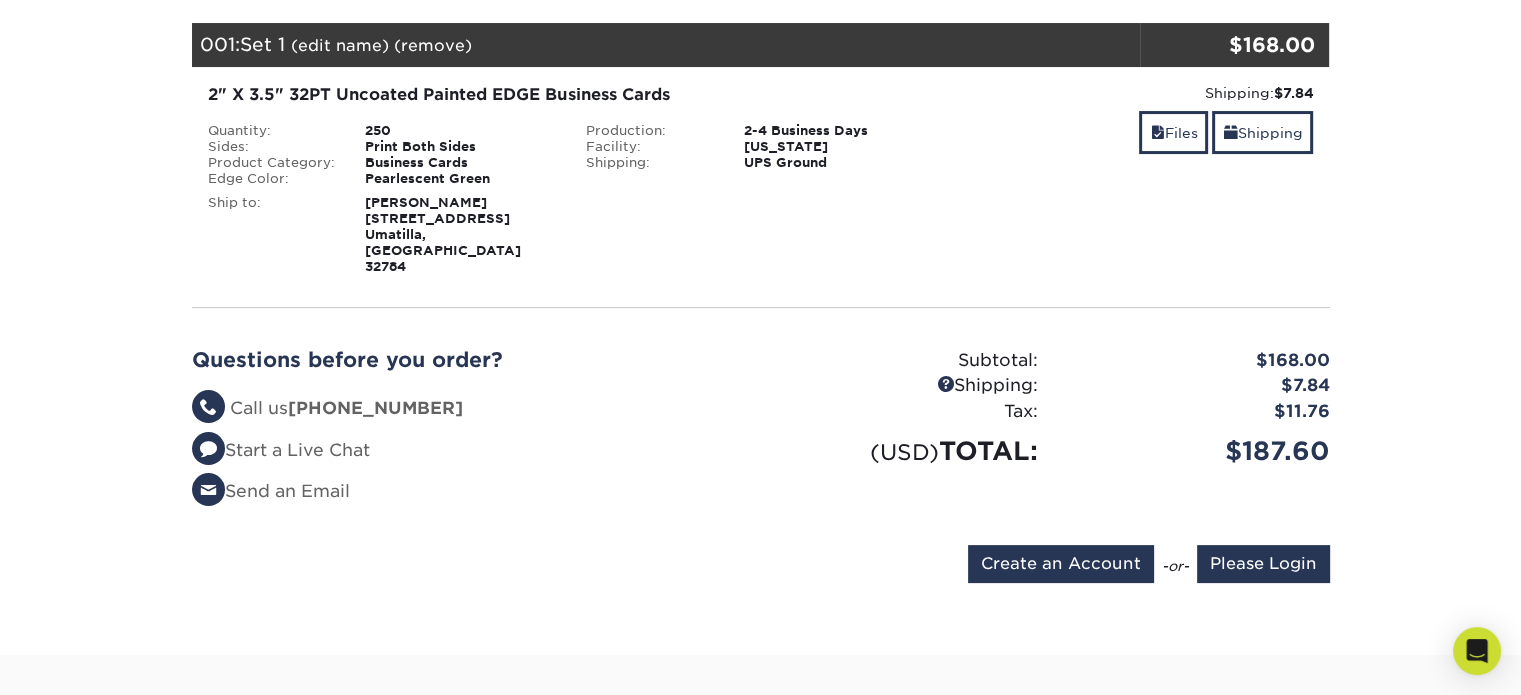 scroll, scrollTop: 400, scrollLeft: 0, axis: vertical 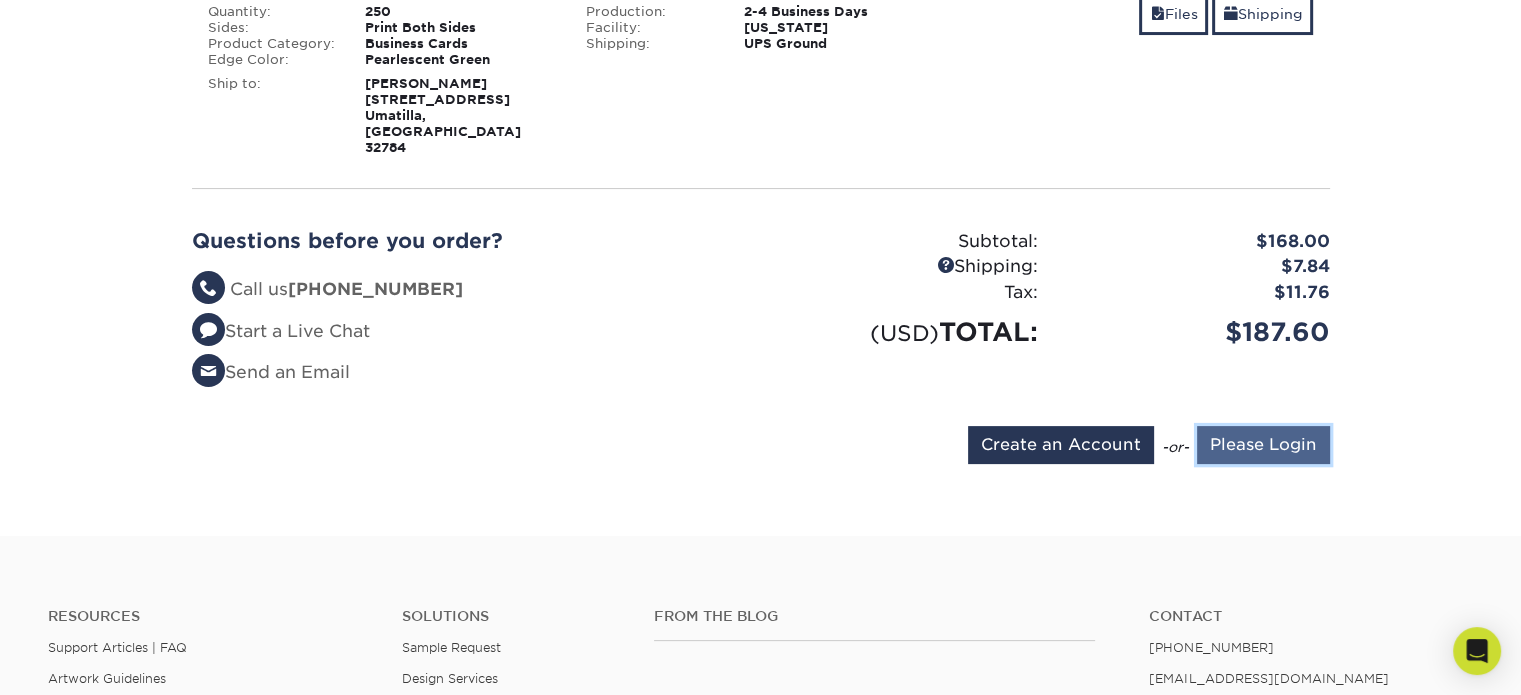 click on "Please Login" at bounding box center (1263, 445) 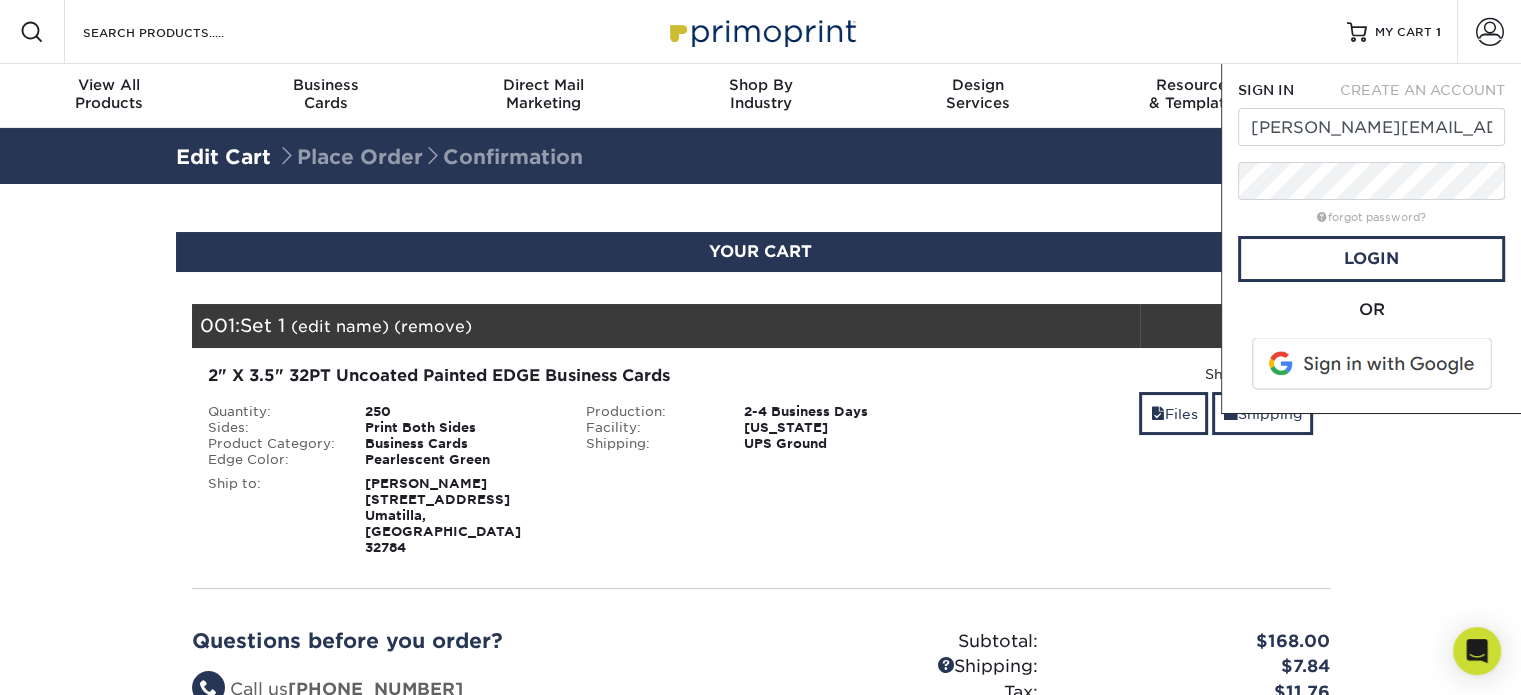 scroll, scrollTop: 0, scrollLeft: 0, axis: both 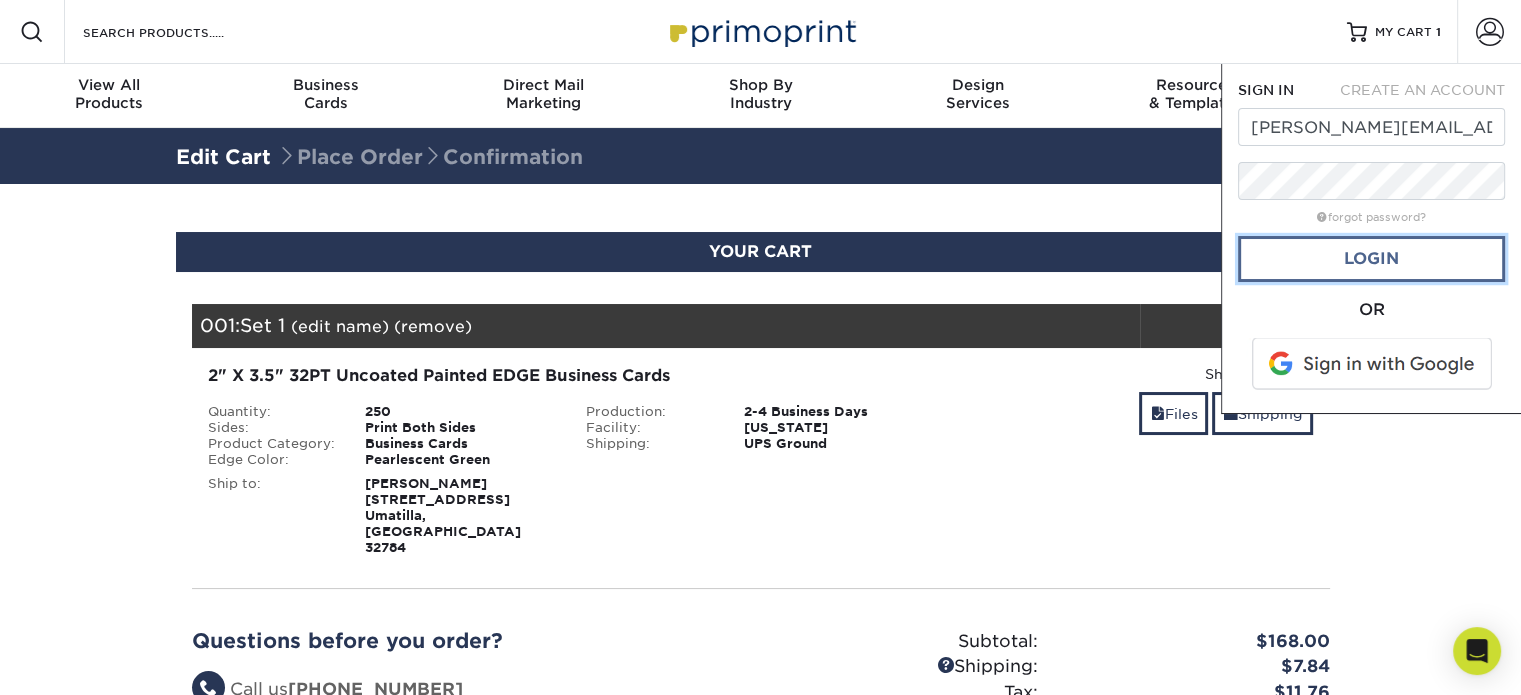 click on "Login" at bounding box center (1371, 259) 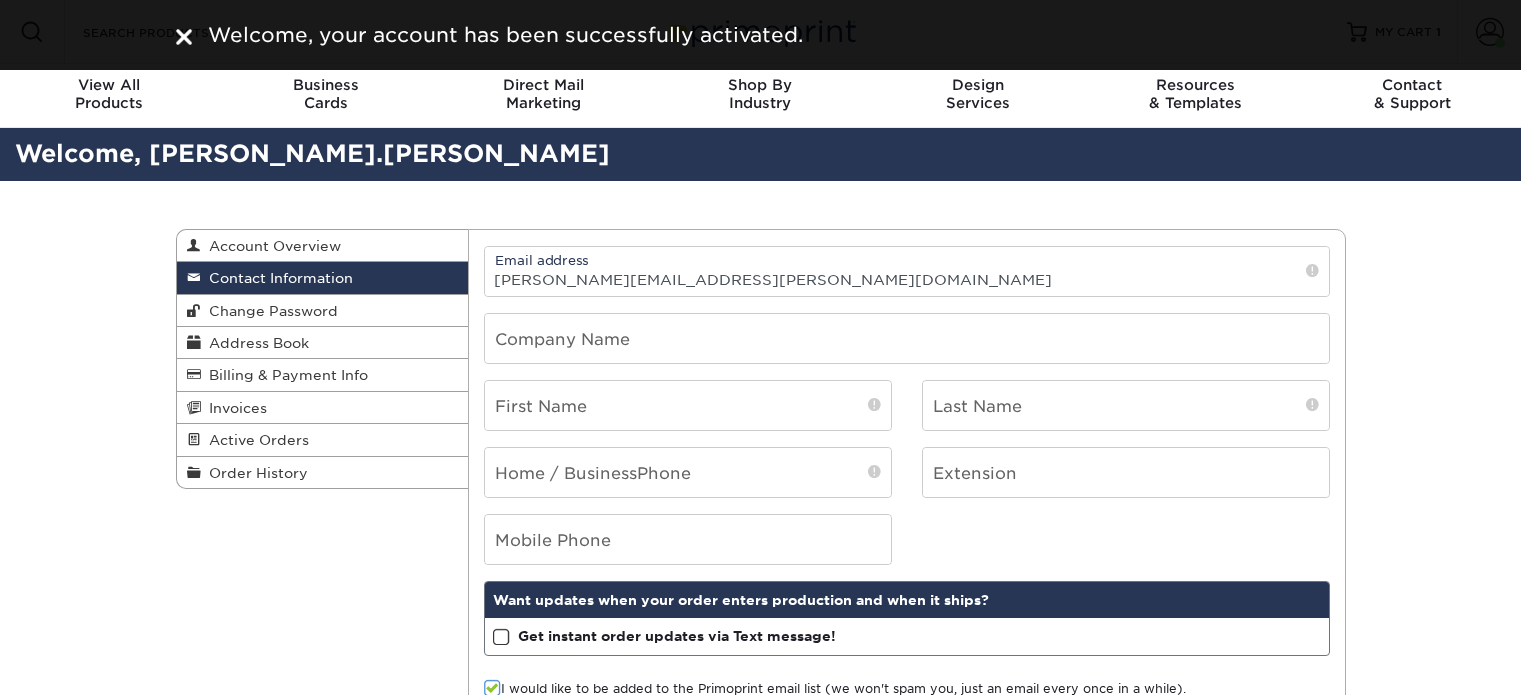 scroll, scrollTop: 0, scrollLeft: 0, axis: both 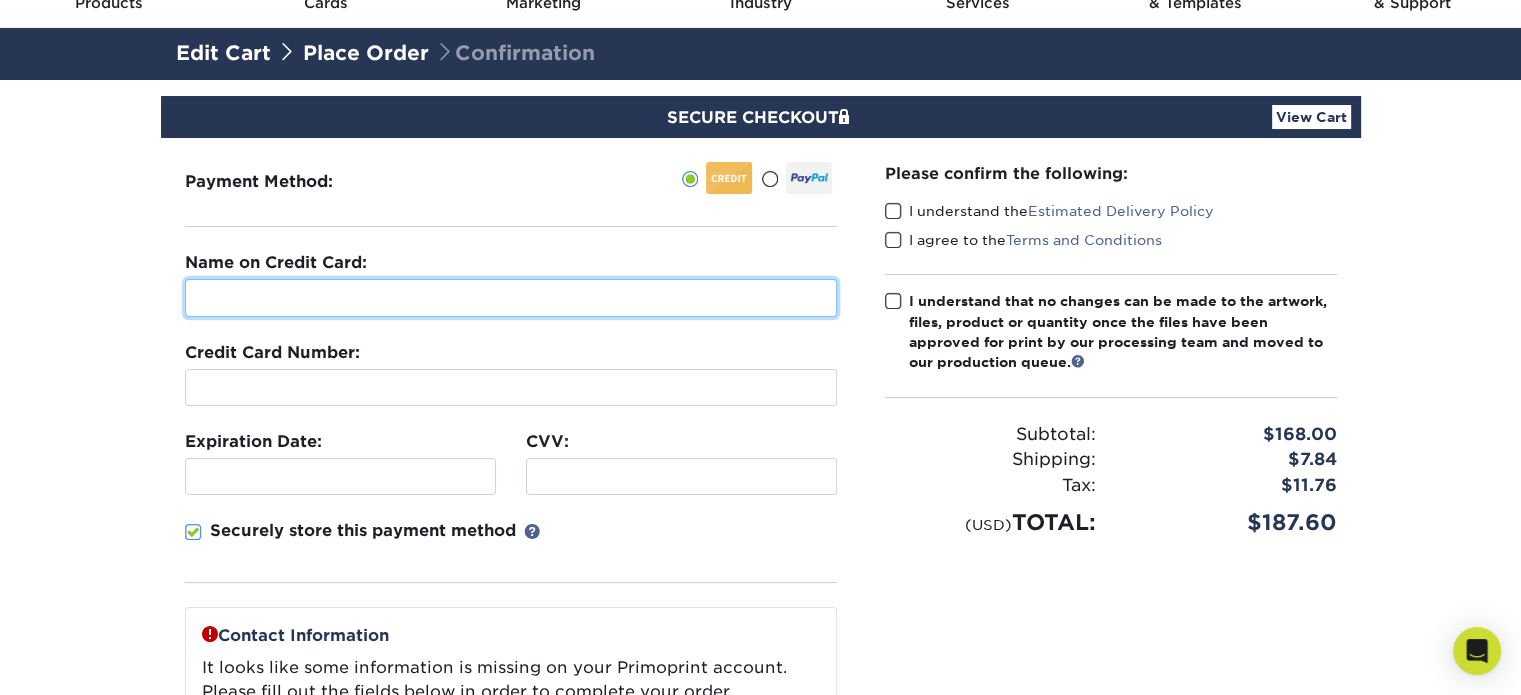 click at bounding box center (511, 298) 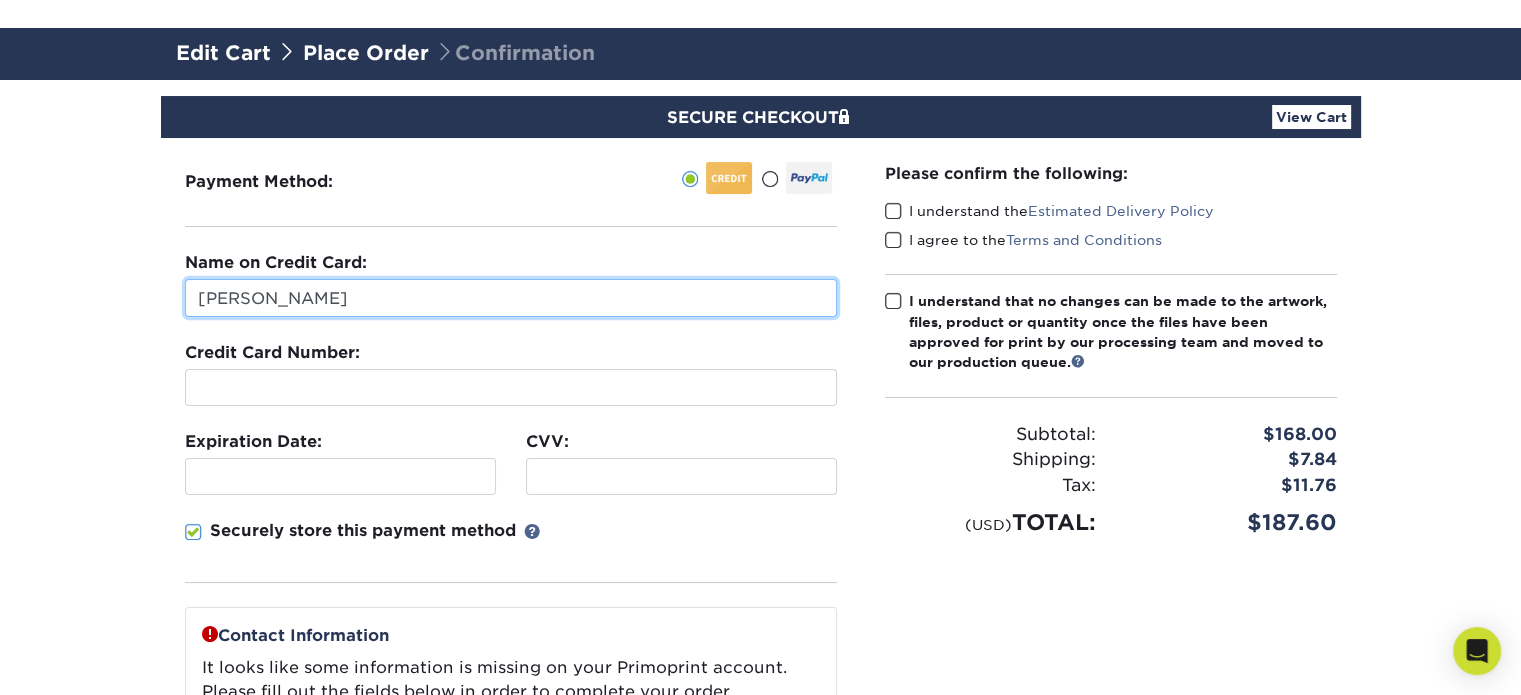 scroll, scrollTop: 300, scrollLeft: 0, axis: vertical 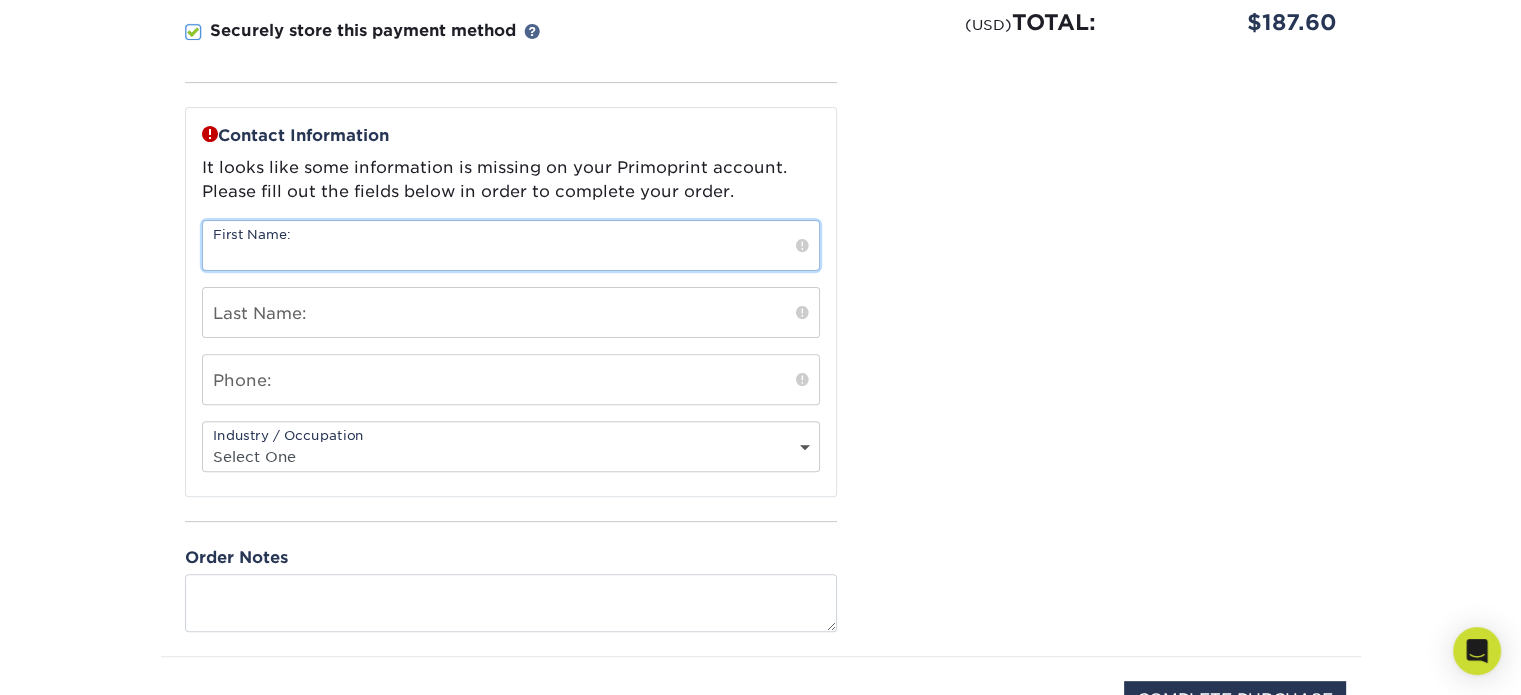 click at bounding box center [511, 245] 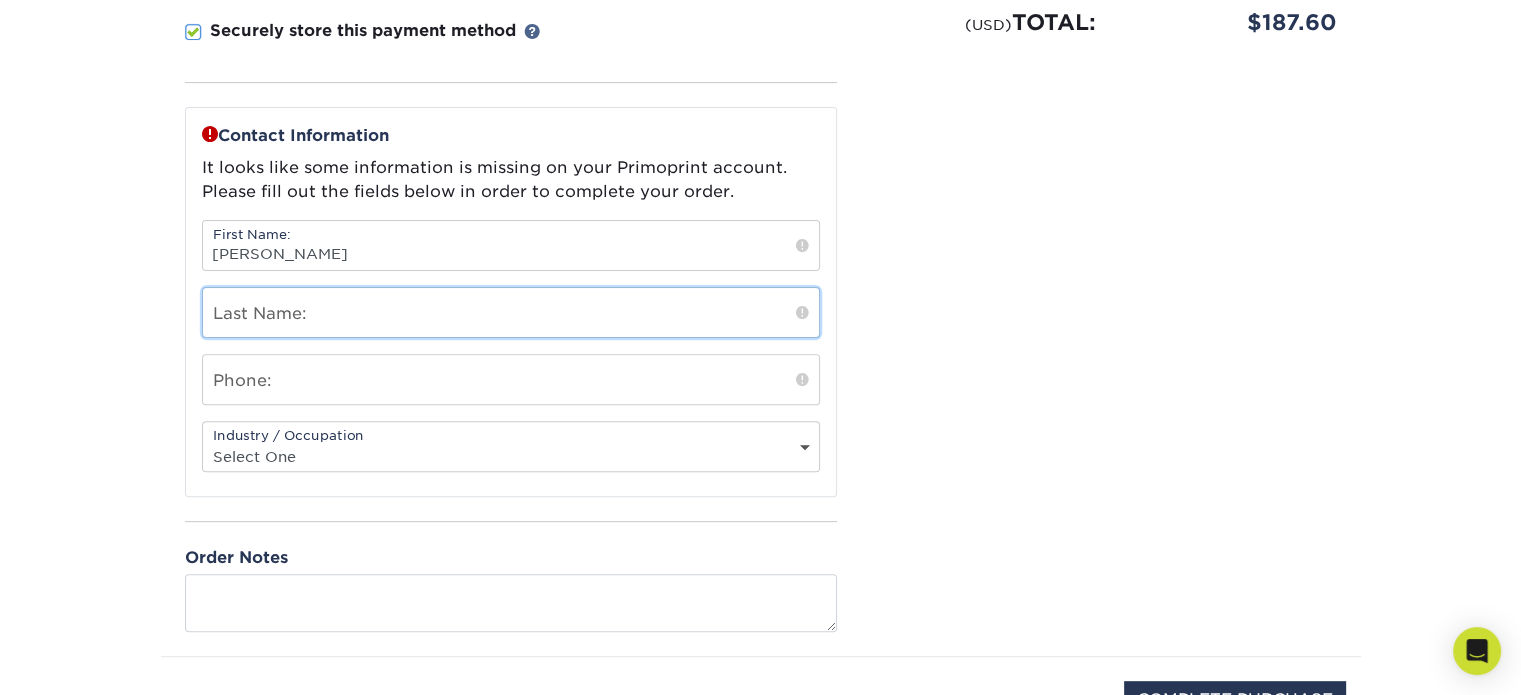 type on "[PERSON_NAME]" 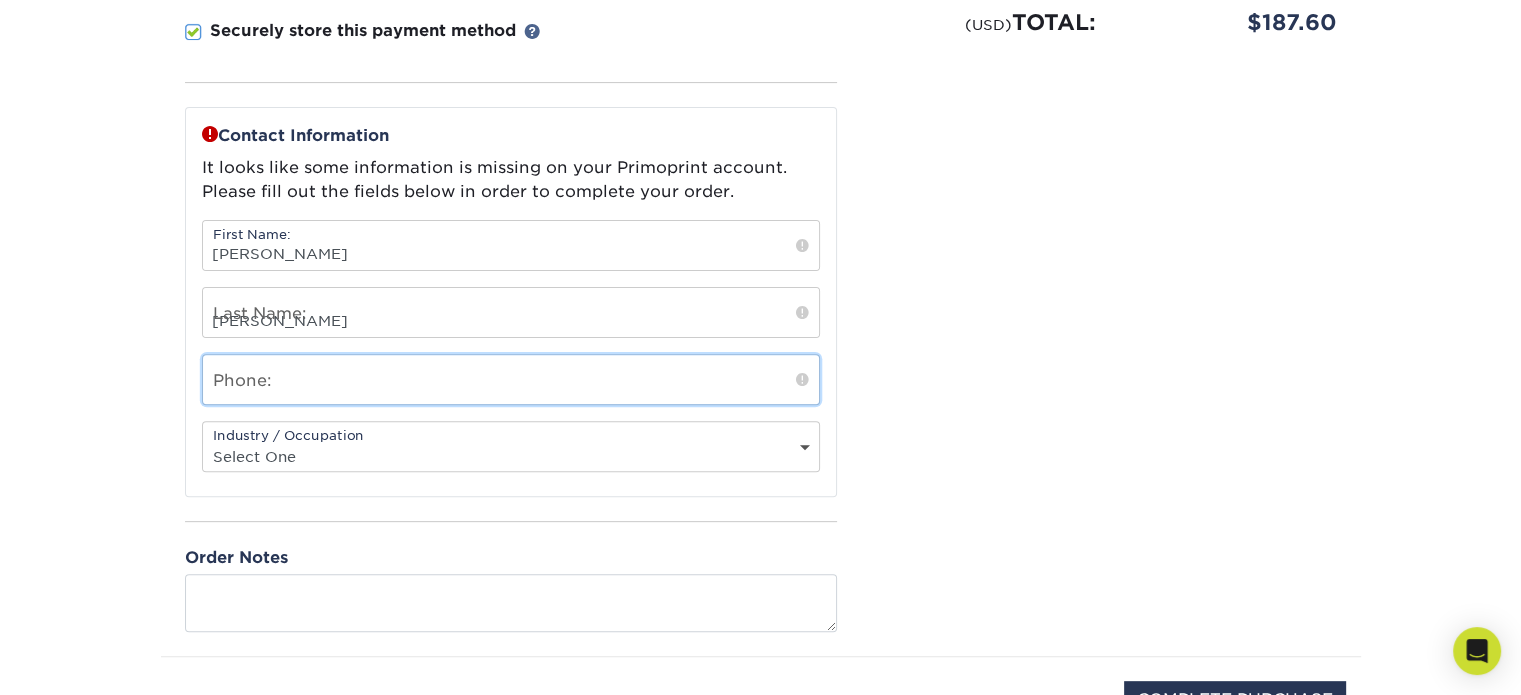 type on "7725693810" 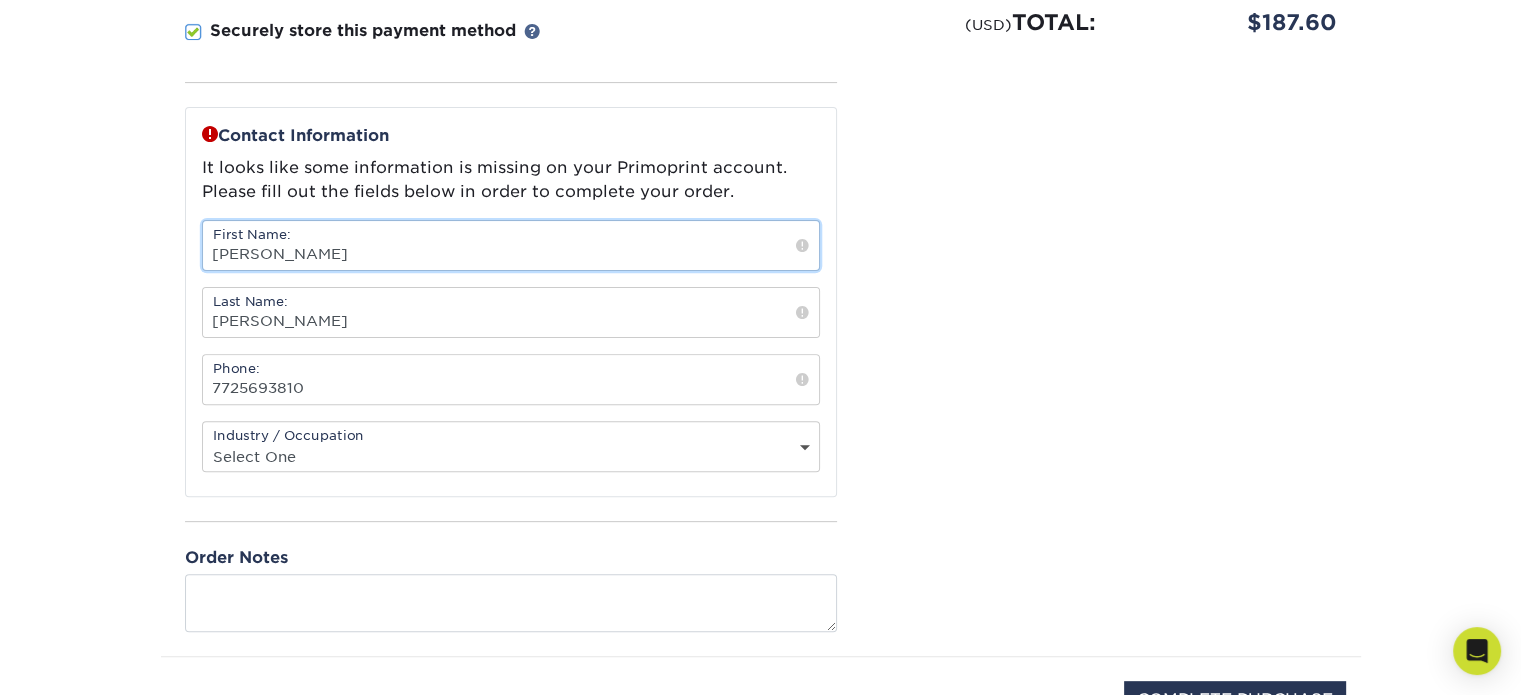 scroll, scrollTop: 800, scrollLeft: 0, axis: vertical 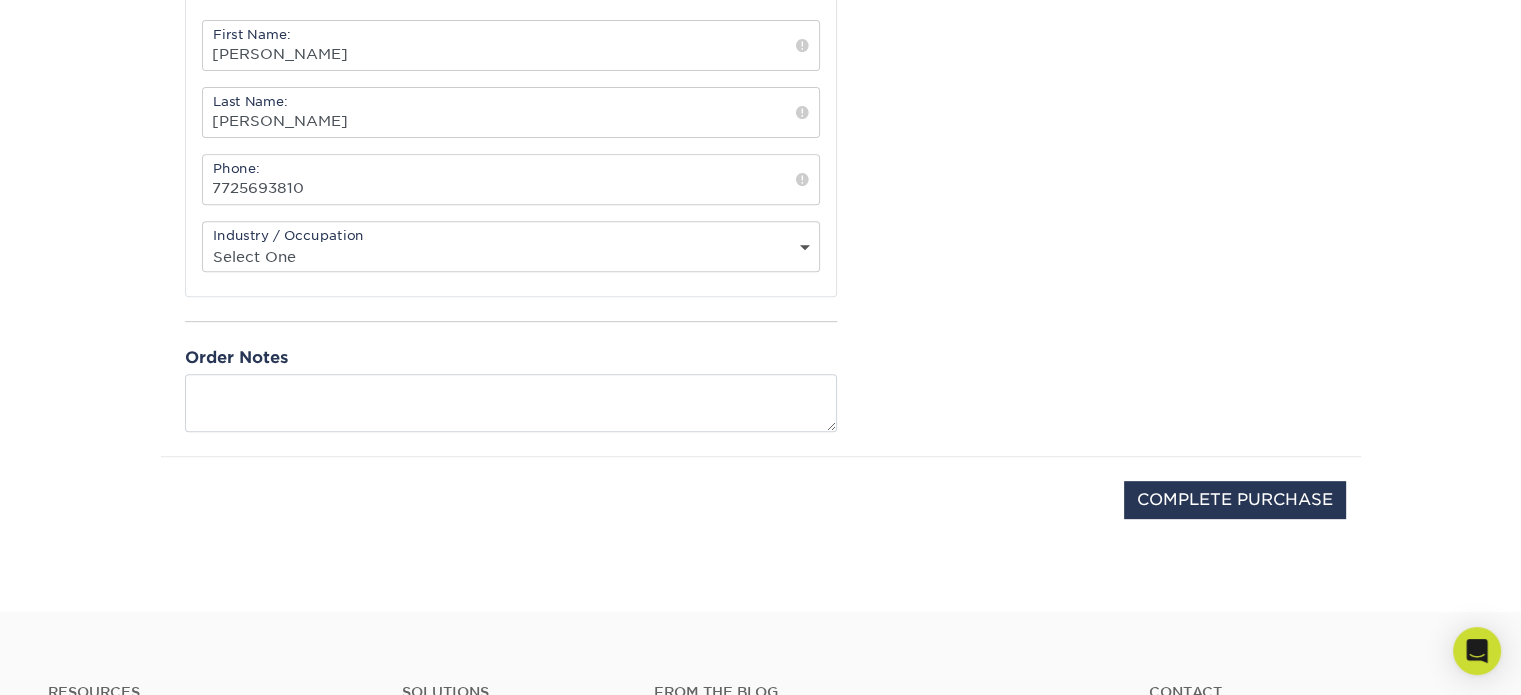 click on "Select One
Administrative
Executive
Human Resources
Construction
Education
Entertainment
Event / Wedding Planning
Financial Services
Food and Beverage
Graphic Designer
Healthcare
Insurance
Legal Agency Public Relations" at bounding box center (511, 256) 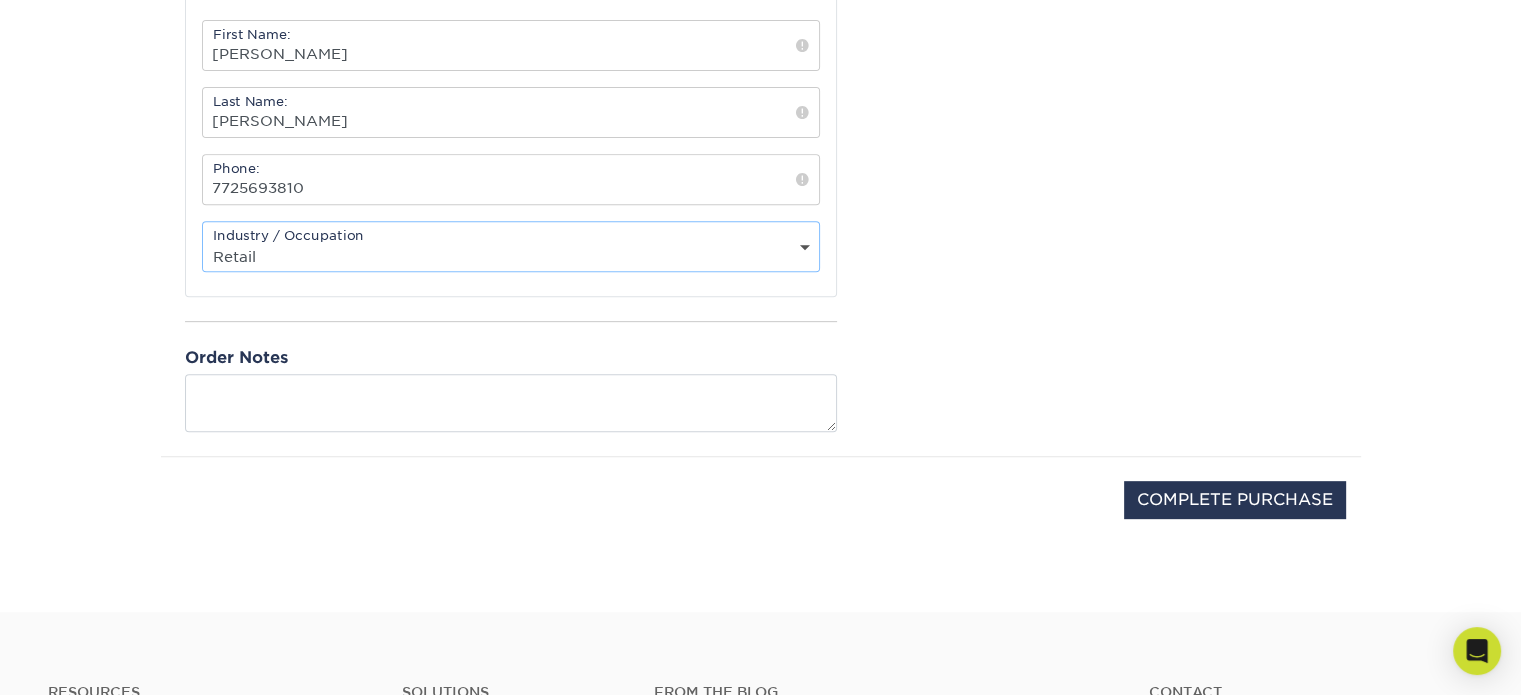 click on "Select One
Administrative
Executive
Human Resources
Construction
Education
Entertainment
Event / Wedding Planning
Financial Services
Food and Beverage
Graphic Designer
Healthcare
Insurance
Legal Agency Public Relations" at bounding box center (511, 256) 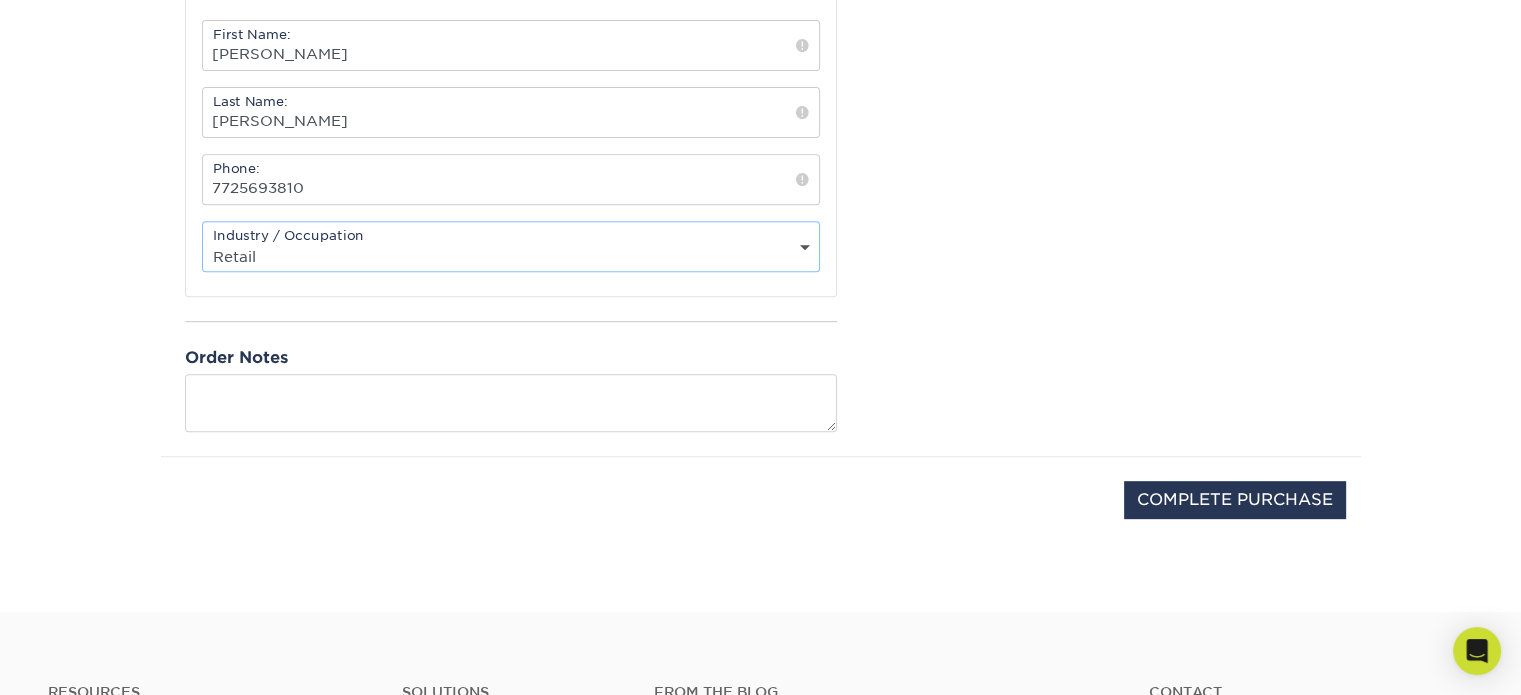 drag, startPoint x: 593, startPoint y: 244, endPoint x: 579, endPoint y: 262, distance: 22.803509 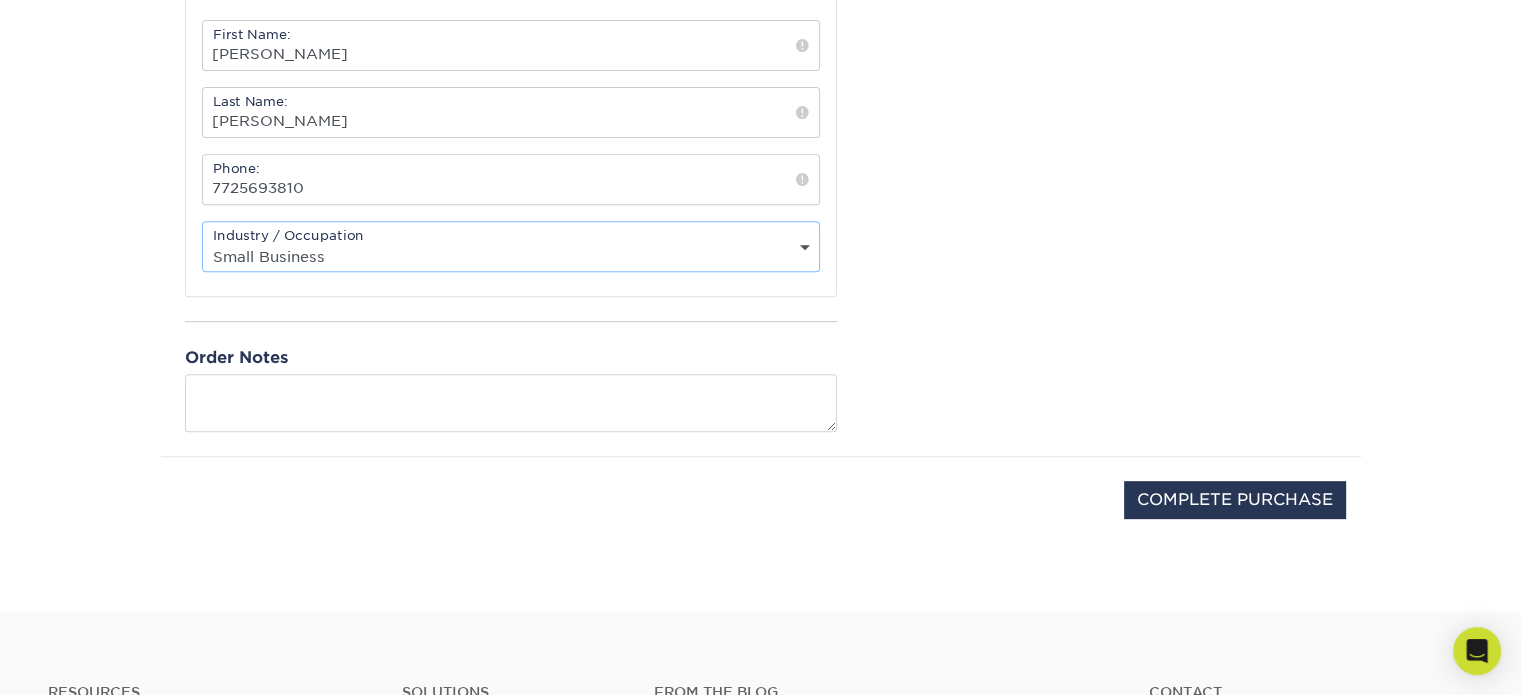 click on "Select One
Administrative
Executive
Human Resources
Construction
Education
Entertainment
Event / Wedding Planning
Financial Services
Food and Beverage
Graphic Designer
Healthcare
Insurance
Legal Agency Public Relations" at bounding box center (511, 256) 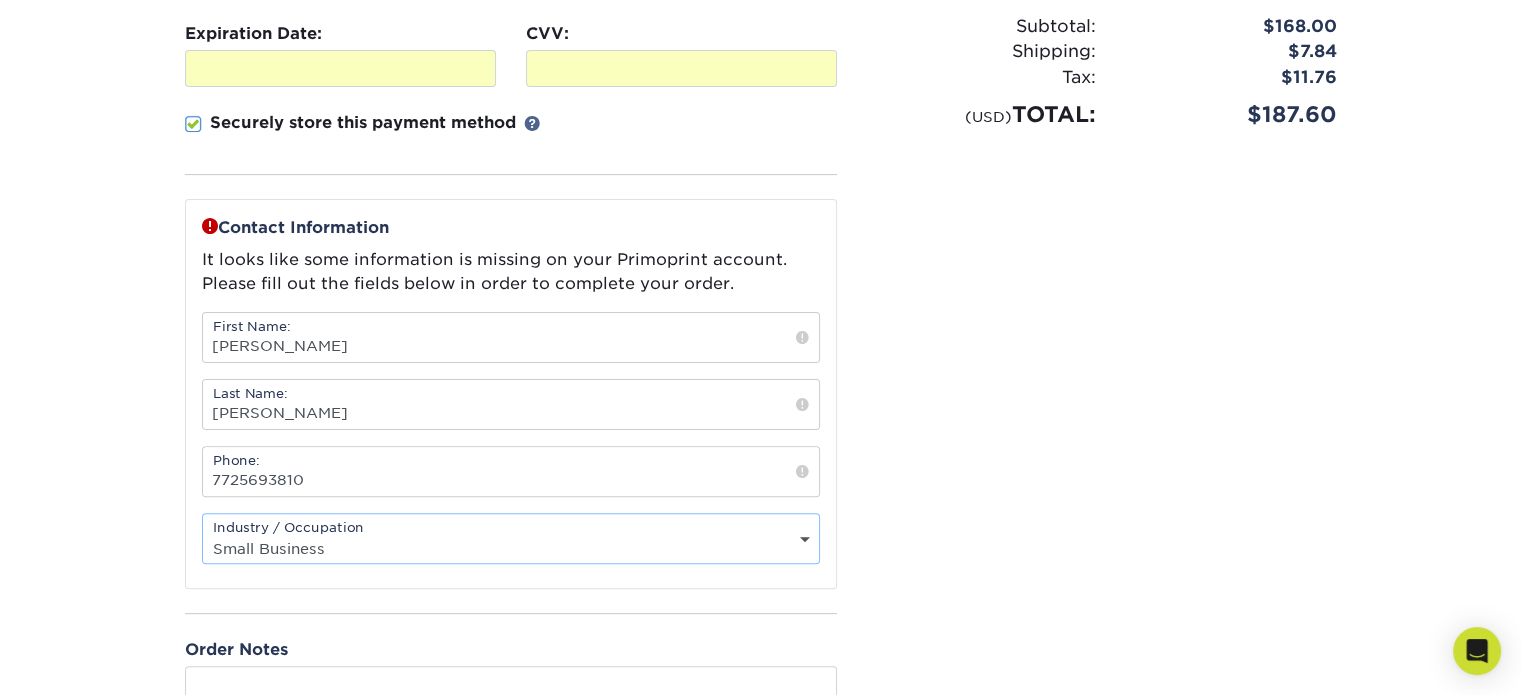 scroll, scrollTop: 500, scrollLeft: 0, axis: vertical 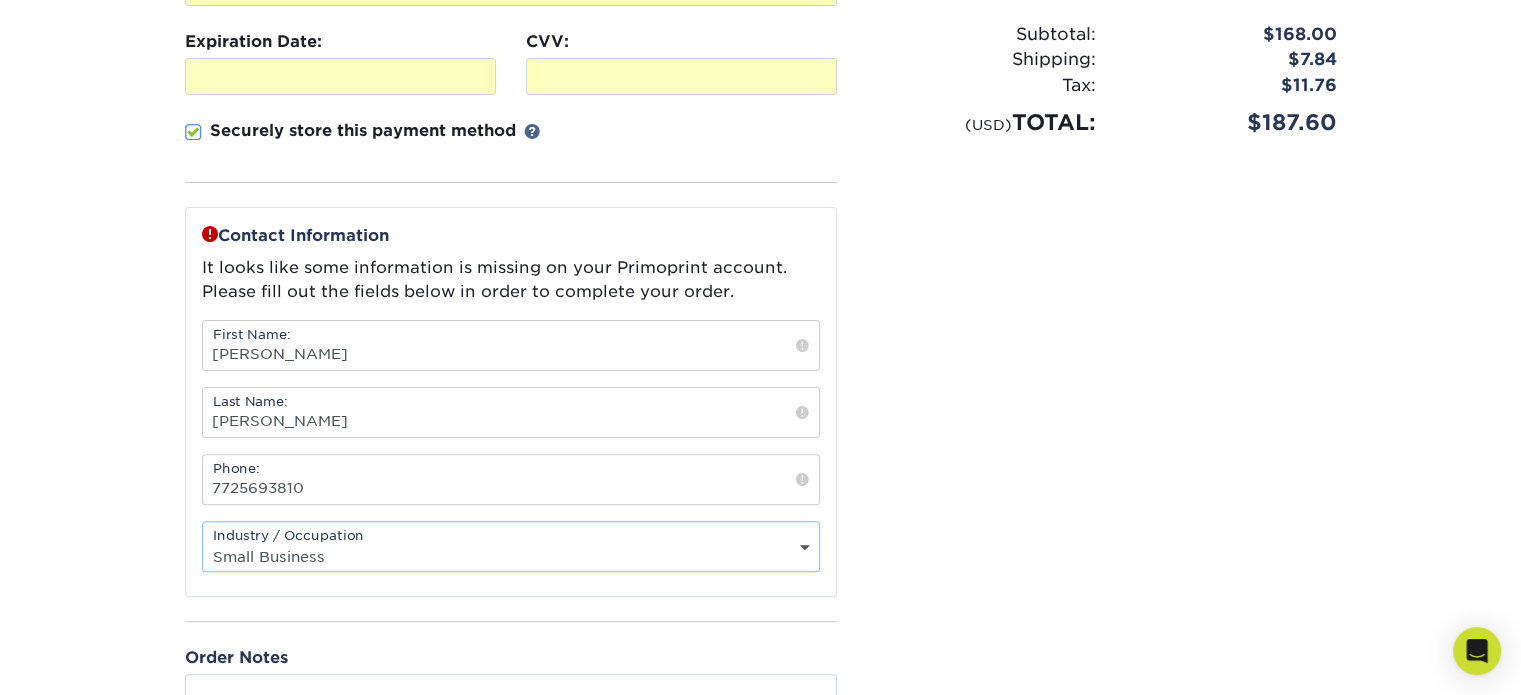 click on "Select One
Administrative
Executive
Human Resources
Construction
Education
Entertainment
Event / Wedding Planning
Financial Services
Food and Beverage
Graphic Designer
Healthcare
Insurance
Legal Agency Public Relations" at bounding box center [511, 556] 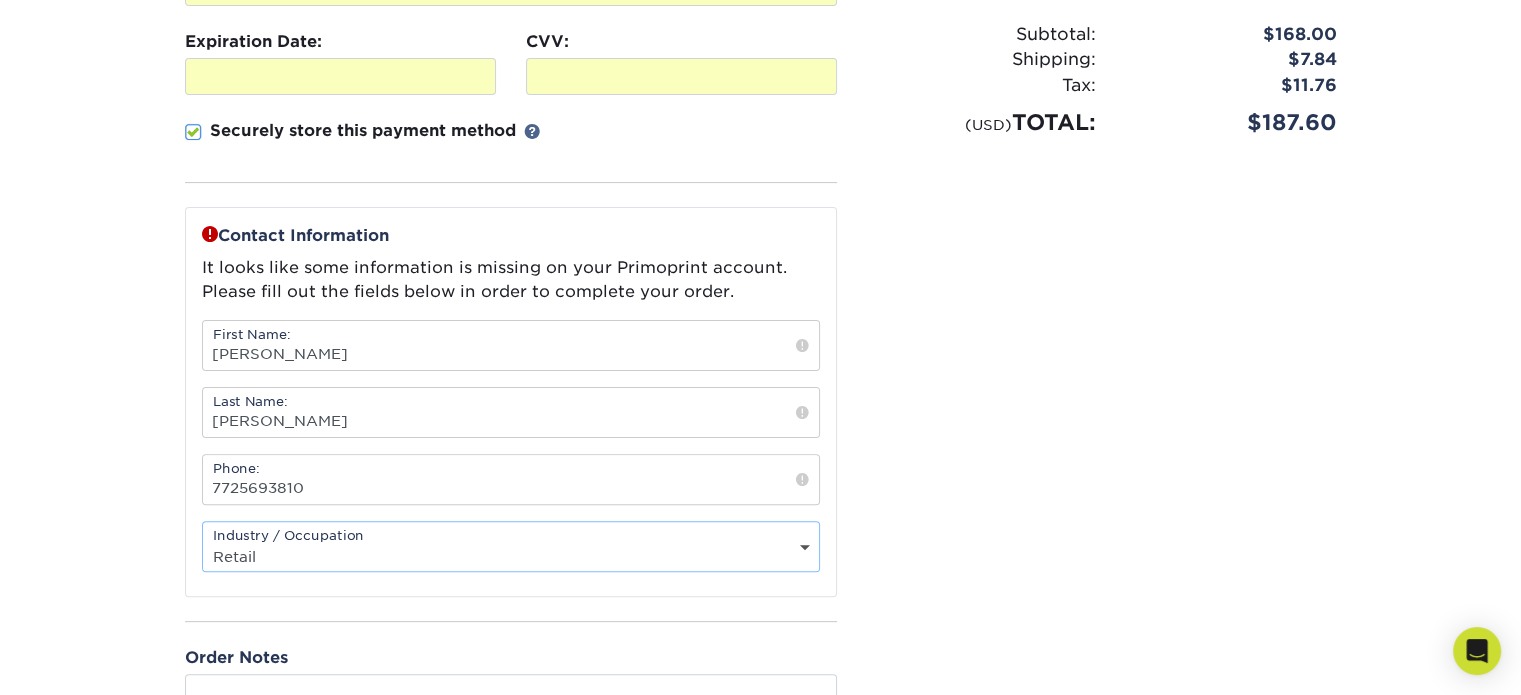 click on "Select One
Administrative
Executive
Human Resources
Construction
Education
Entertainment
Event / Wedding Planning
Financial Services
Food and Beverage
Graphic Designer
Healthcare
Insurance
Legal Agency Public Relations" at bounding box center [511, 556] 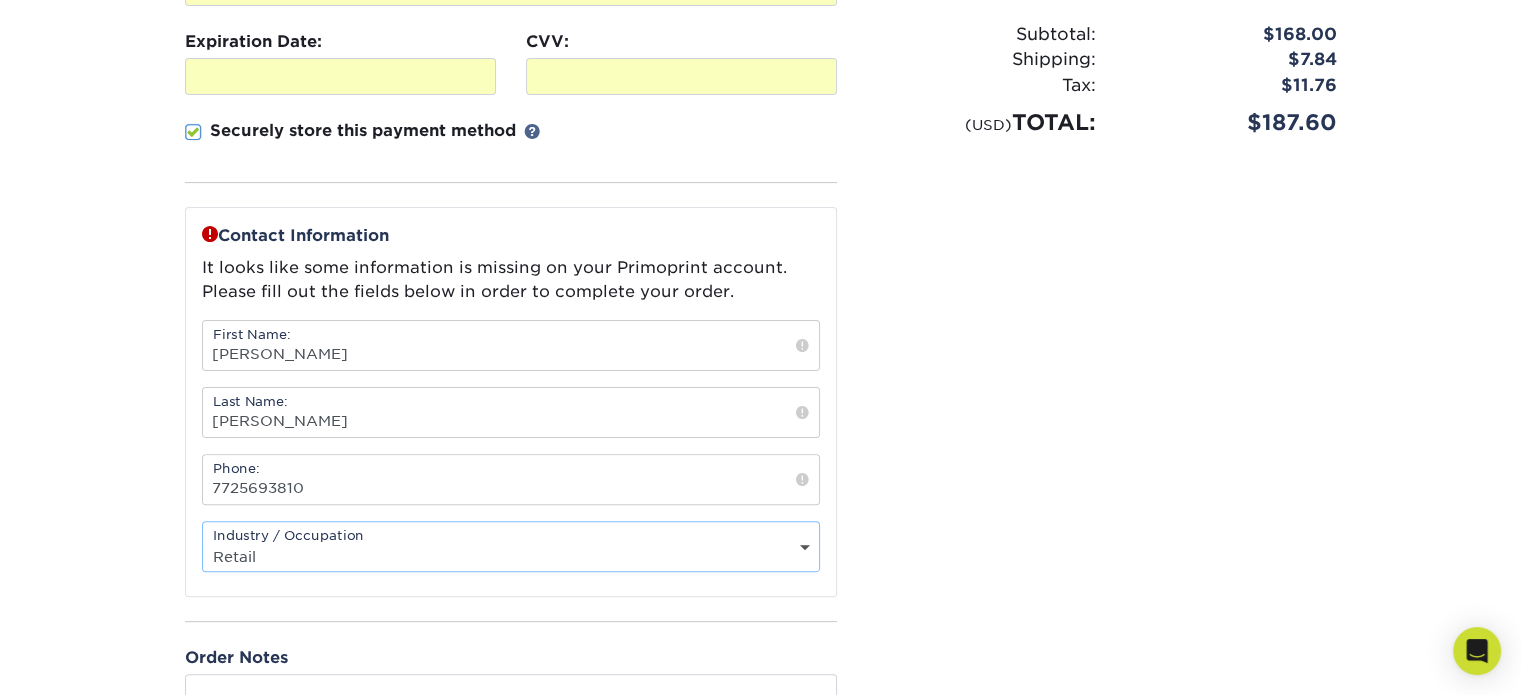 click on "Please confirm the following:
I understand the  Estimated Delivery Policy
I agree to the  Terms and Conditions
Subtotal: Shipping:" at bounding box center (1111, 247) 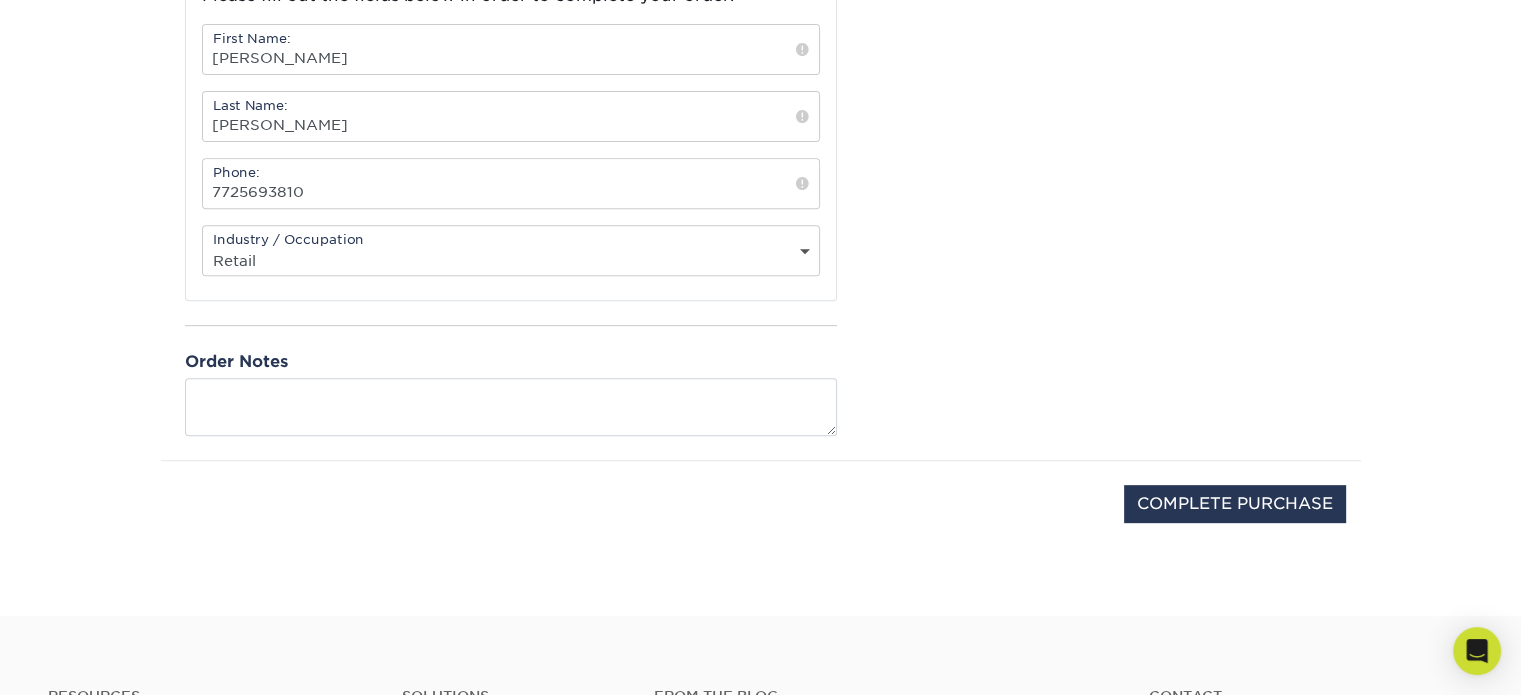 scroll, scrollTop: 800, scrollLeft: 0, axis: vertical 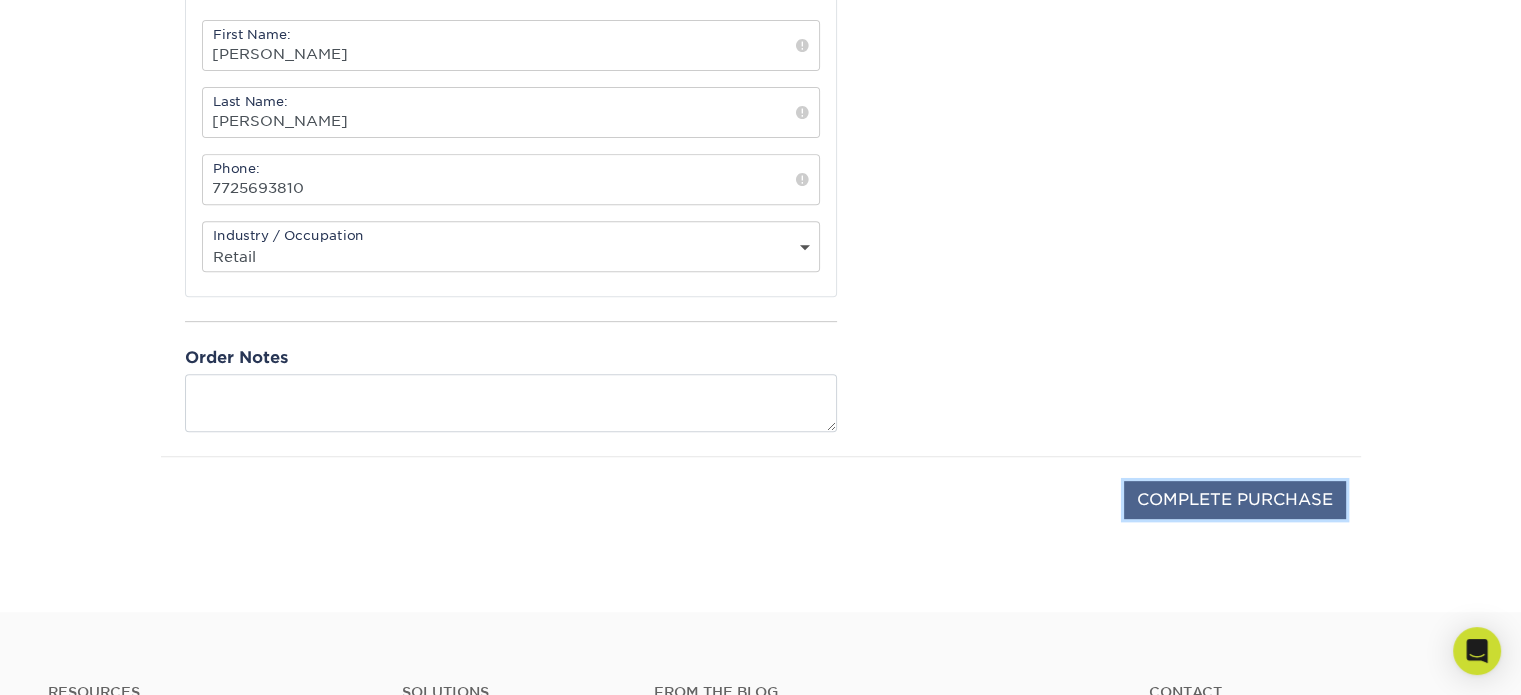 click on "COMPLETE PURCHASE" at bounding box center (1235, 500) 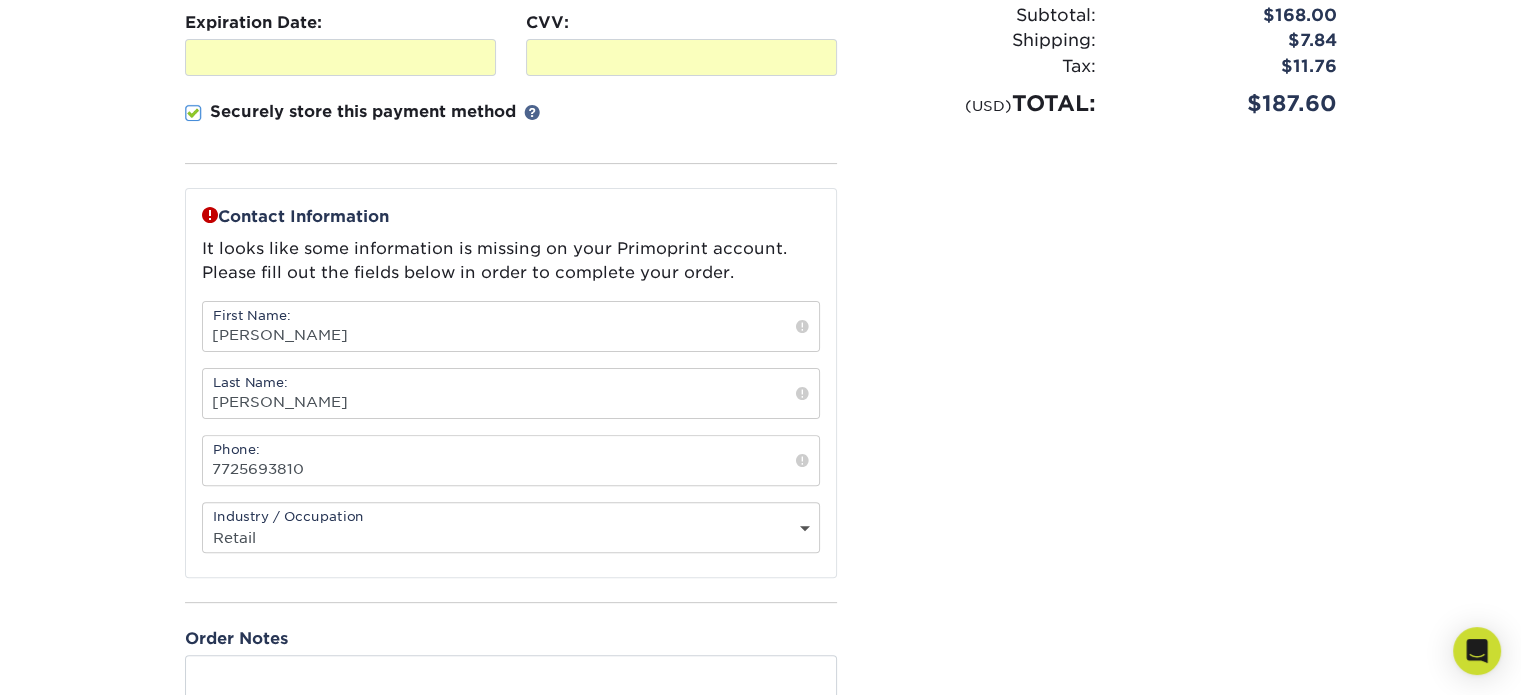 scroll, scrollTop: 700, scrollLeft: 0, axis: vertical 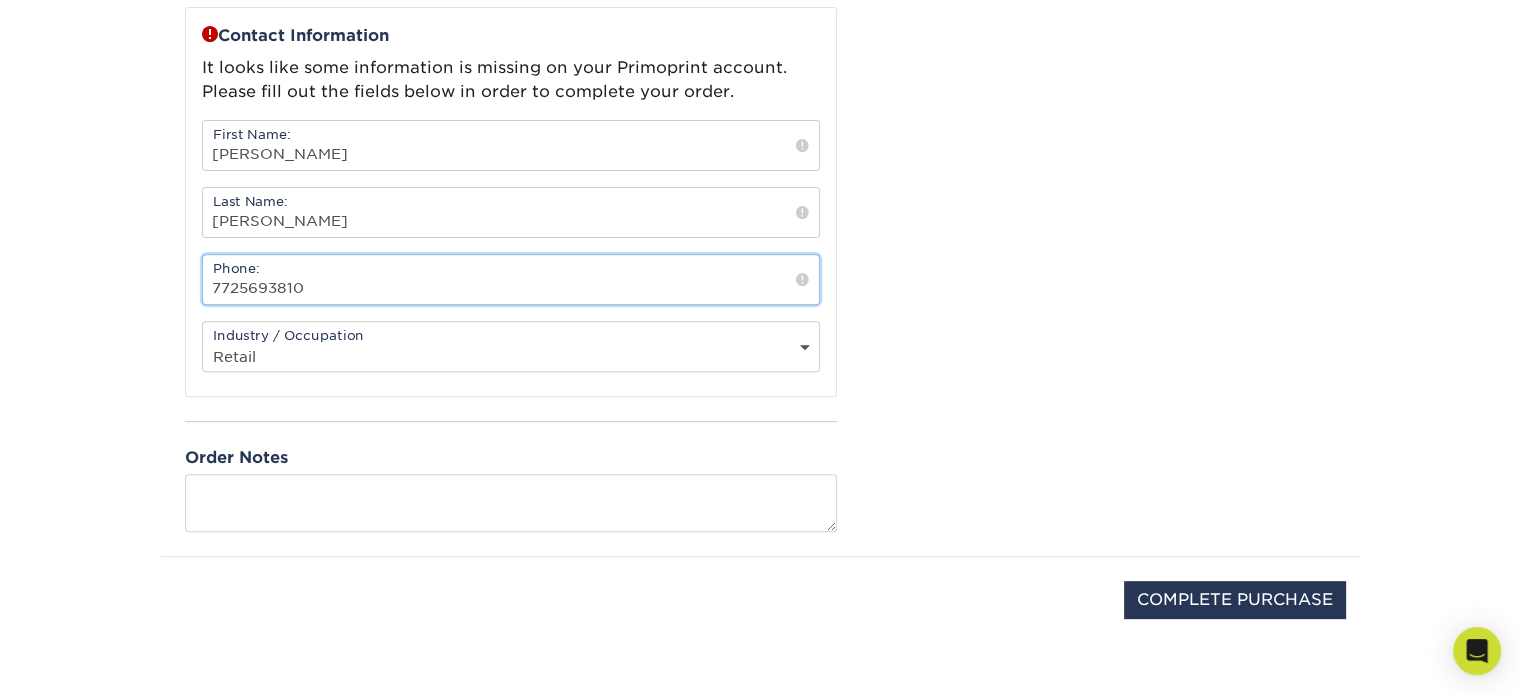 click on "7725693810" at bounding box center (511, 279) 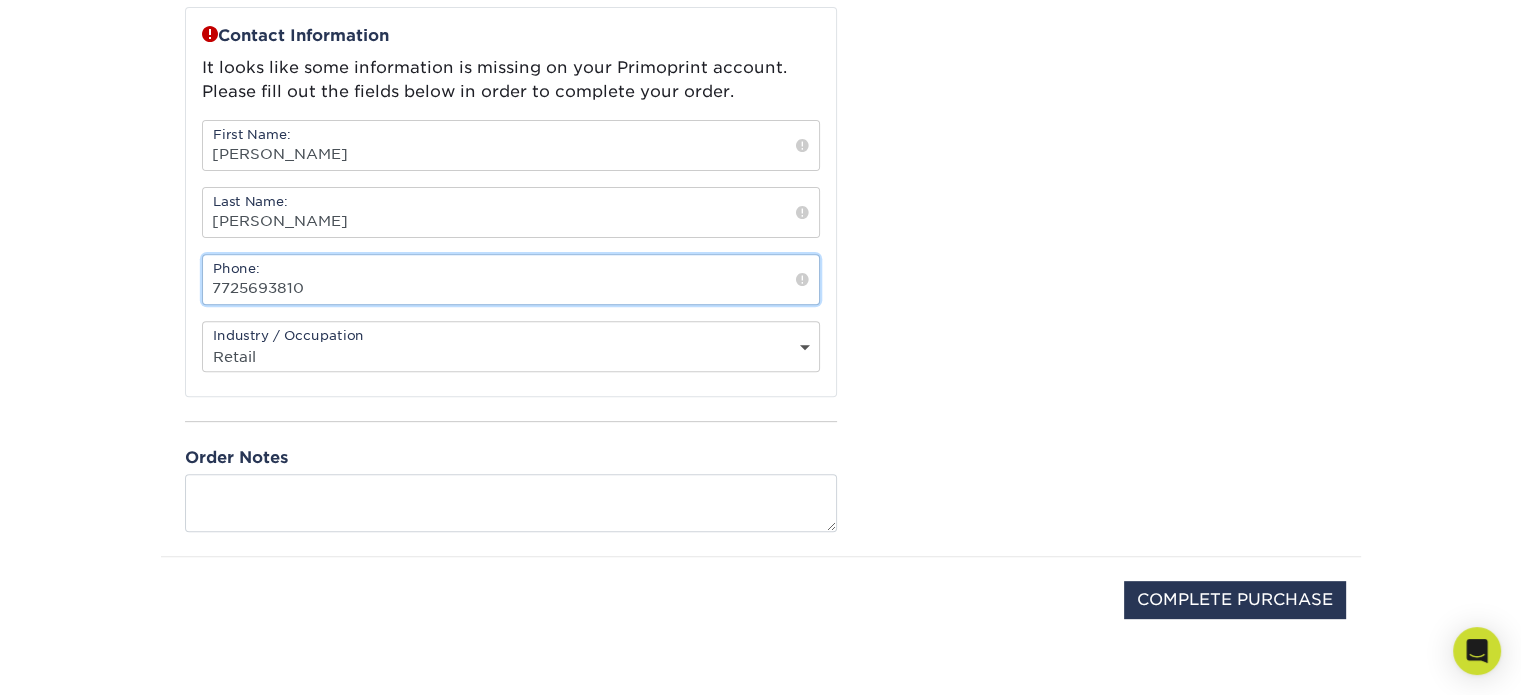 type on "7722689313" 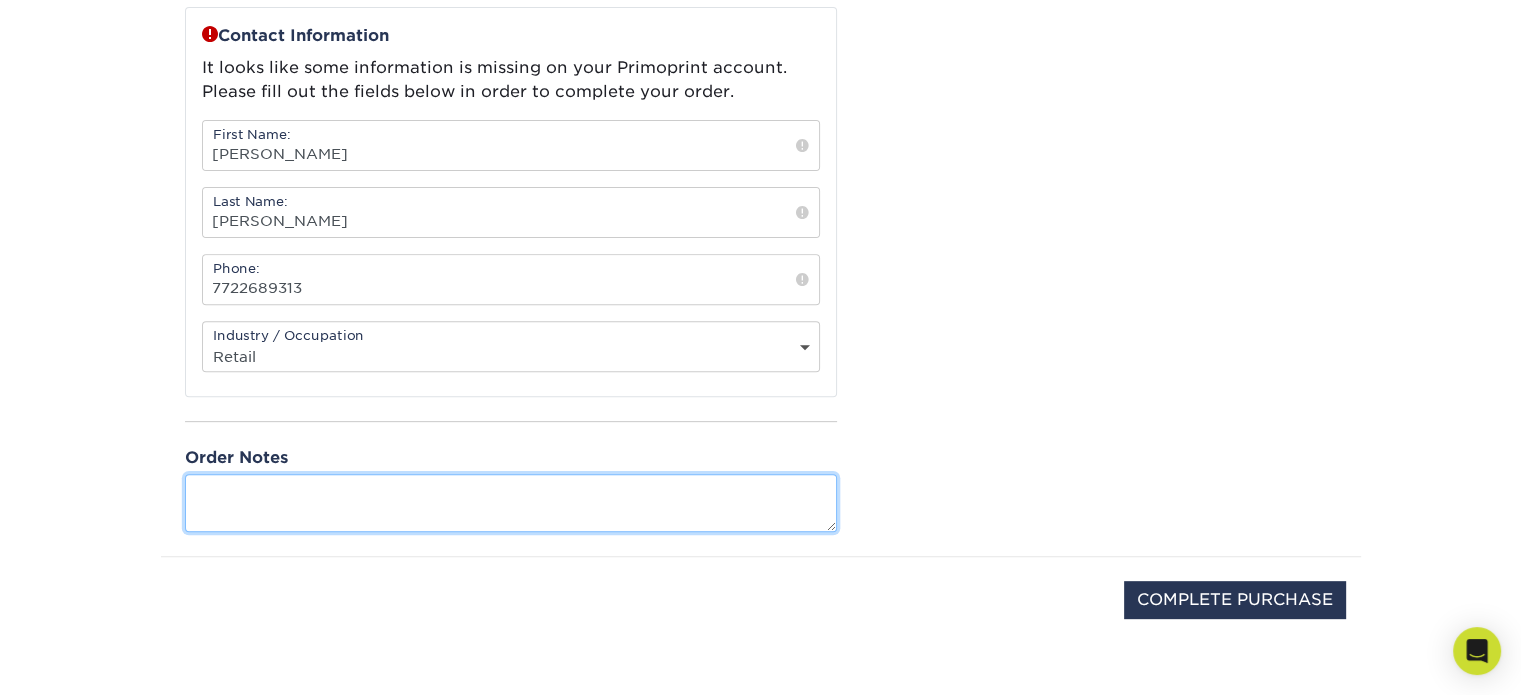 click at bounding box center (511, 502) 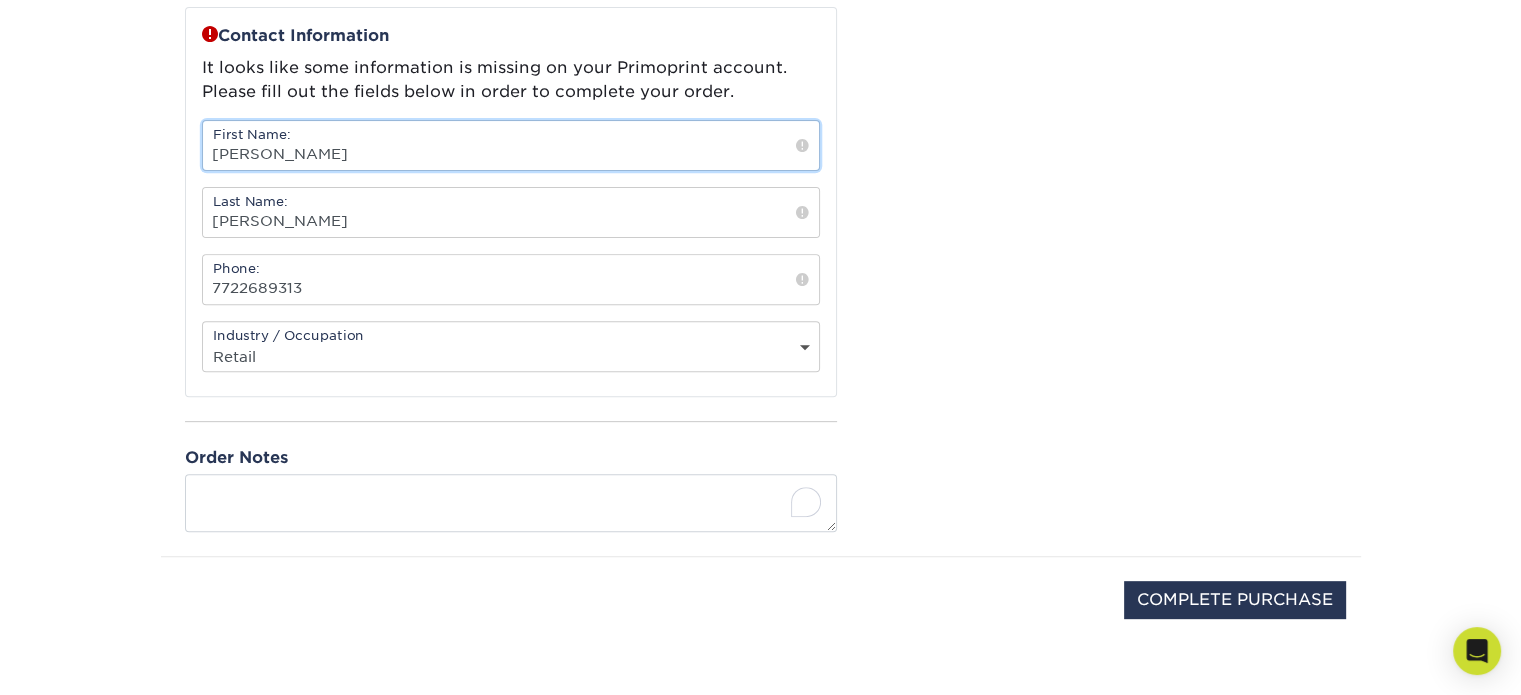click on "[PERSON_NAME]" at bounding box center [511, 145] 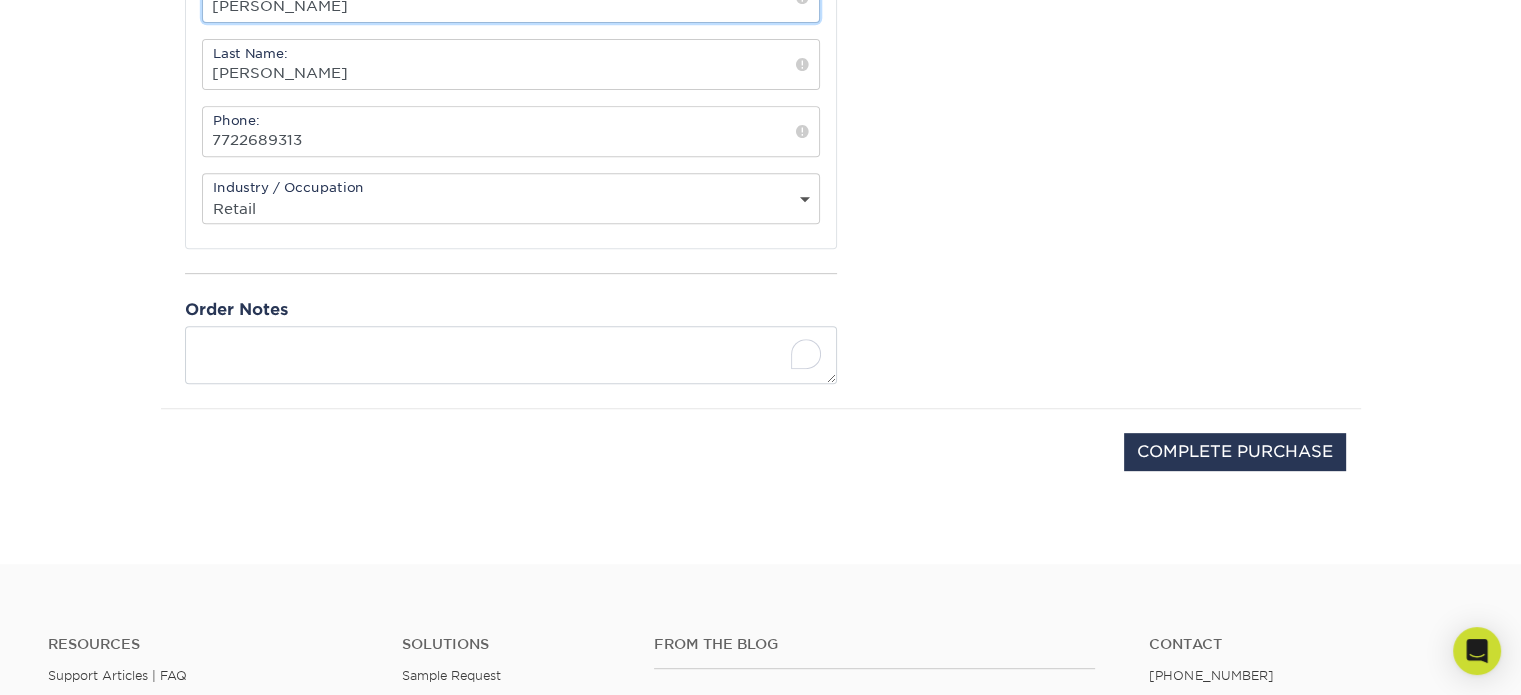 scroll, scrollTop: 800, scrollLeft: 0, axis: vertical 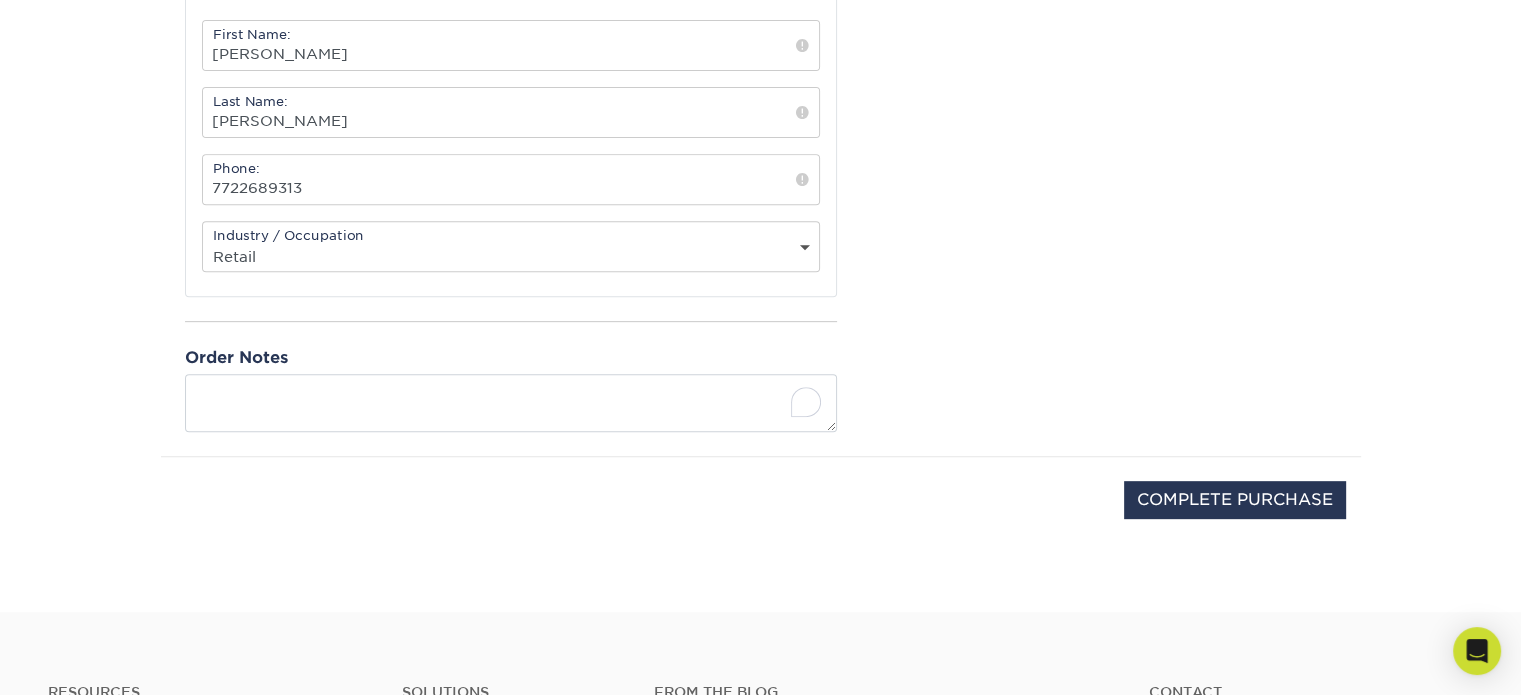 click on "Contact Information
It looks like some information is missing on your Primoprint account. Please fill out the fields below in order to complete your order.
First Name:
[PERSON_NAME]
Last Name:
[PERSON_NAME]
Phone:
7722689313 Industry / Occupation Select One Legal" at bounding box center [511, 102] 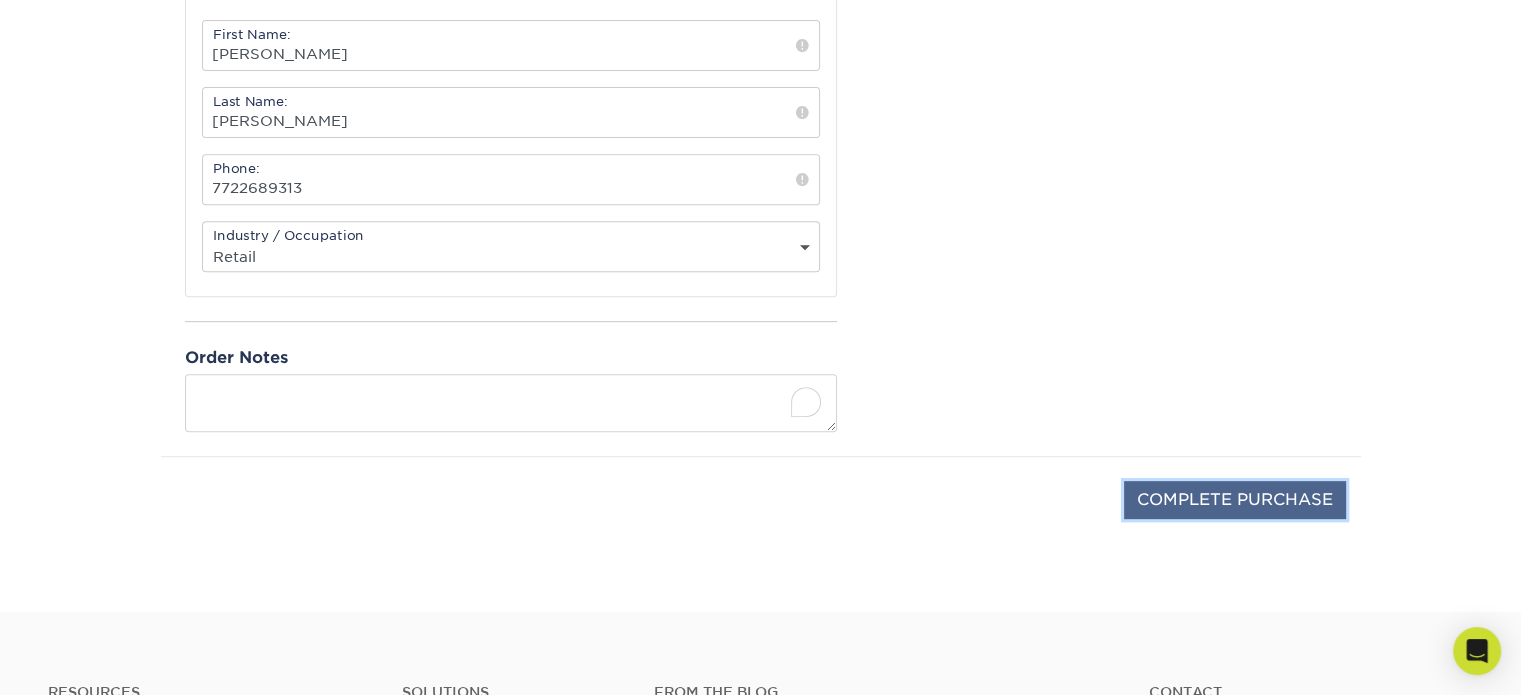 click on "COMPLETE PURCHASE" at bounding box center [1235, 500] 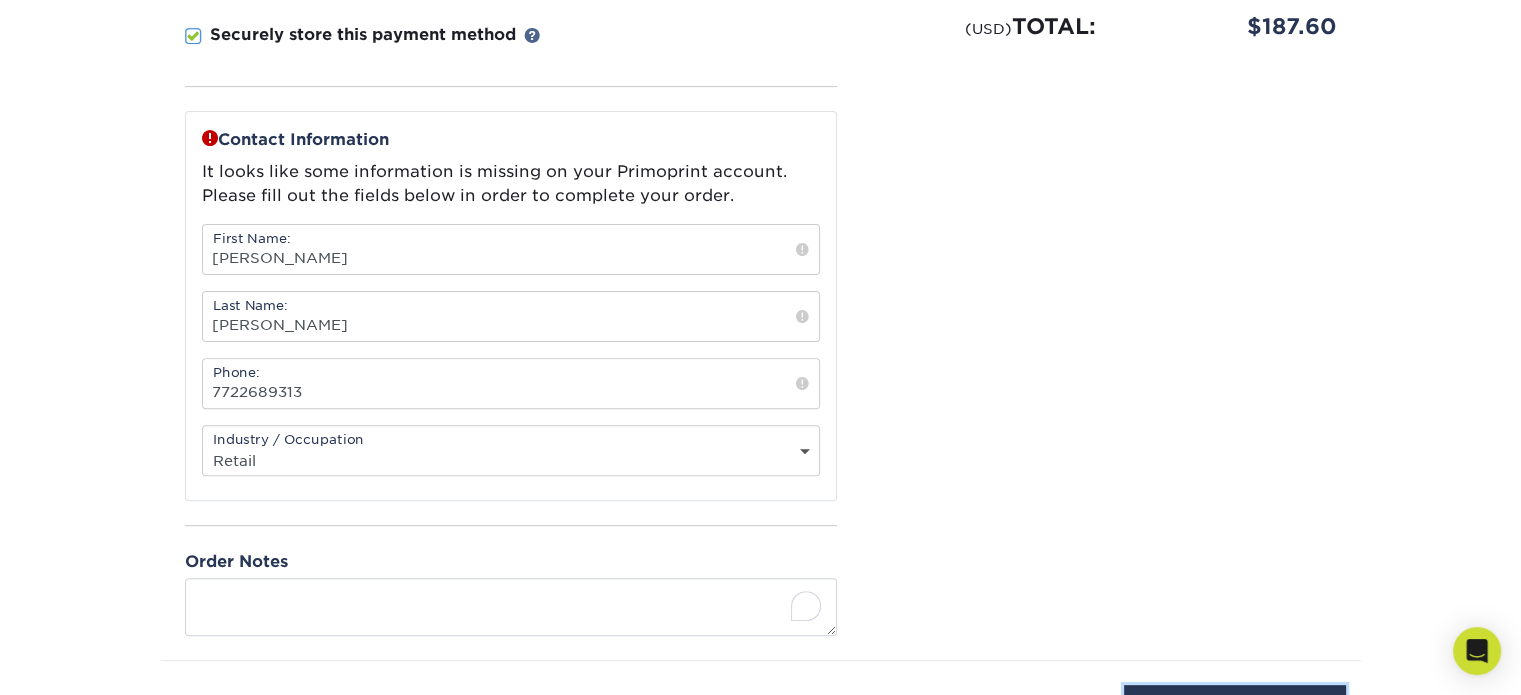 scroll, scrollTop: 600, scrollLeft: 0, axis: vertical 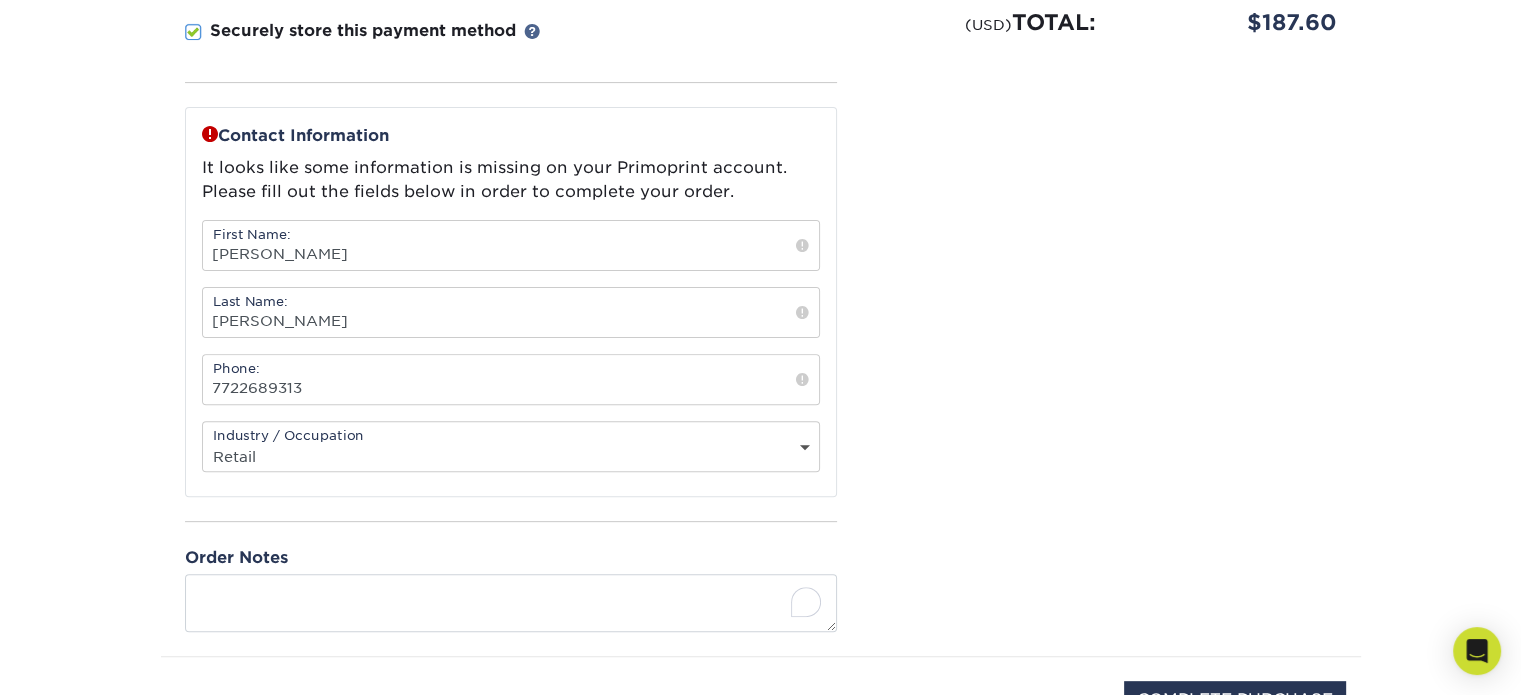 click on "Industry / Occupation
Select One
Administrative
Executive
Human Resources
Construction
Education
Entertainment
Event / Wedding Planning
Financial Services
Food and Beverage
Graphic Designer
Healthcare Insurance Legal" at bounding box center [511, 446] 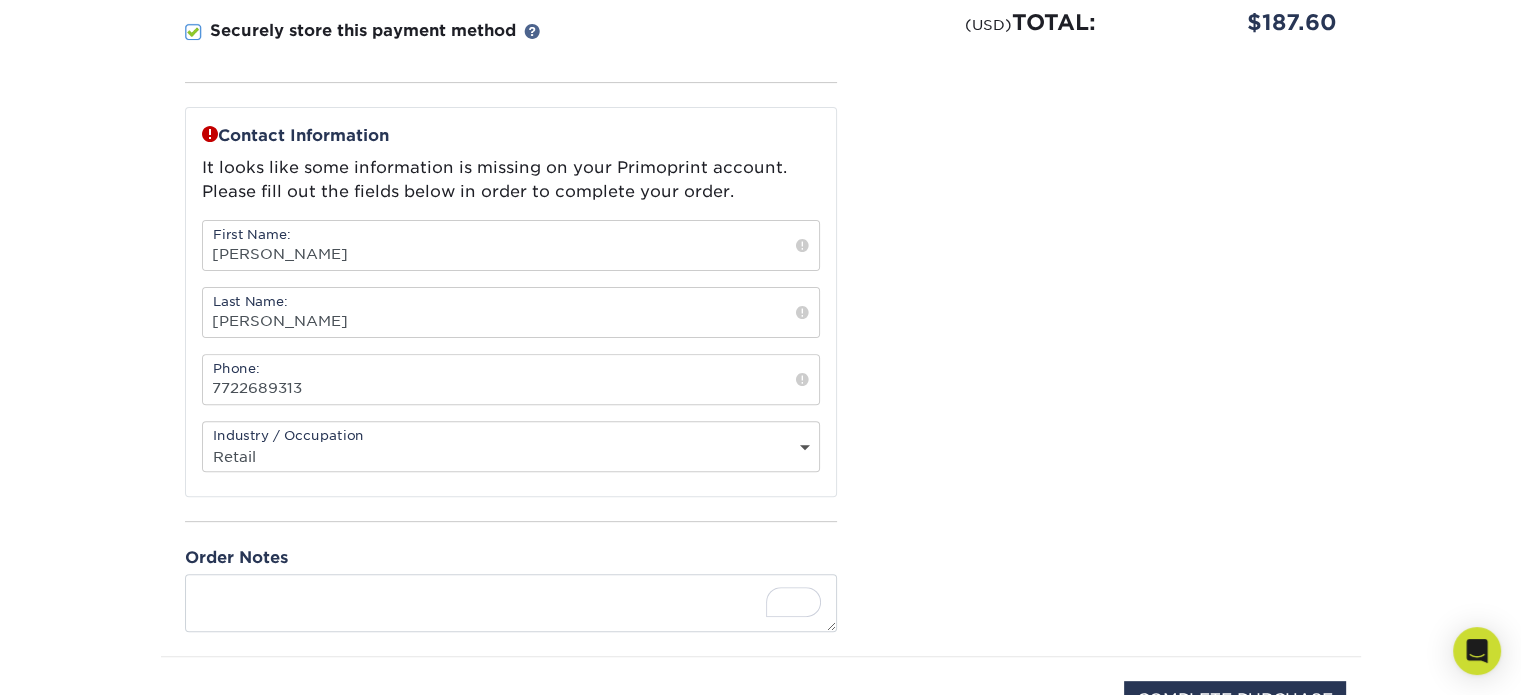 click at bounding box center [802, 313] 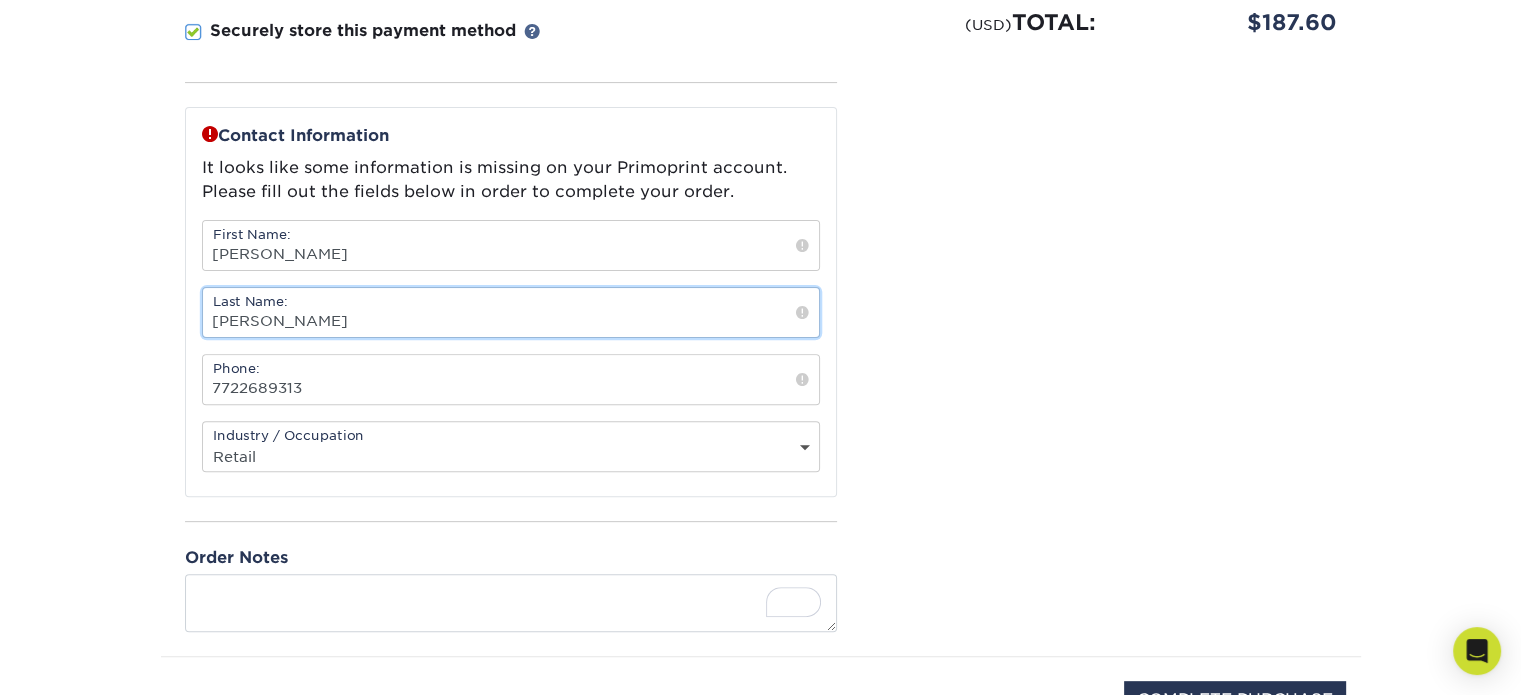 click on "[PERSON_NAME]" at bounding box center [511, 312] 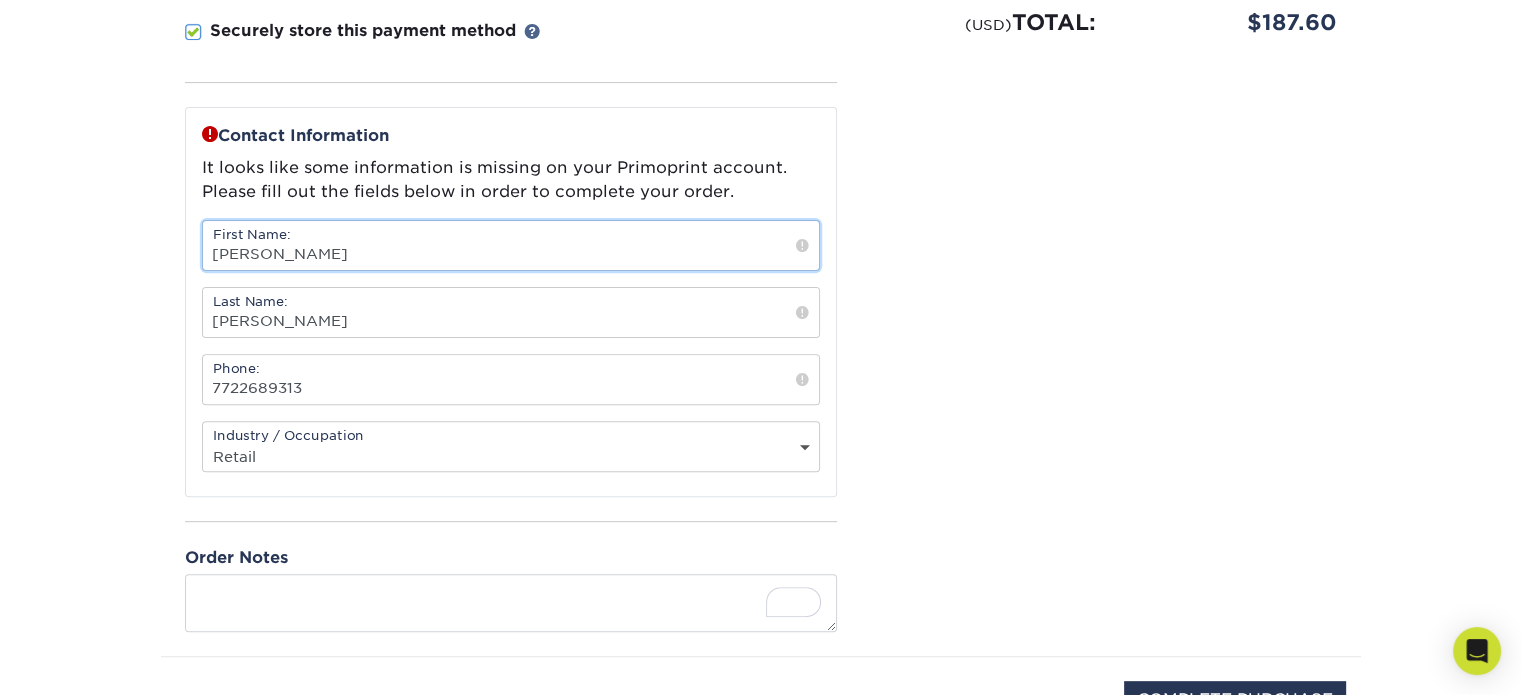 click on "[PERSON_NAME]" at bounding box center (511, 245) 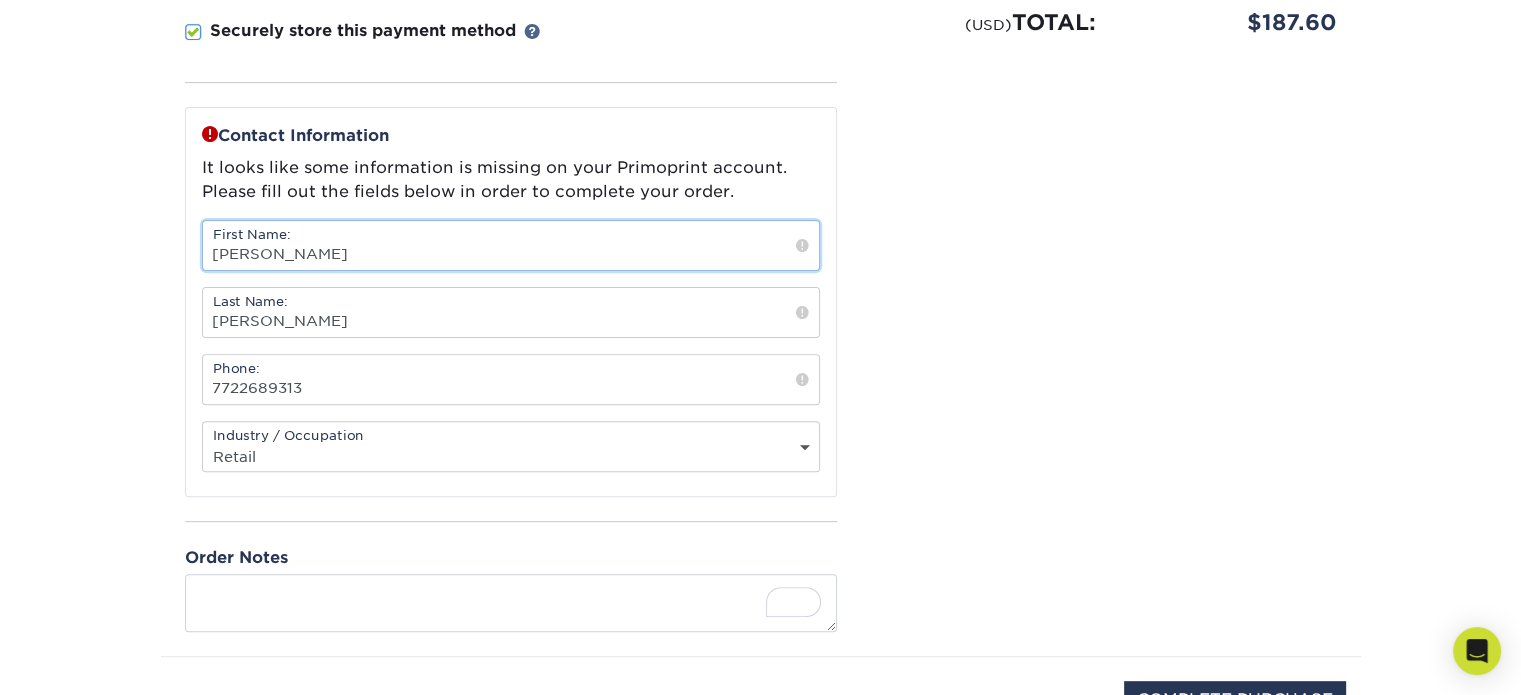 type on "[PERSON_NAME]" 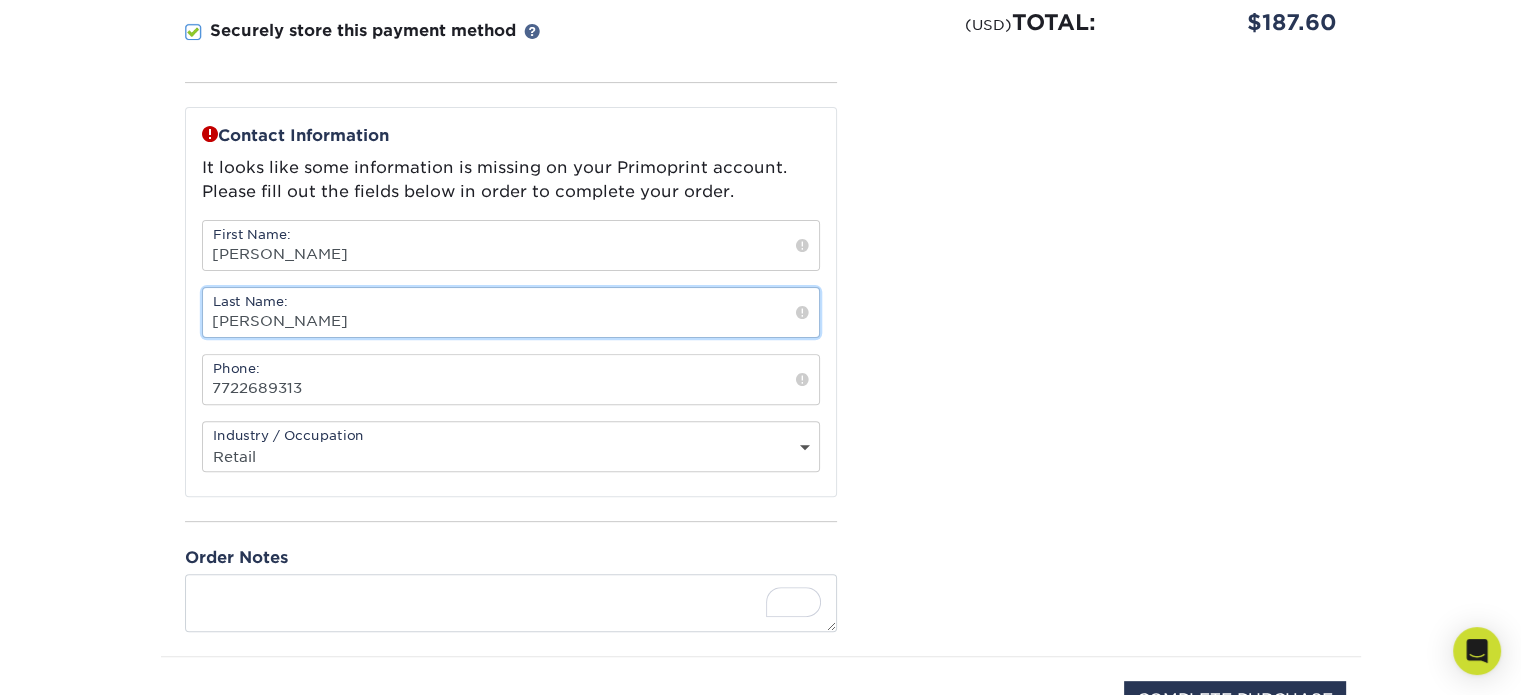 click on "[PERSON_NAME]" at bounding box center [511, 312] 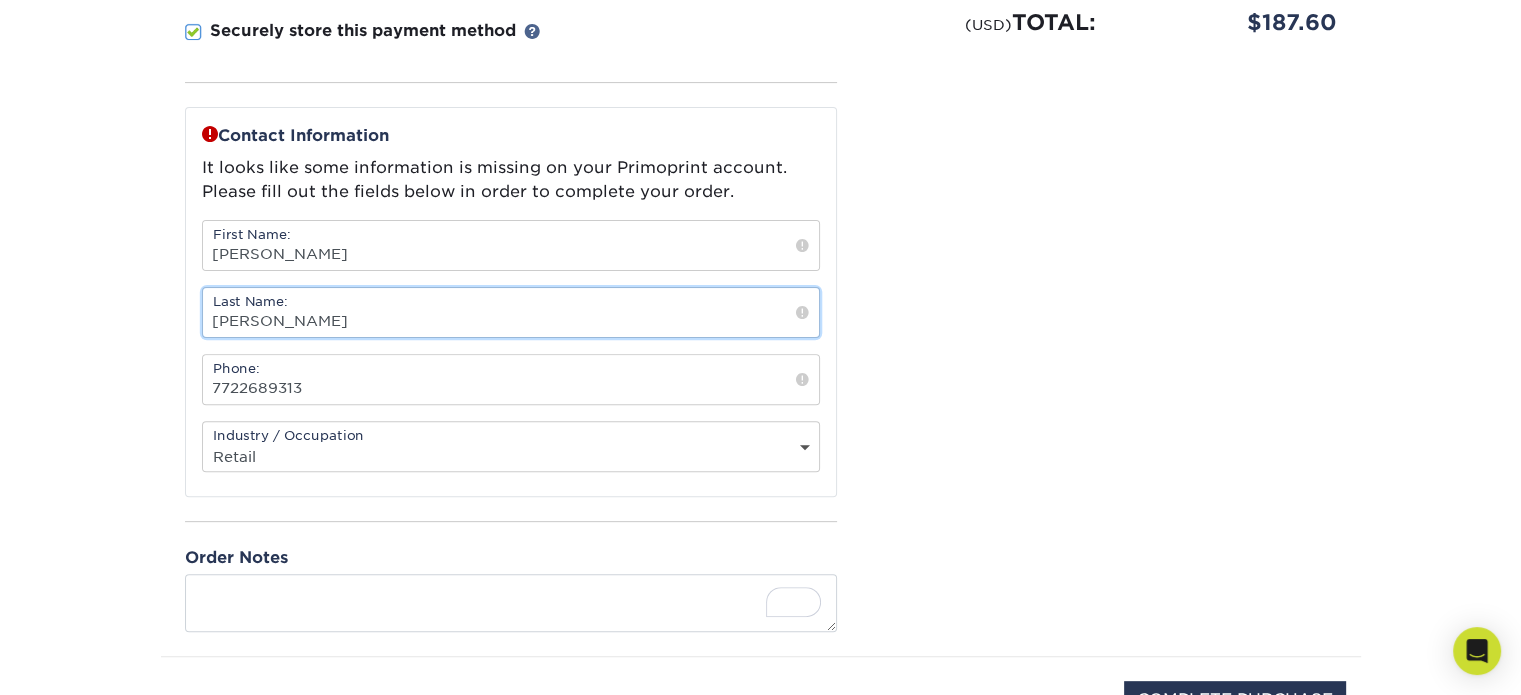type on "[PERSON_NAME]" 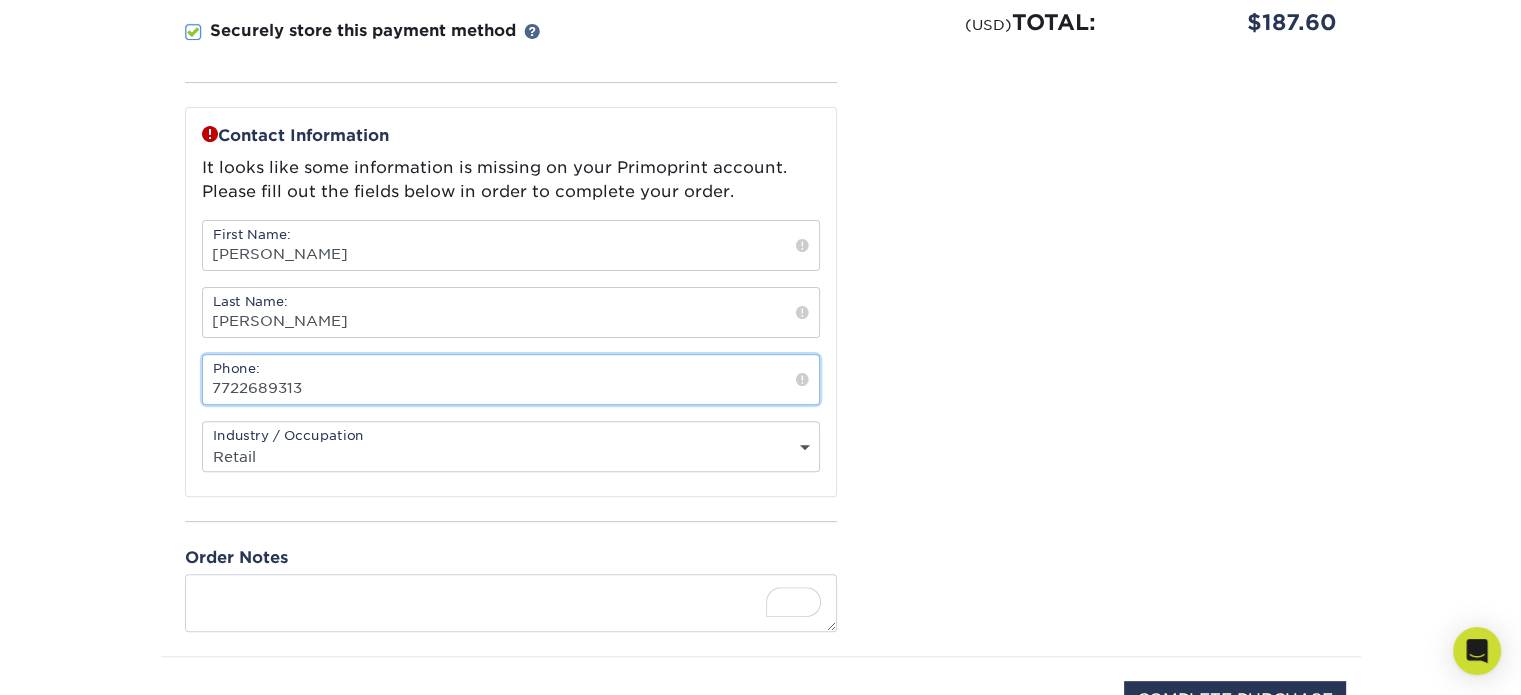drag, startPoint x: 265, startPoint y: 379, endPoint x: 281, endPoint y: 379, distance: 16 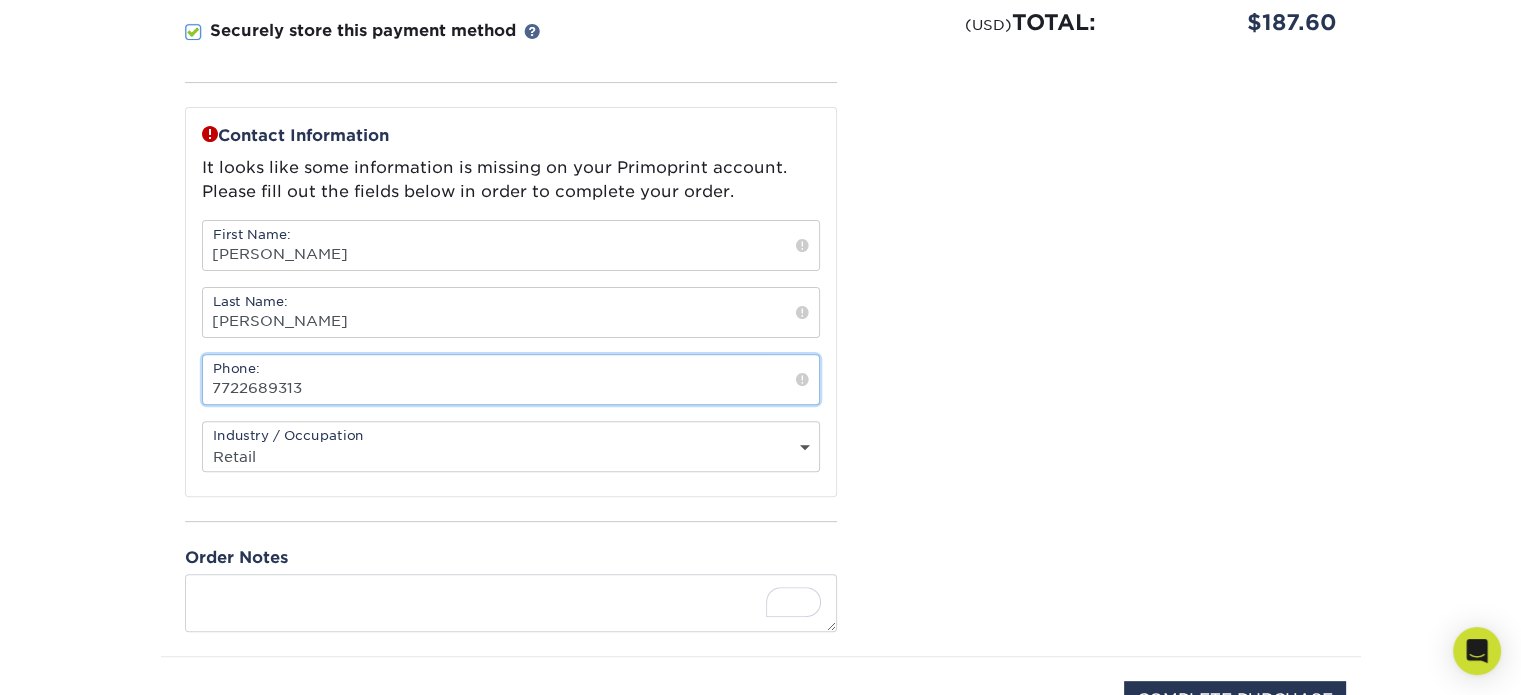 click on "7722689313" at bounding box center (511, 379) 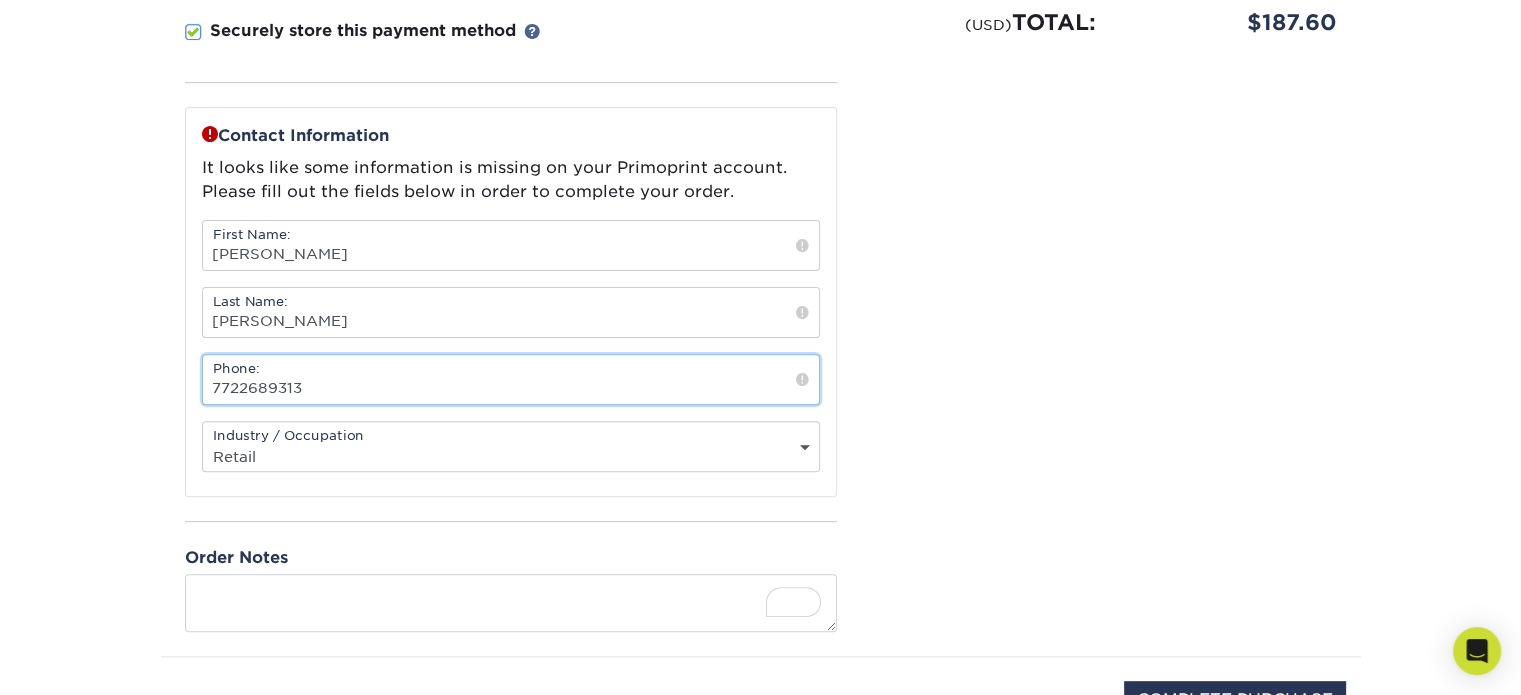 type on "7722689313" 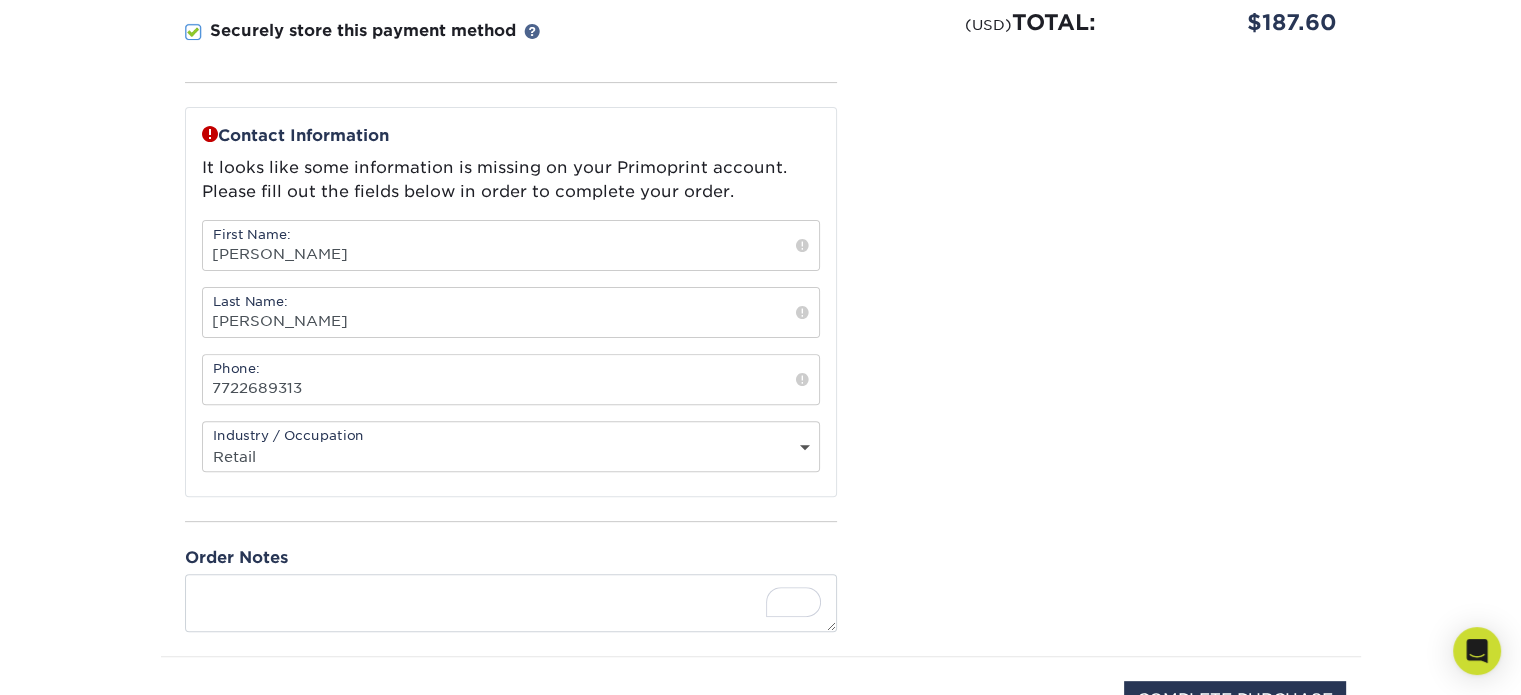 click on "Please confirm the following:
I understand the  Estimated Delivery Policy
I agree to the  Terms and Conditions
Subtotal: Shipping:" at bounding box center [1111, 147] 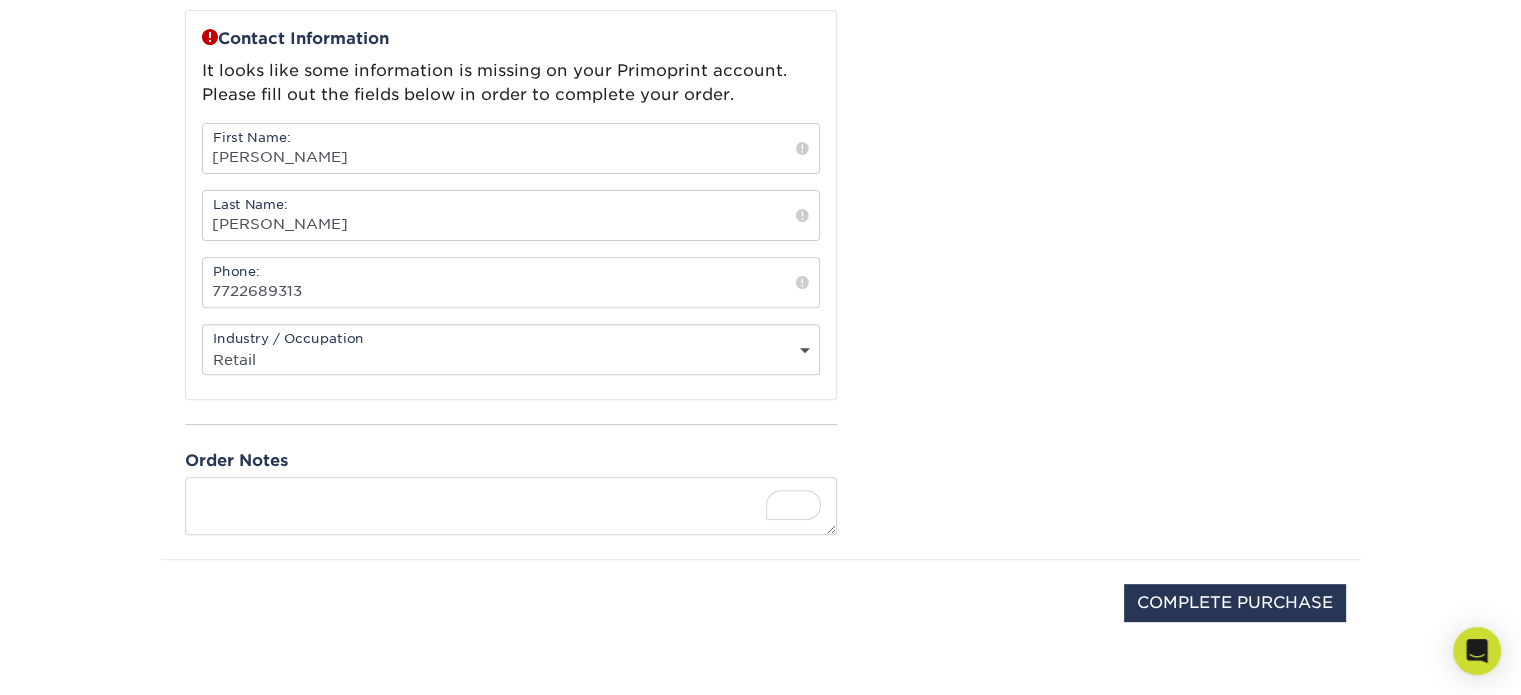 scroll, scrollTop: 800, scrollLeft: 0, axis: vertical 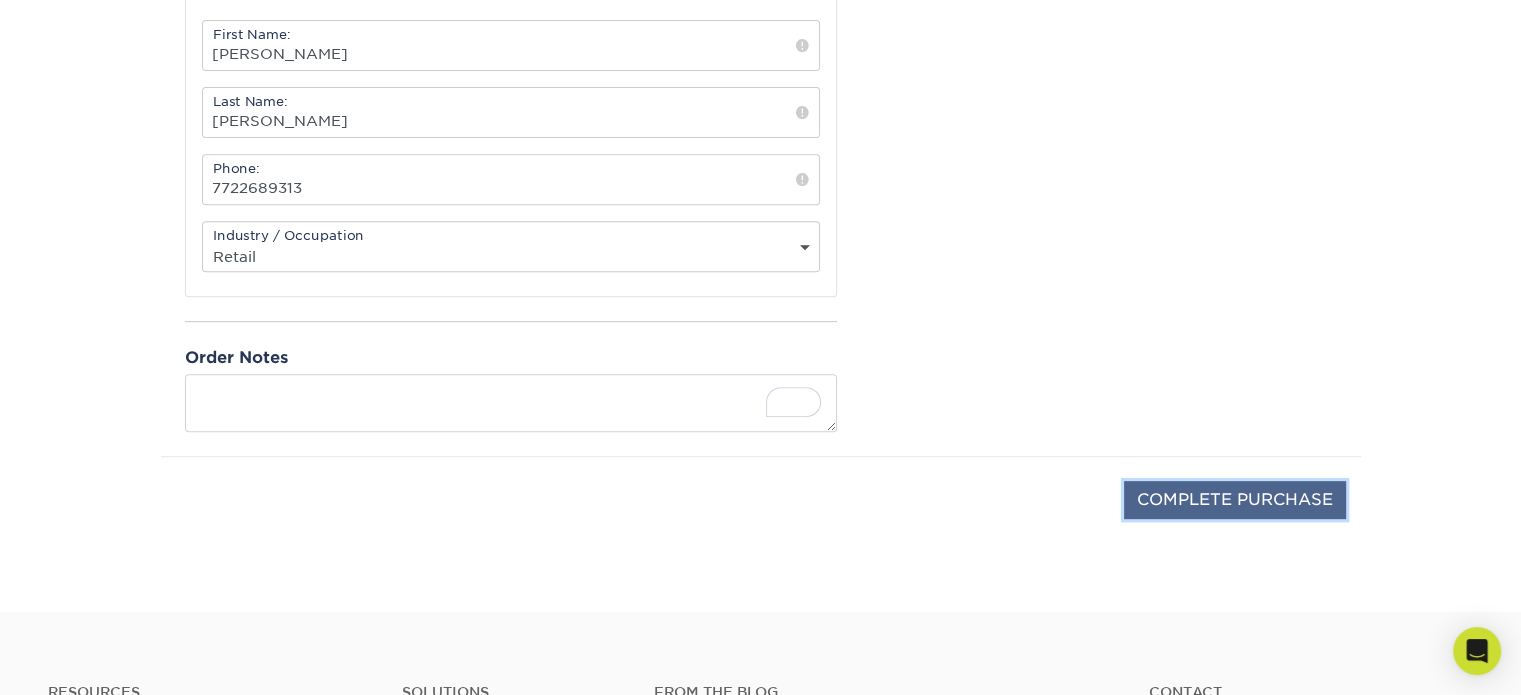 click on "COMPLETE PURCHASE" at bounding box center (1235, 500) 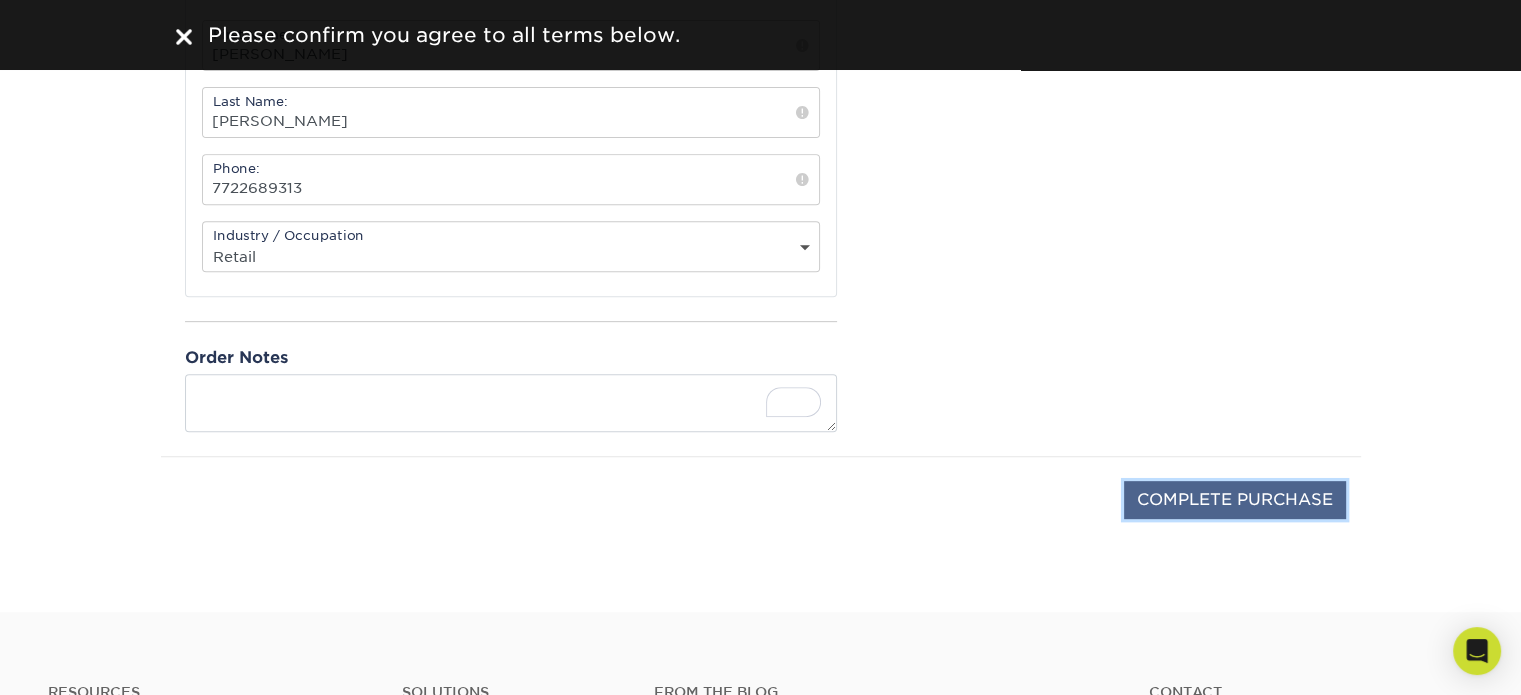 click on "COMPLETE PURCHASE" at bounding box center (1235, 500) 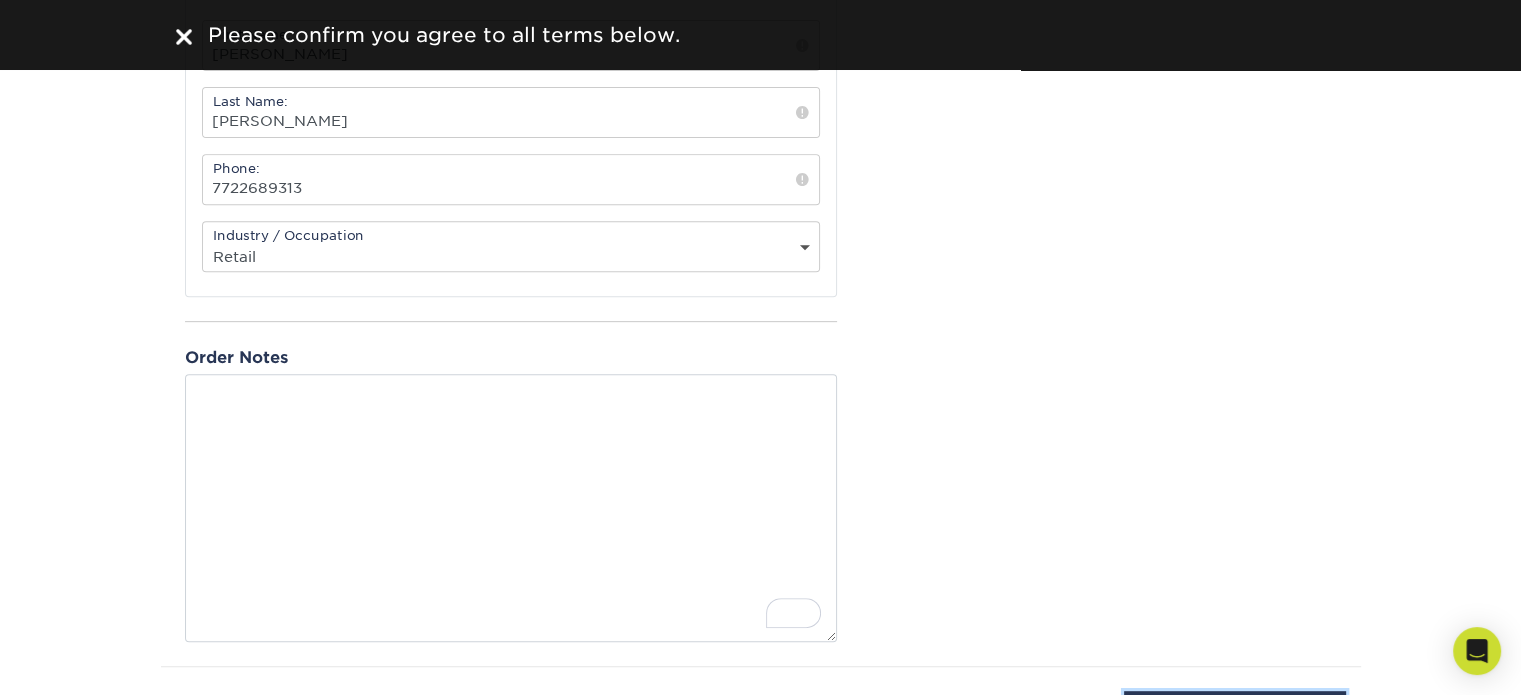 drag, startPoint x: 829, startPoint y: 423, endPoint x: 856, endPoint y: 635, distance: 213.71242 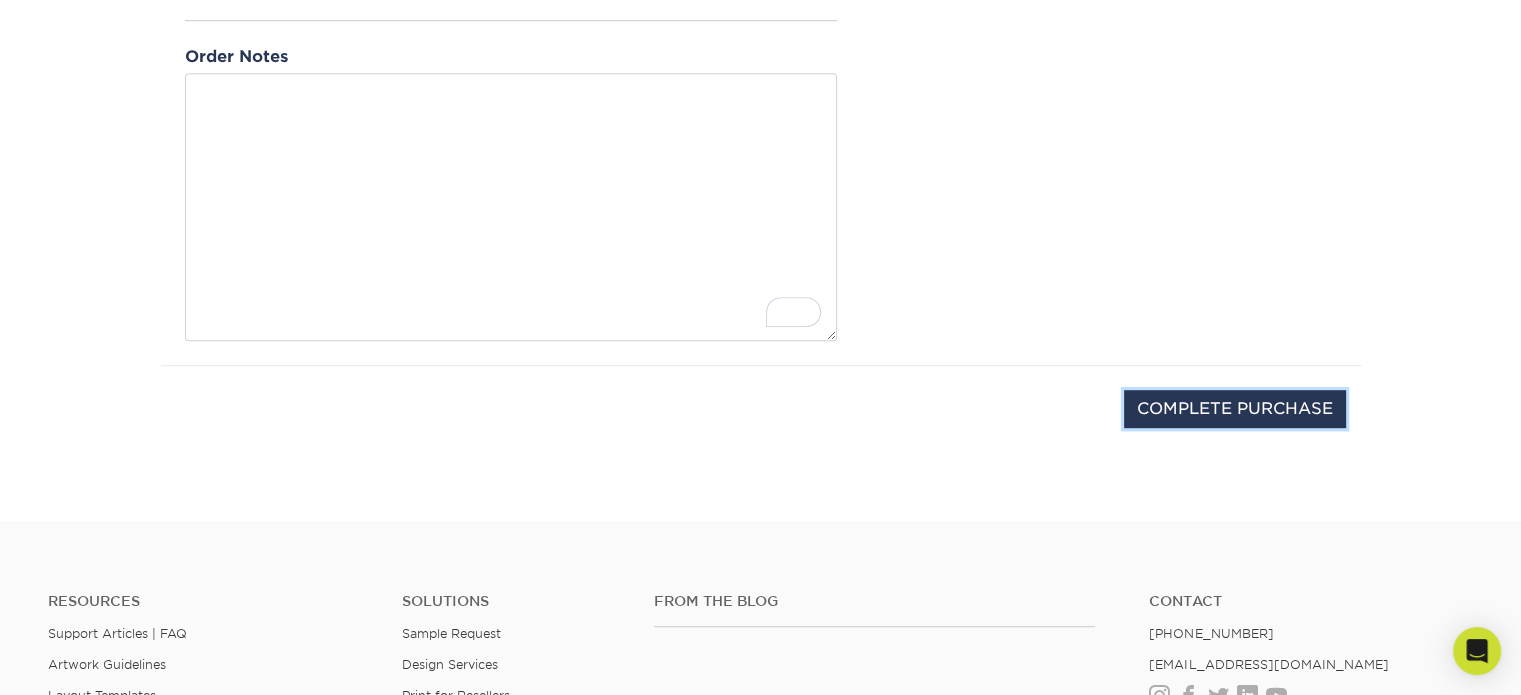 scroll, scrollTop: 800, scrollLeft: 0, axis: vertical 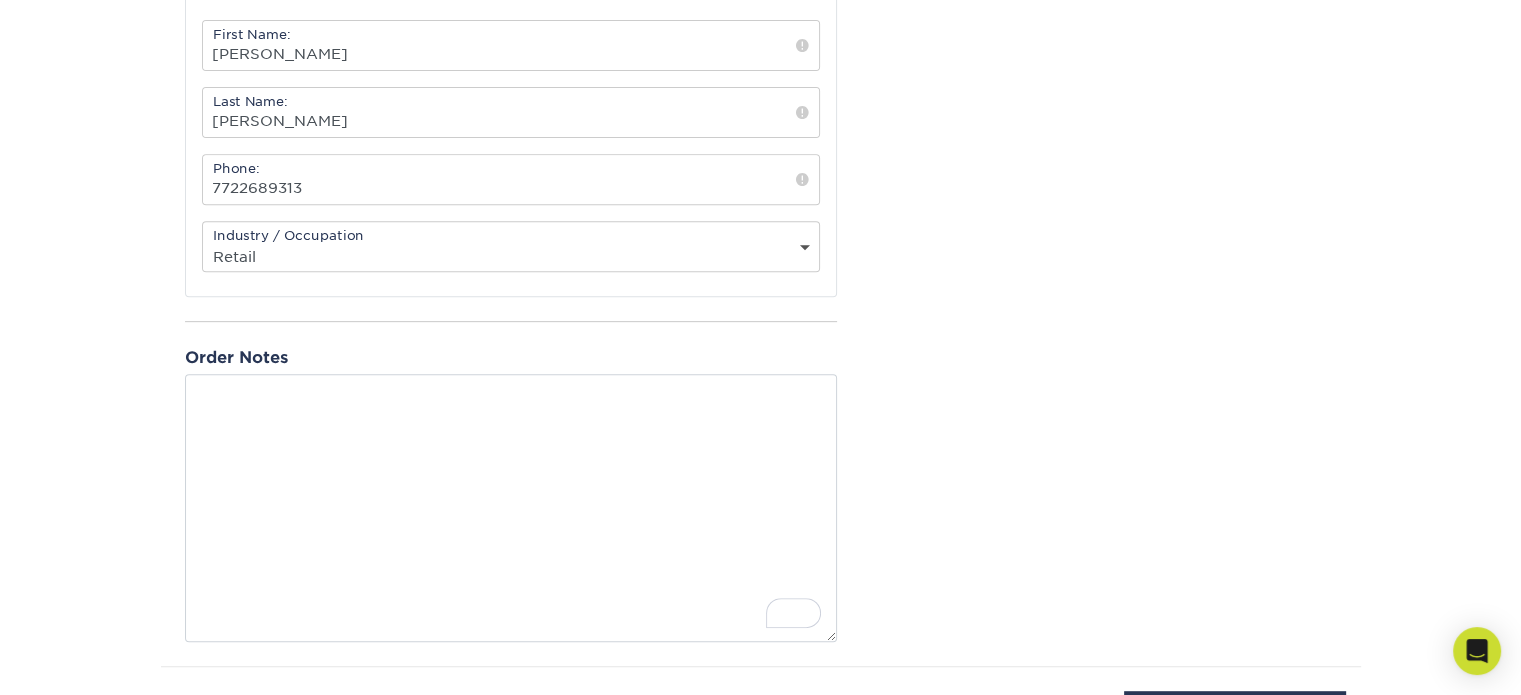 click on "Contact Information
It looks like some information is missing on your Primoprint account. Please fill out the fields below in order to complete your order.
First Name:
[PERSON_NAME]
Last Name:
[PERSON_NAME]
Phone: [PHONE_NUMBER] Industry / Occupation" at bounding box center [511, 274] 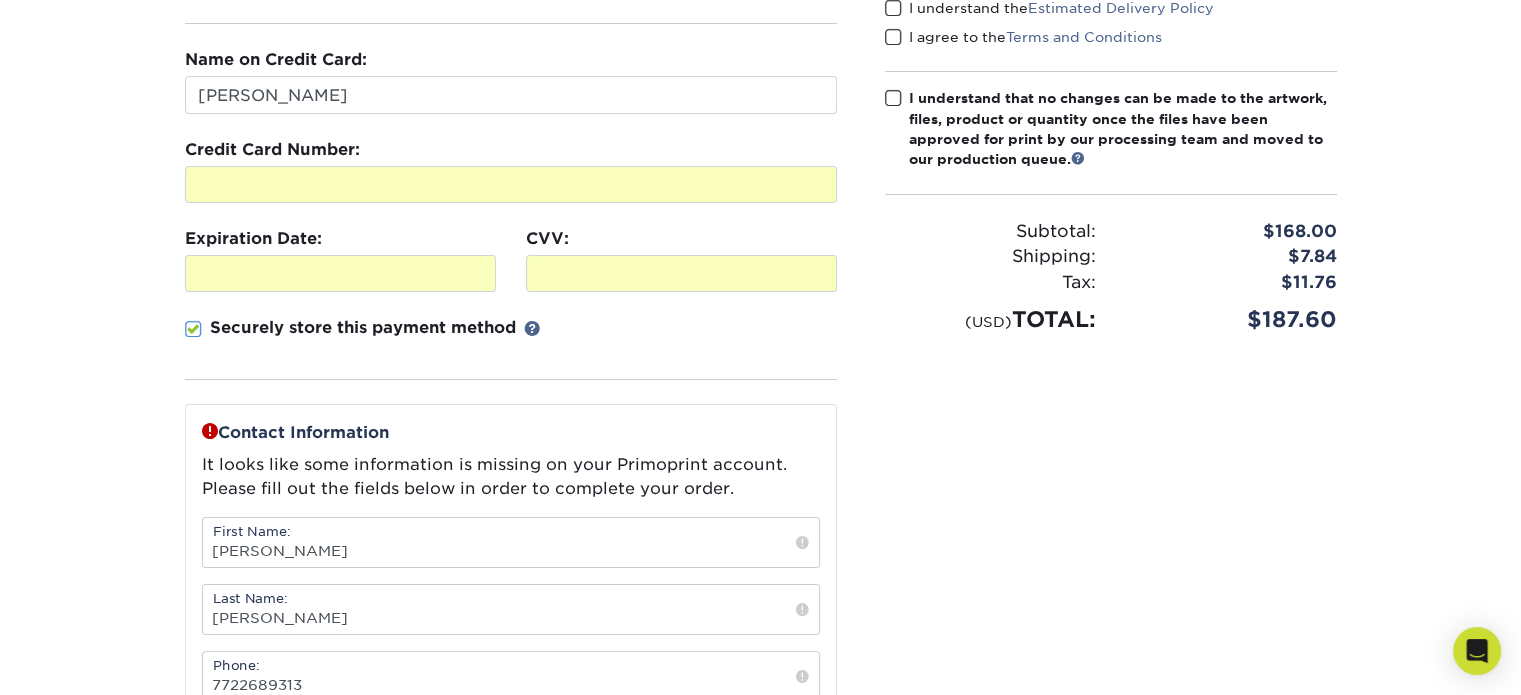 scroll, scrollTop: 300, scrollLeft: 0, axis: vertical 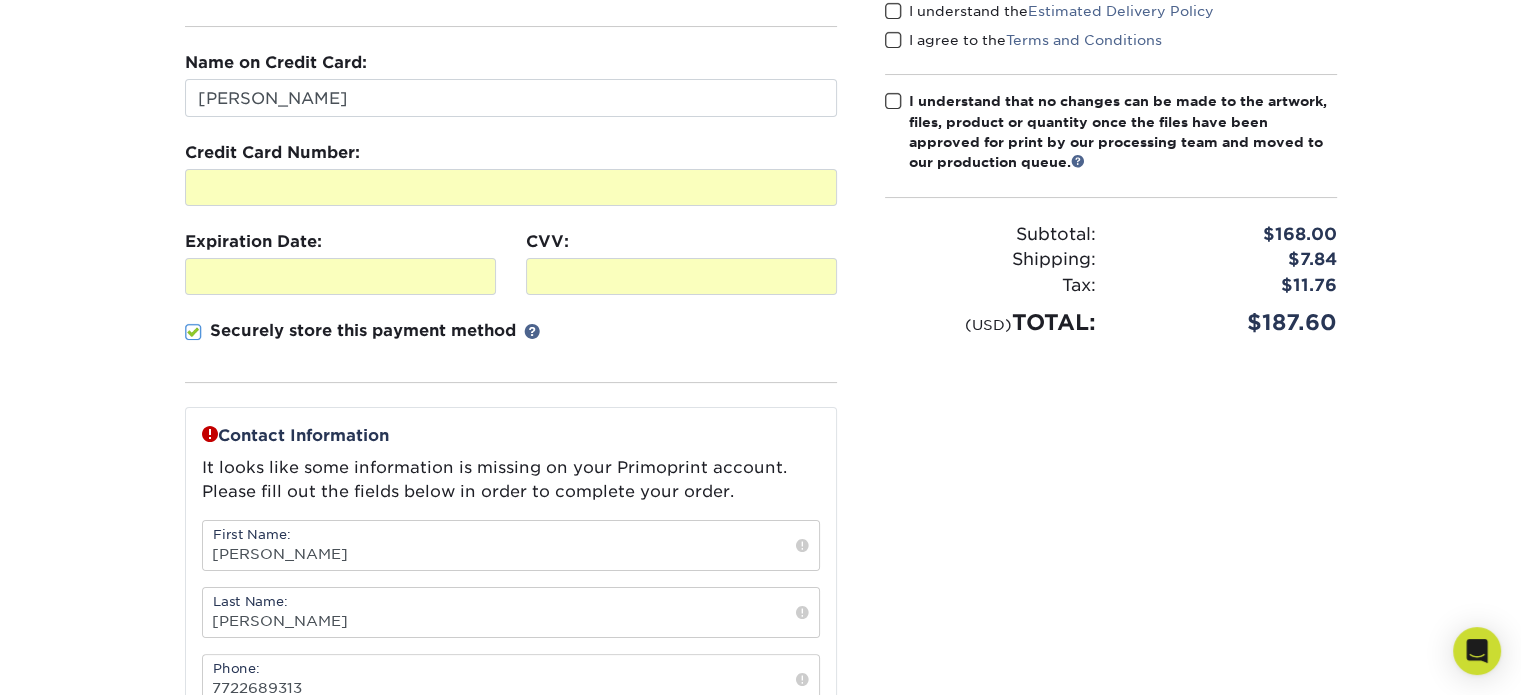 click at bounding box center [210, 434] 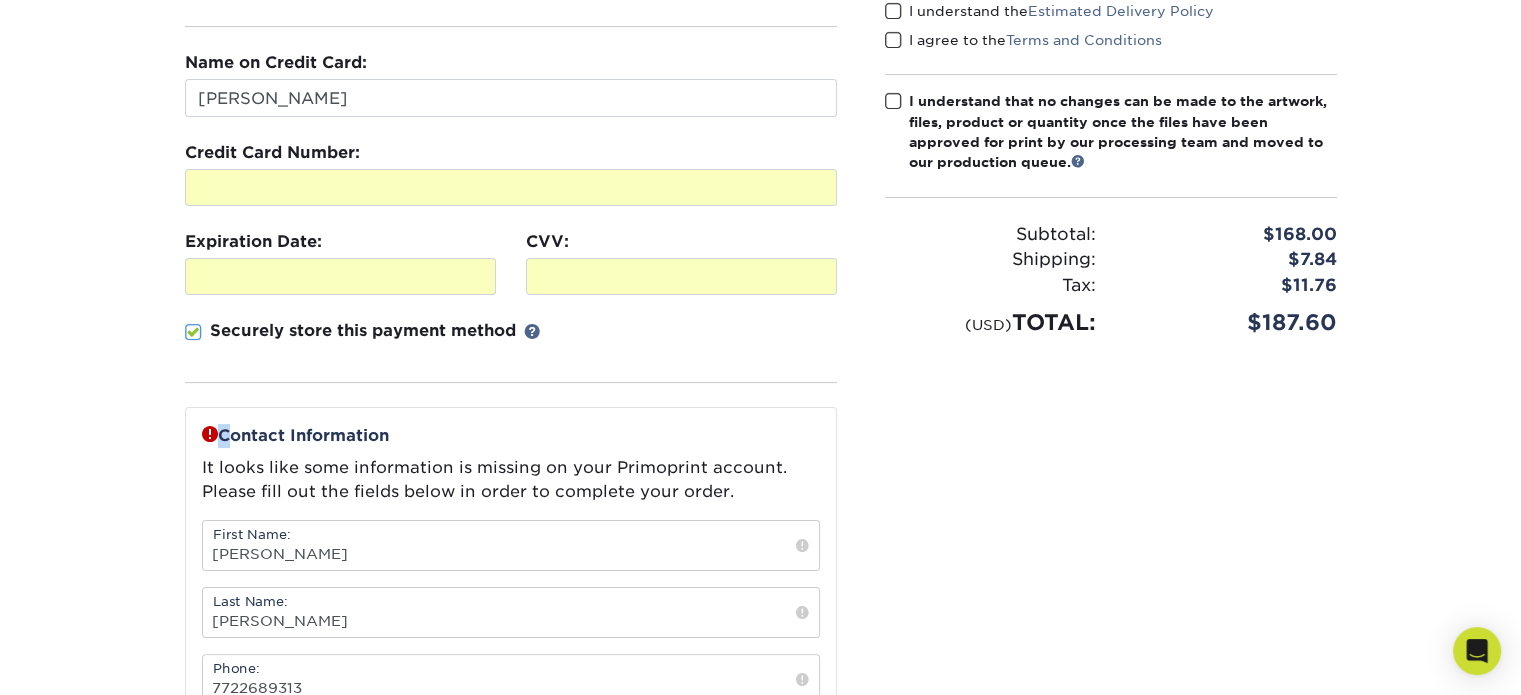 click at bounding box center [210, 434] 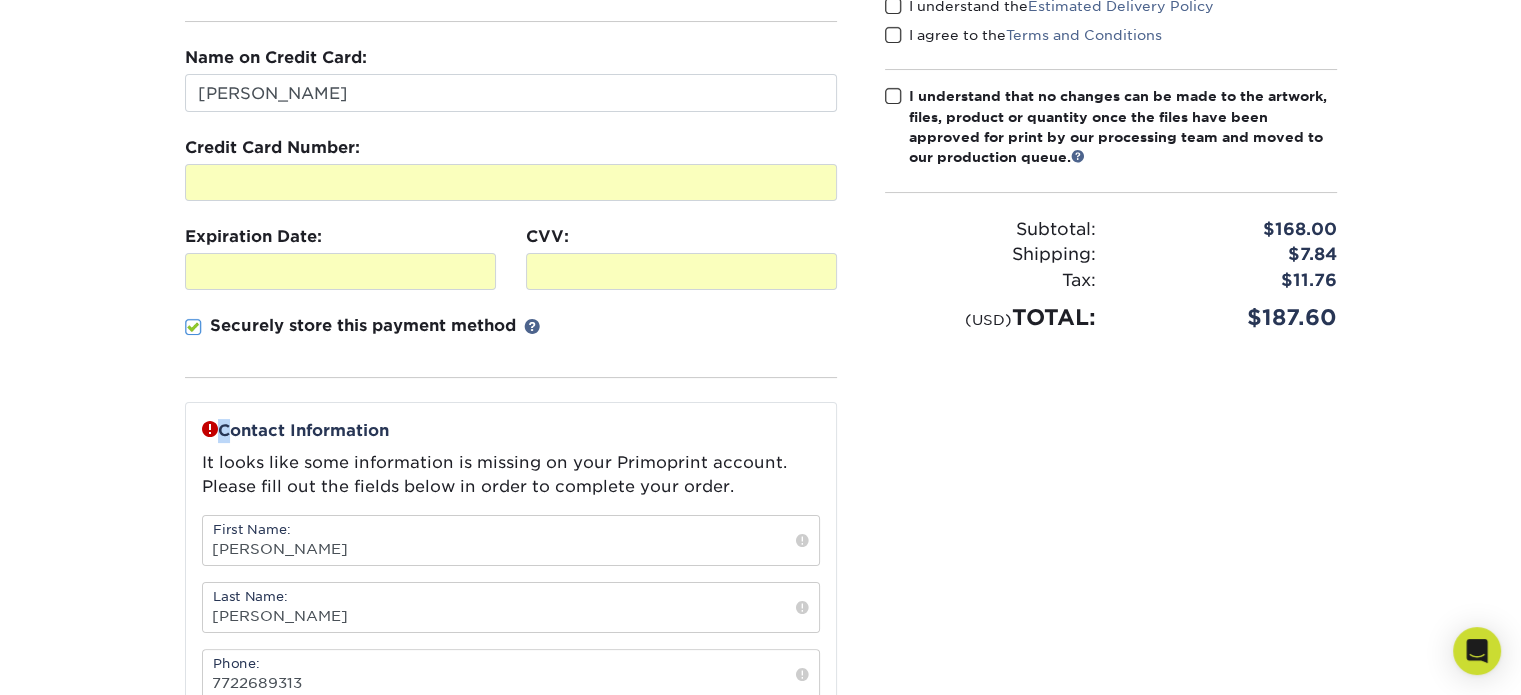 scroll, scrollTop: 500, scrollLeft: 0, axis: vertical 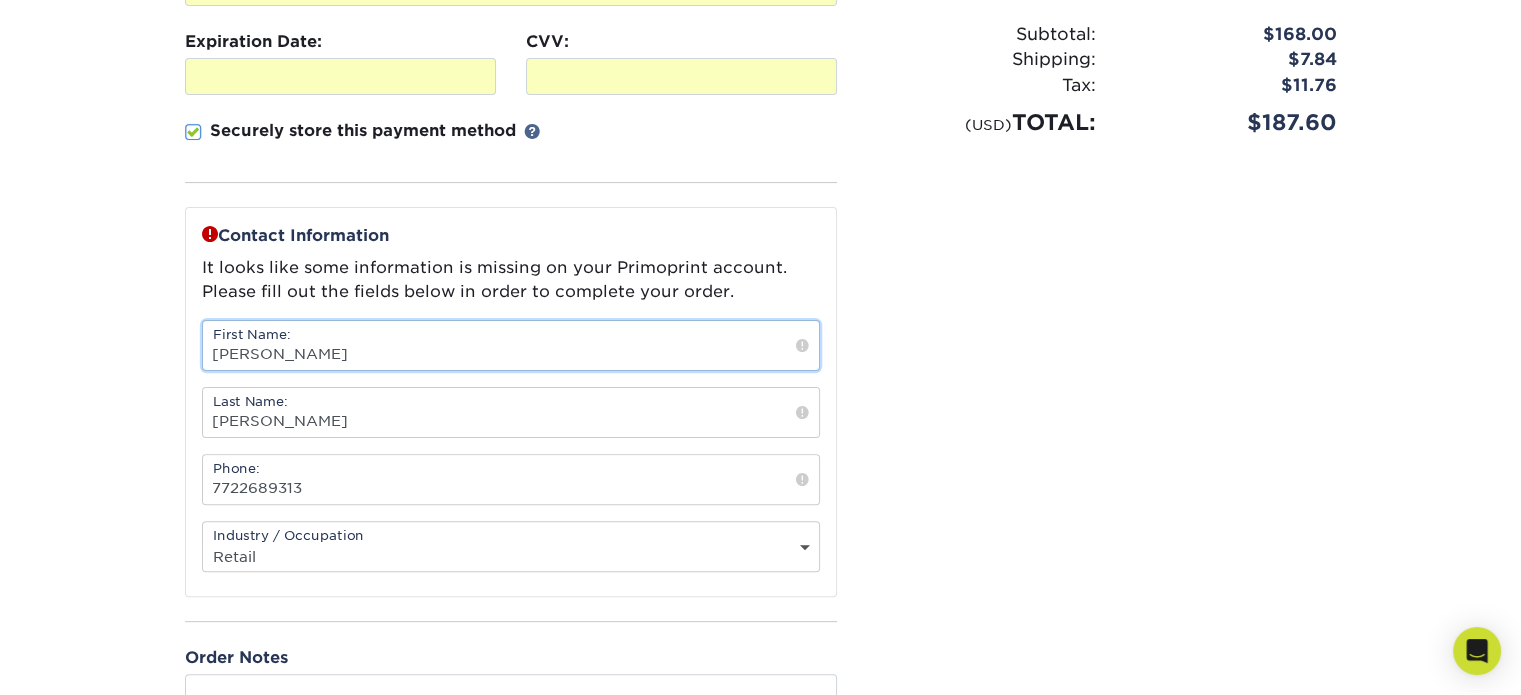 drag, startPoint x: 670, startPoint y: 366, endPoint x: 556, endPoint y: 344, distance: 116.1034 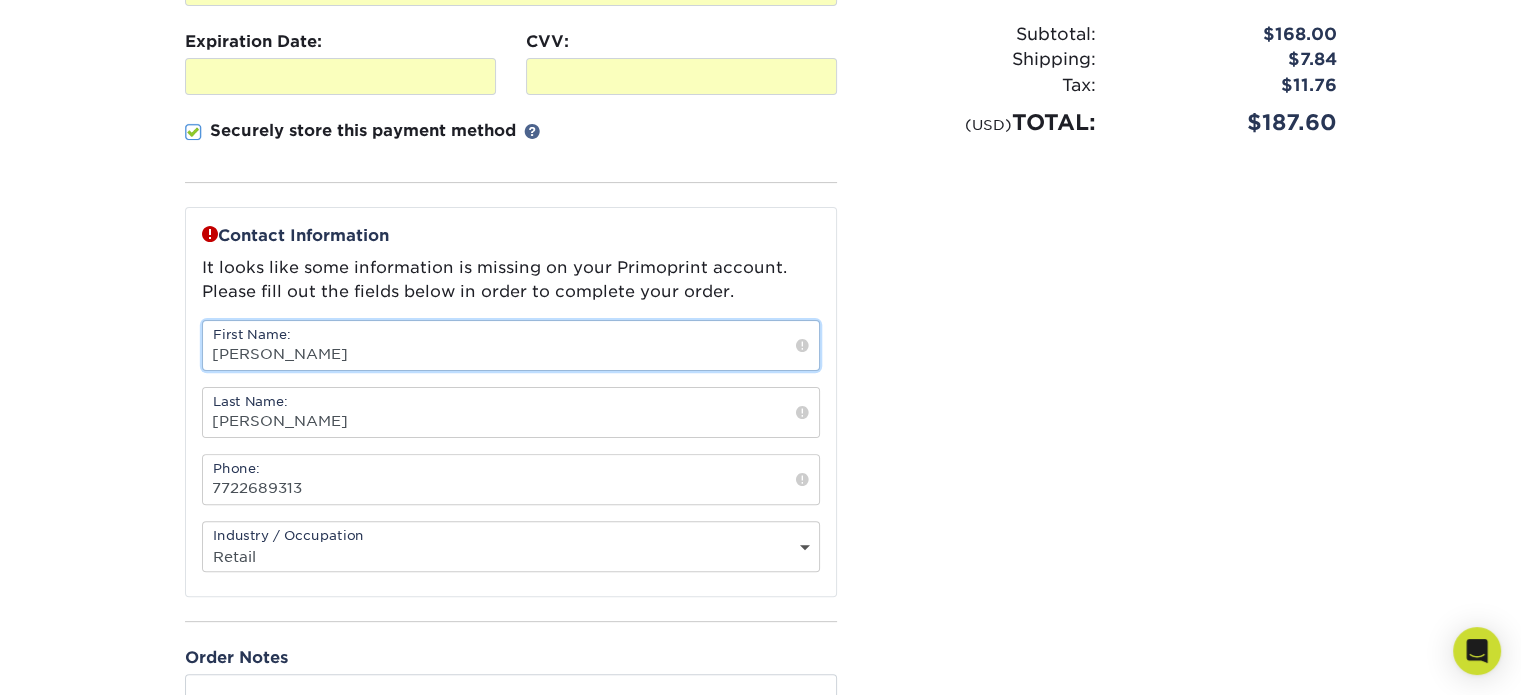 type on "[PERSON_NAME]" 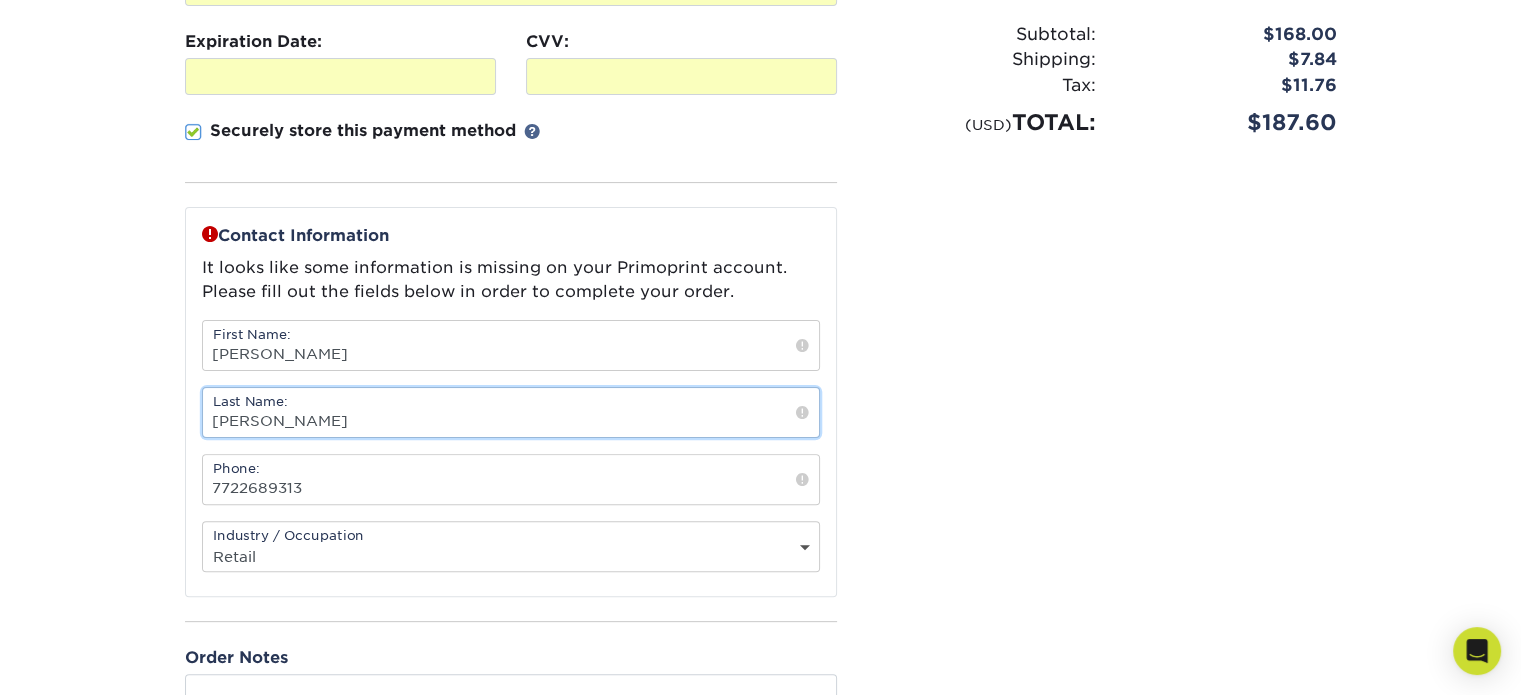 type on "[PERSON_NAME]" 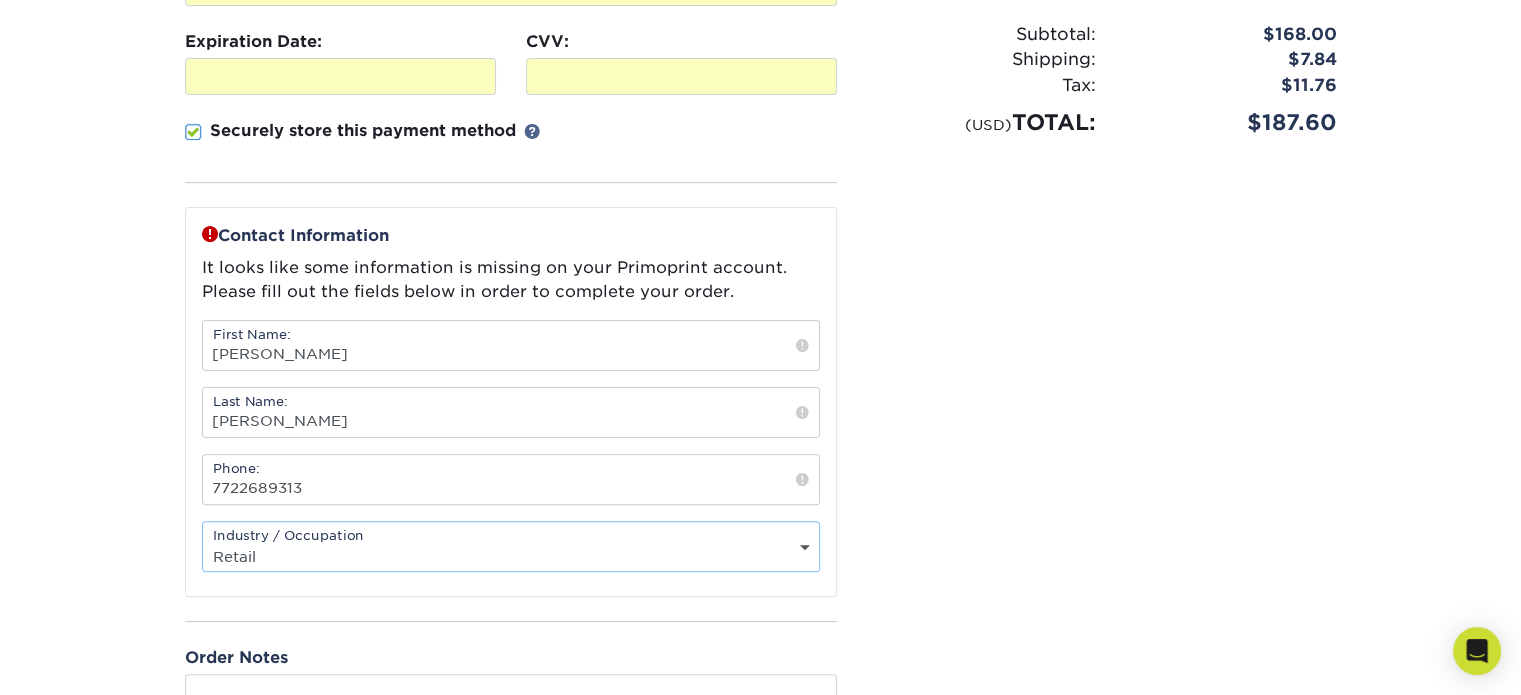 drag, startPoint x: 277, startPoint y: 539, endPoint x: 292, endPoint y: 539, distance: 15 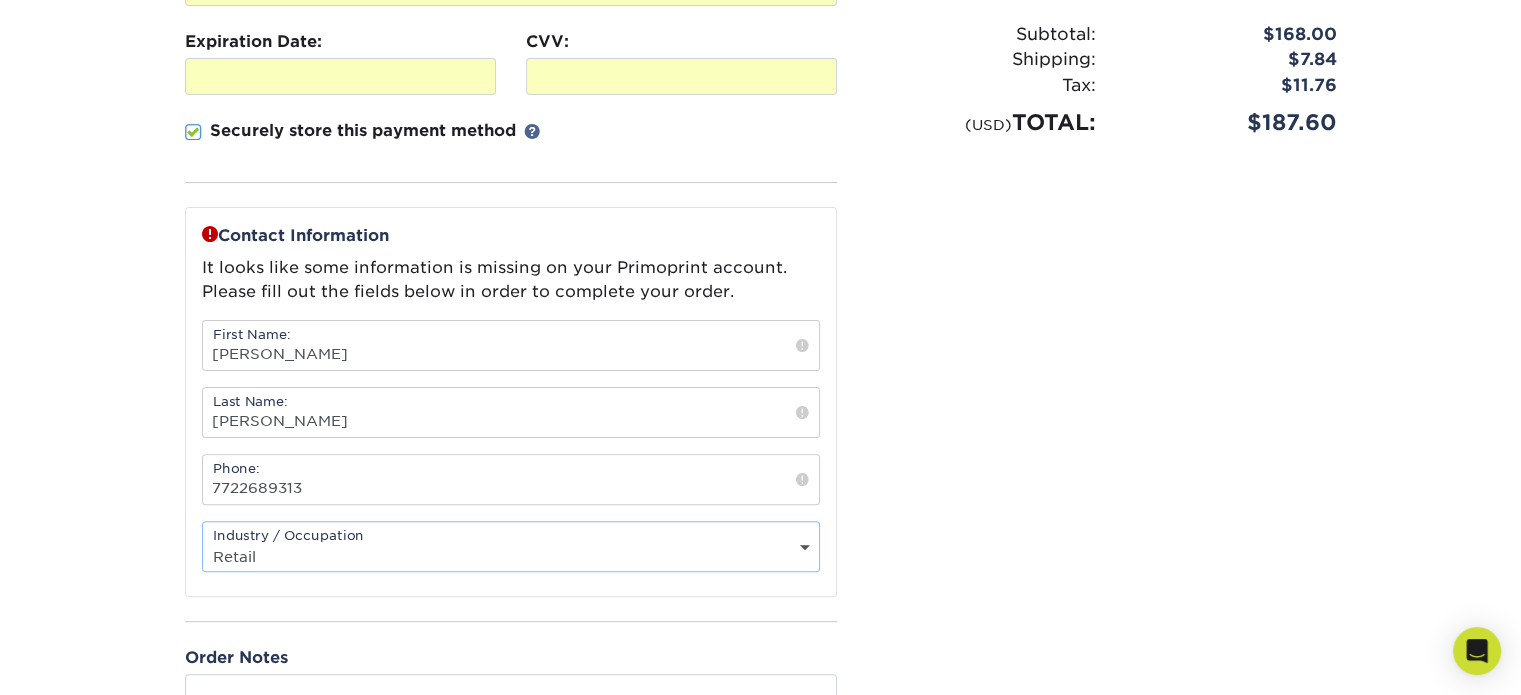 select on "21" 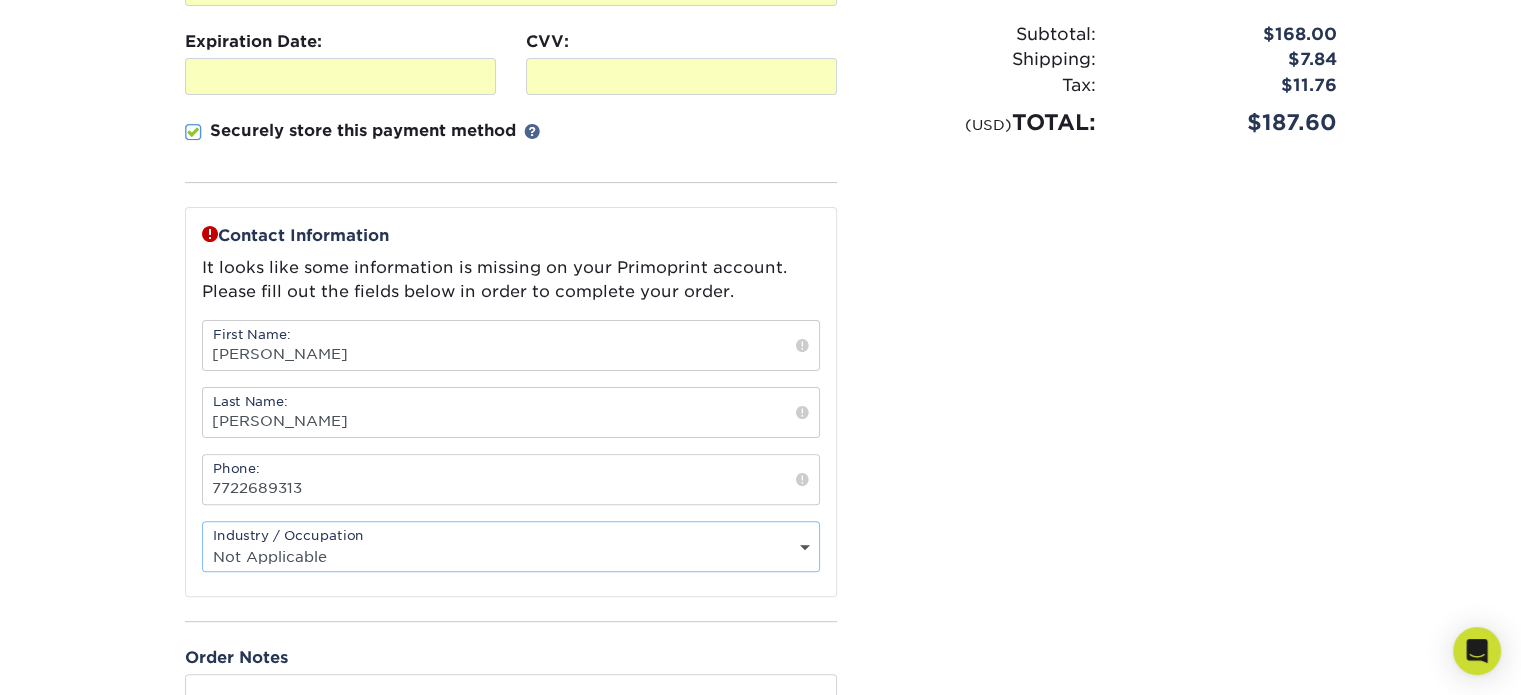 click on "Select One
Administrative
Executive
Human Resources
Construction
Education
Entertainment
Event / Wedding Planning
Financial Services
Food and Beverage
Graphic Designer
Healthcare
Insurance
Legal Agency Public Relations" at bounding box center [511, 556] 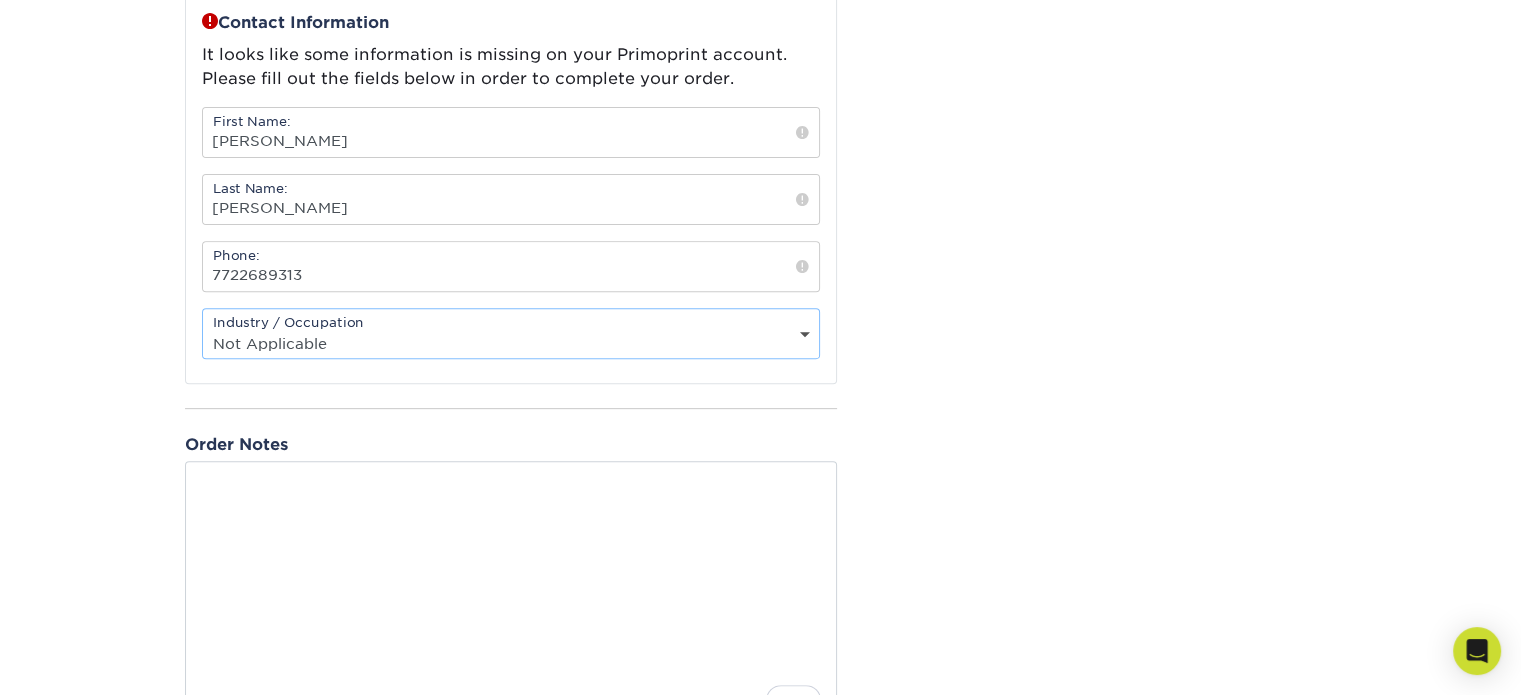scroll, scrollTop: 900, scrollLeft: 0, axis: vertical 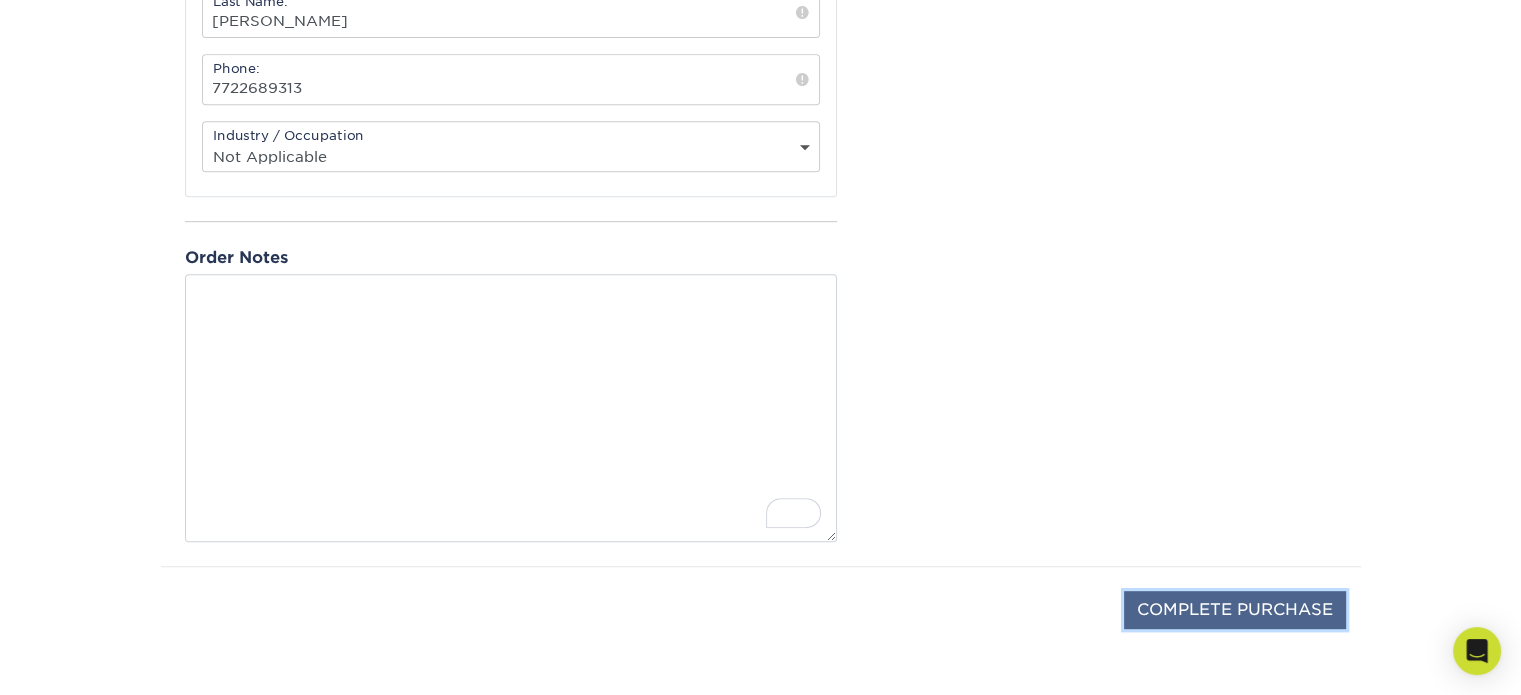 click on "COMPLETE PURCHASE" at bounding box center [1235, 610] 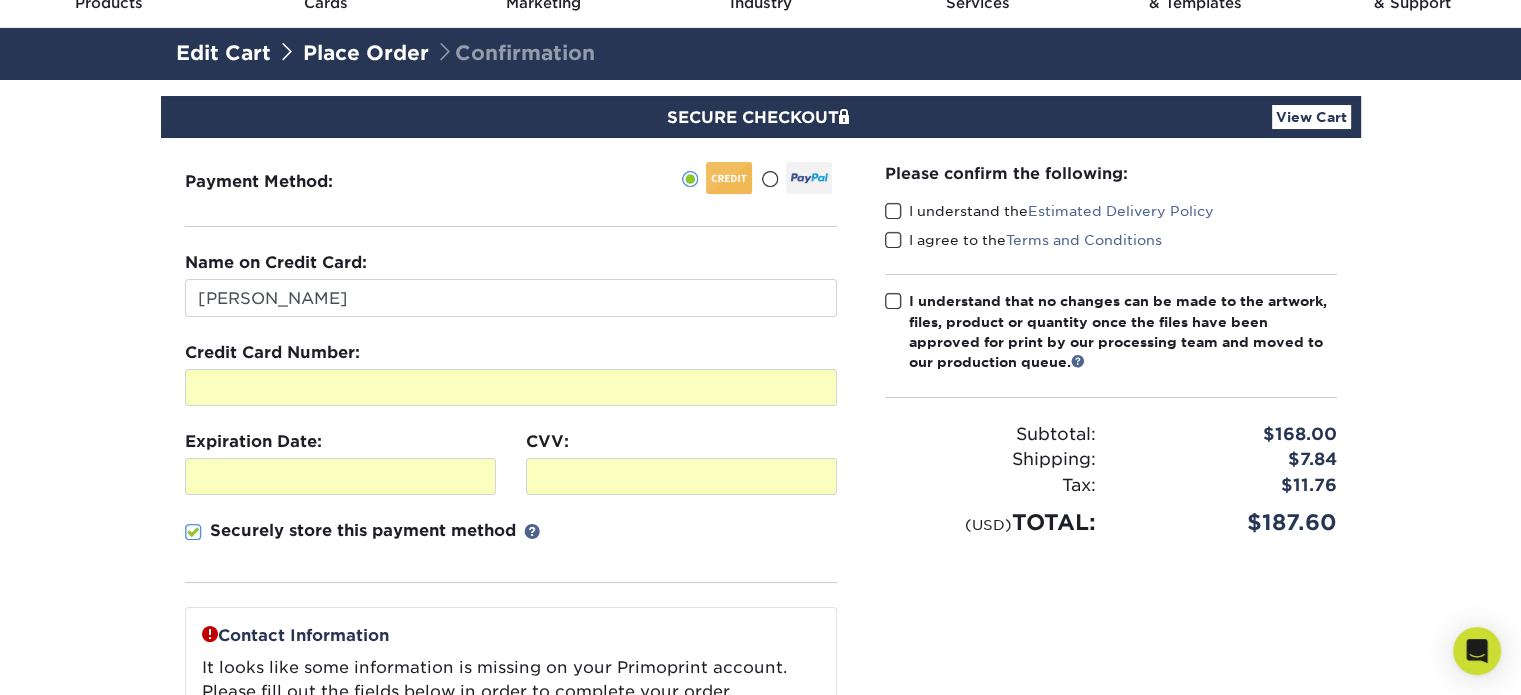 scroll, scrollTop: 0, scrollLeft: 0, axis: both 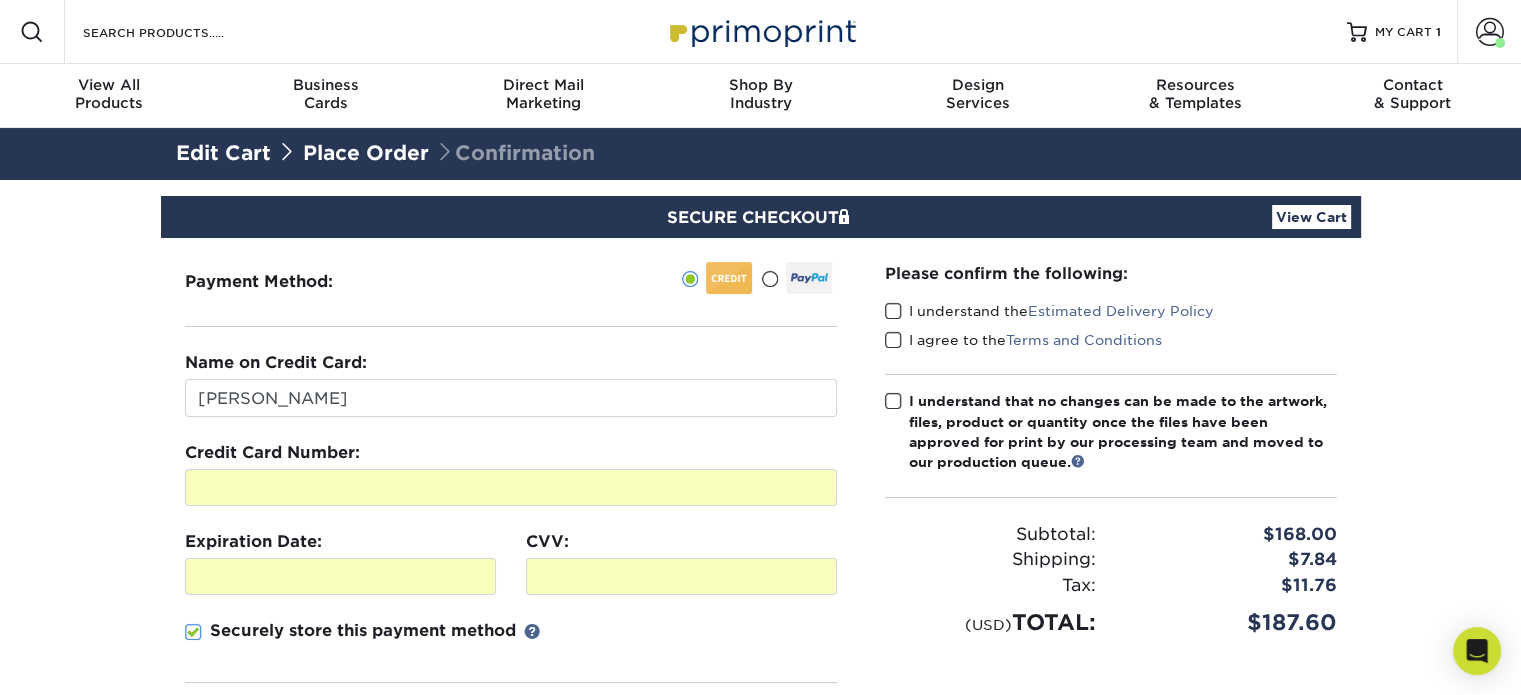 click at bounding box center (893, 311) 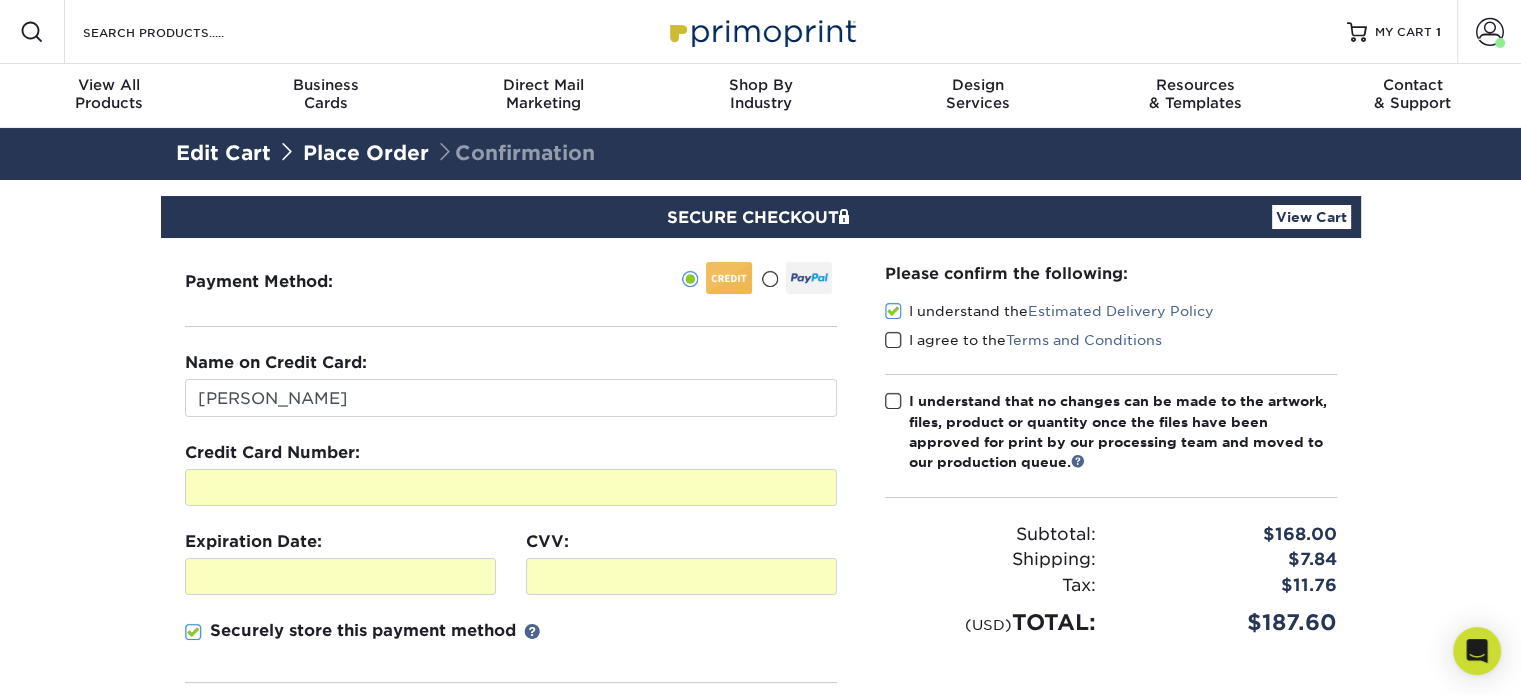click at bounding box center (893, 340) 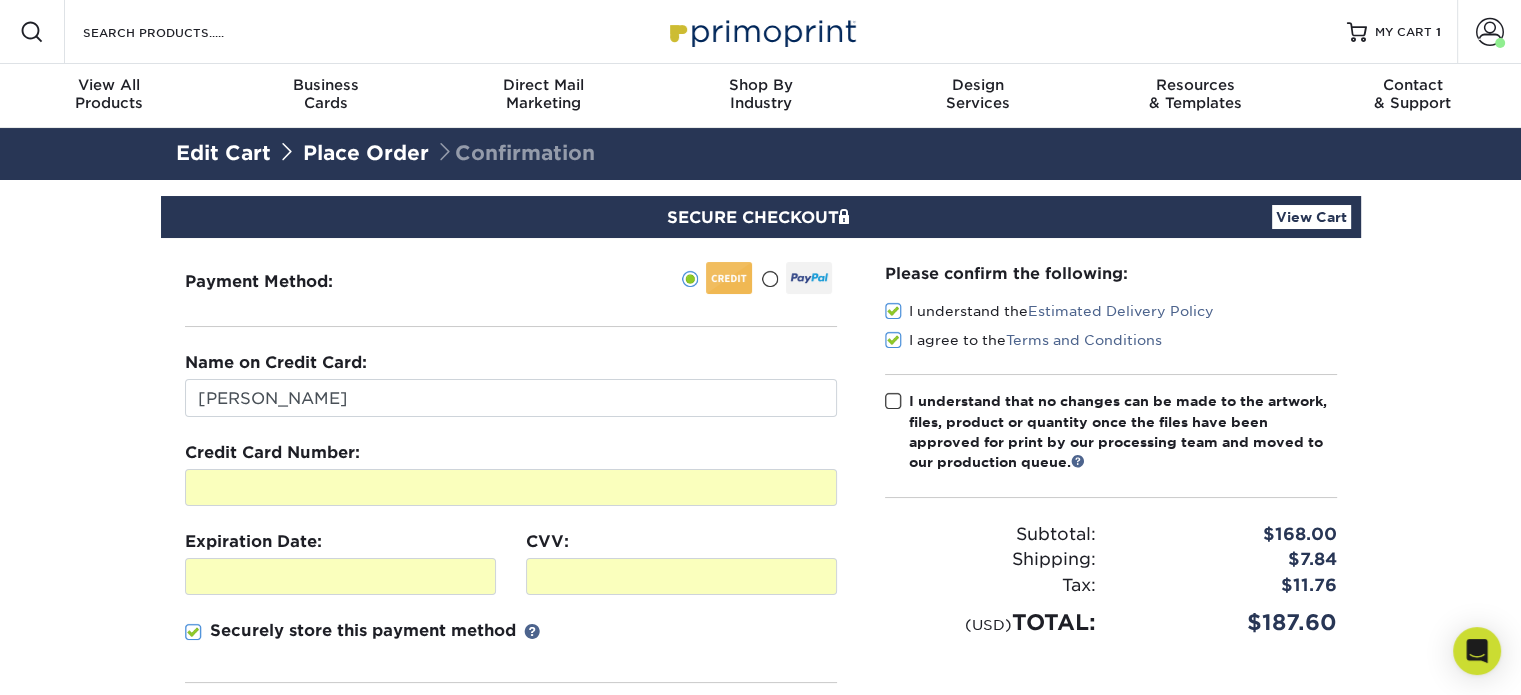 click at bounding box center (893, 401) 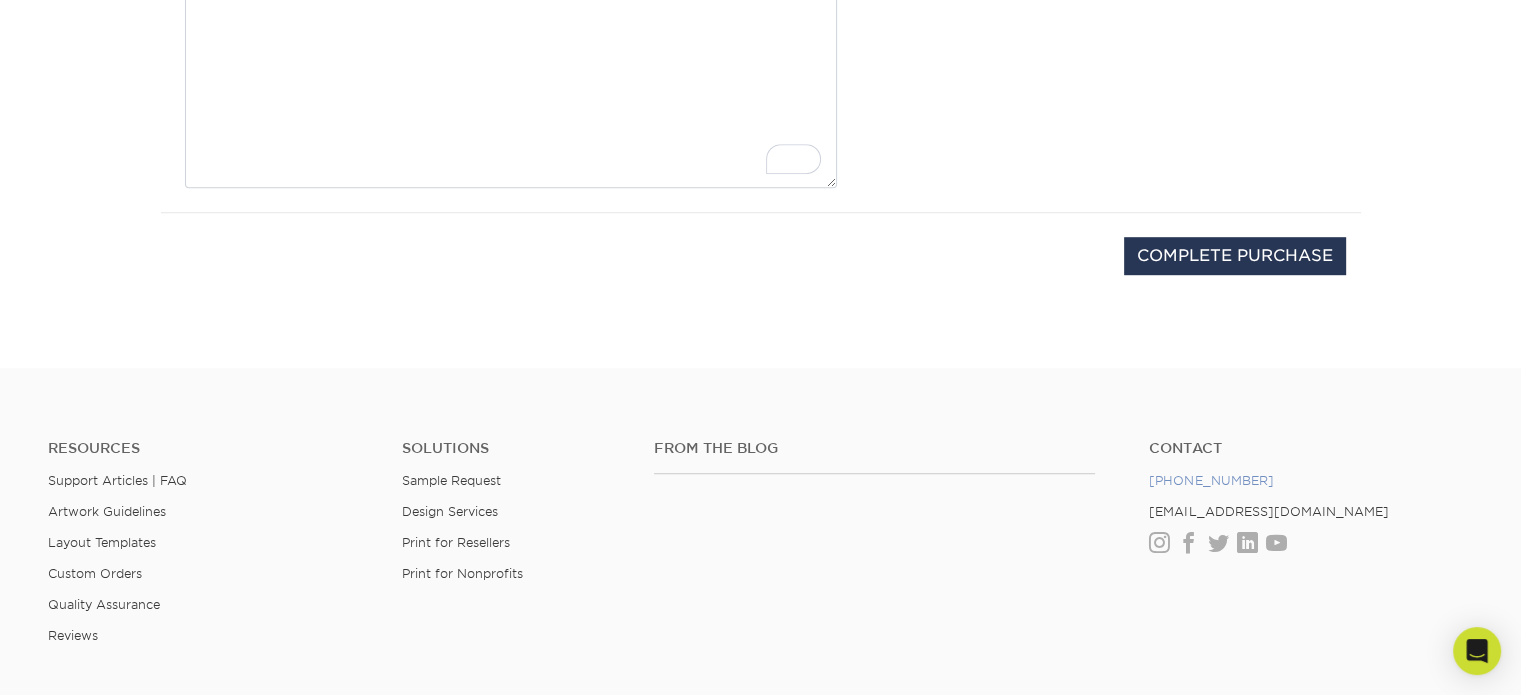 scroll, scrollTop: 1300, scrollLeft: 0, axis: vertical 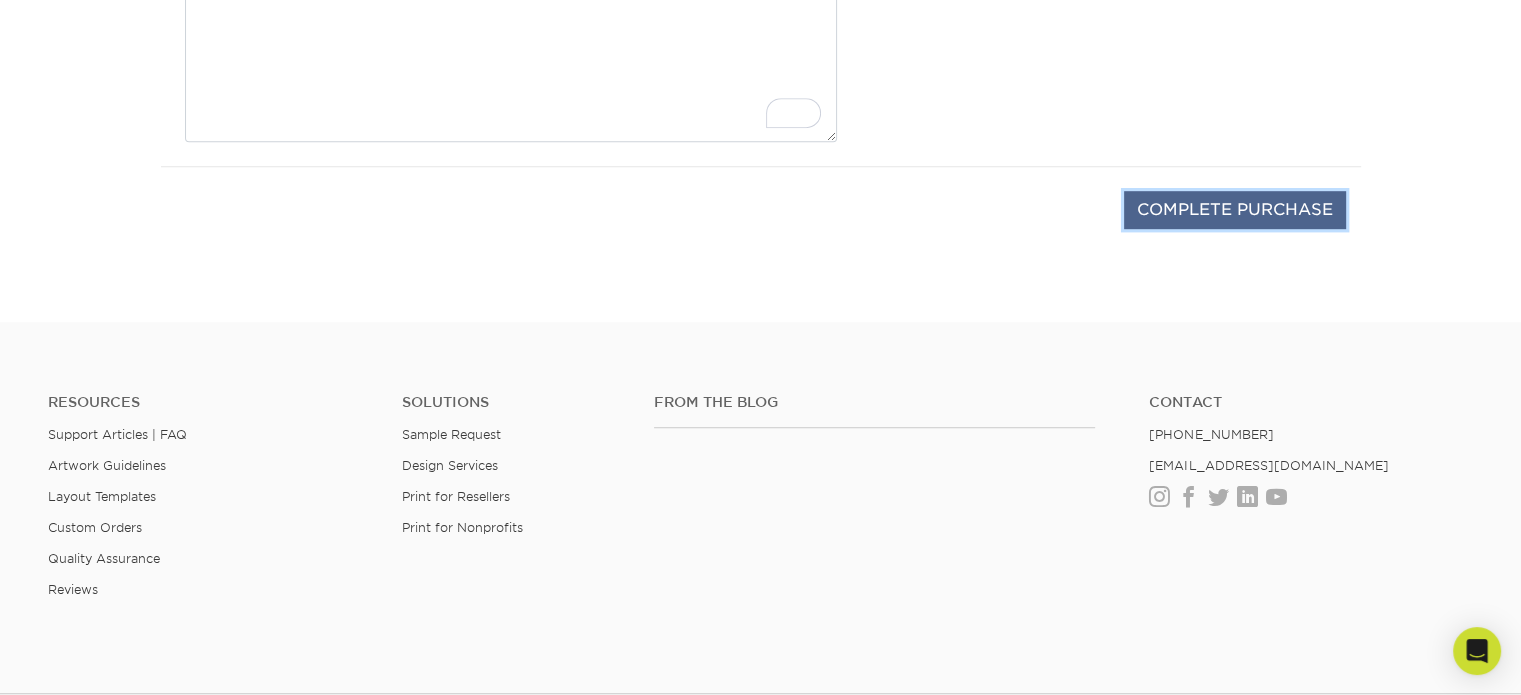 click on "COMPLETE PURCHASE" at bounding box center [1235, 210] 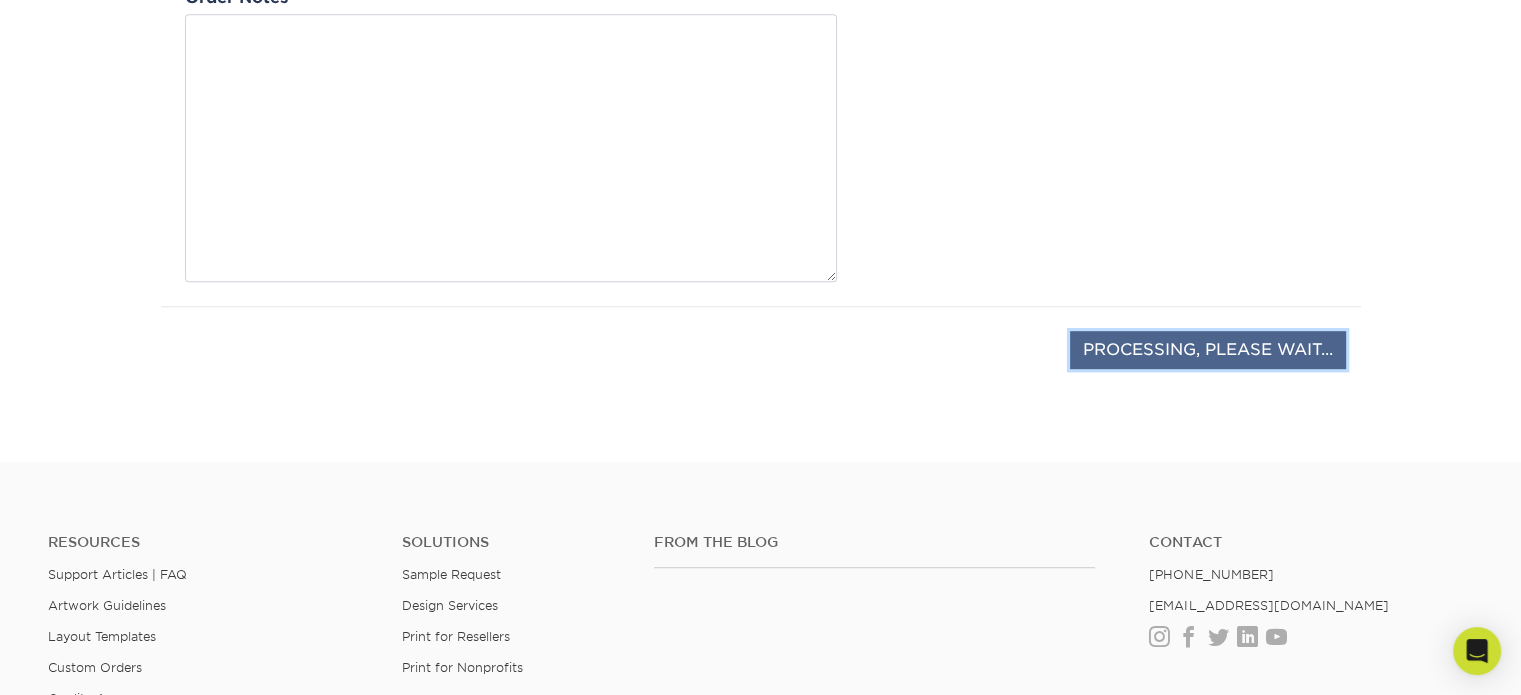 scroll, scrollTop: 820, scrollLeft: 0, axis: vertical 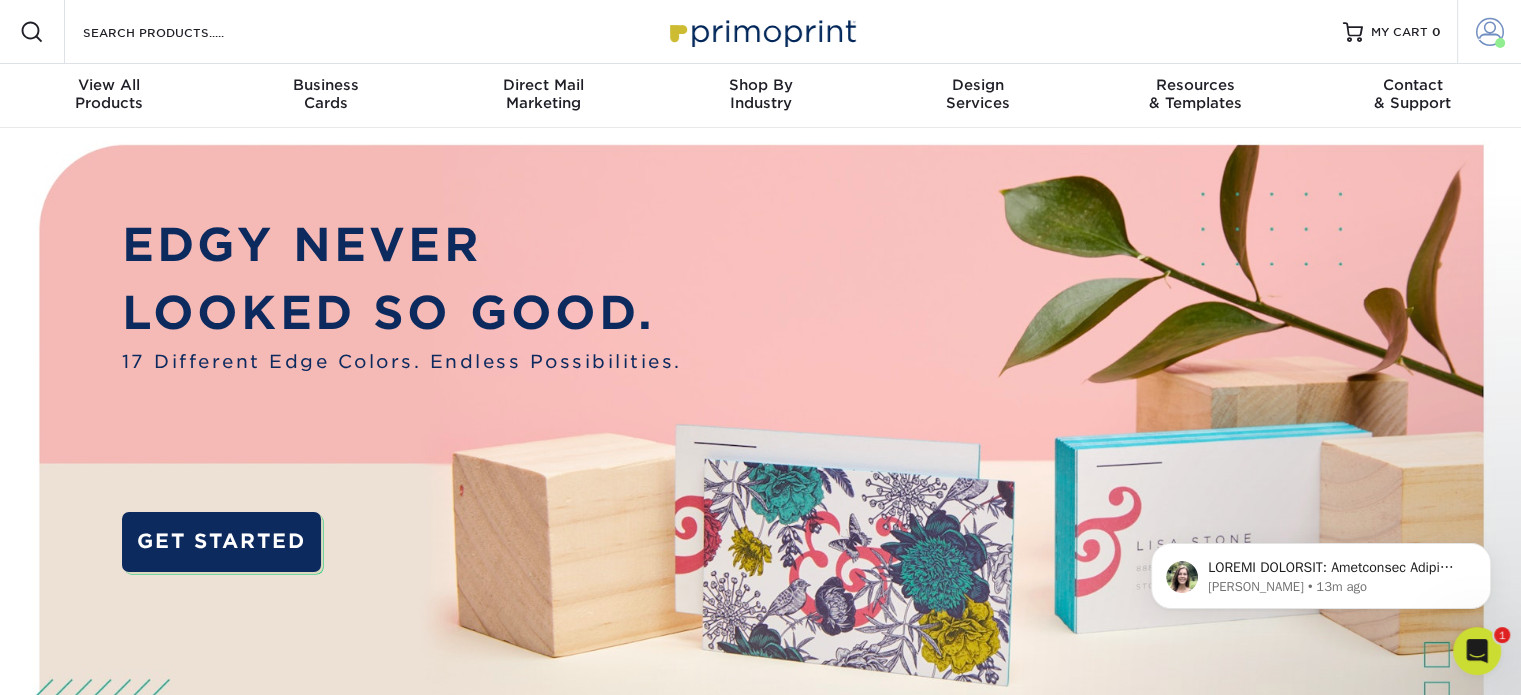 click at bounding box center [1490, 32] 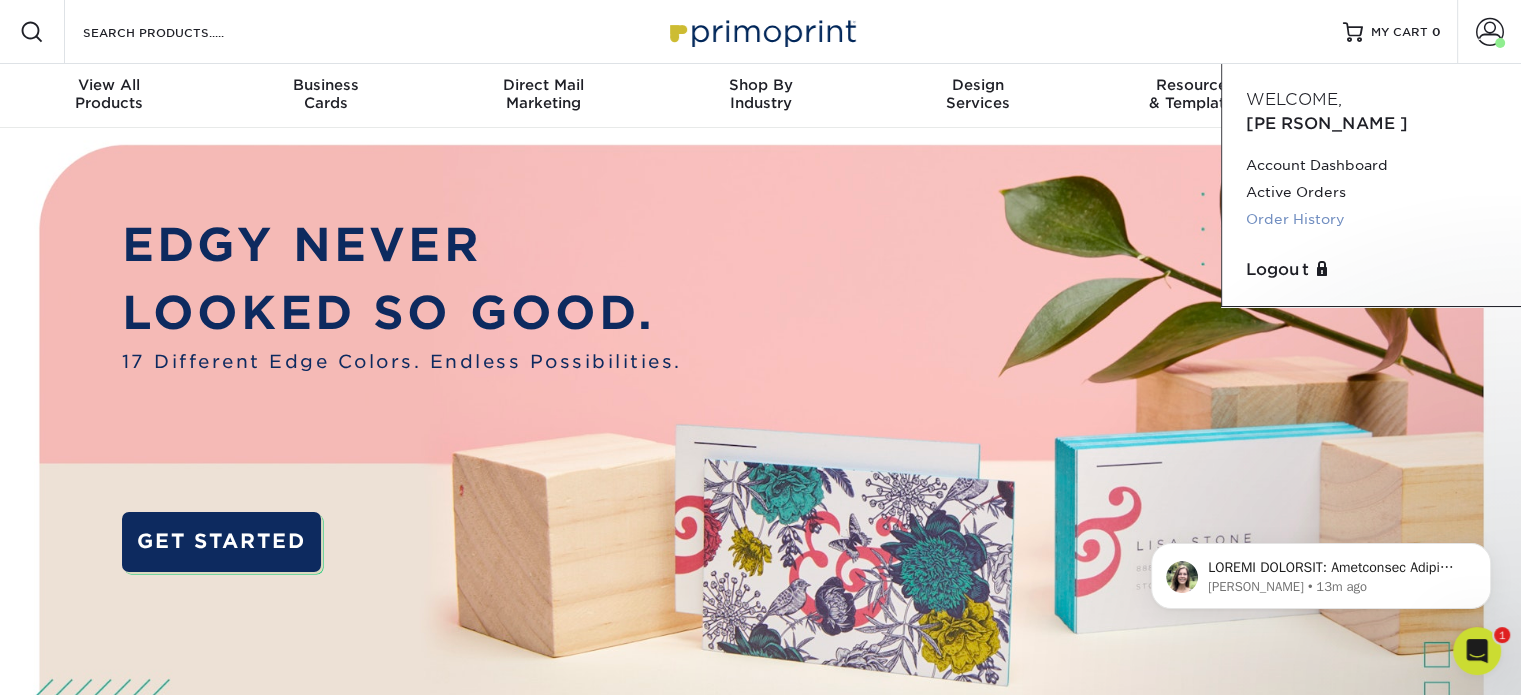 click on "Order History" at bounding box center (1371, 219) 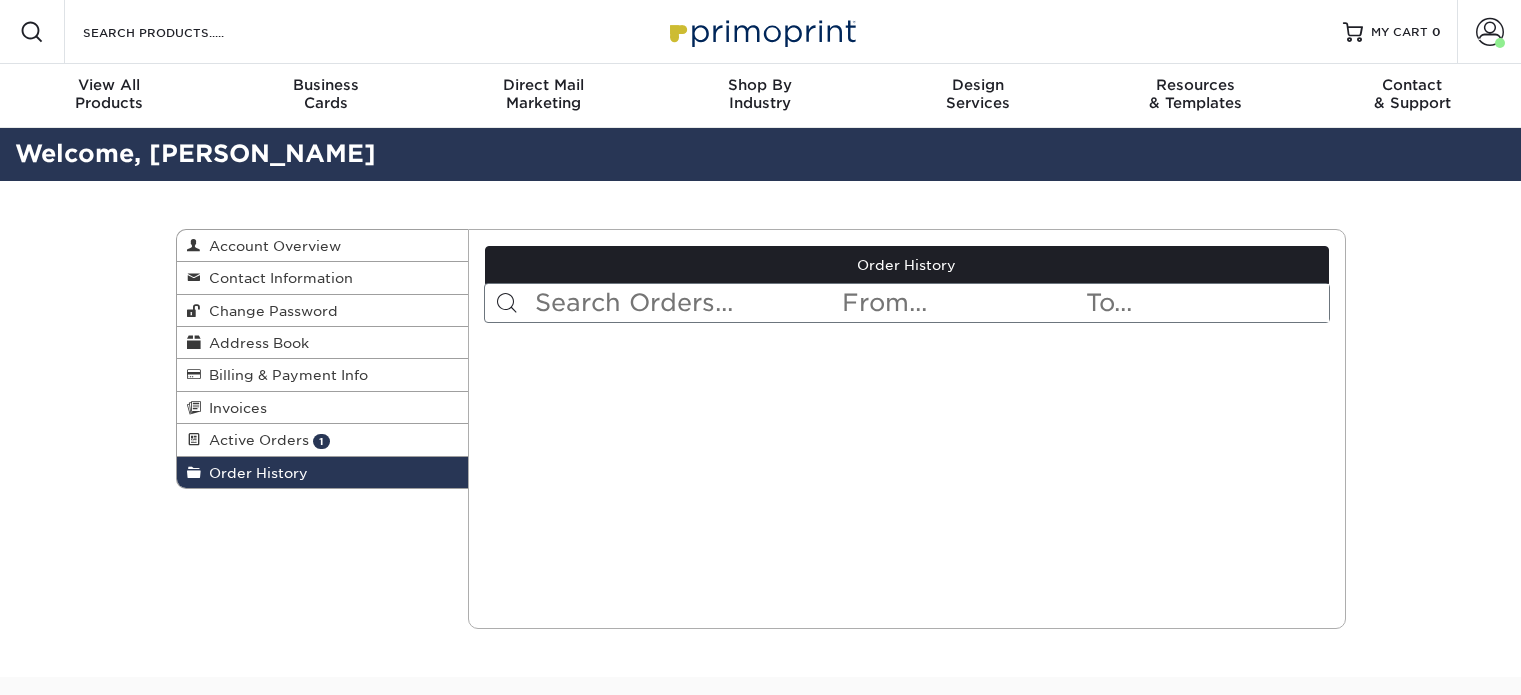 scroll, scrollTop: 0, scrollLeft: 0, axis: both 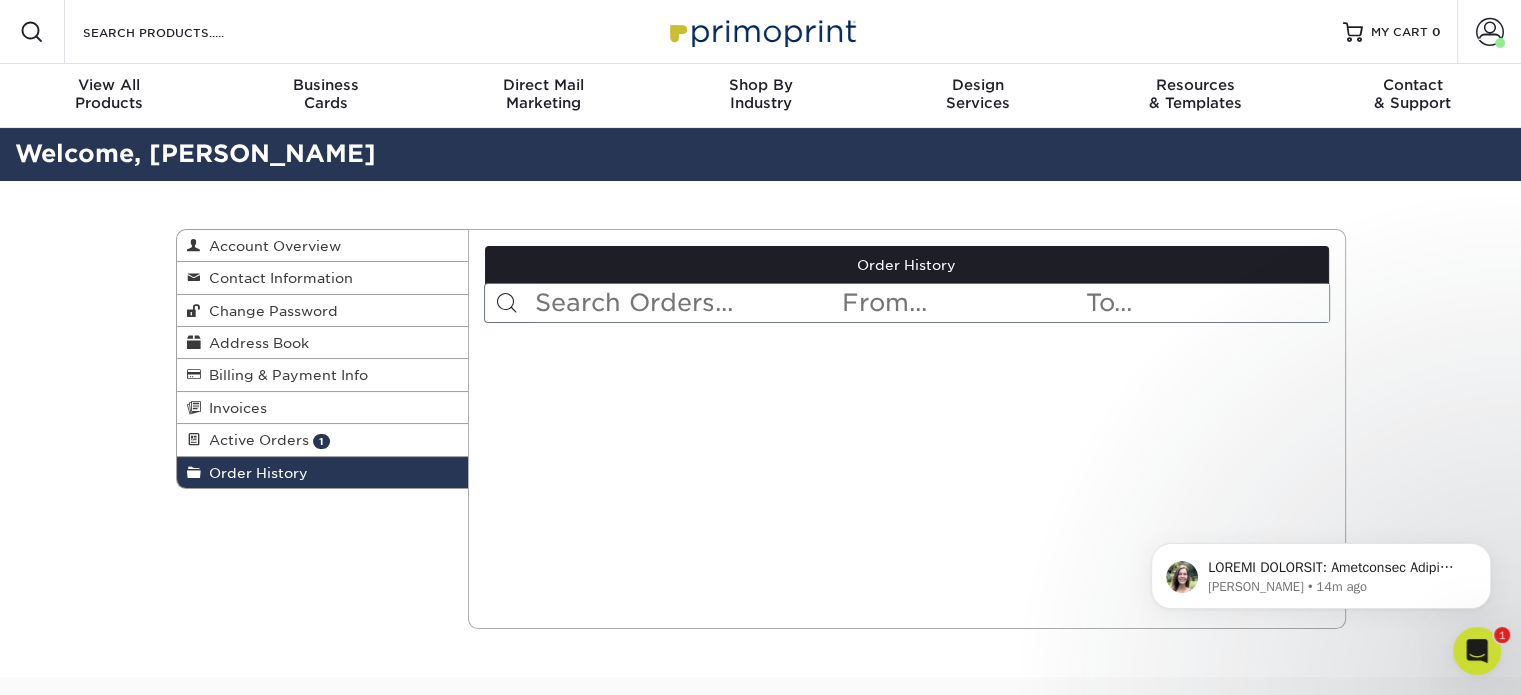 click at bounding box center (686, 303) 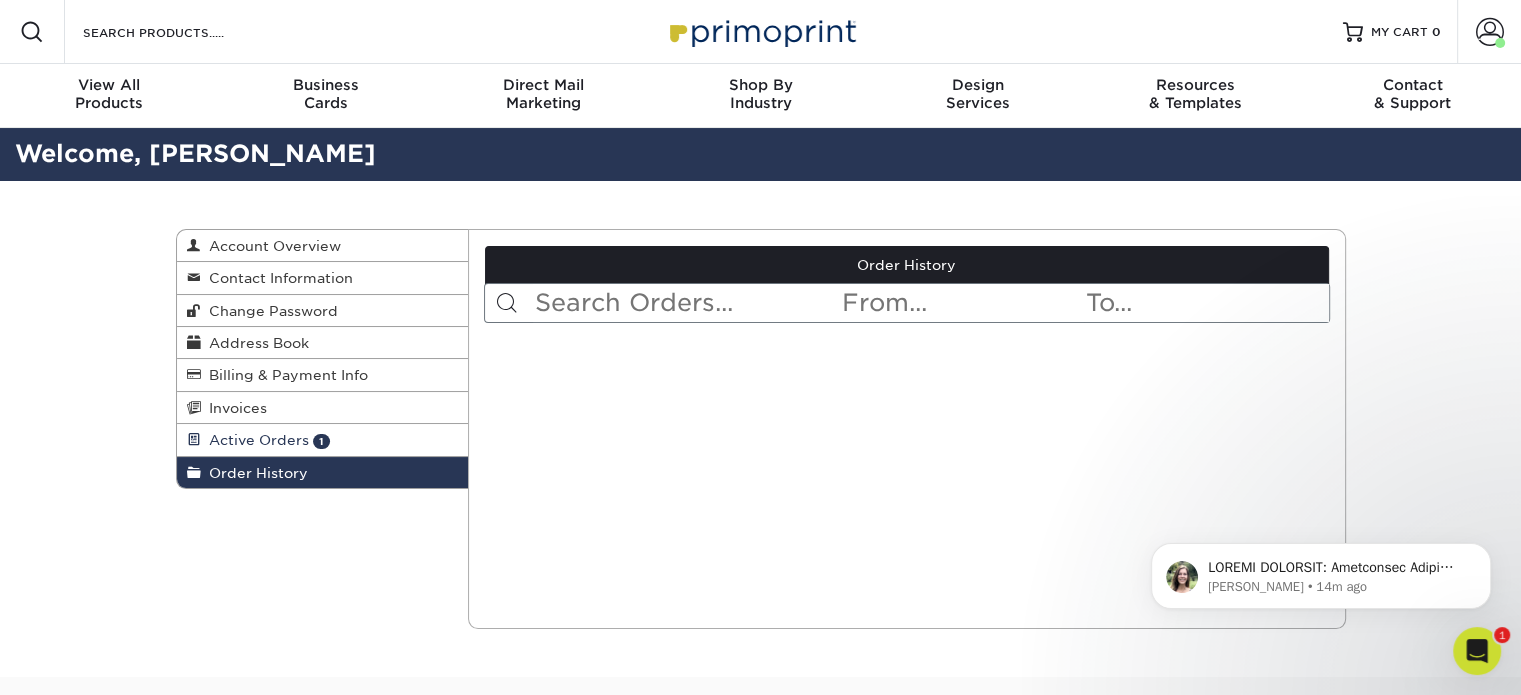 click on "Active Orders" at bounding box center [255, 440] 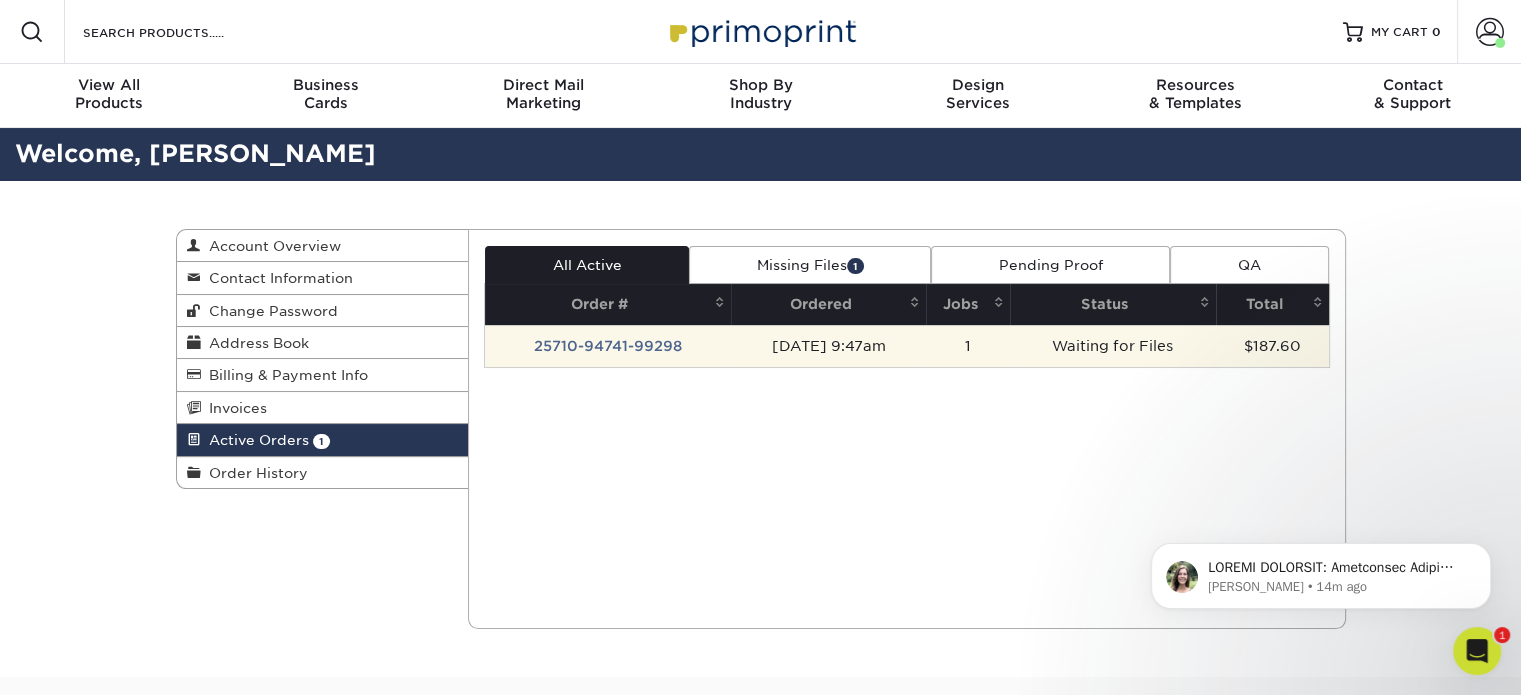 click on "25710-94741-99298" at bounding box center [608, 346] 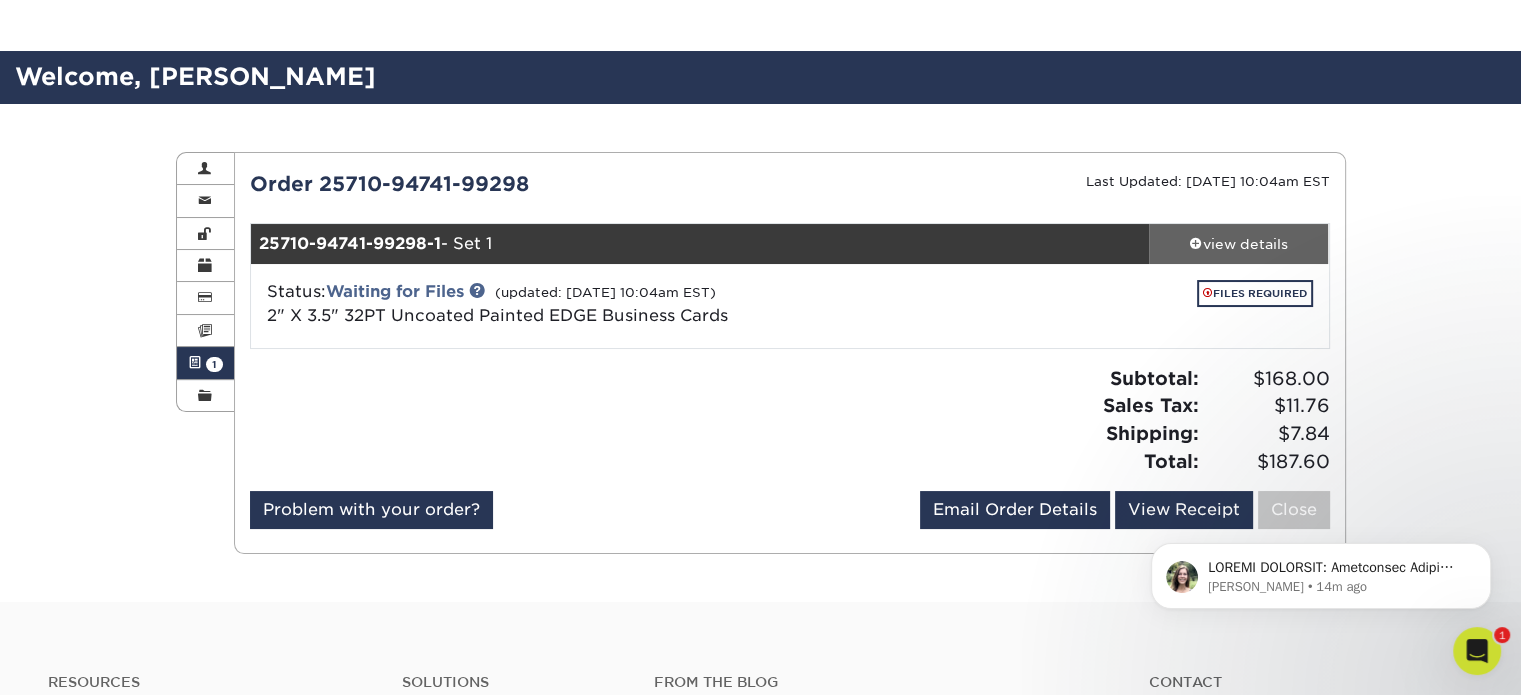 scroll, scrollTop: 200, scrollLeft: 0, axis: vertical 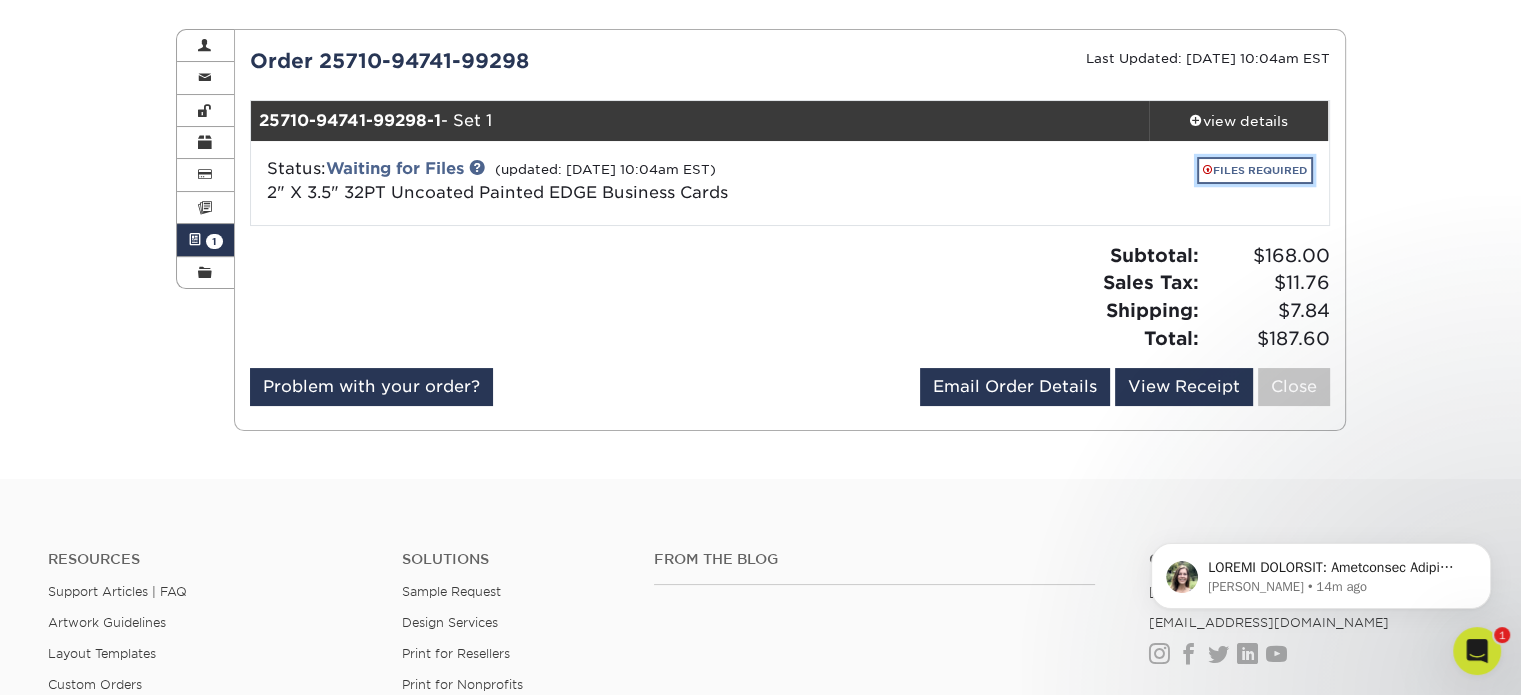 click on "FILES REQUIRED" at bounding box center [1255, 170] 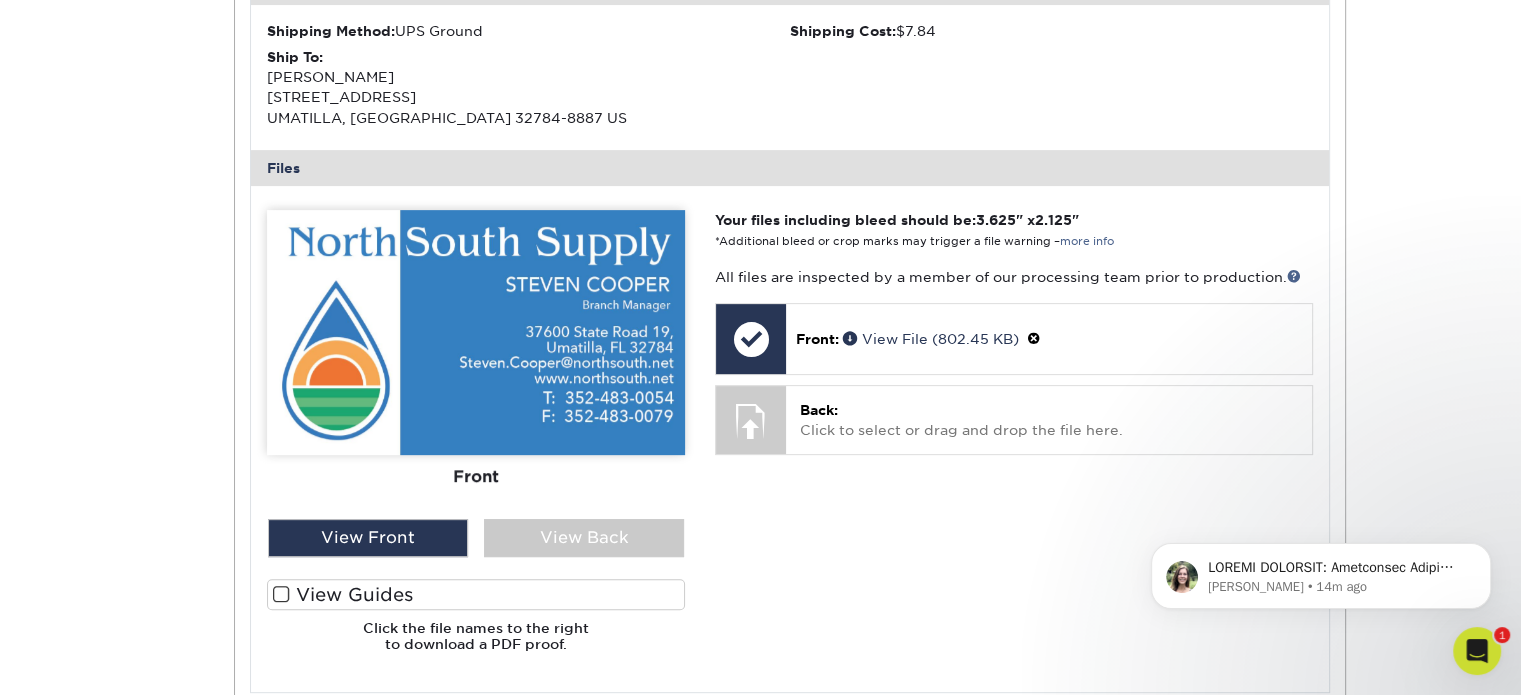 scroll, scrollTop: 700, scrollLeft: 0, axis: vertical 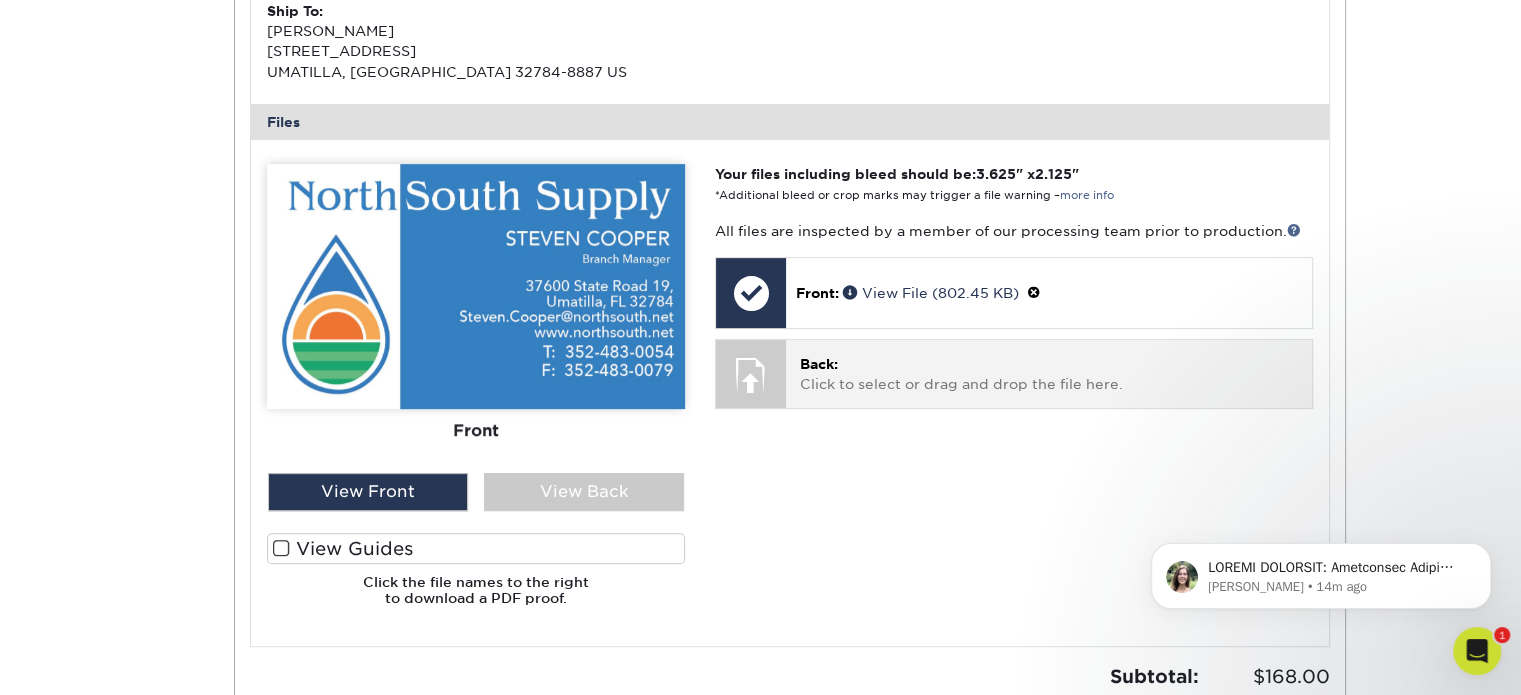 click at bounding box center [751, 375] 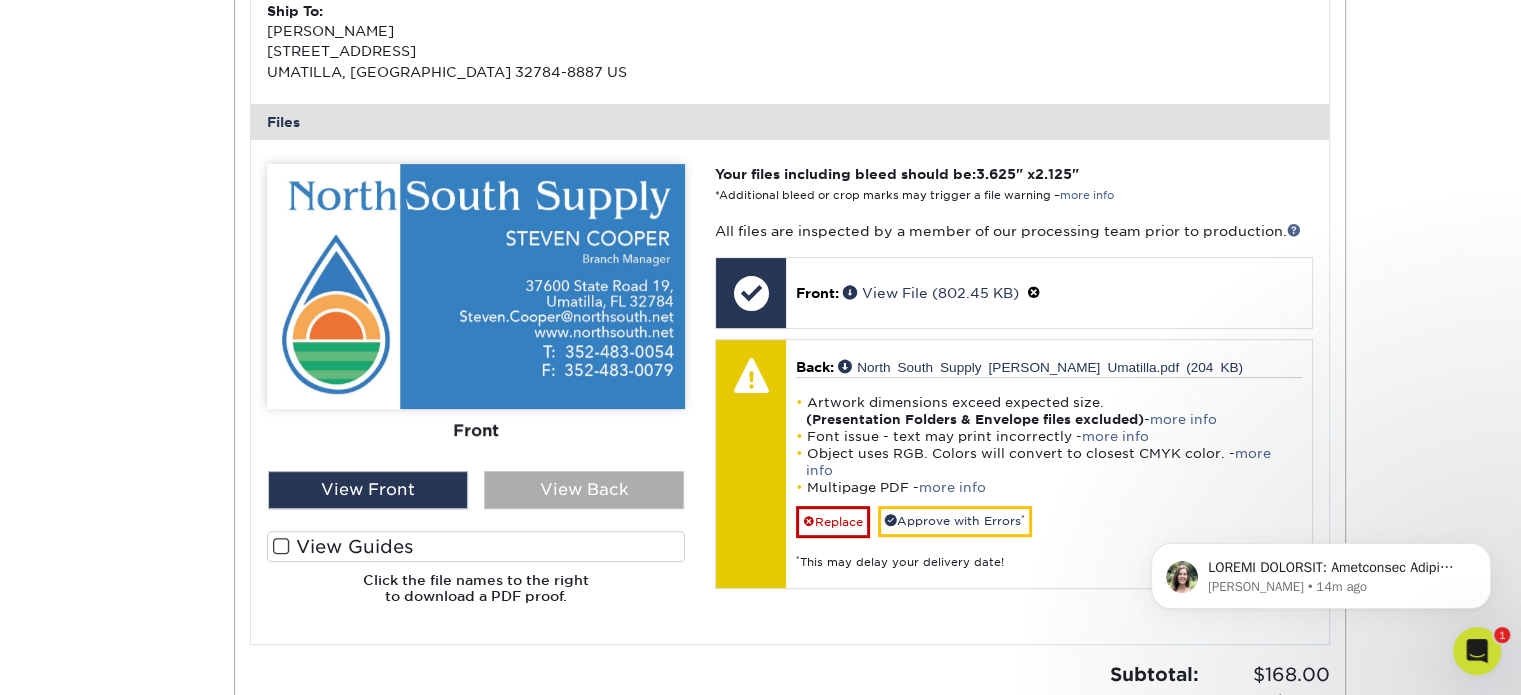 click on "View Back" at bounding box center (584, 490) 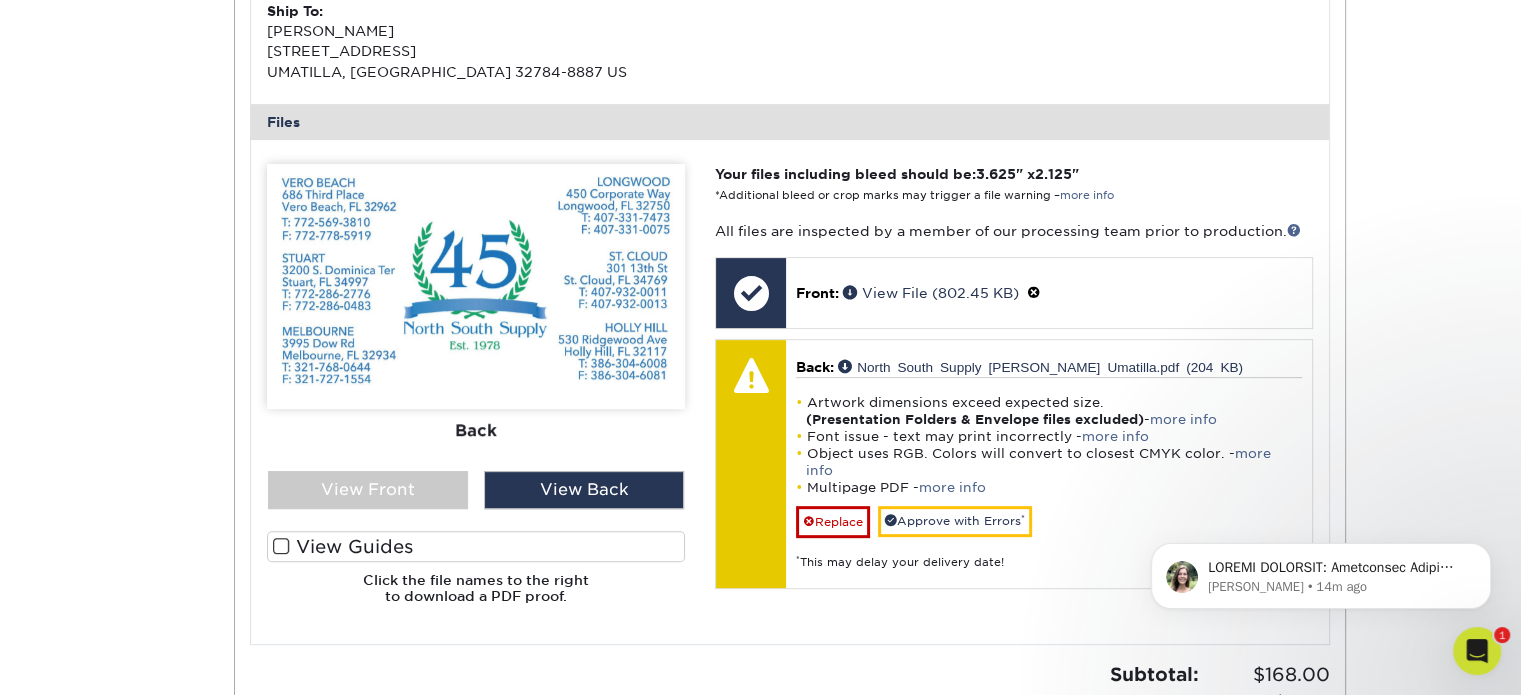 click at bounding box center (281, 546) 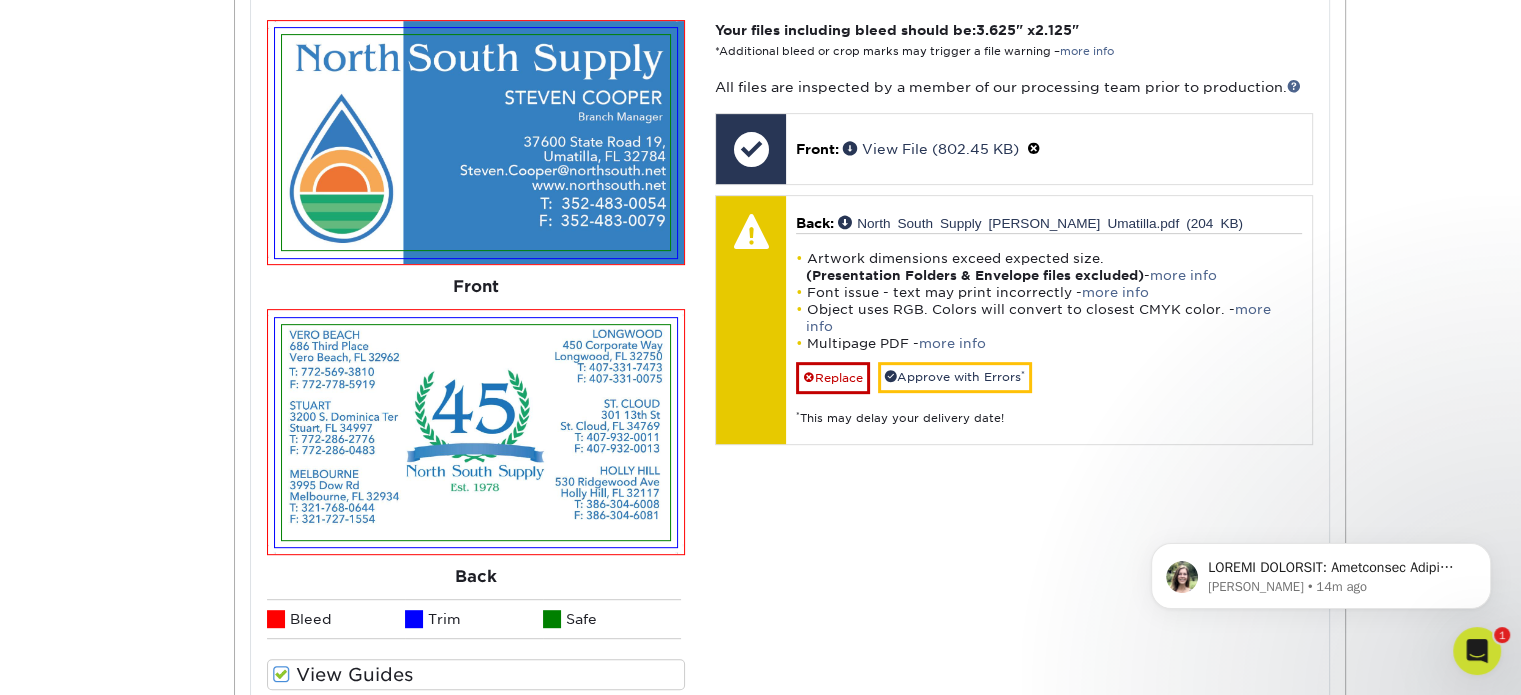 scroll, scrollTop: 800, scrollLeft: 0, axis: vertical 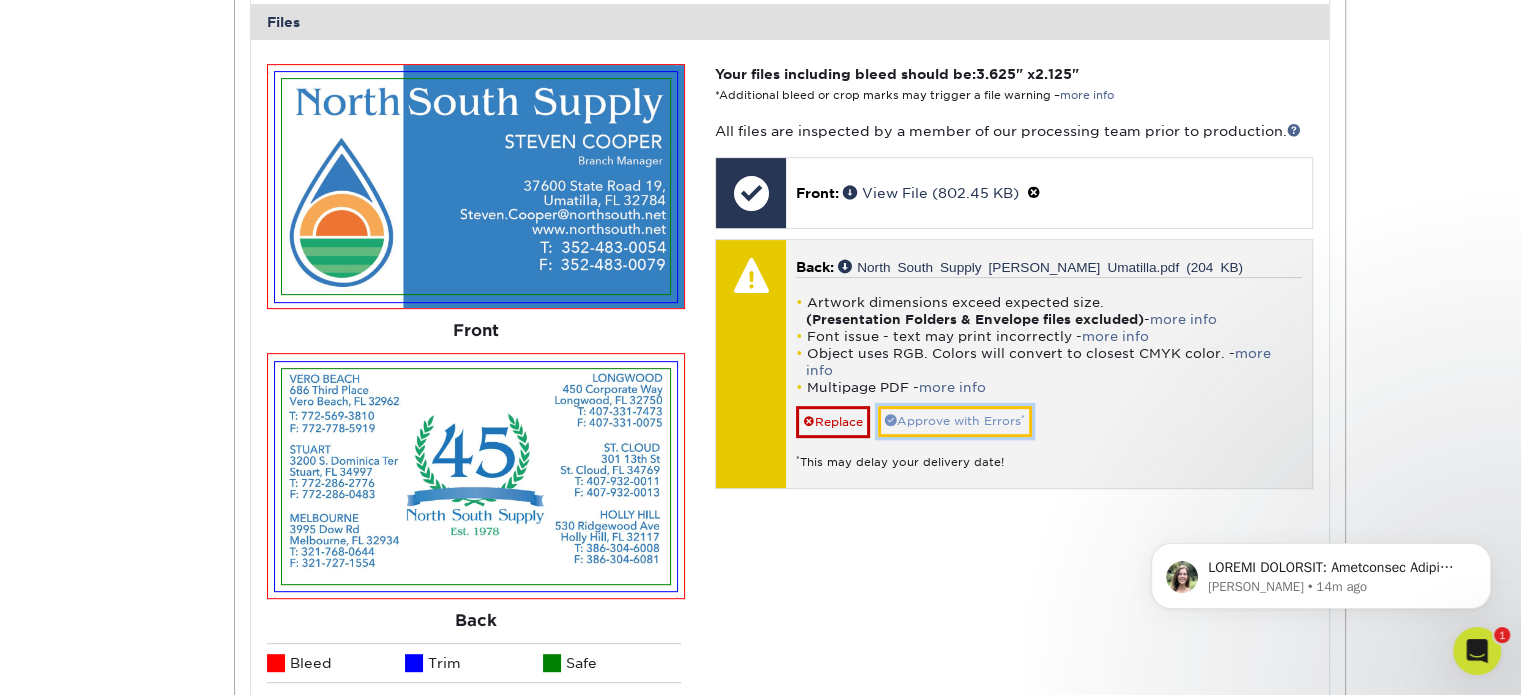 click on "Approve with Errors *" at bounding box center (955, 421) 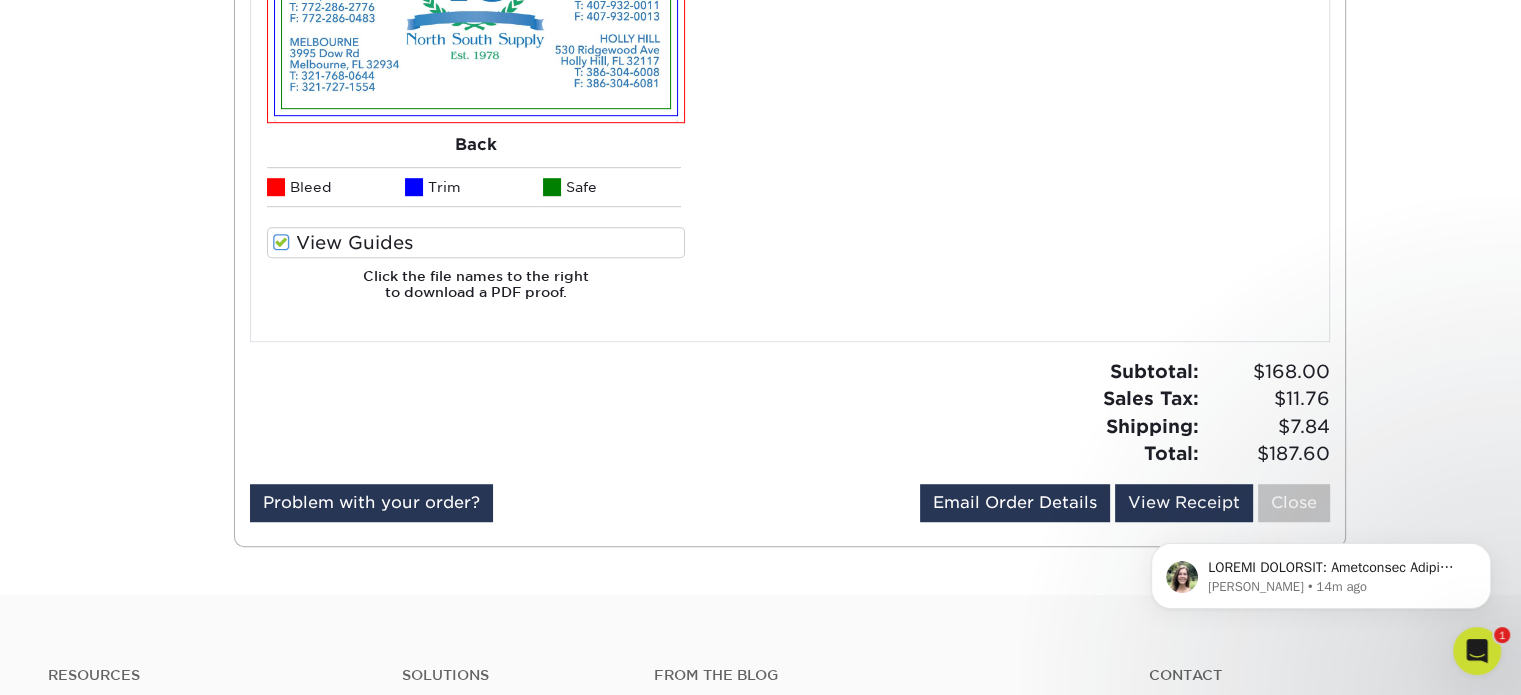 scroll, scrollTop: 1400, scrollLeft: 0, axis: vertical 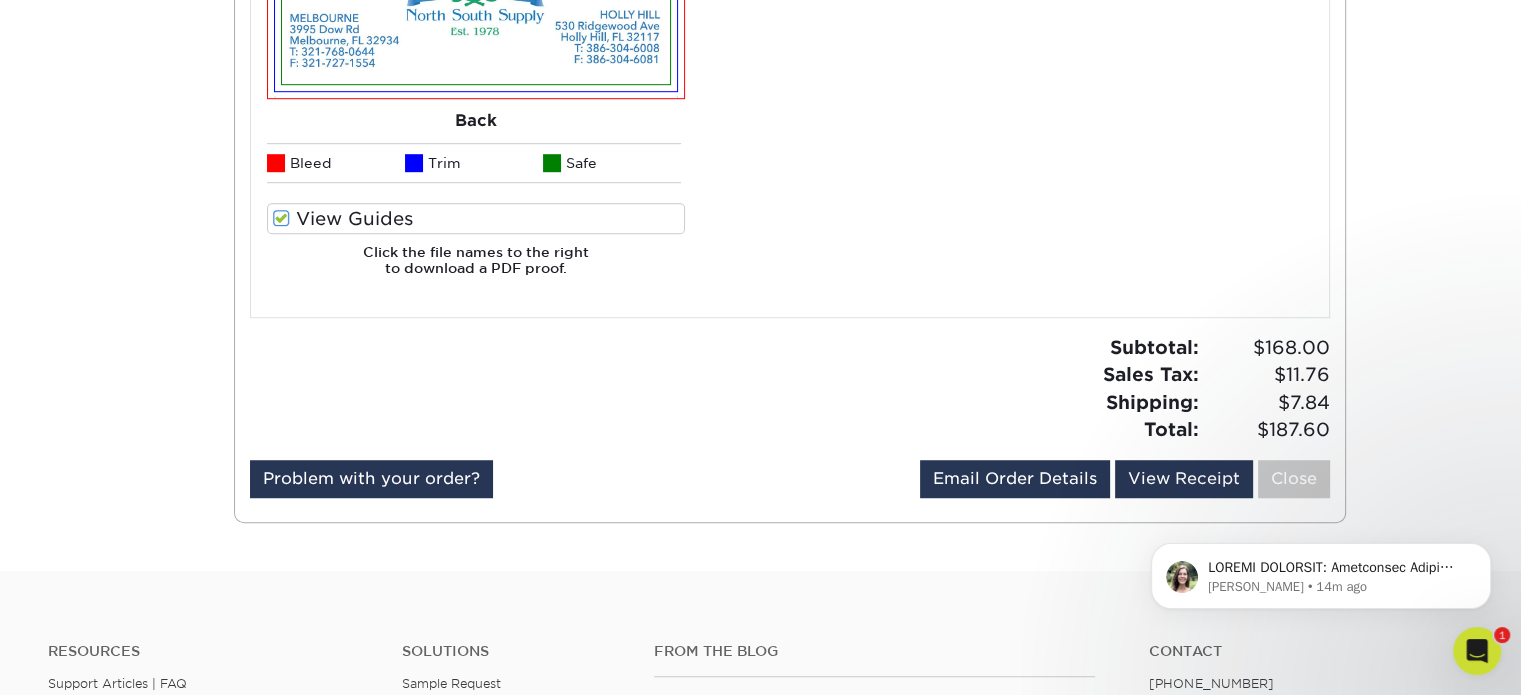 click on "Subtotal:   $168.00
Sales Tax:   $11.76
Shipping:   $7.84
Total:   $187.60" at bounding box center [1067, 389] 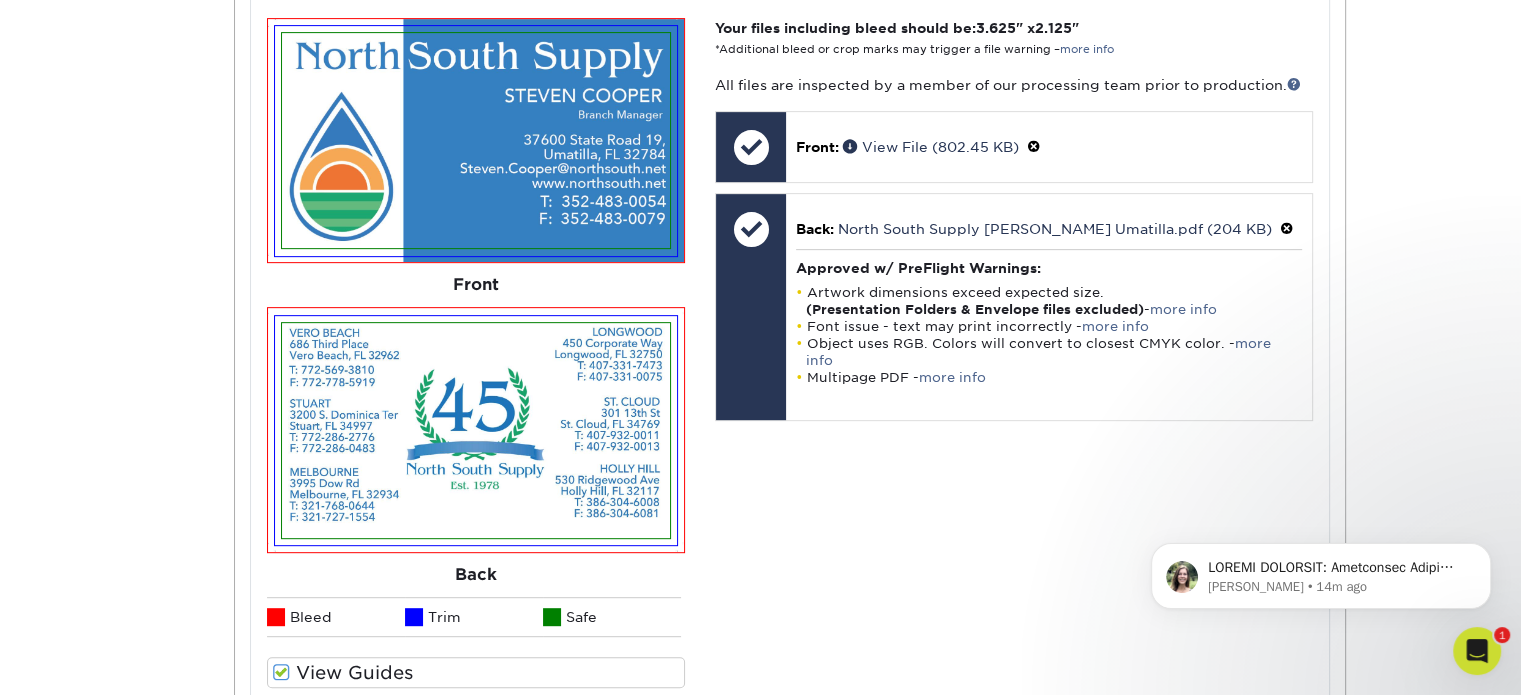scroll, scrollTop: 700, scrollLeft: 0, axis: vertical 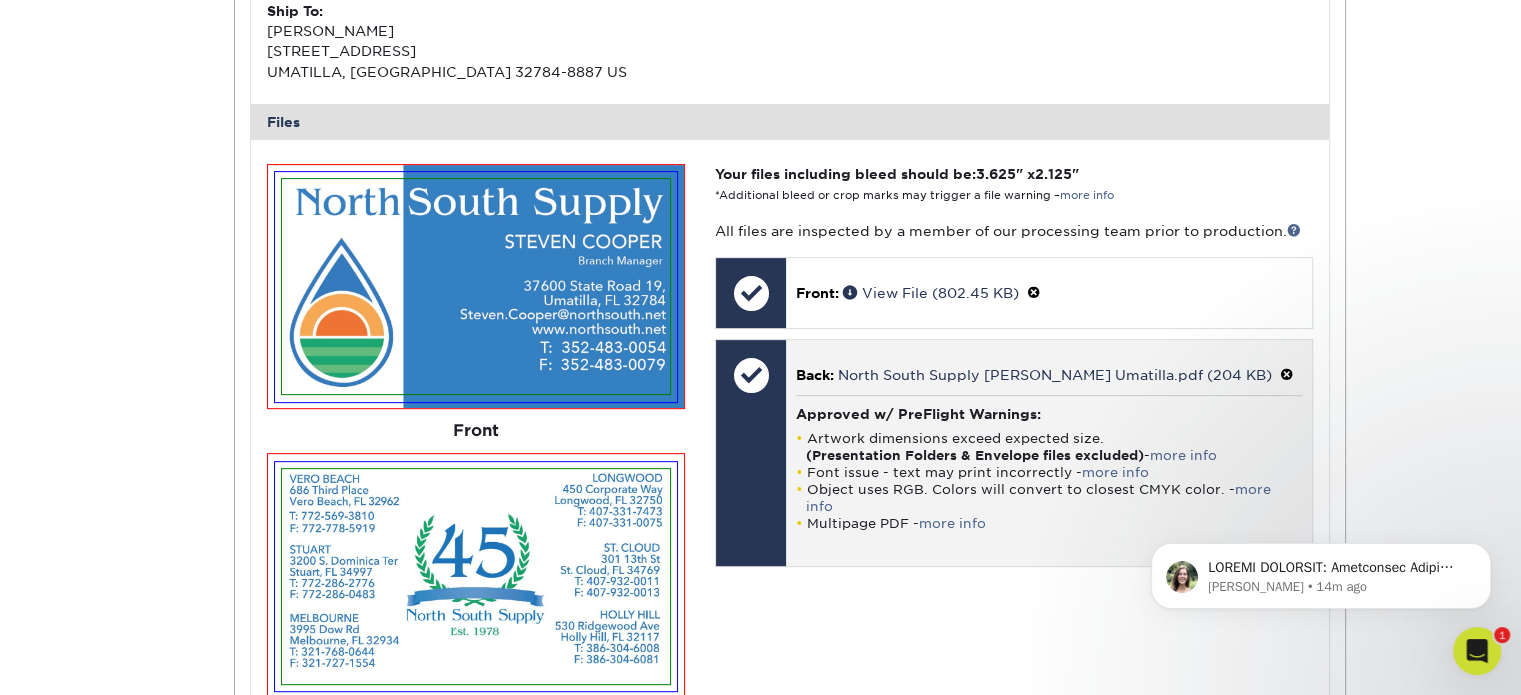 click on "Object uses RGB. Colors will convert to closest CMYK color. -  more info" at bounding box center [1048, 498] 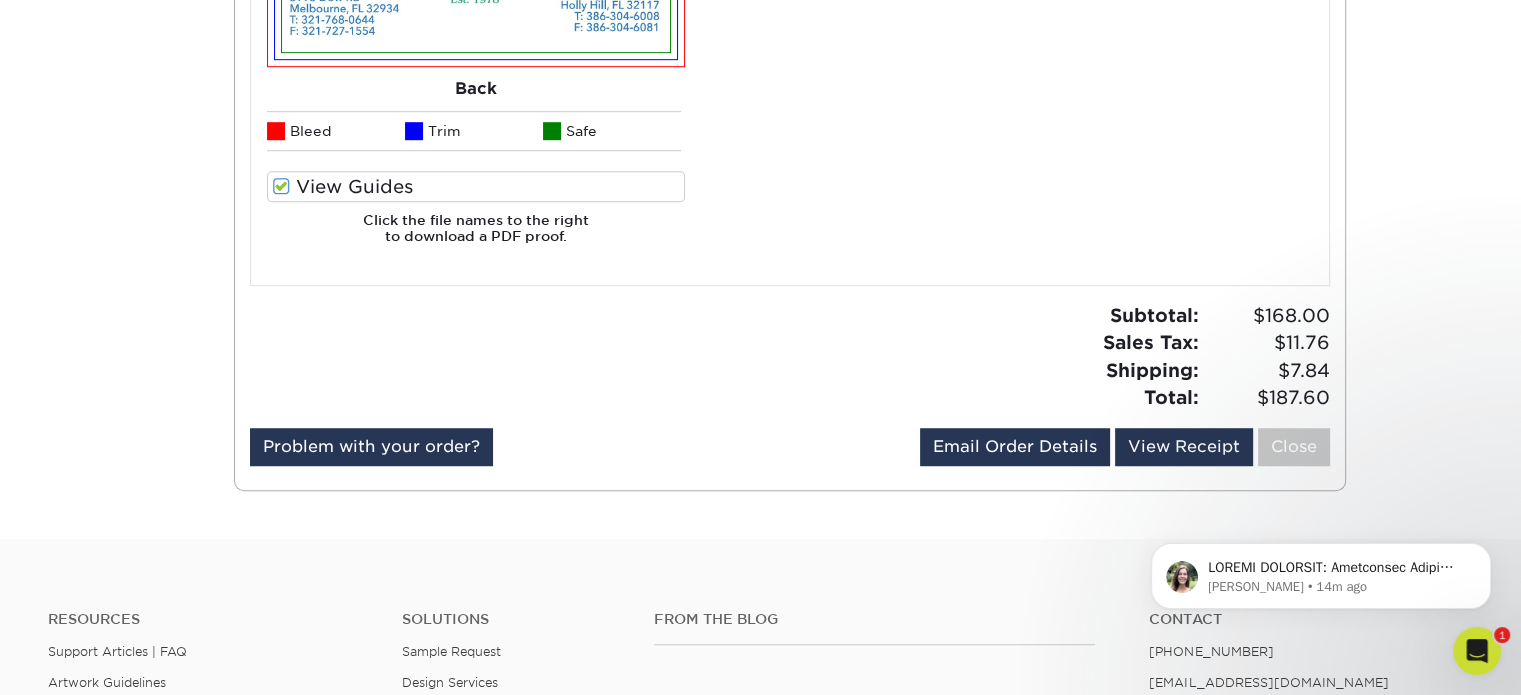 scroll, scrollTop: 1500, scrollLeft: 0, axis: vertical 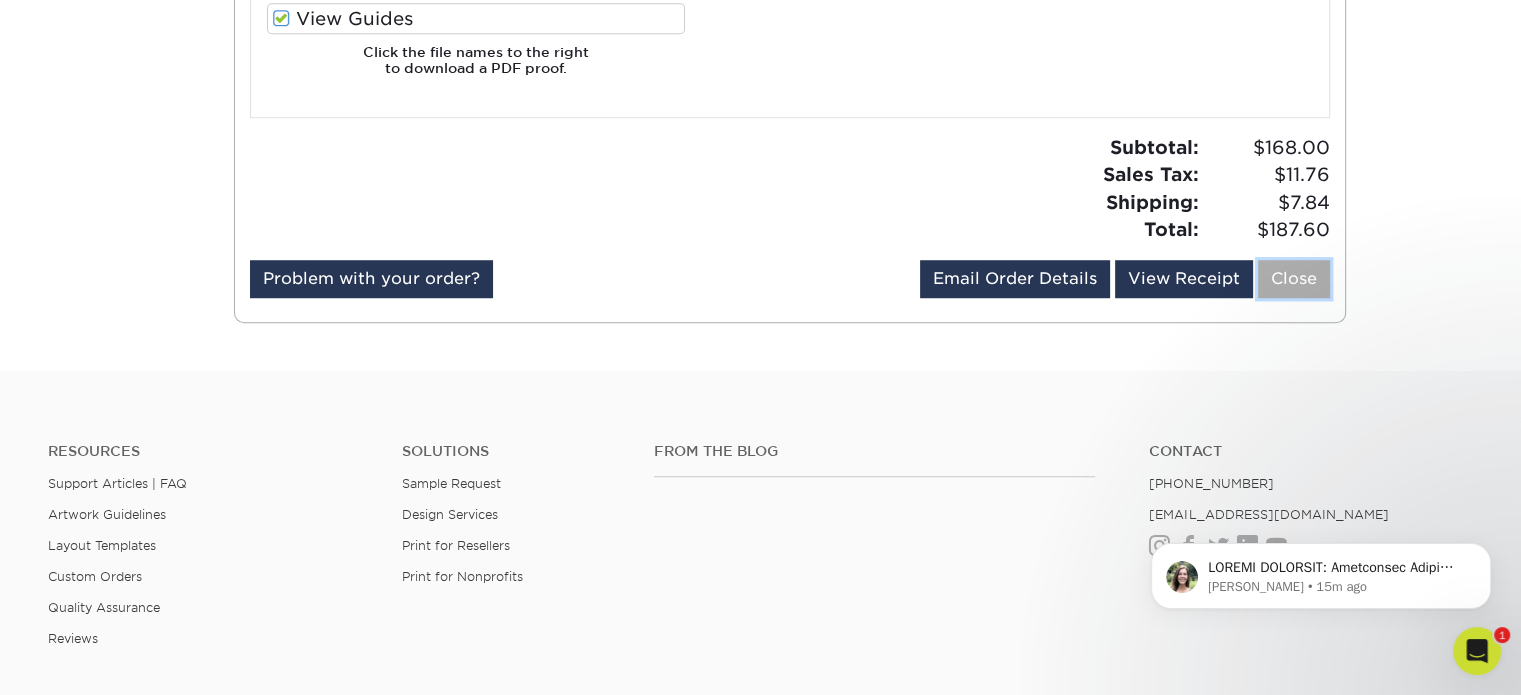 click on "Close" at bounding box center (1294, 279) 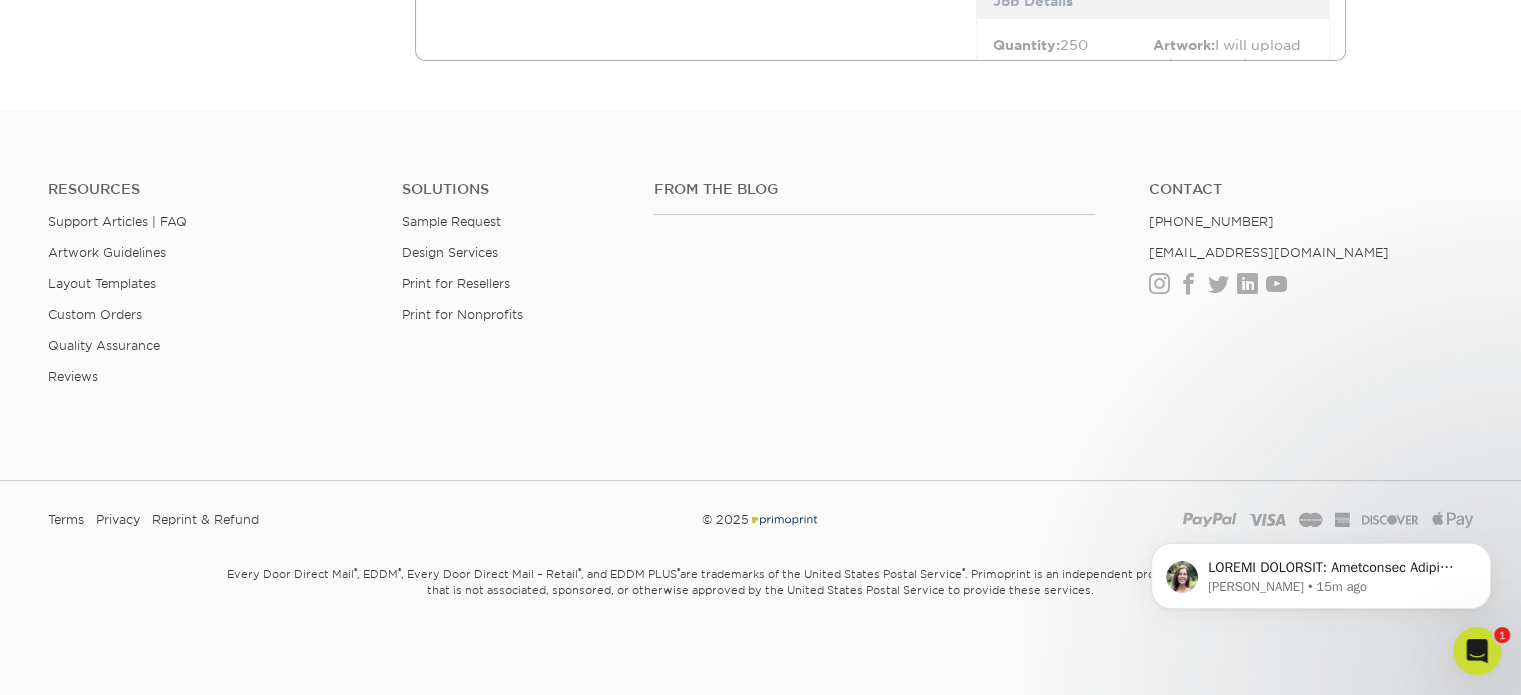 scroll, scrollTop: 0, scrollLeft: 0, axis: both 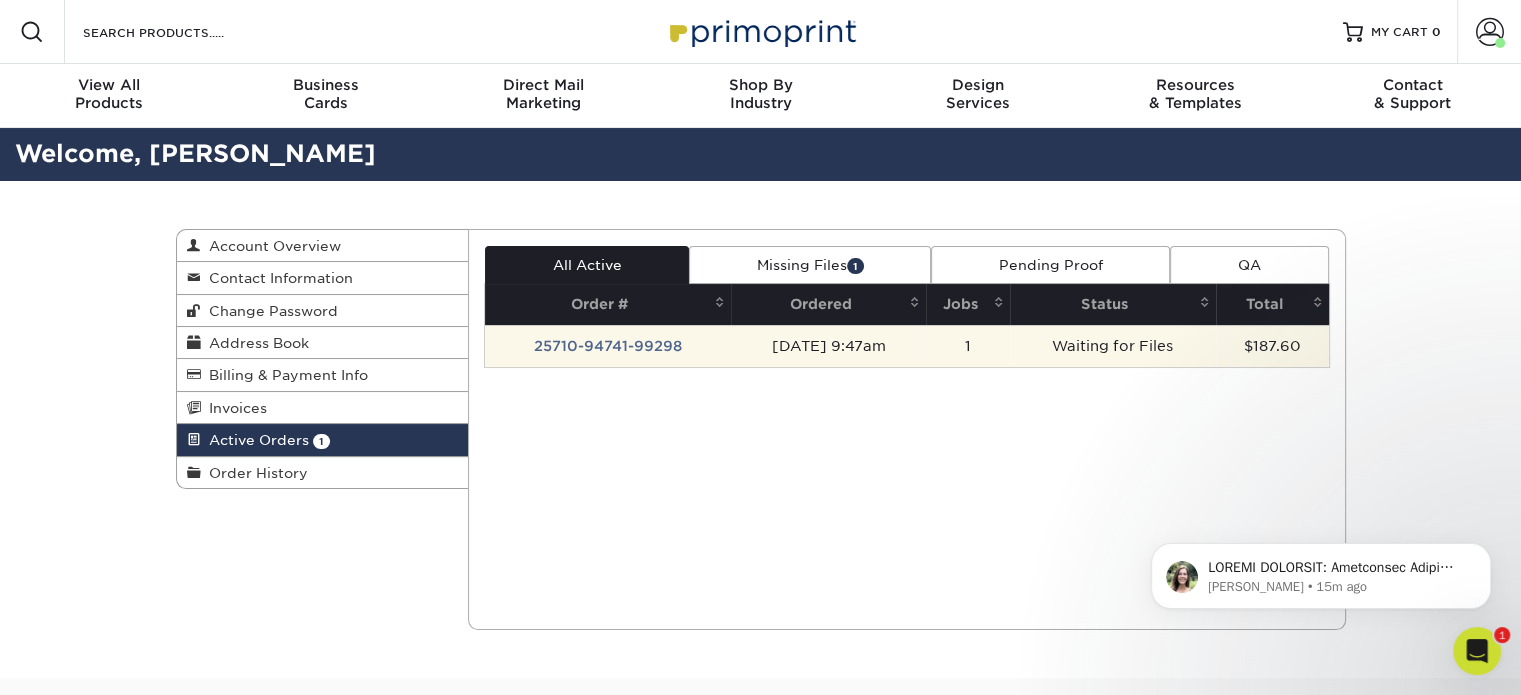 click on "25710-94741-99298" at bounding box center [608, 346] 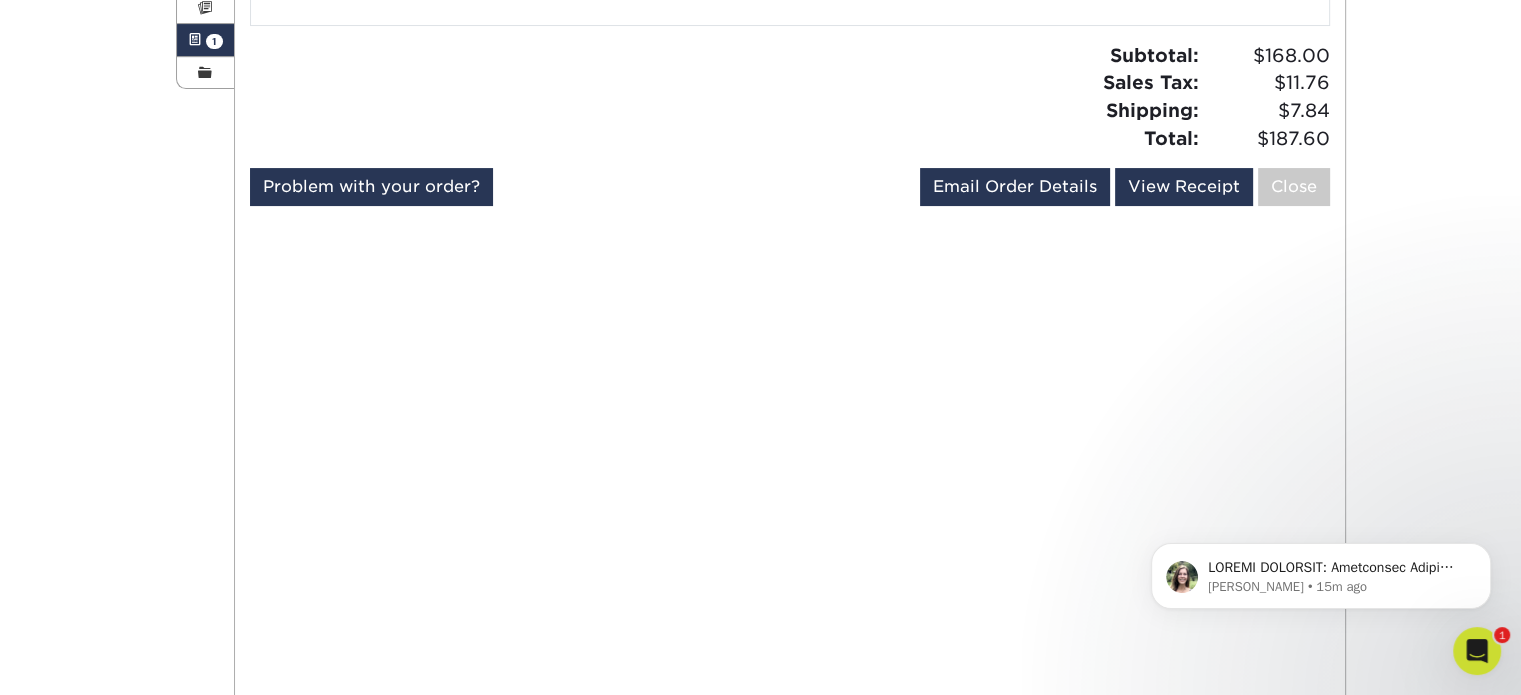 scroll, scrollTop: 200, scrollLeft: 0, axis: vertical 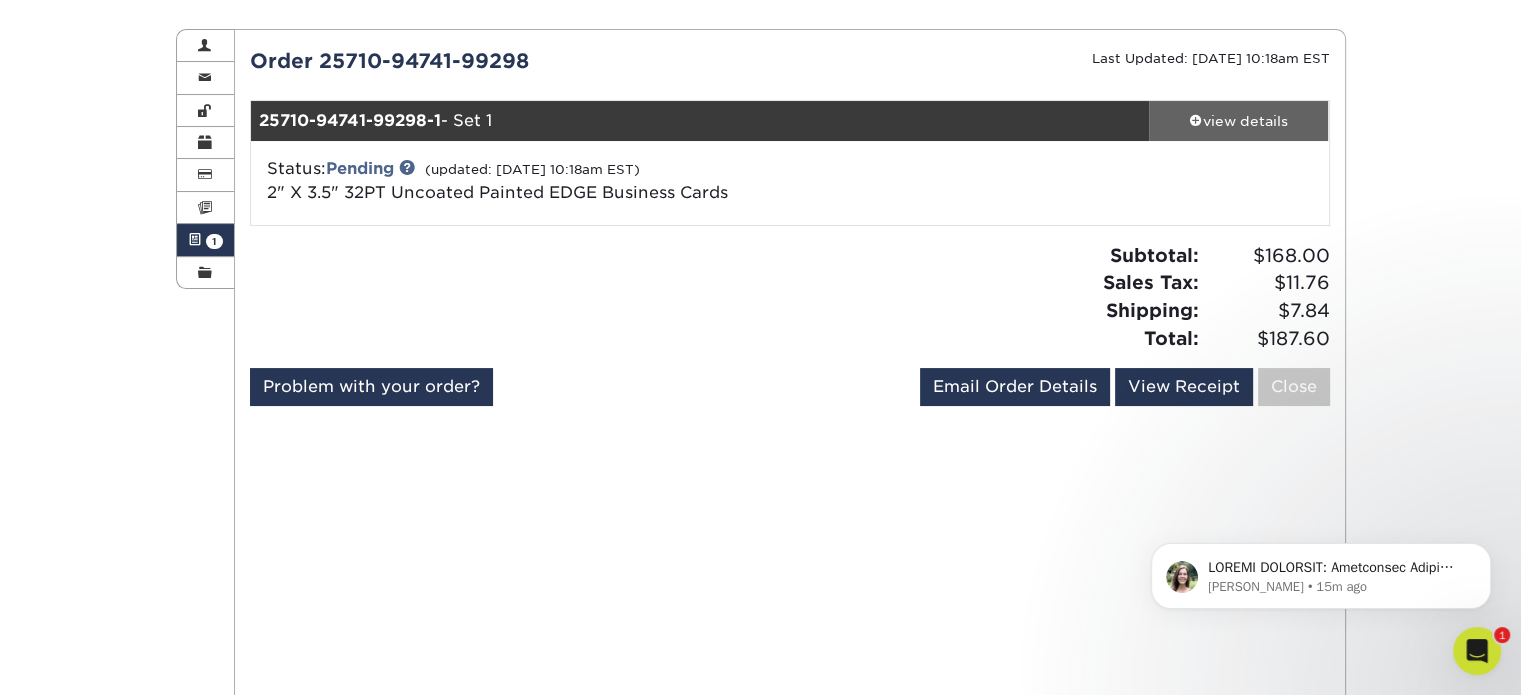 click on "view details" at bounding box center [1239, 121] 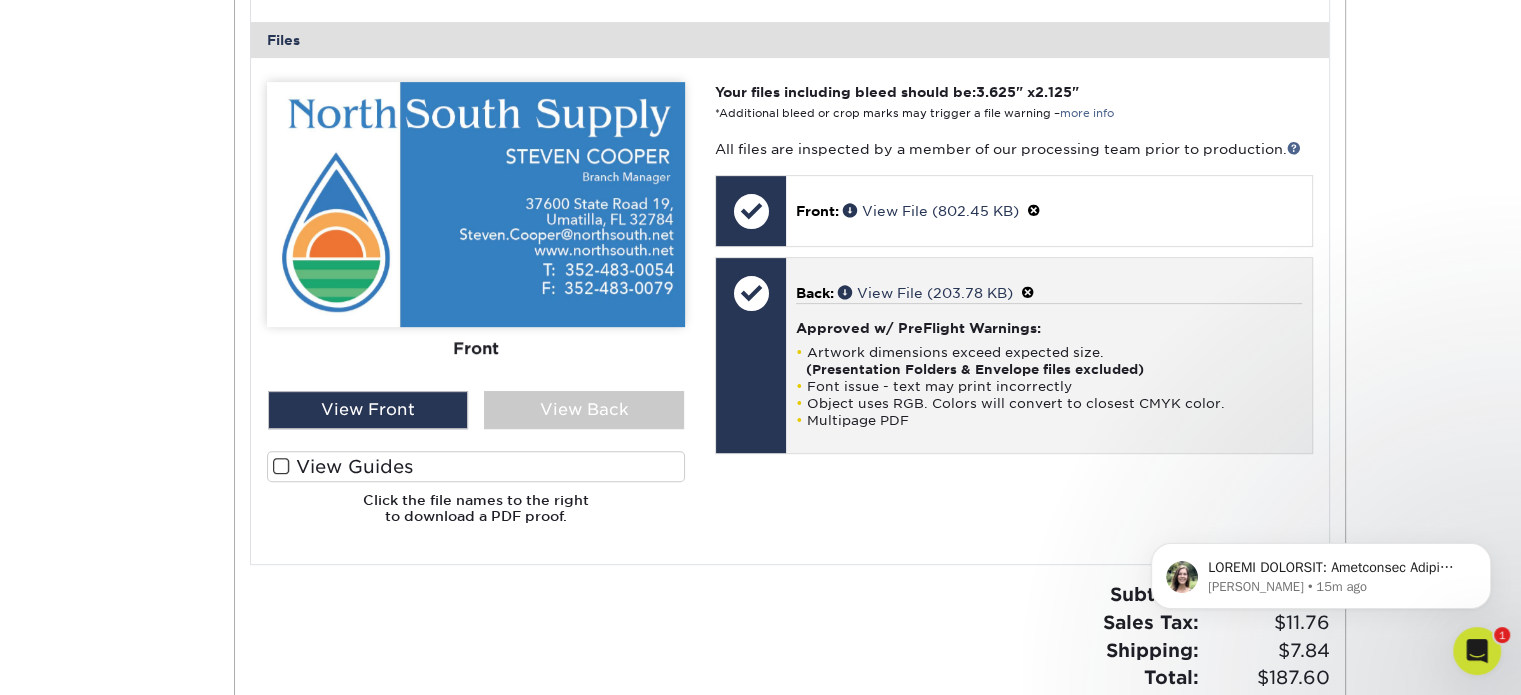 scroll, scrollTop: 800, scrollLeft: 0, axis: vertical 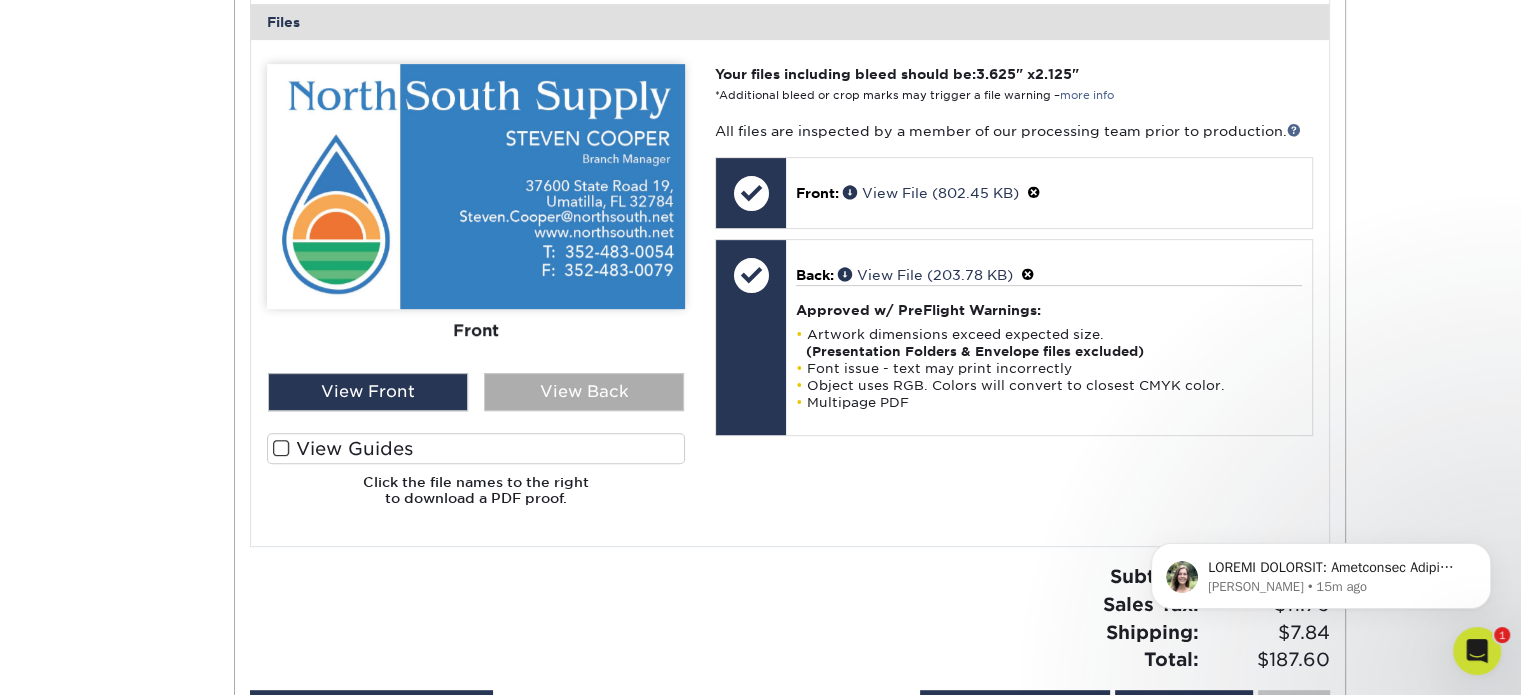 click on "View Back" at bounding box center [584, 392] 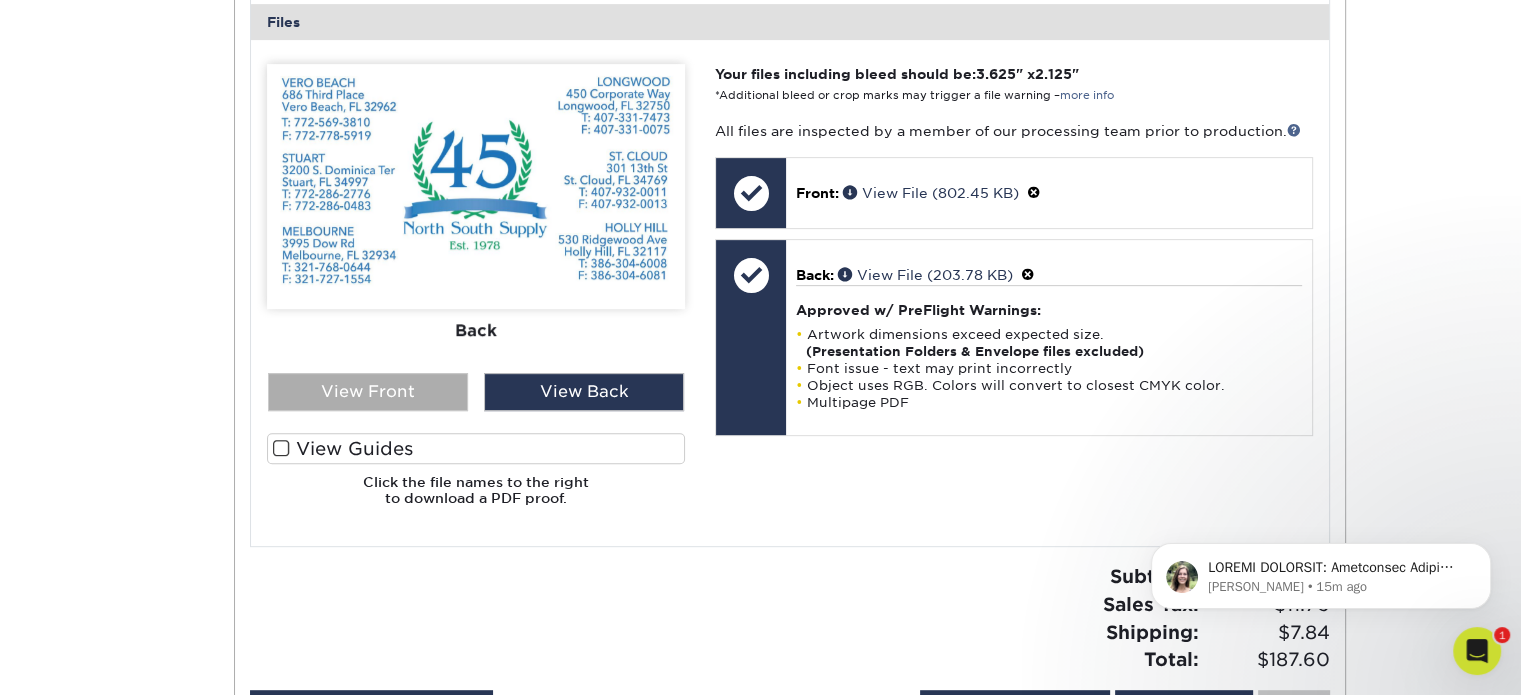 click on "View Front" at bounding box center (368, 392) 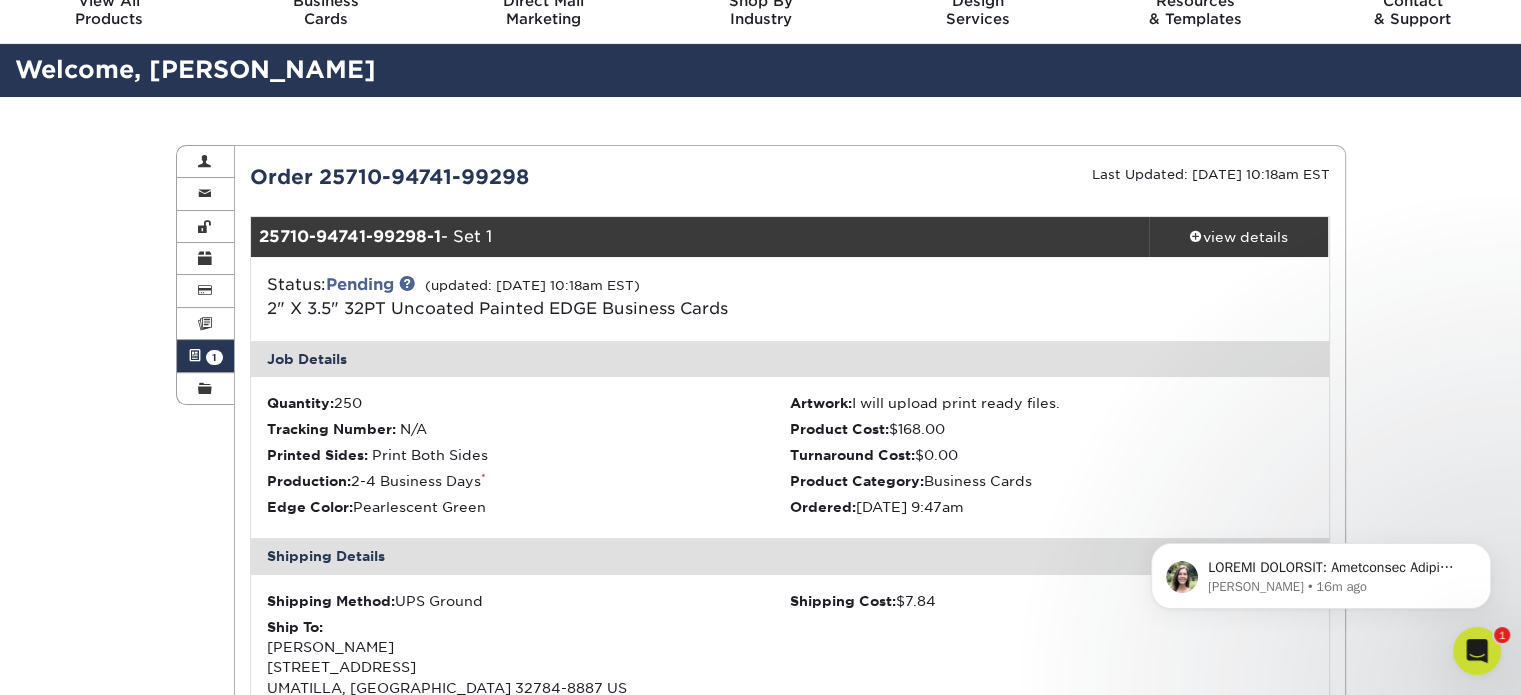 scroll, scrollTop: 0, scrollLeft: 0, axis: both 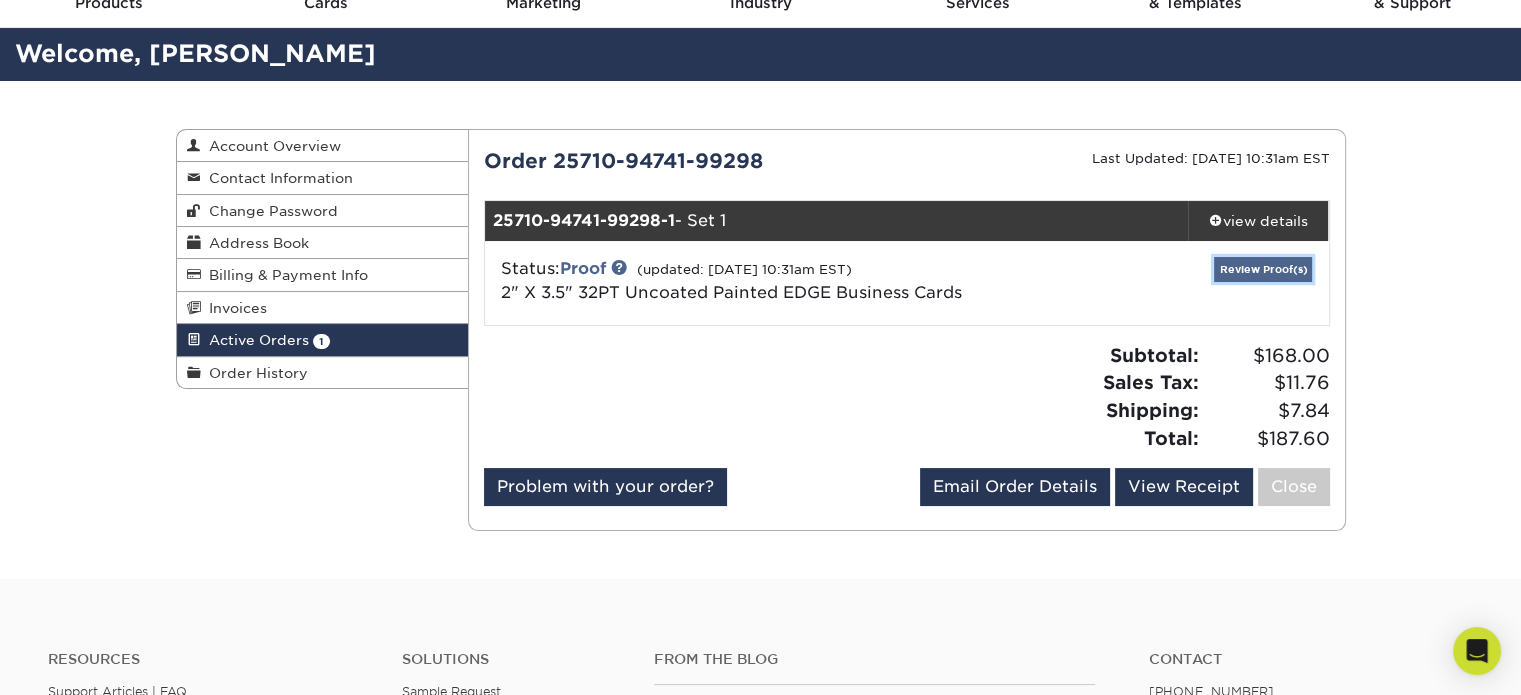 click on "Review Proof(s)" at bounding box center (1263, 269) 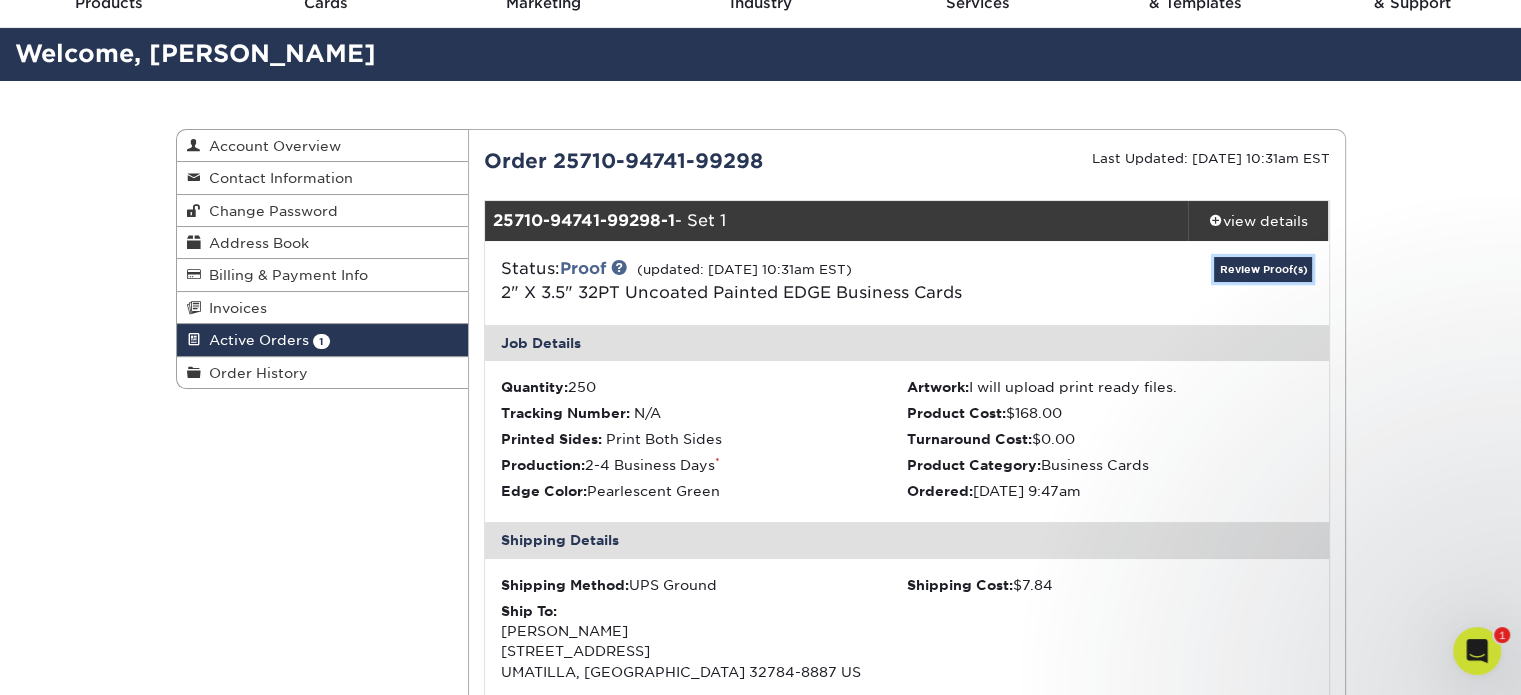 scroll, scrollTop: 0, scrollLeft: 0, axis: both 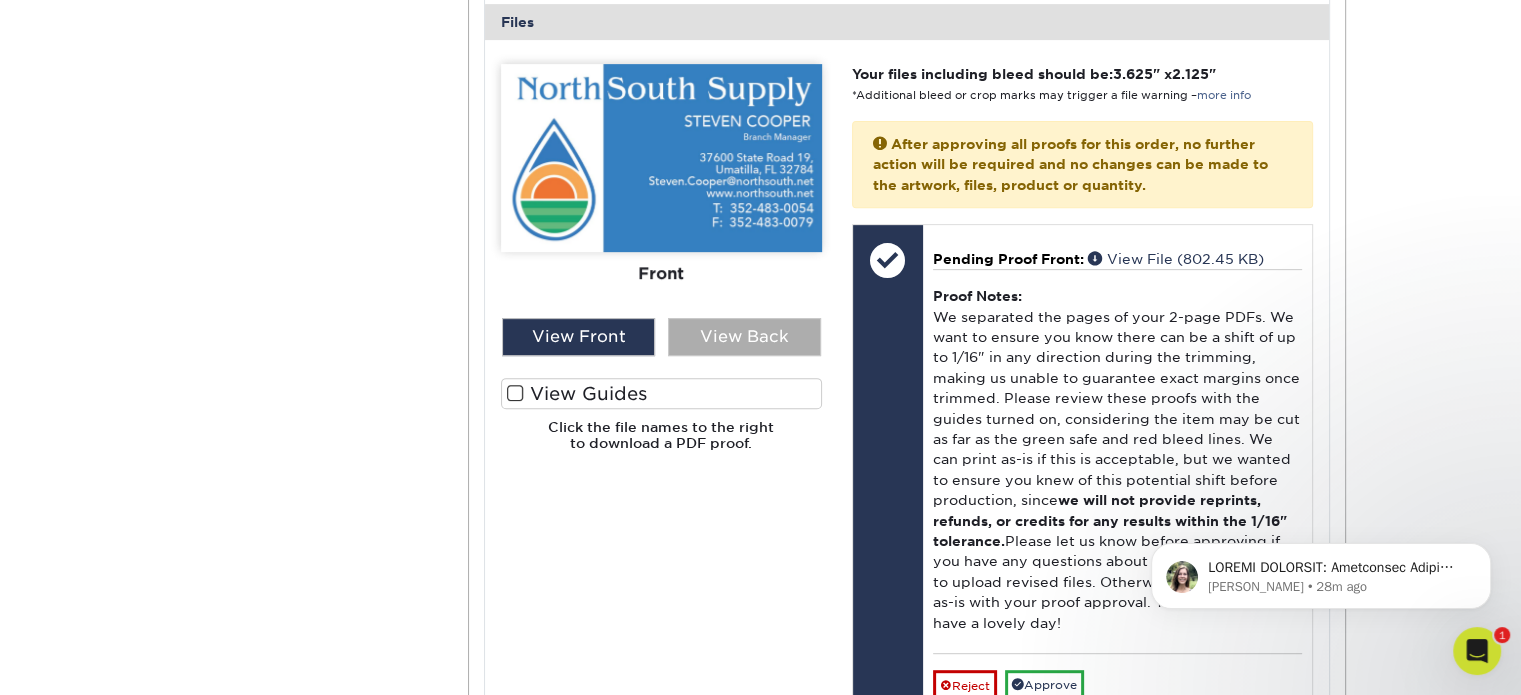 click on "View Back" at bounding box center [744, 337] 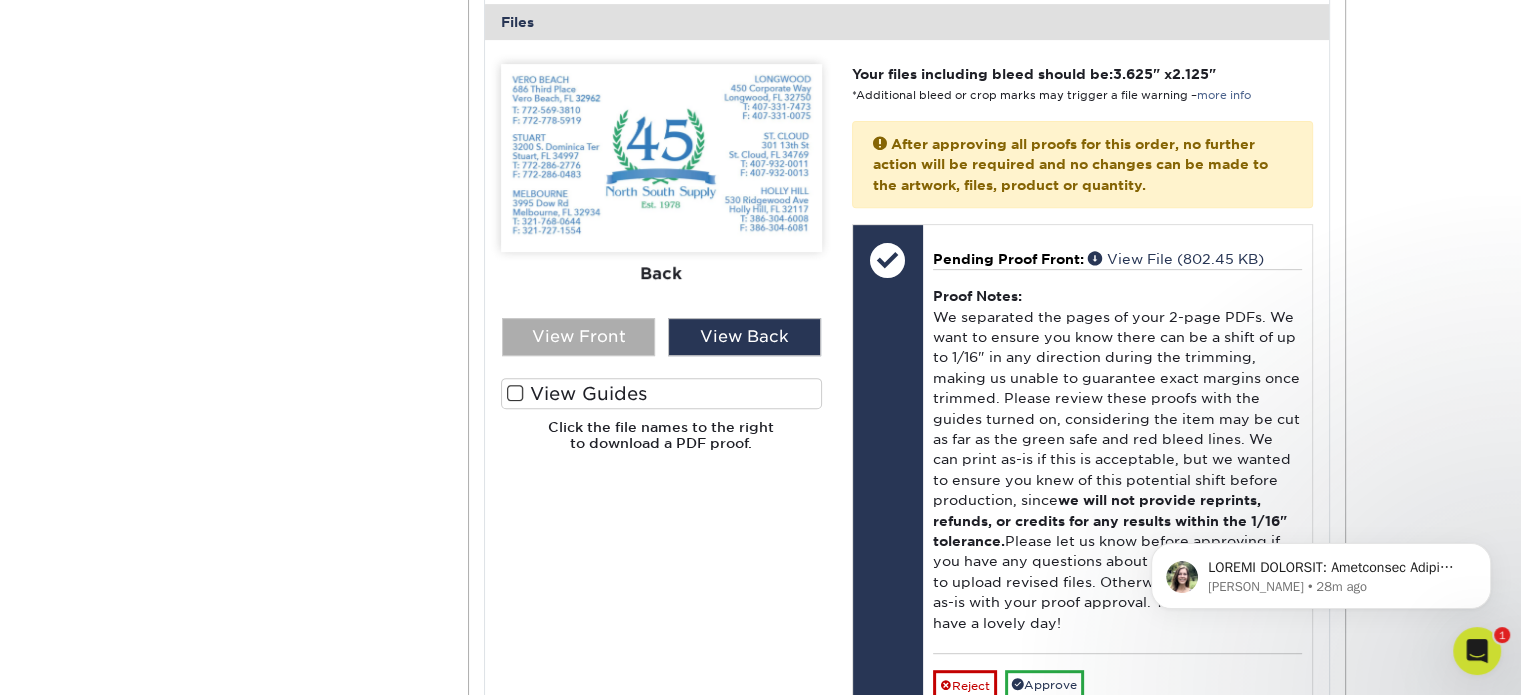 click on "View Front" at bounding box center (578, 337) 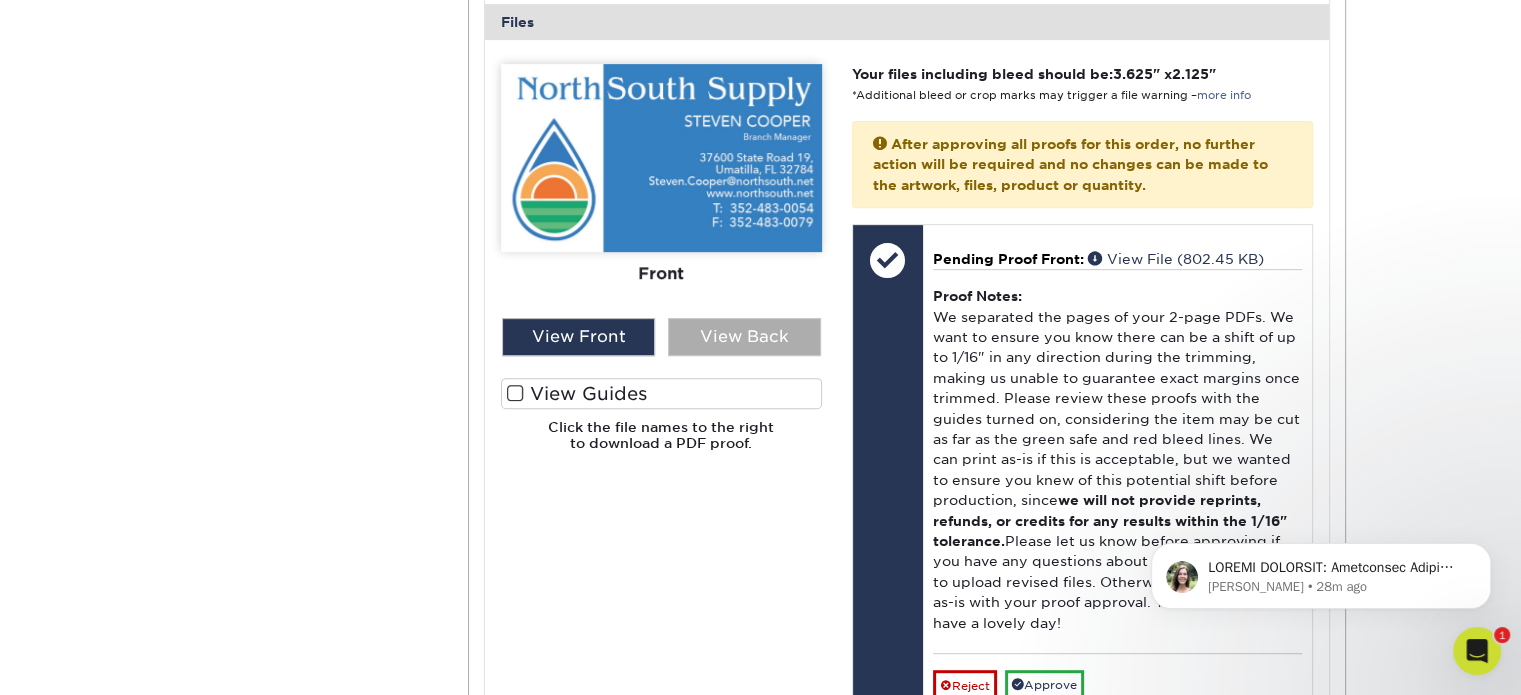 click on "View Back" at bounding box center [744, 337] 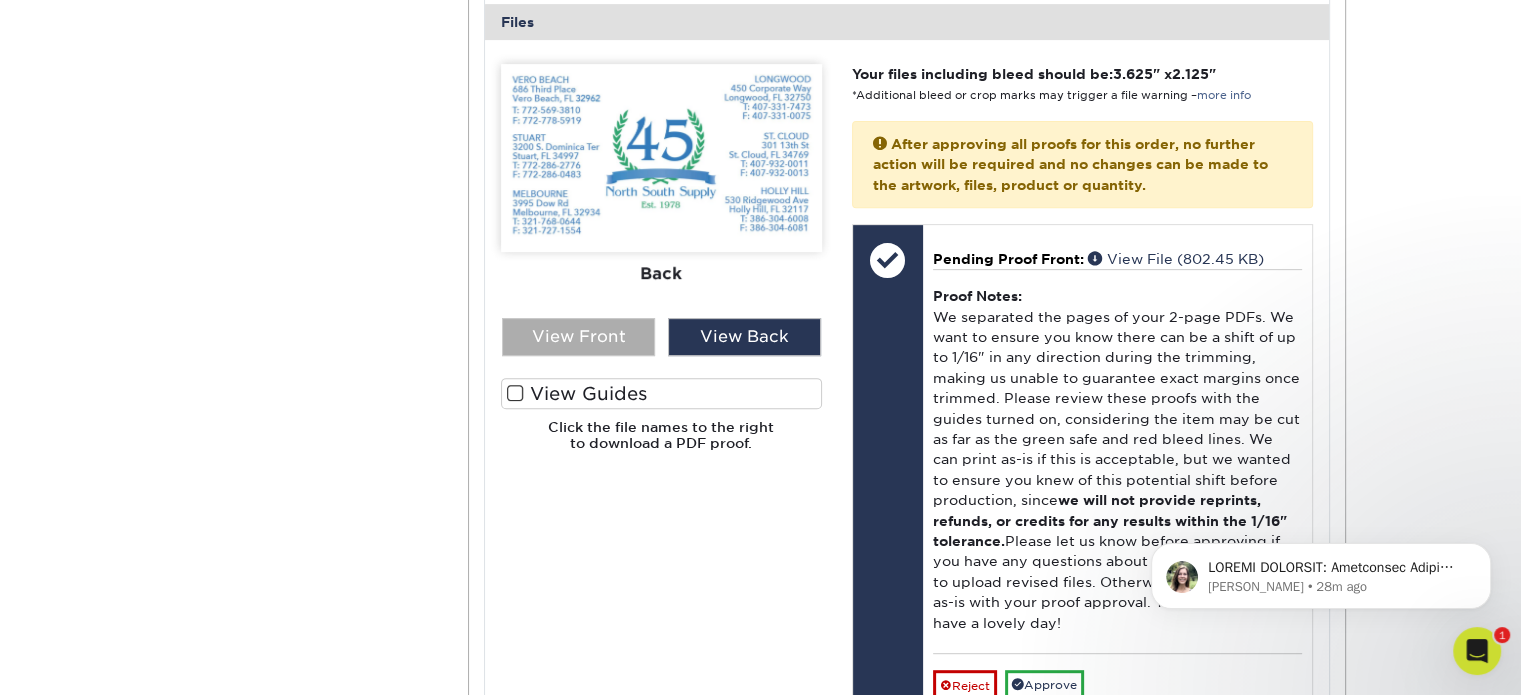 click on "View Front" at bounding box center (578, 337) 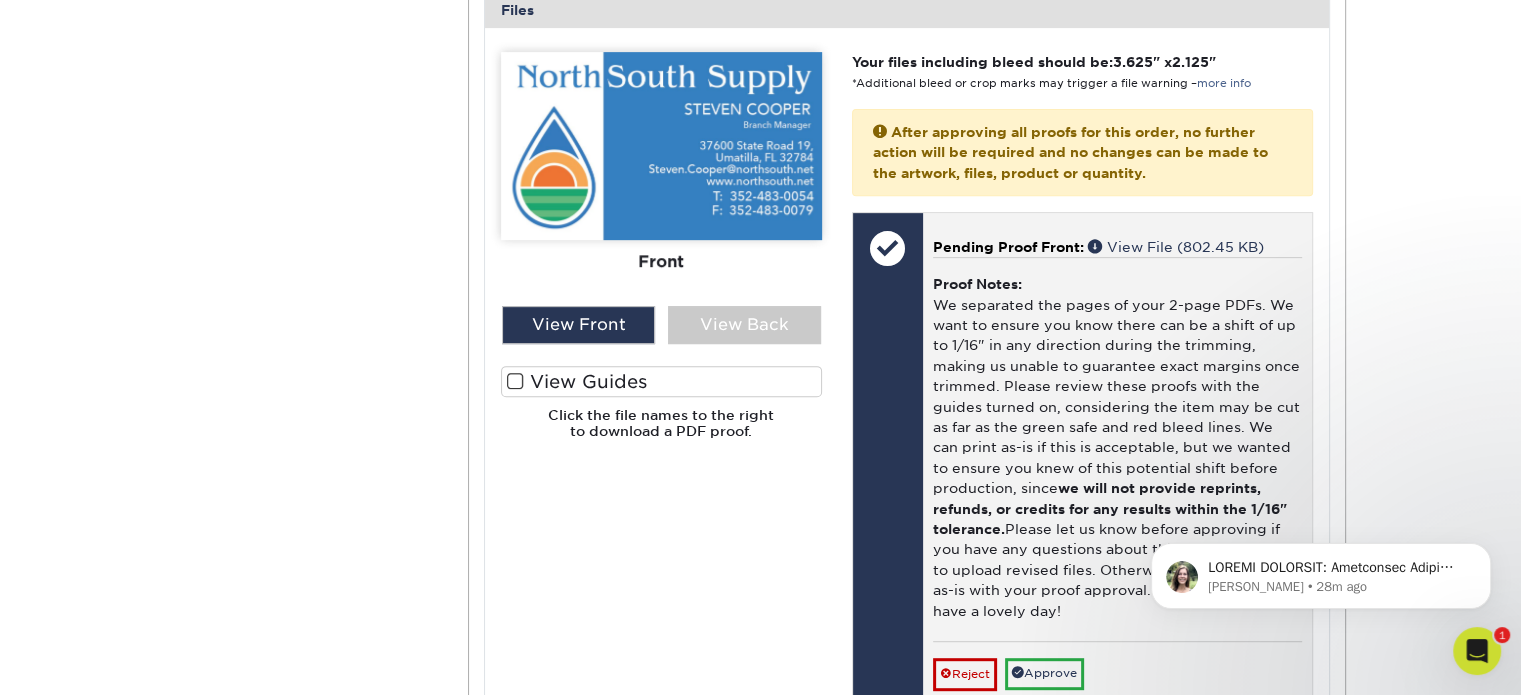 scroll, scrollTop: 1100, scrollLeft: 0, axis: vertical 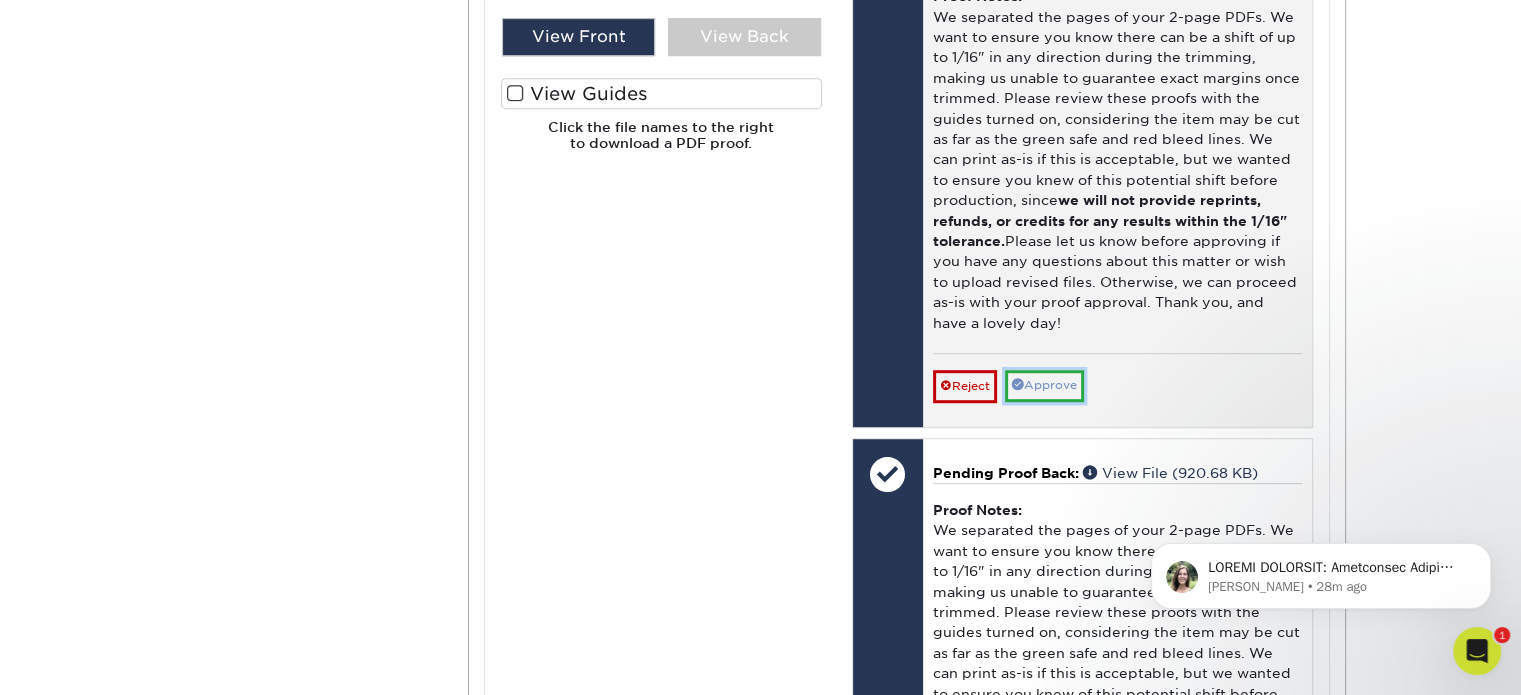 click on "Approve" at bounding box center (1044, 385) 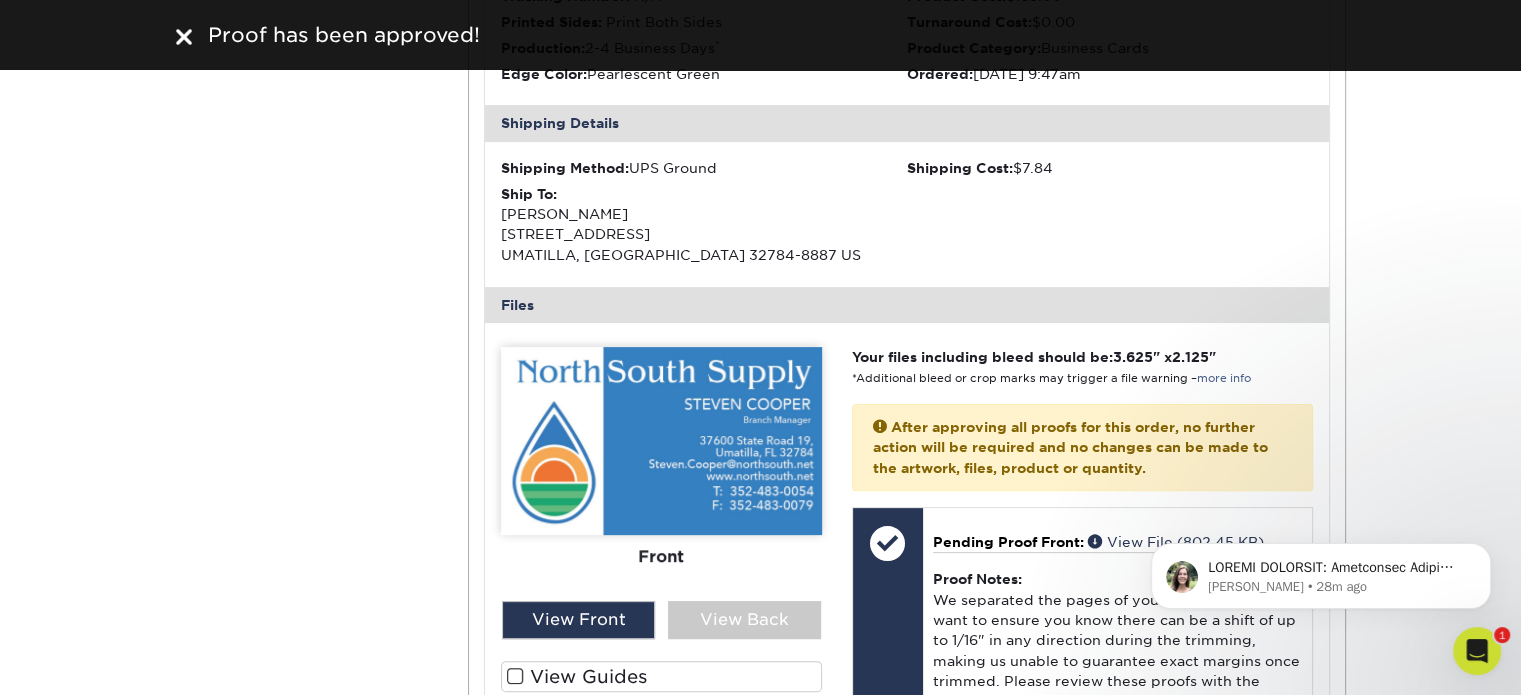 scroll, scrollTop: 700, scrollLeft: 0, axis: vertical 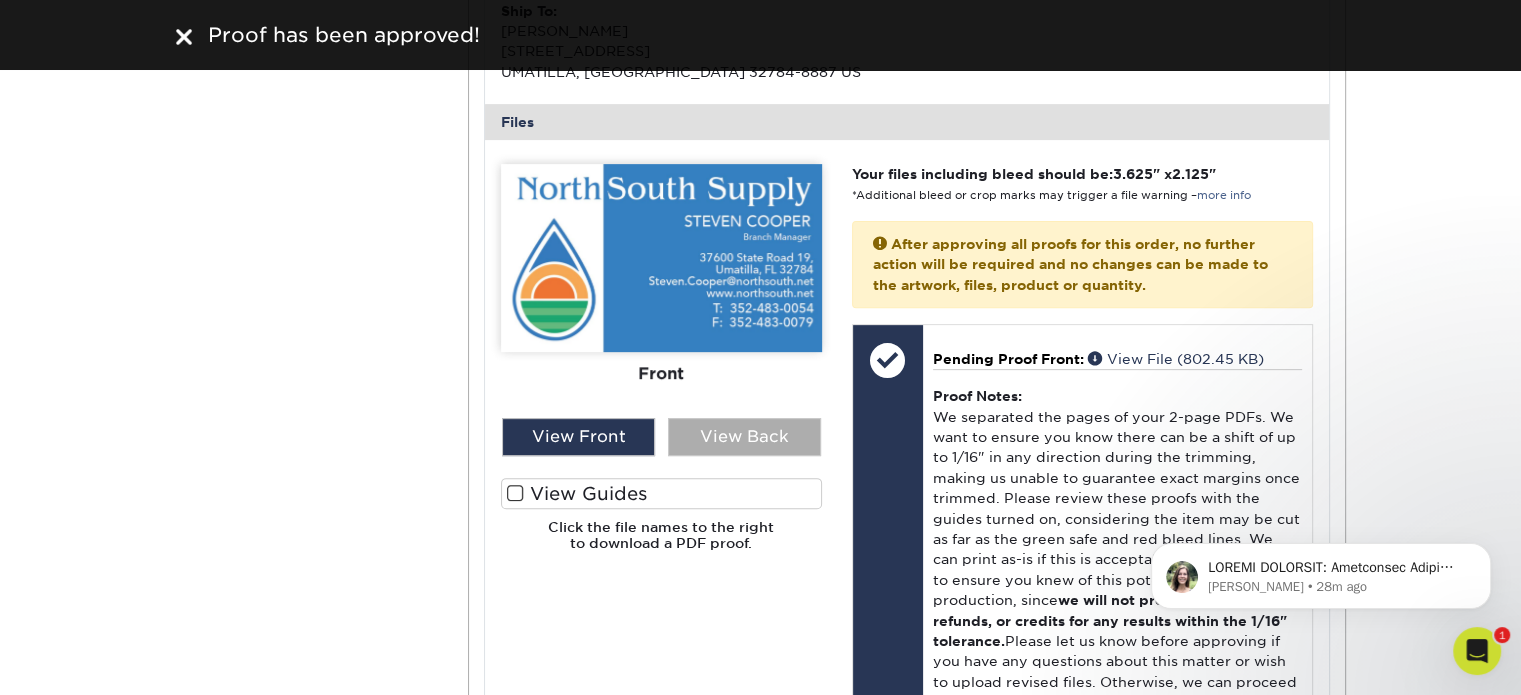 click on "View Back" at bounding box center (744, 437) 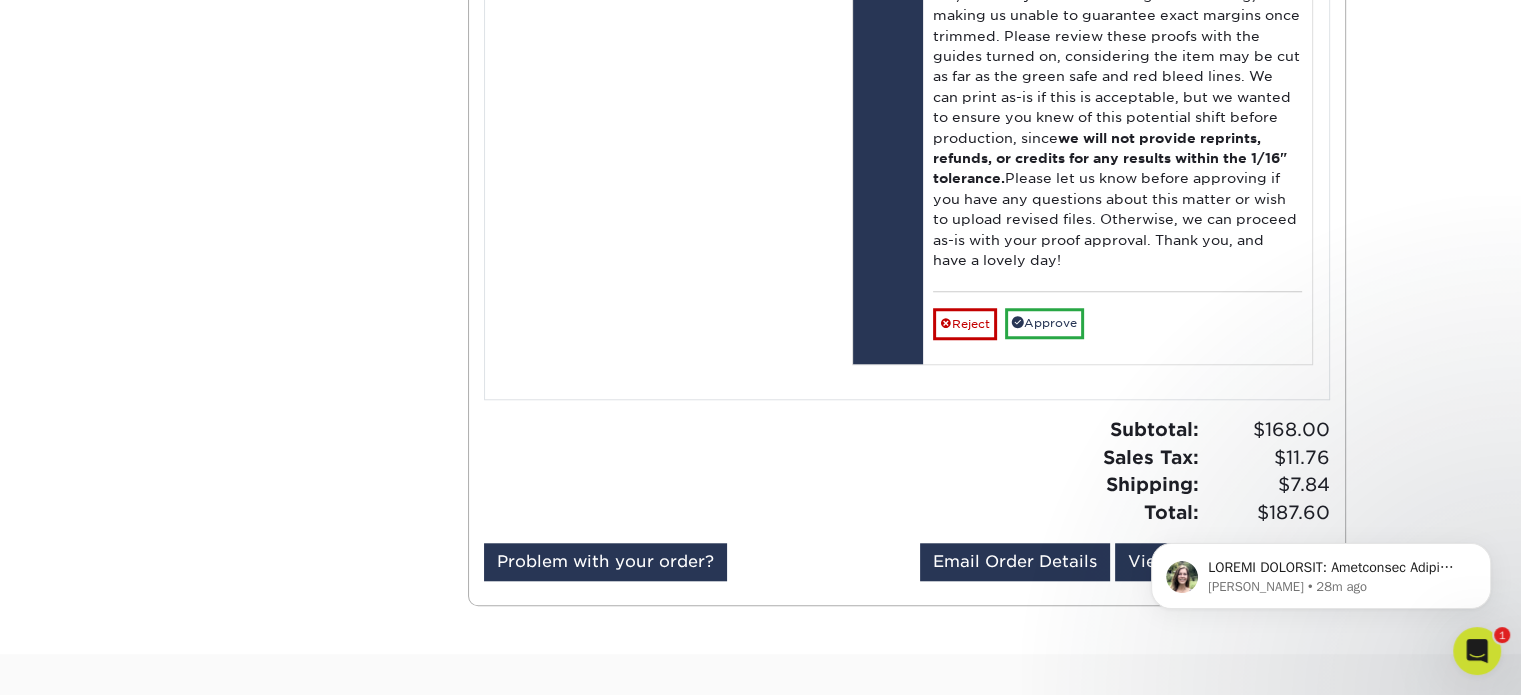 scroll, scrollTop: 1800, scrollLeft: 0, axis: vertical 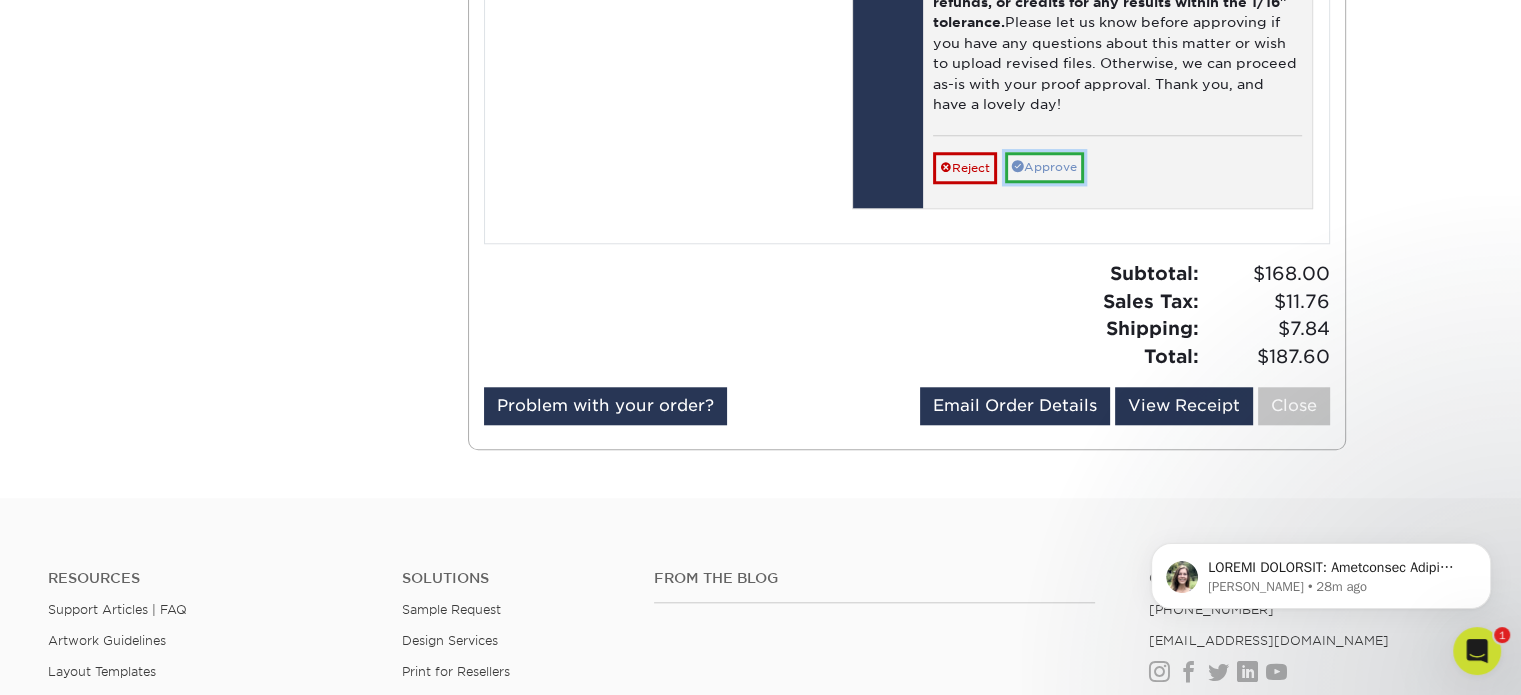 click on "Approve" at bounding box center (1044, 167) 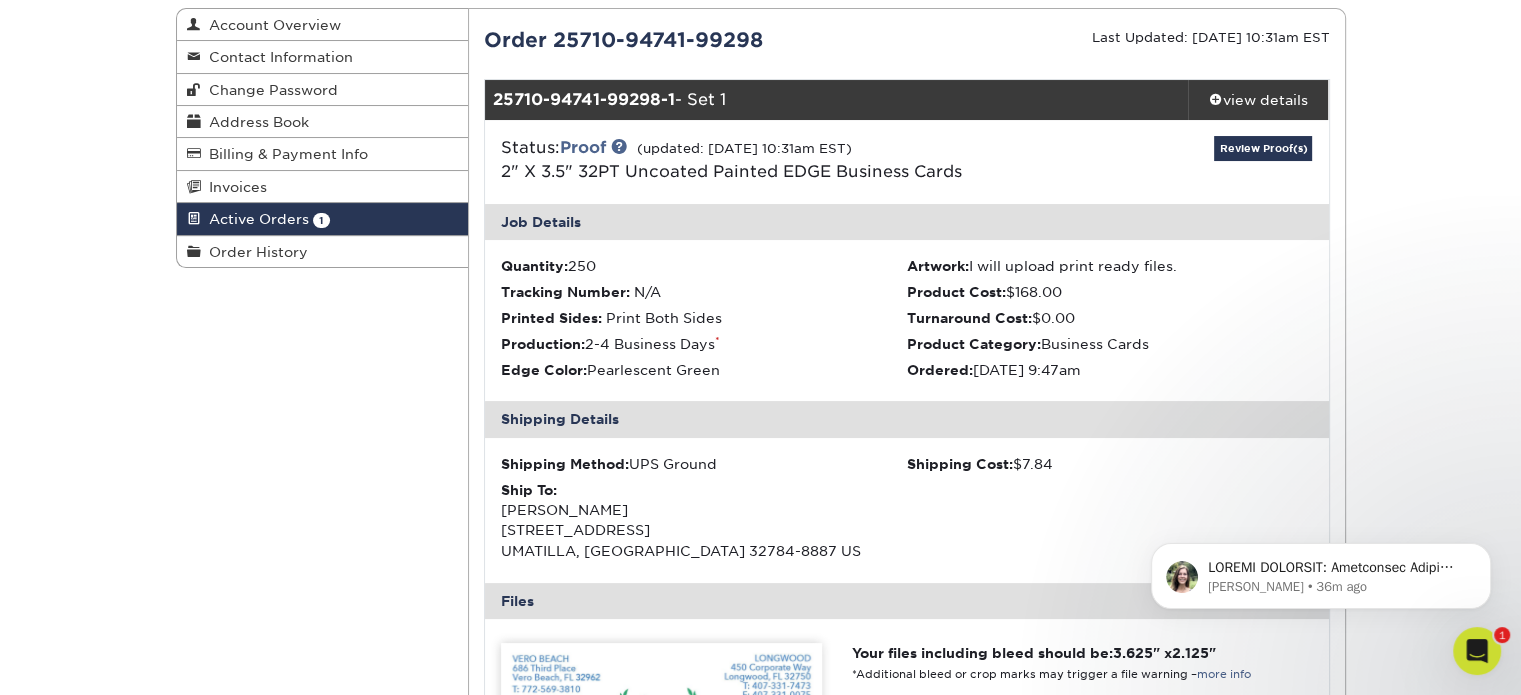scroll, scrollTop: 0, scrollLeft: 0, axis: both 